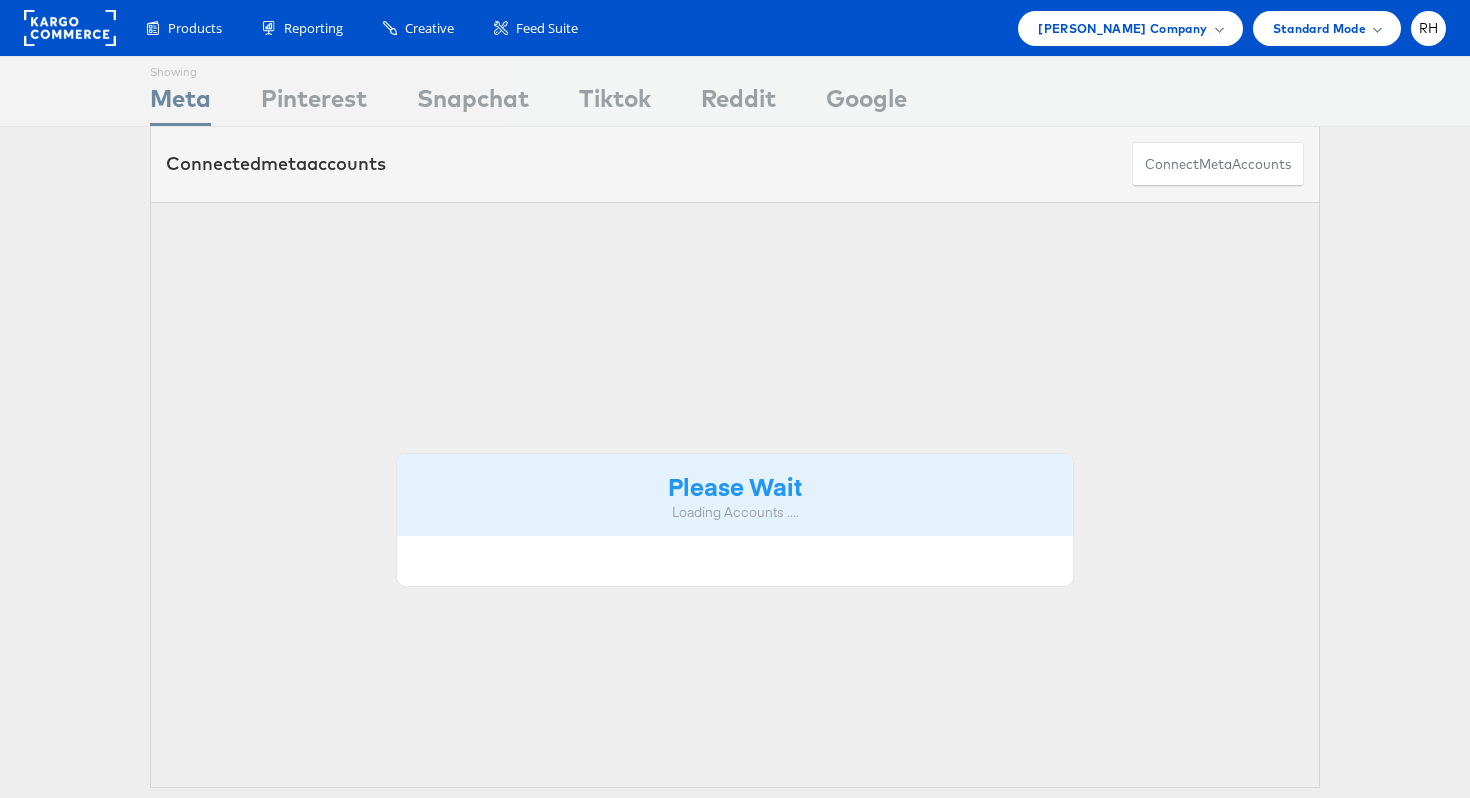 scroll, scrollTop: 0, scrollLeft: 0, axis: both 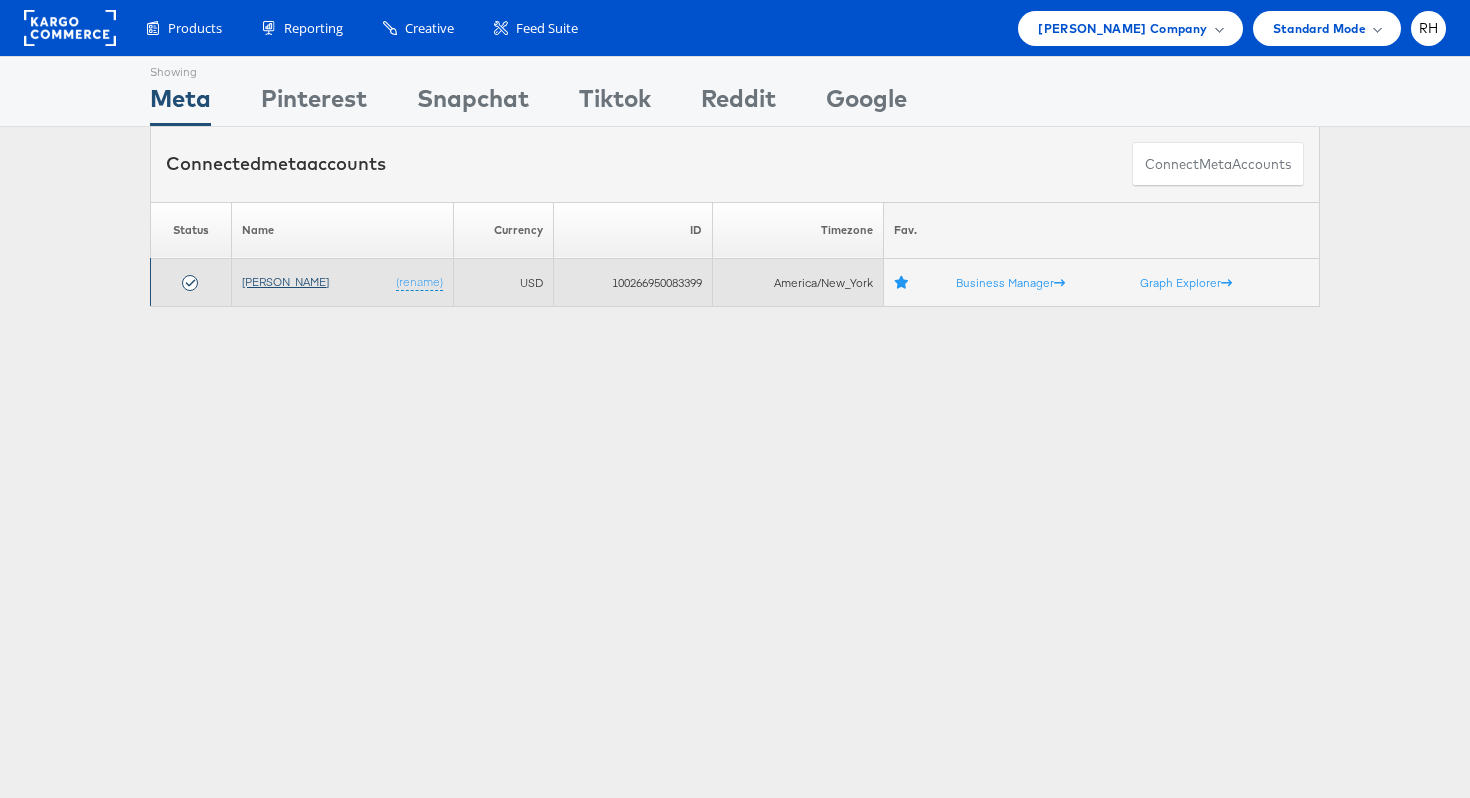 click on "[PERSON_NAME]" at bounding box center (285, 281) 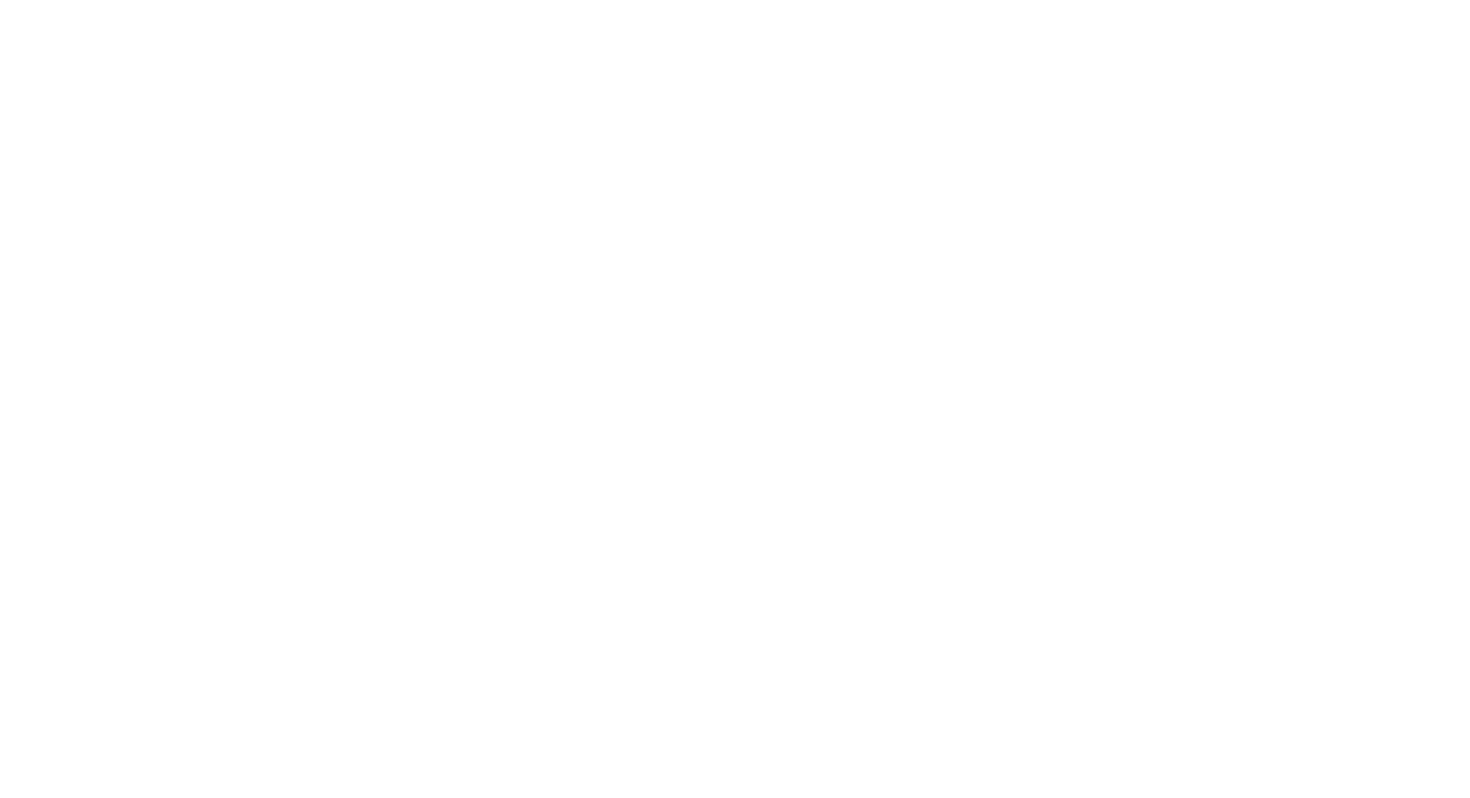 scroll, scrollTop: 0, scrollLeft: 0, axis: both 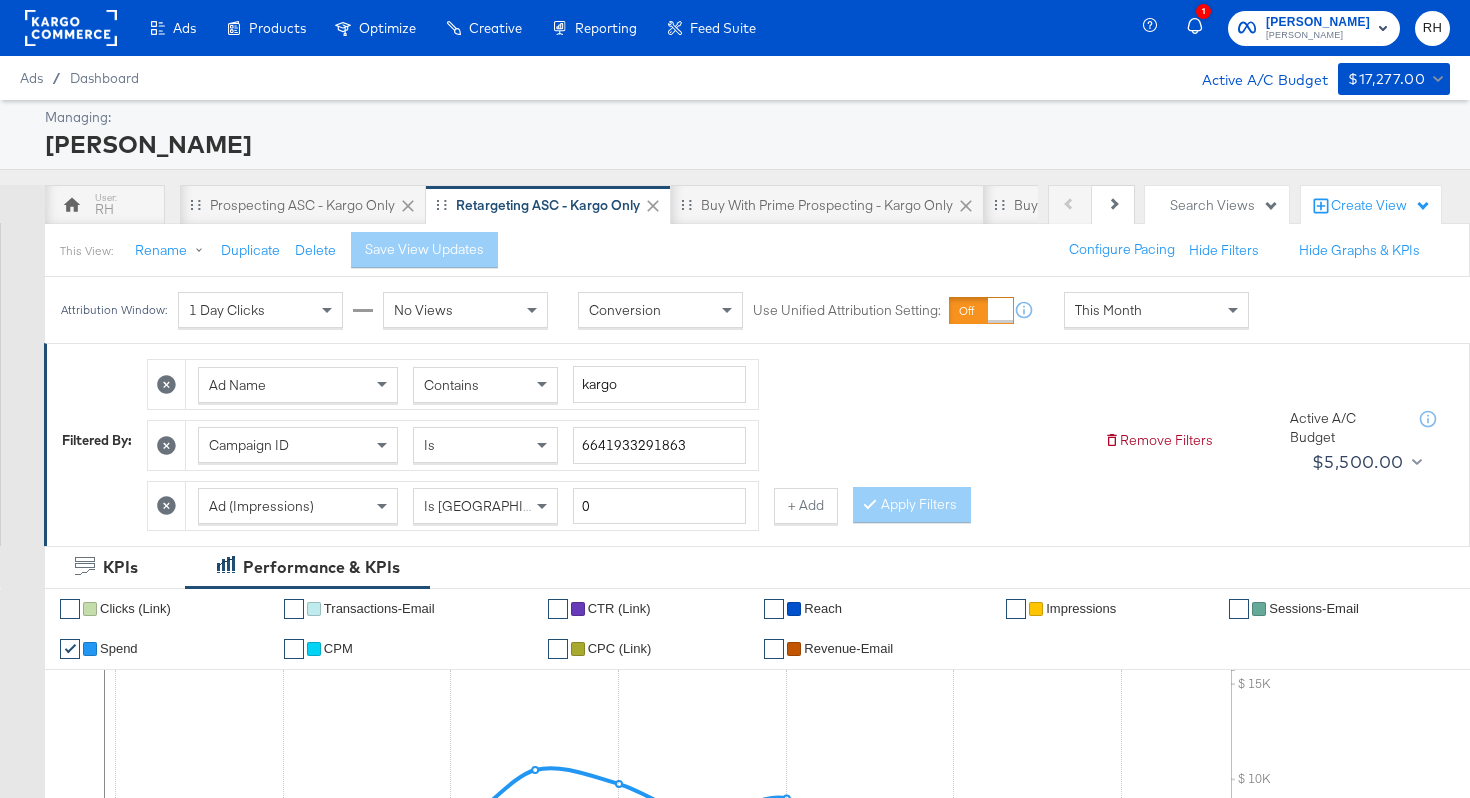click on "1" at bounding box center [1201, 28] 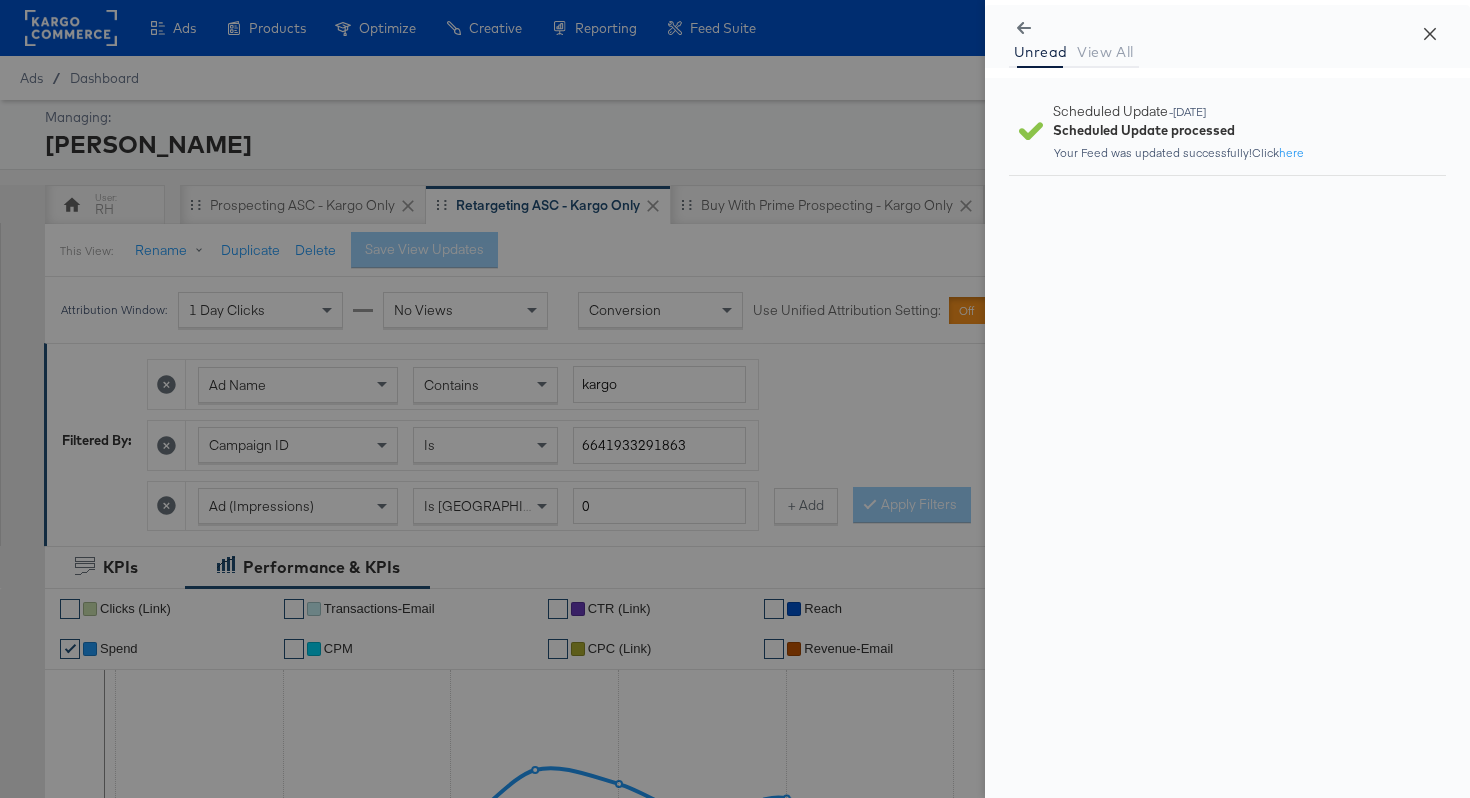 click 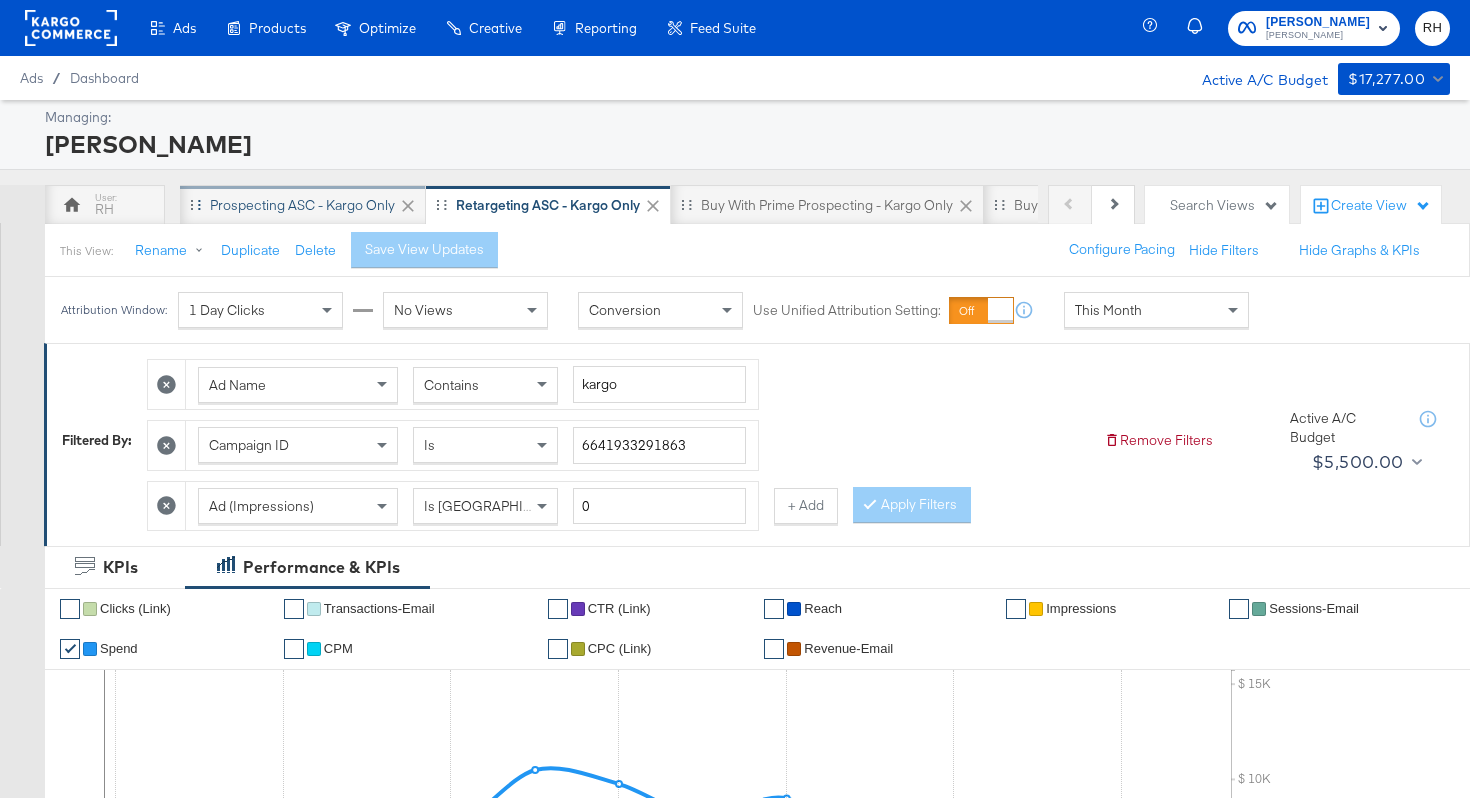 click on "Prospecting ASC - Kargo only" at bounding box center (302, 205) 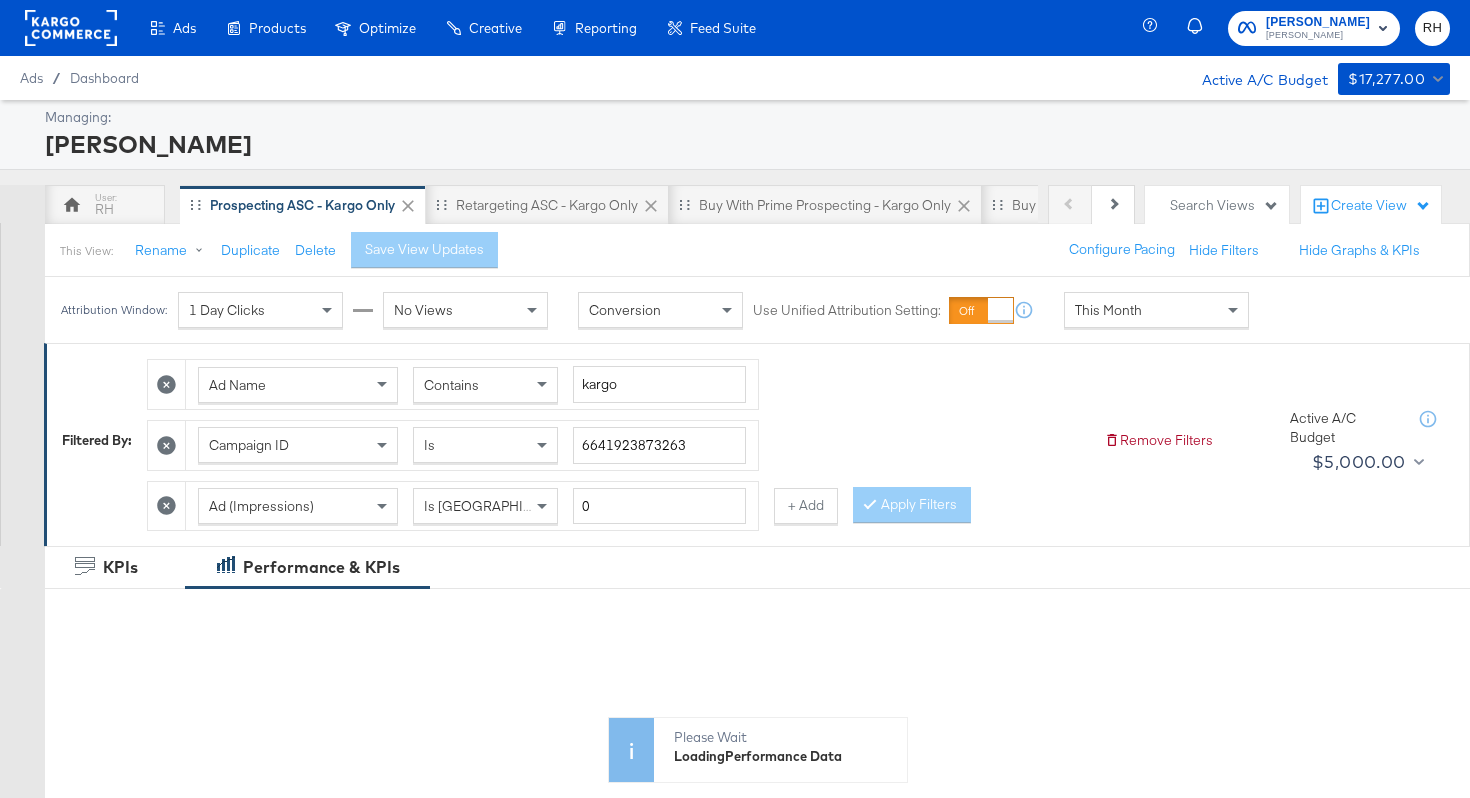 click on "This Month" at bounding box center [1108, 310] 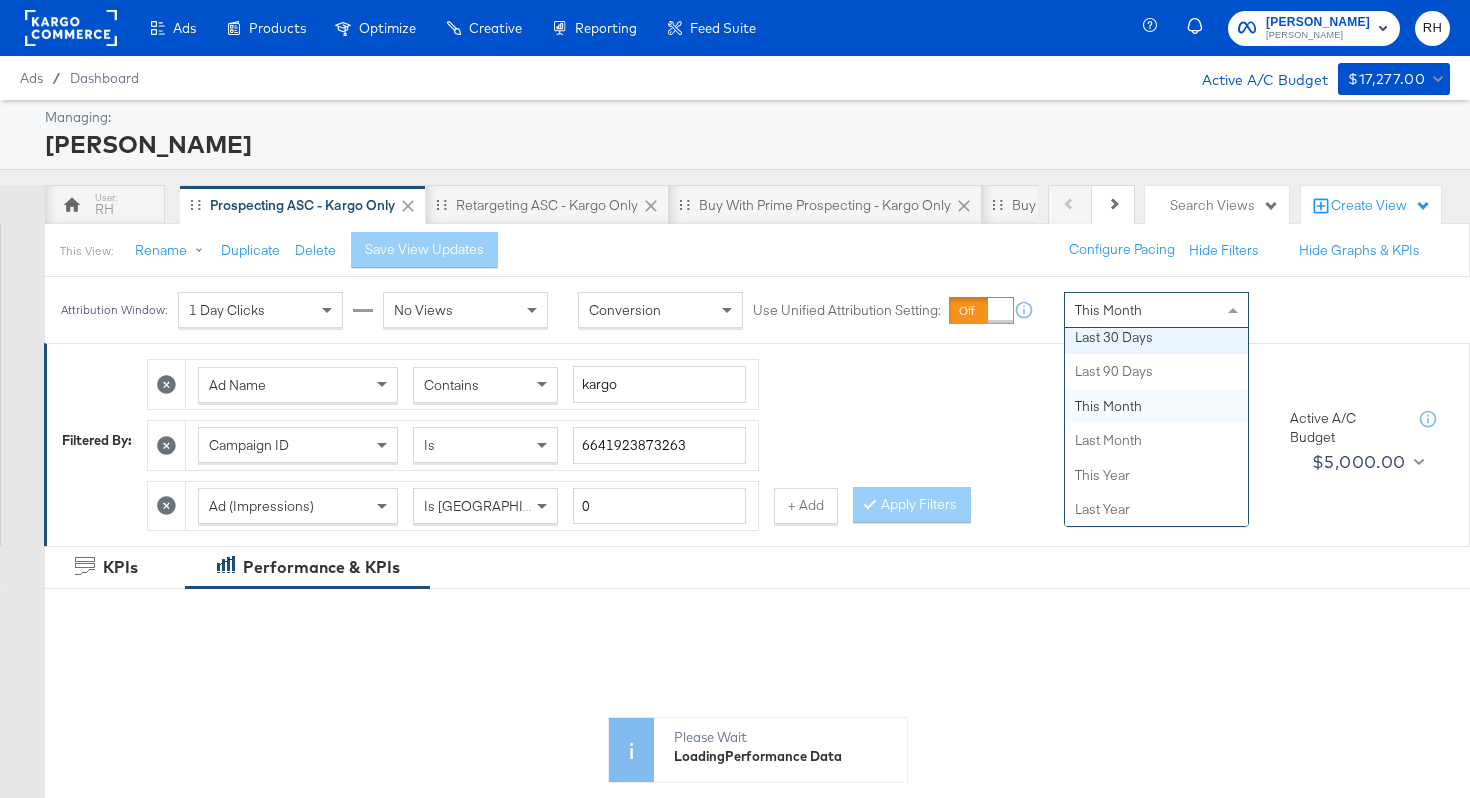scroll, scrollTop: 0, scrollLeft: 0, axis: both 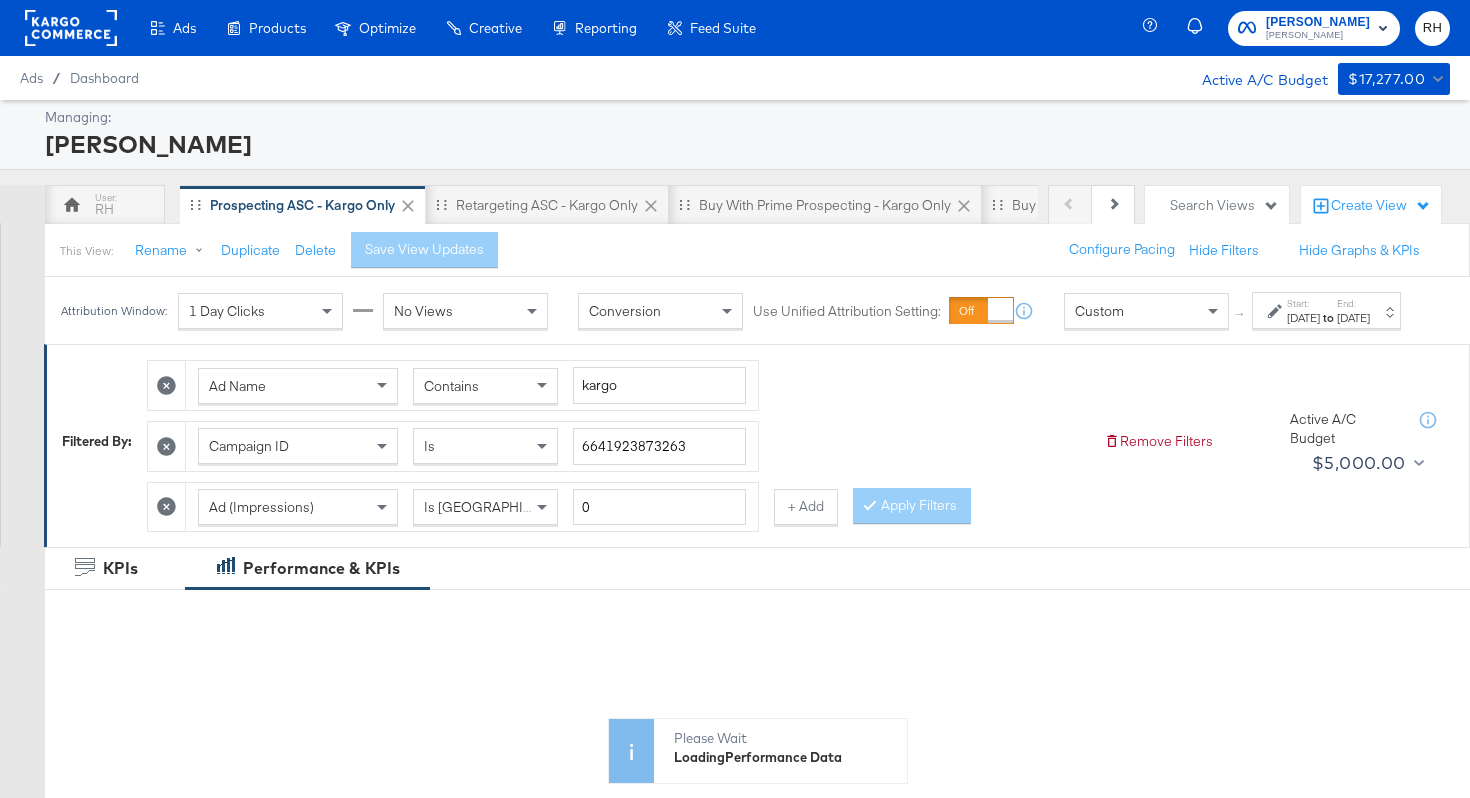 click on "[DATE]" at bounding box center [1303, 318] 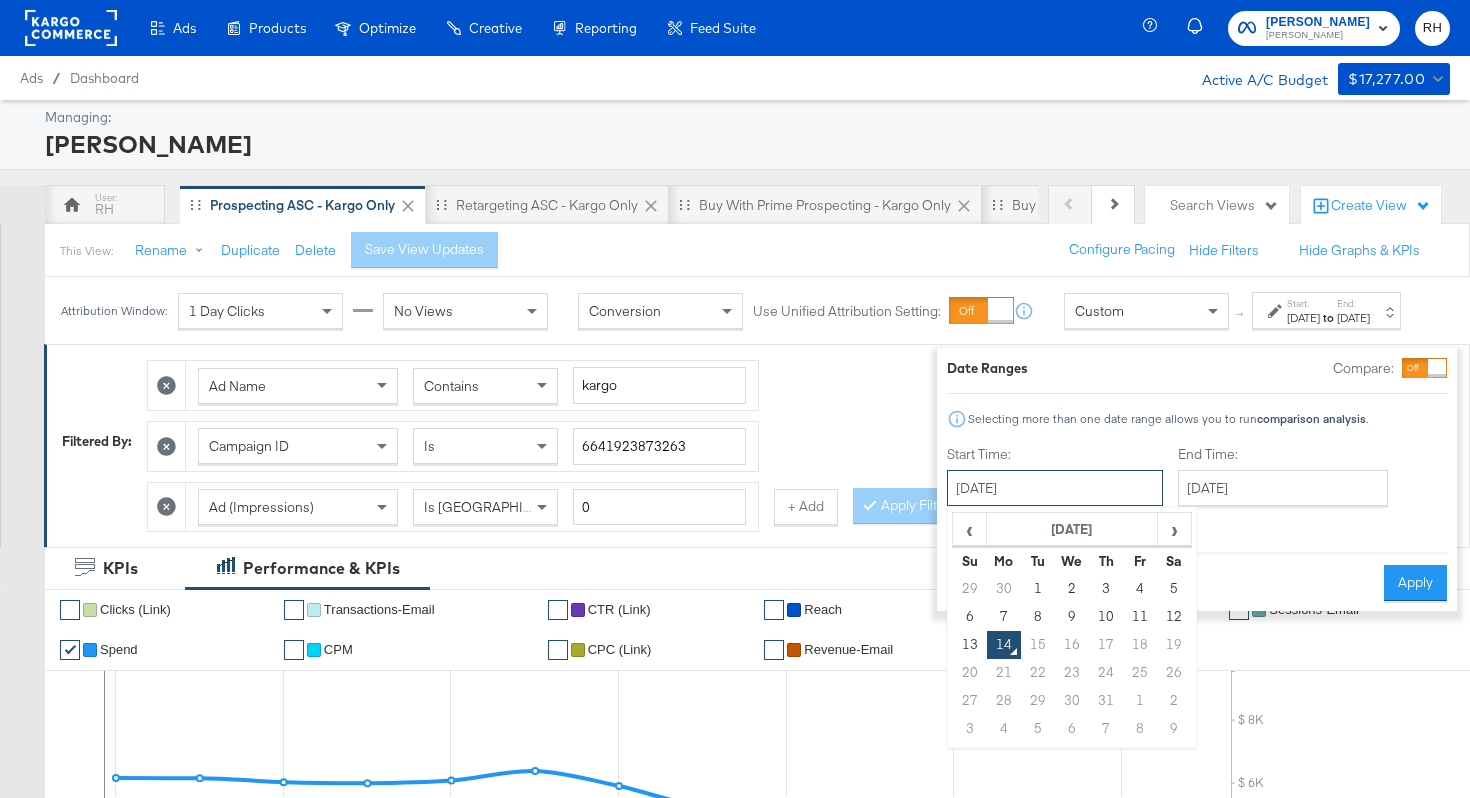 click on "[DATE]" at bounding box center [1055, 488] 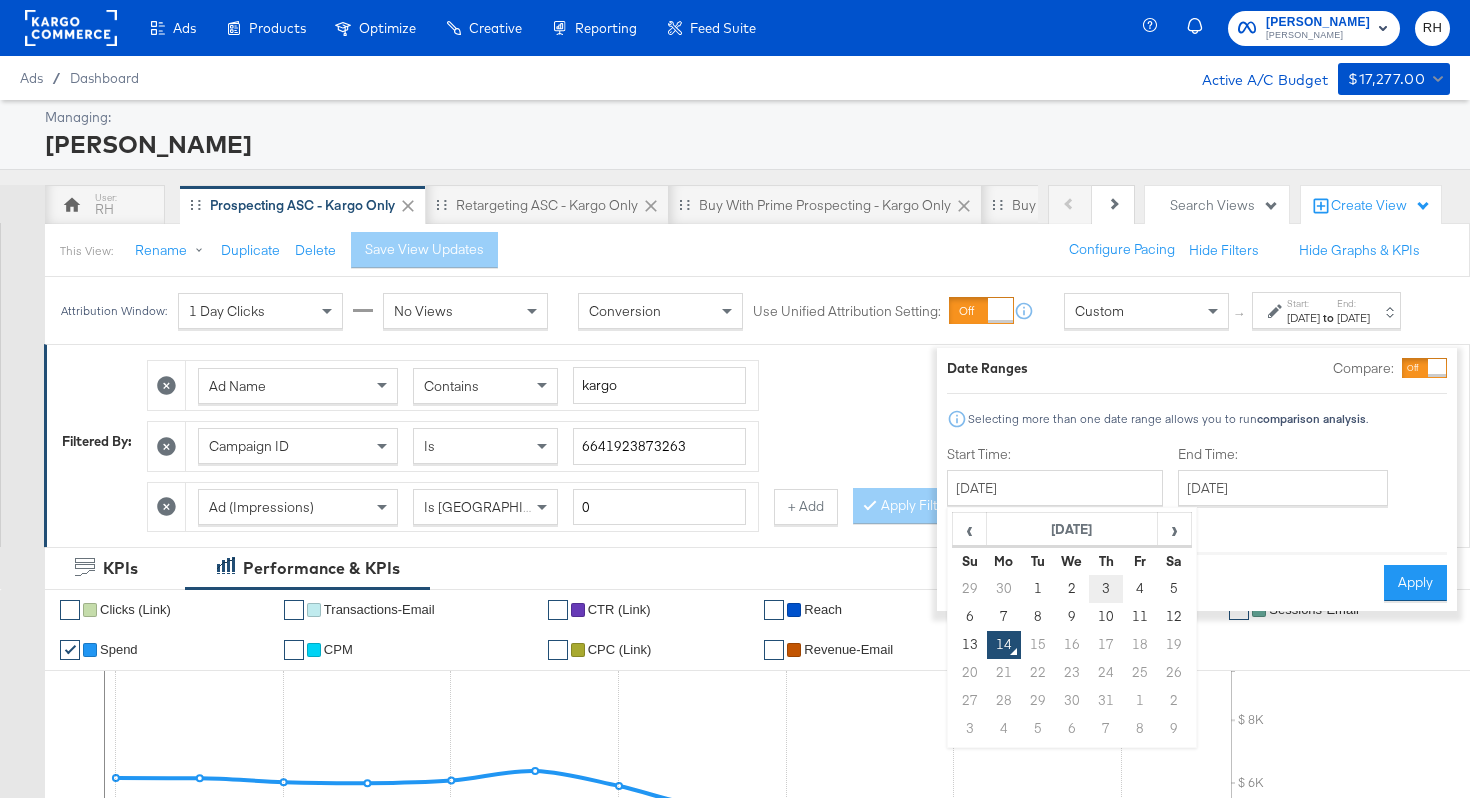 click on "3" at bounding box center (1106, 589) 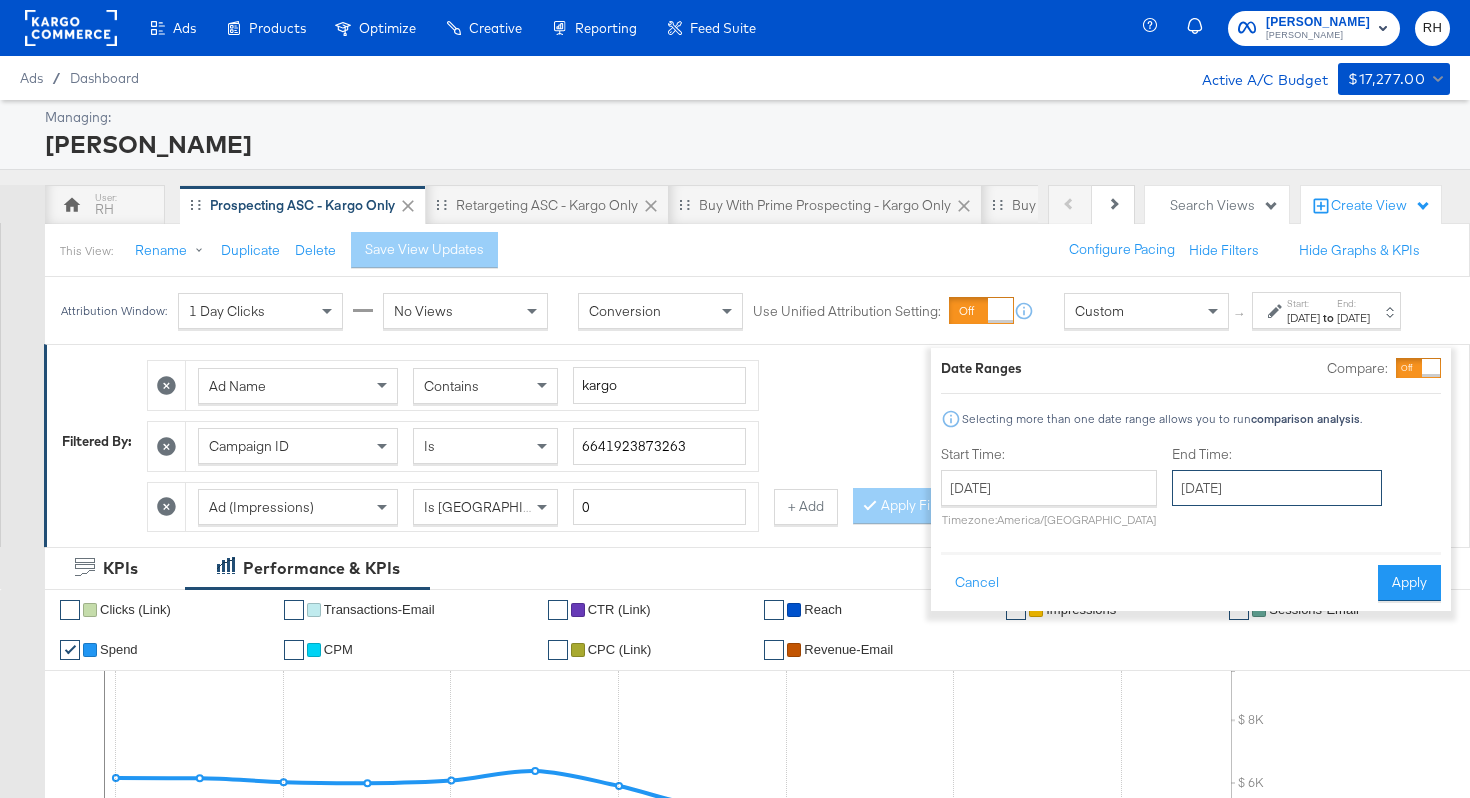click on "[DATE]" at bounding box center [1277, 488] 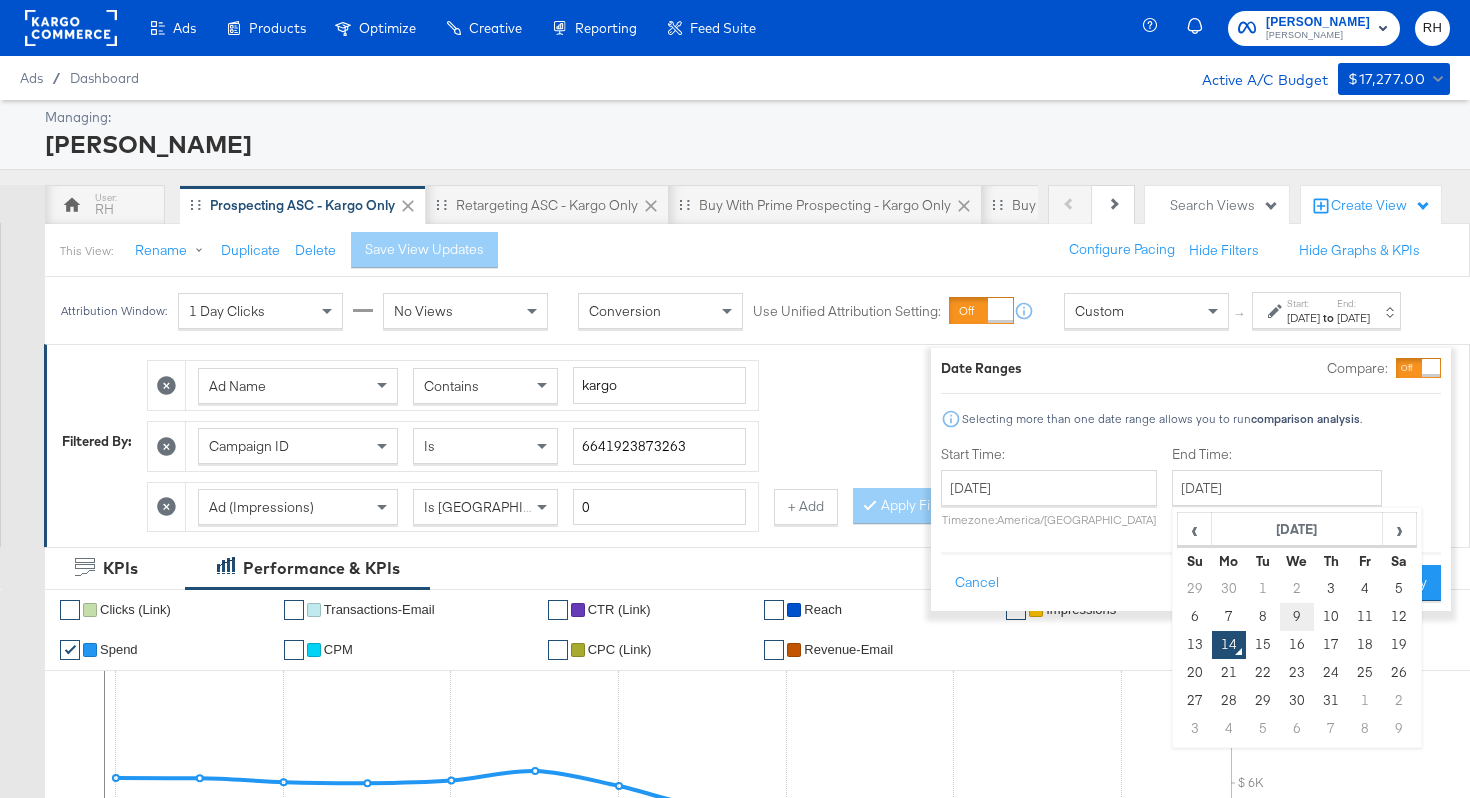 click on "9" at bounding box center [1297, 617] 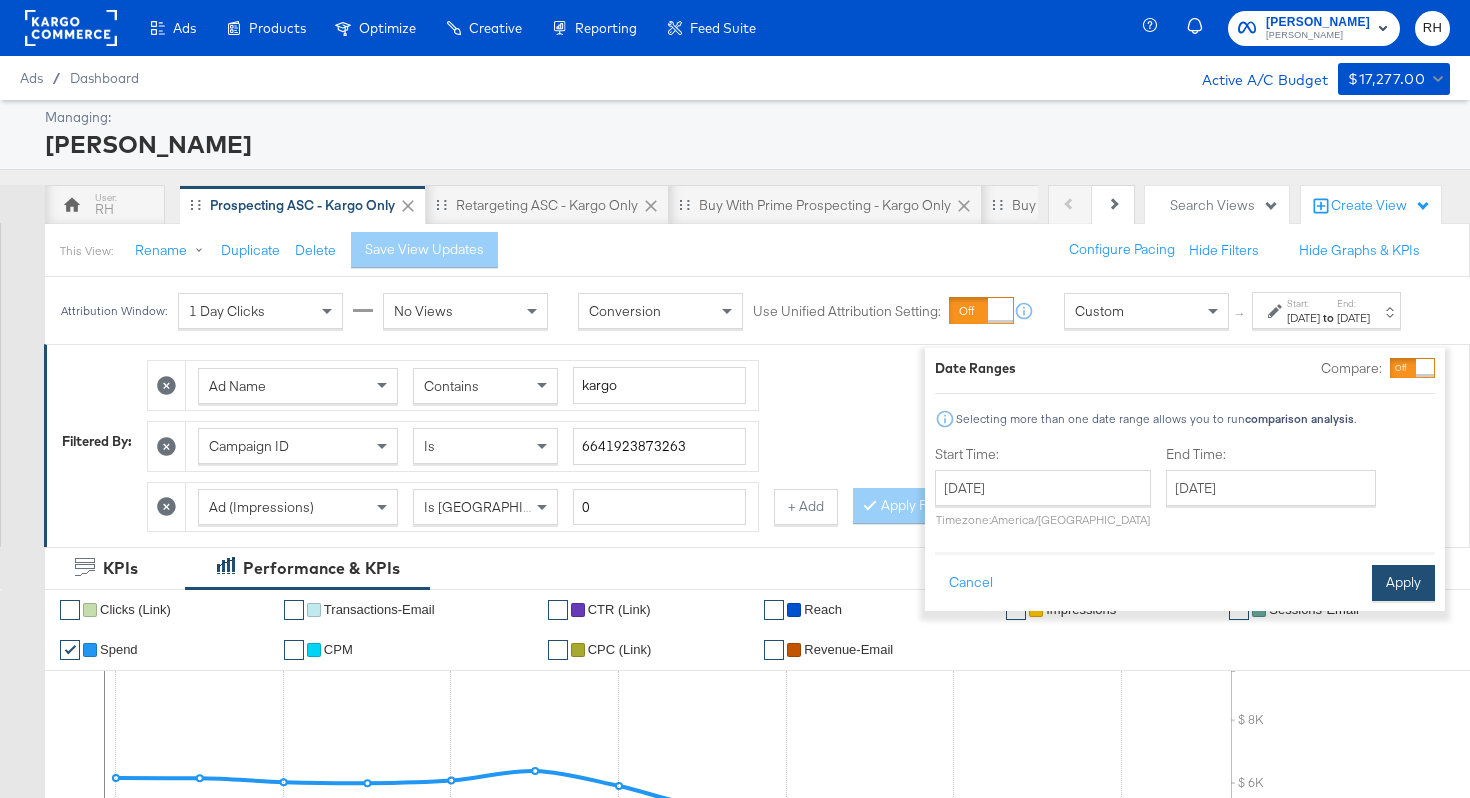 click on "Apply" at bounding box center [1403, 583] 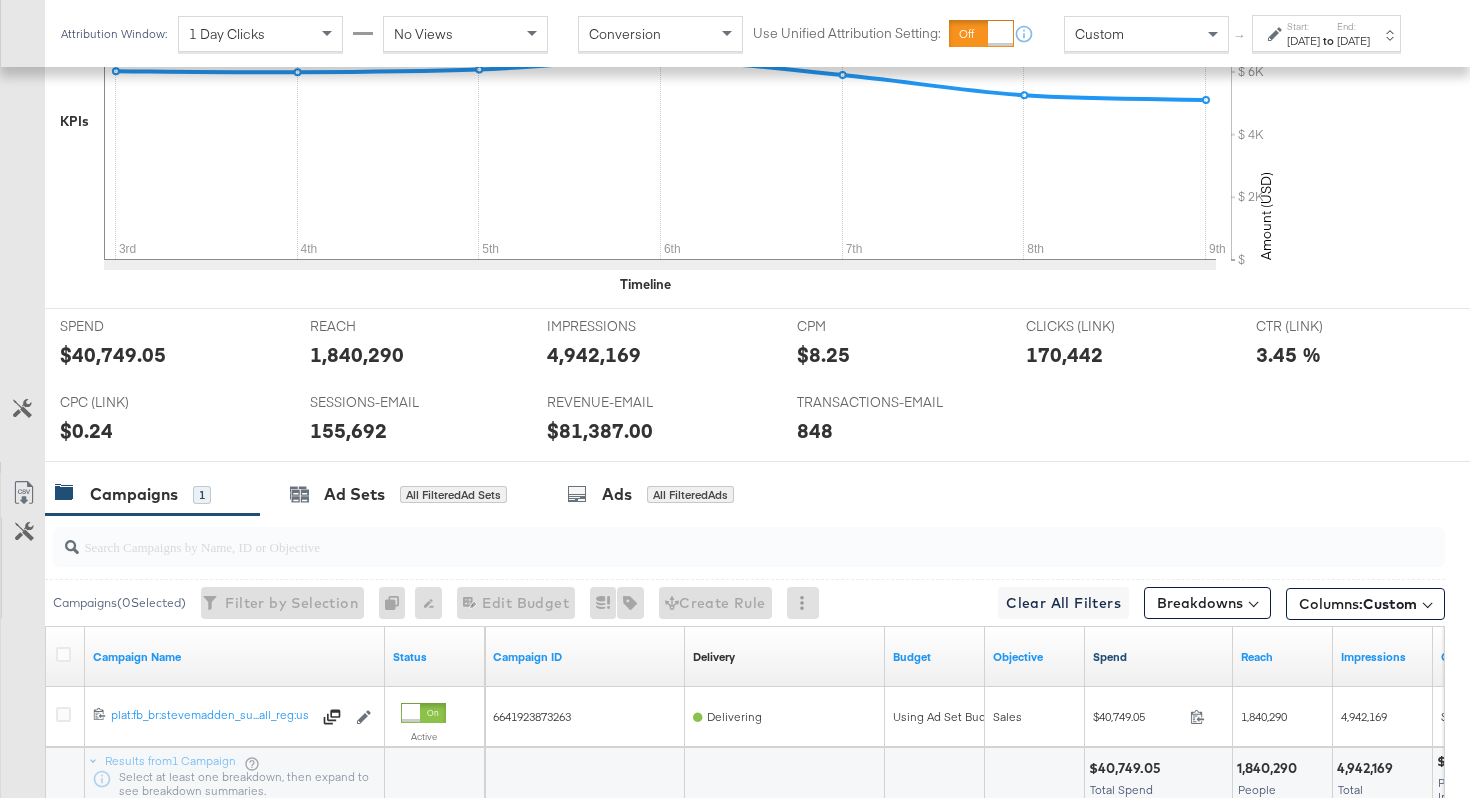 scroll, scrollTop: 726, scrollLeft: 0, axis: vertical 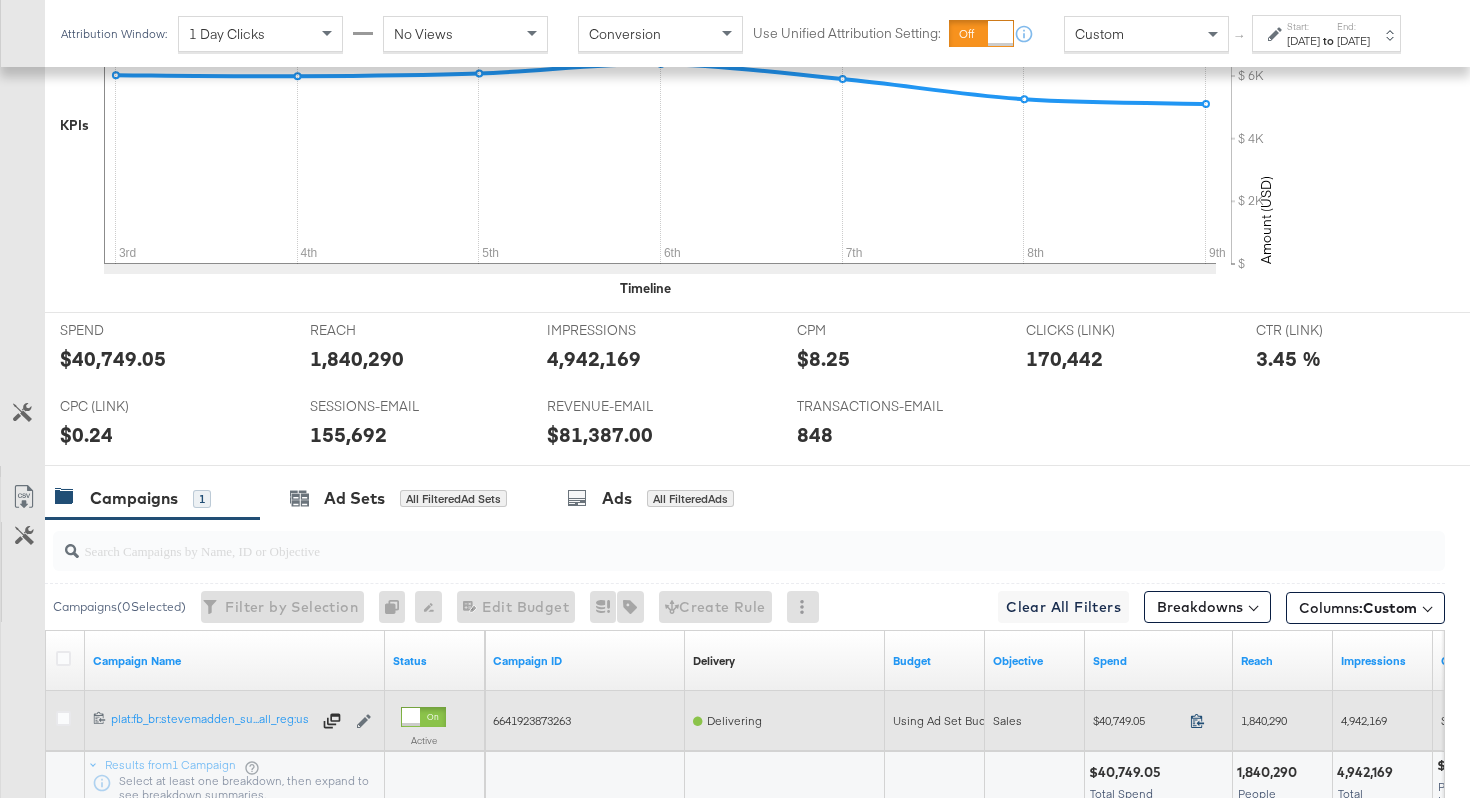 click 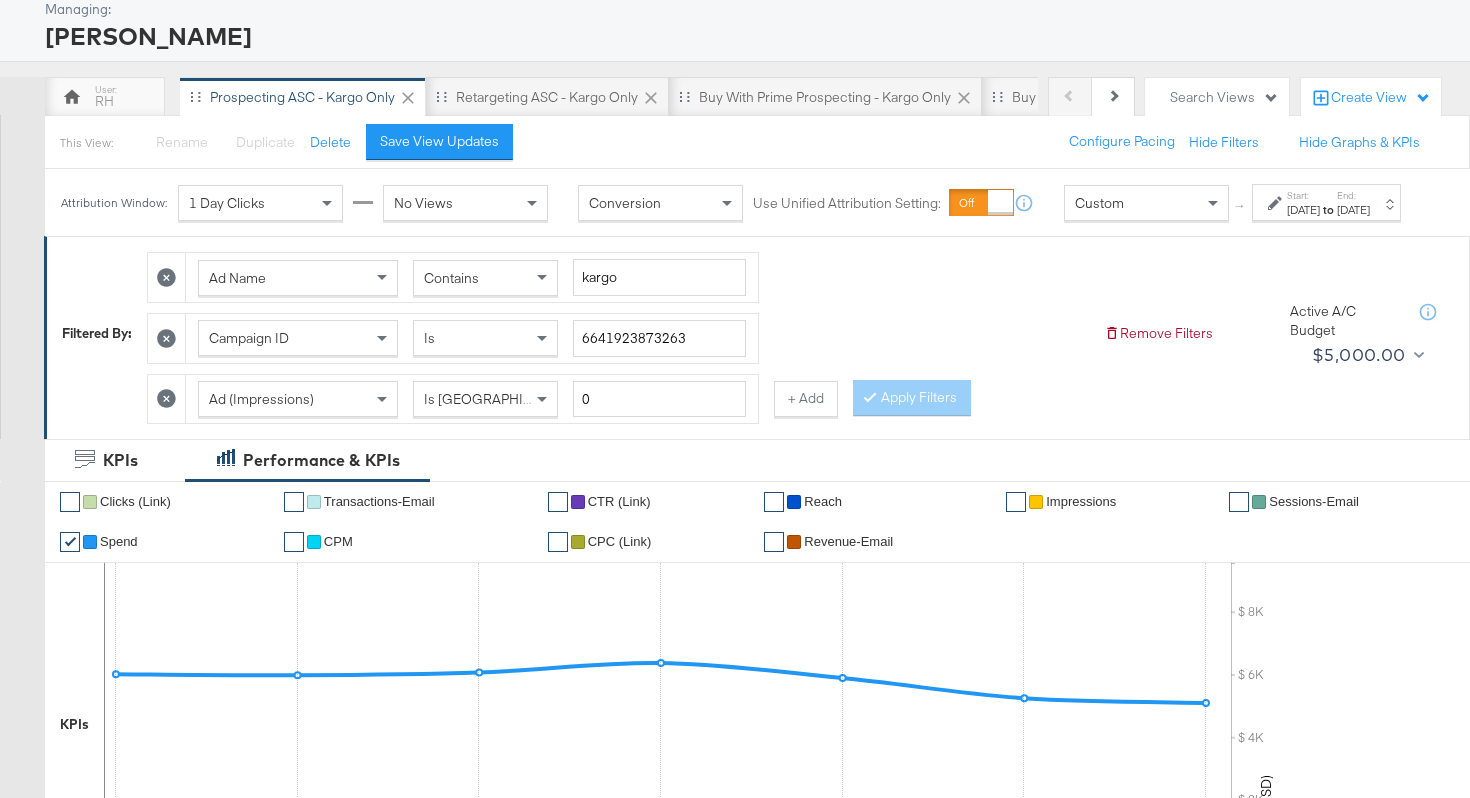 scroll, scrollTop: 86, scrollLeft: 0, axis: vertical 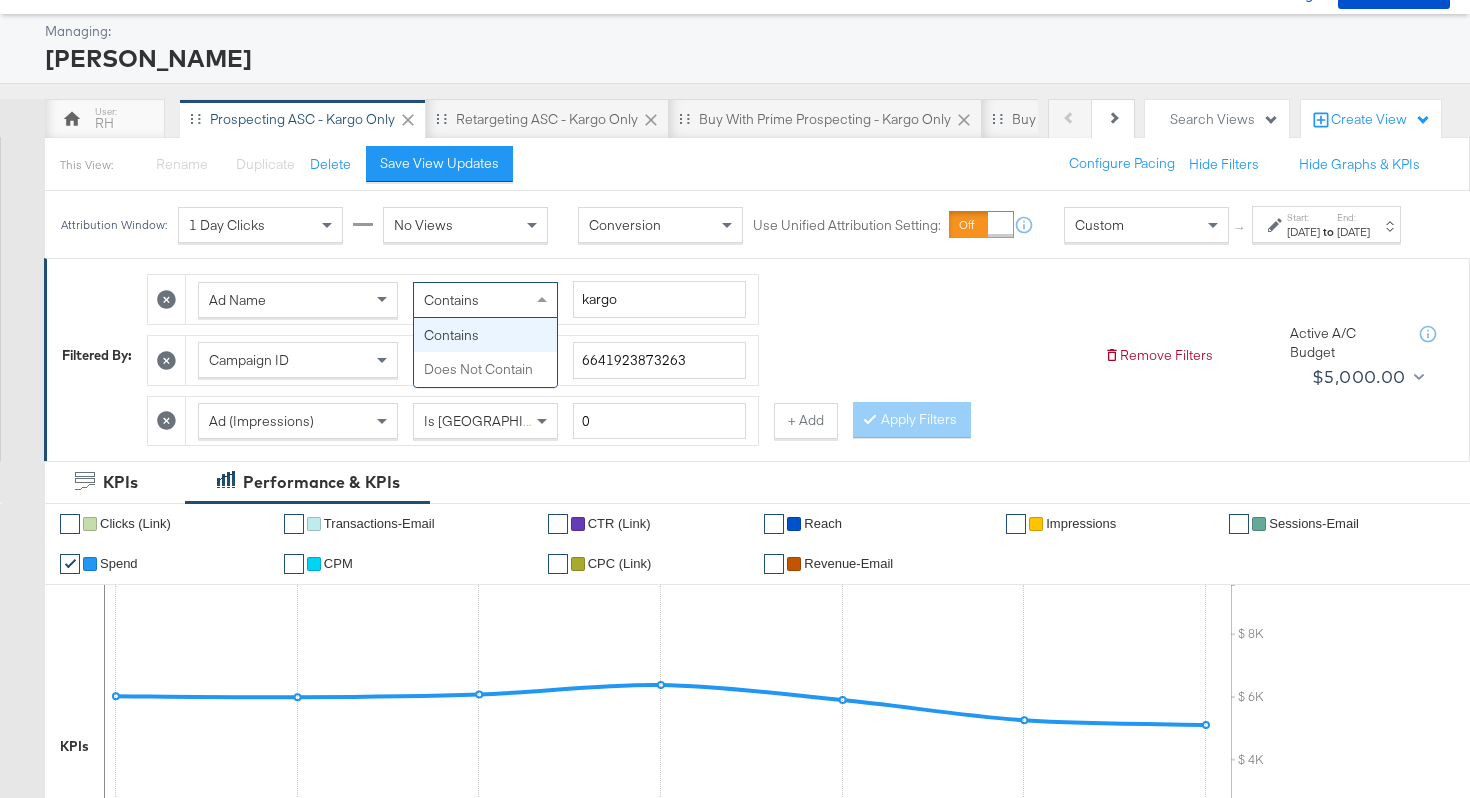 click at bounding box center (542, 299) 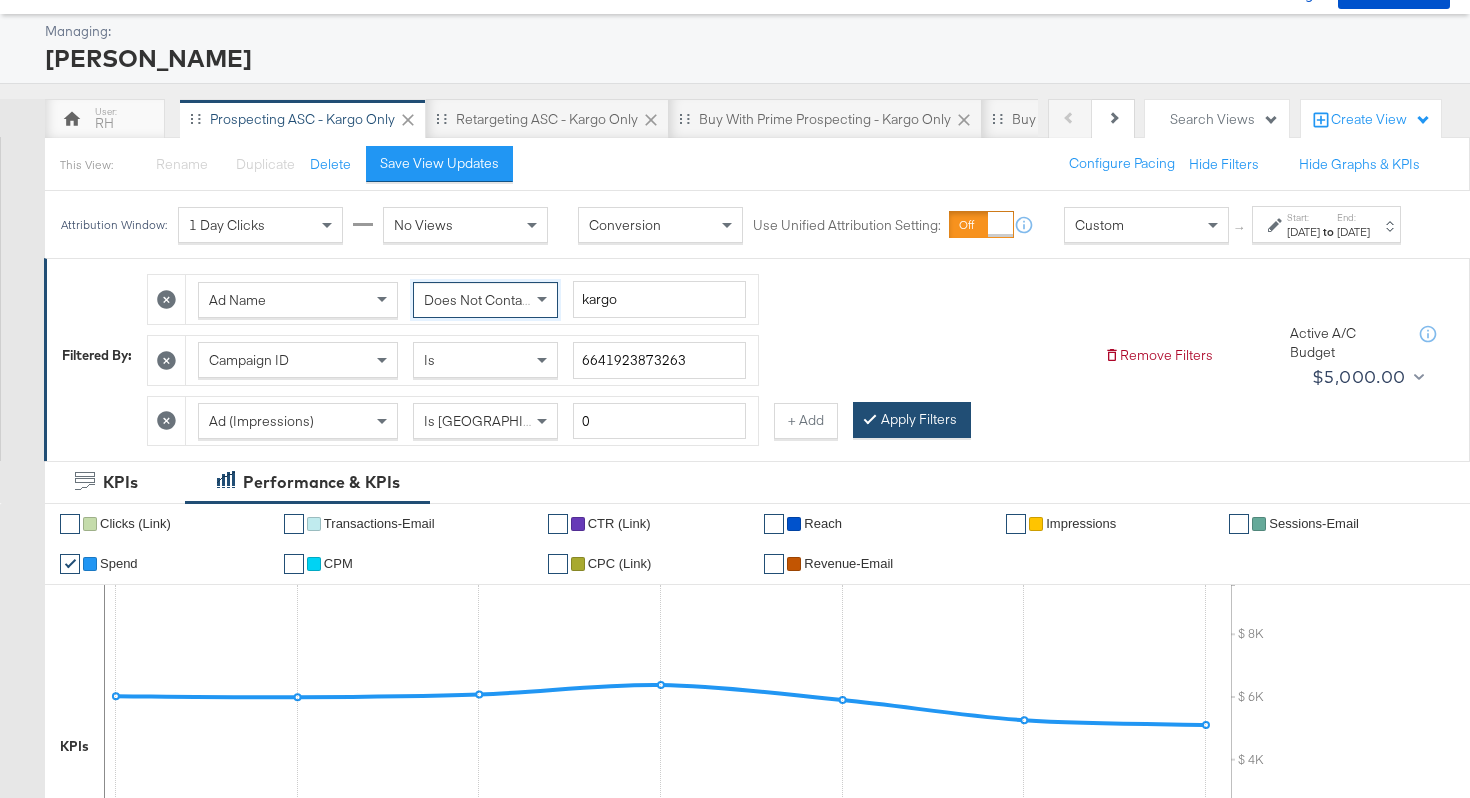 click on "Apply Filters" at bounding box center (912, 420) 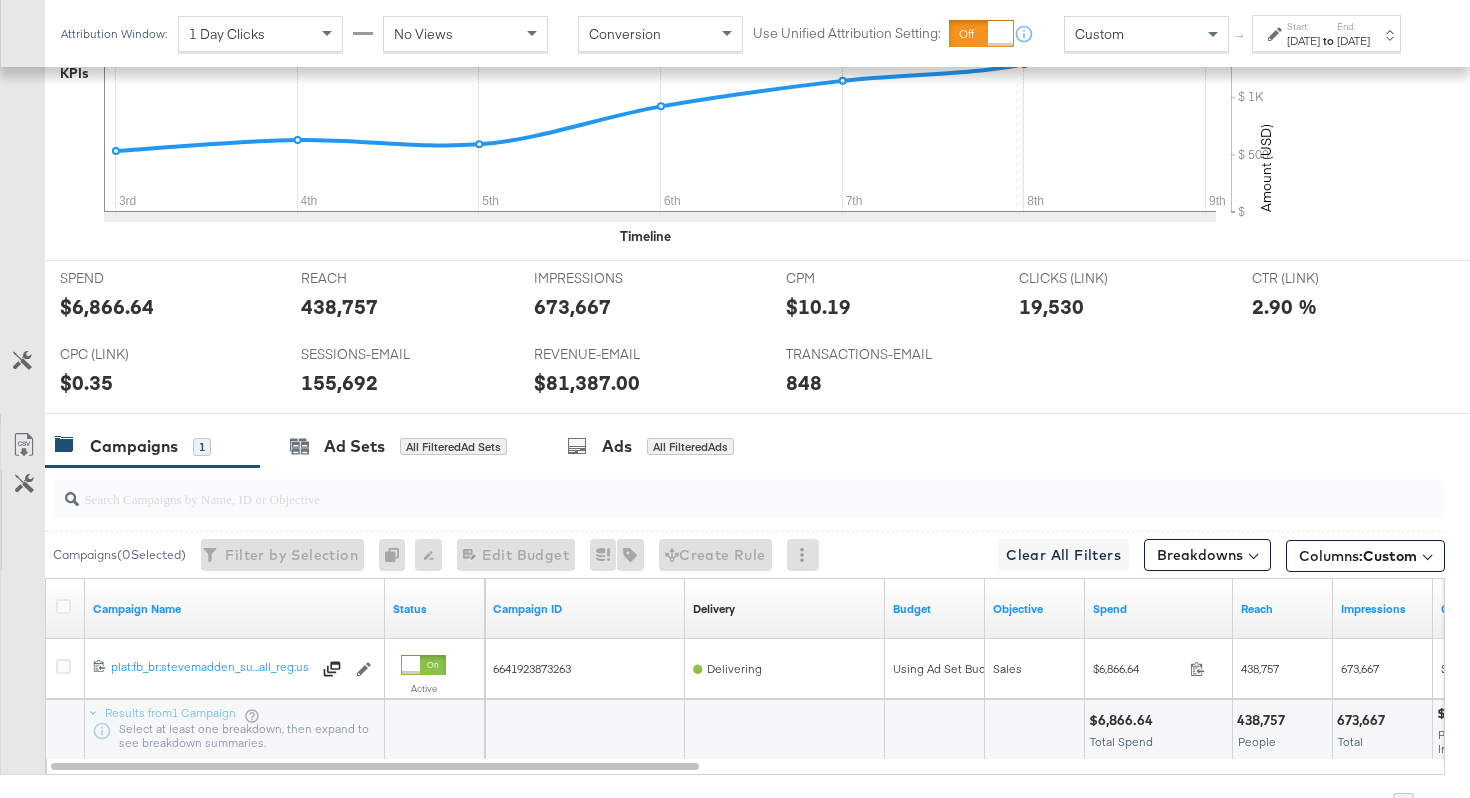 scroll, scrollTop: 812, scrollLeft: 0, axis: vertical 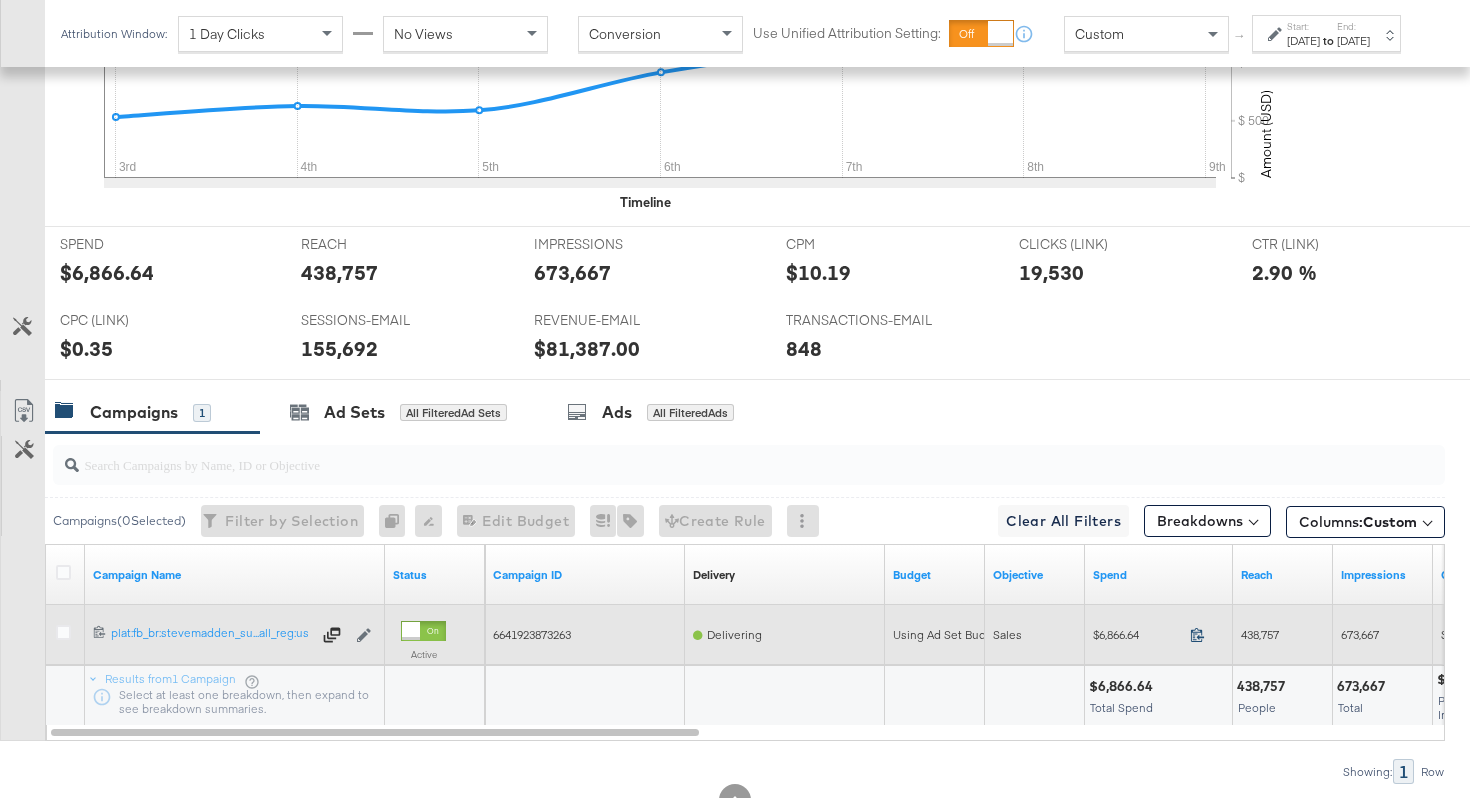 click 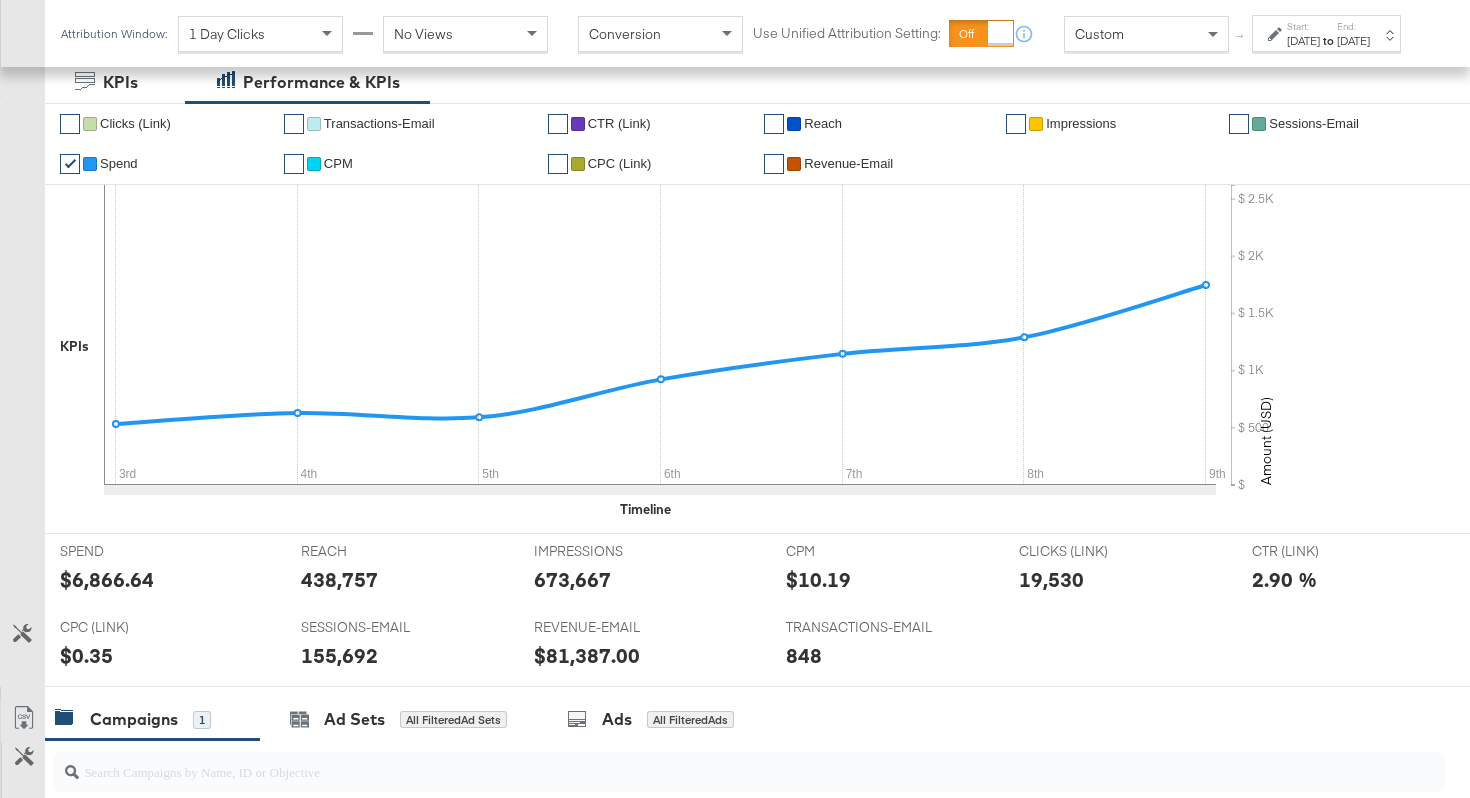 scroll, scrollTop: 0, scrollLeft: 0, axis: both 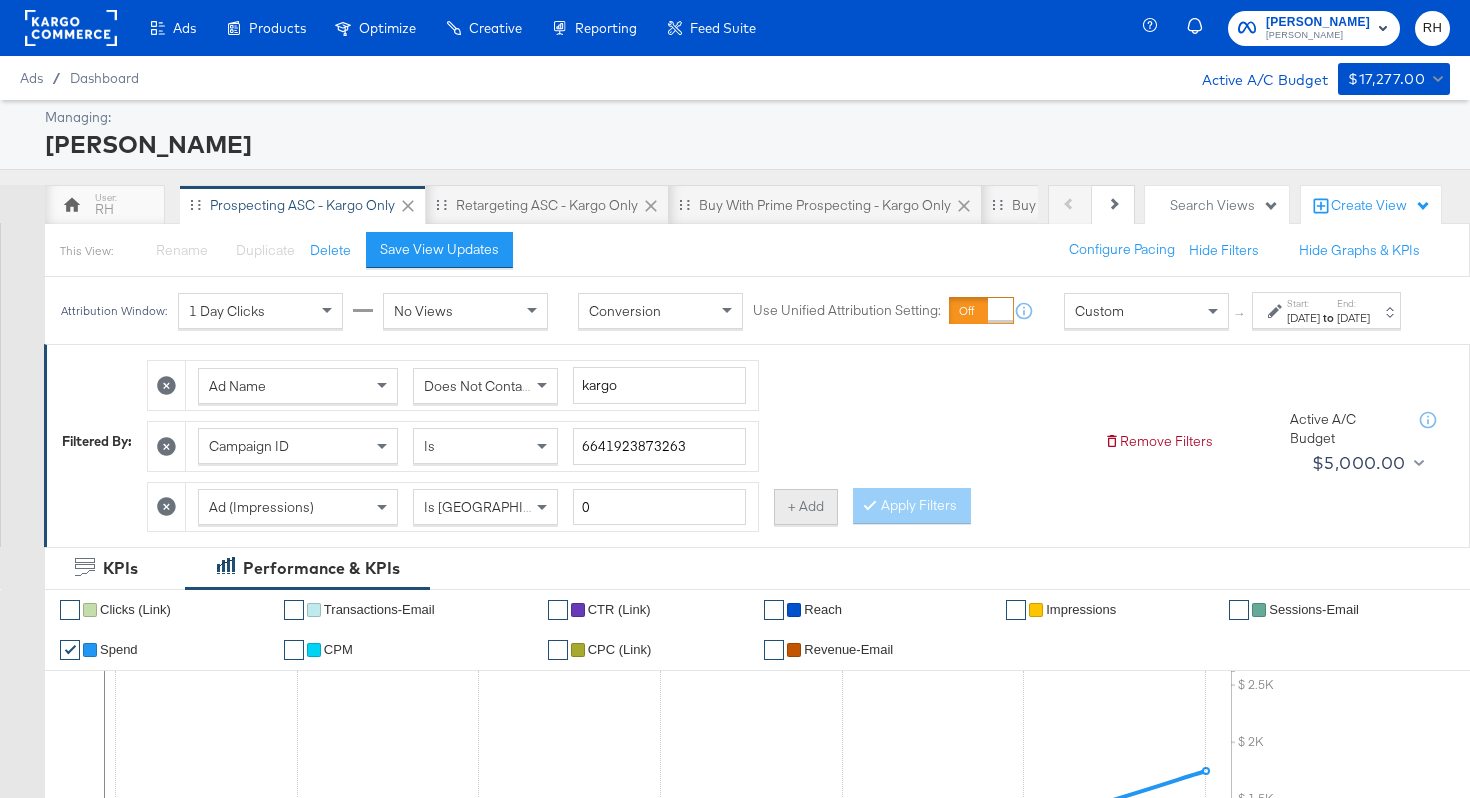 click on "+ Add" at bounding box center (806, 507) 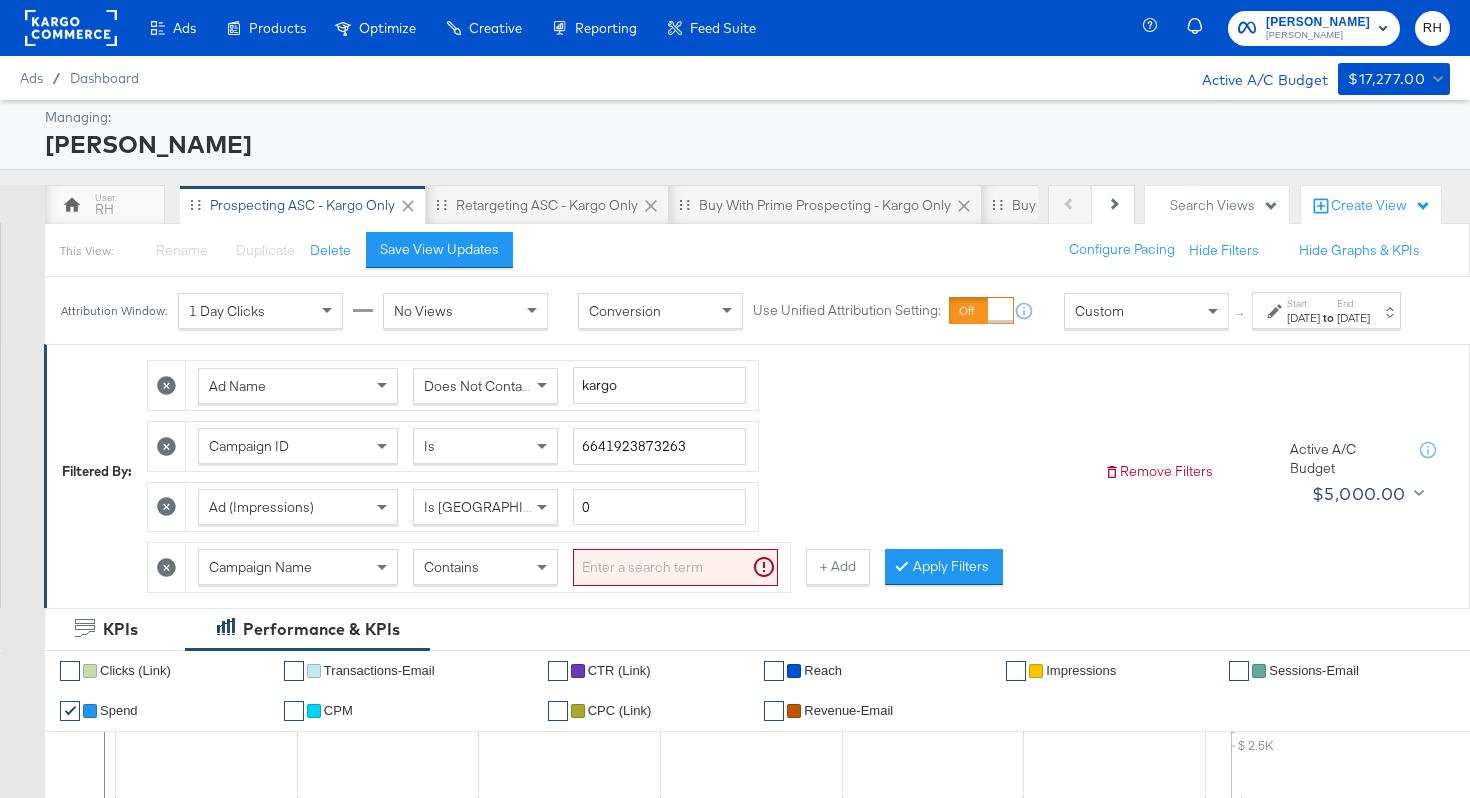 click on "Campaign Name" at bounding box center [298, 567] 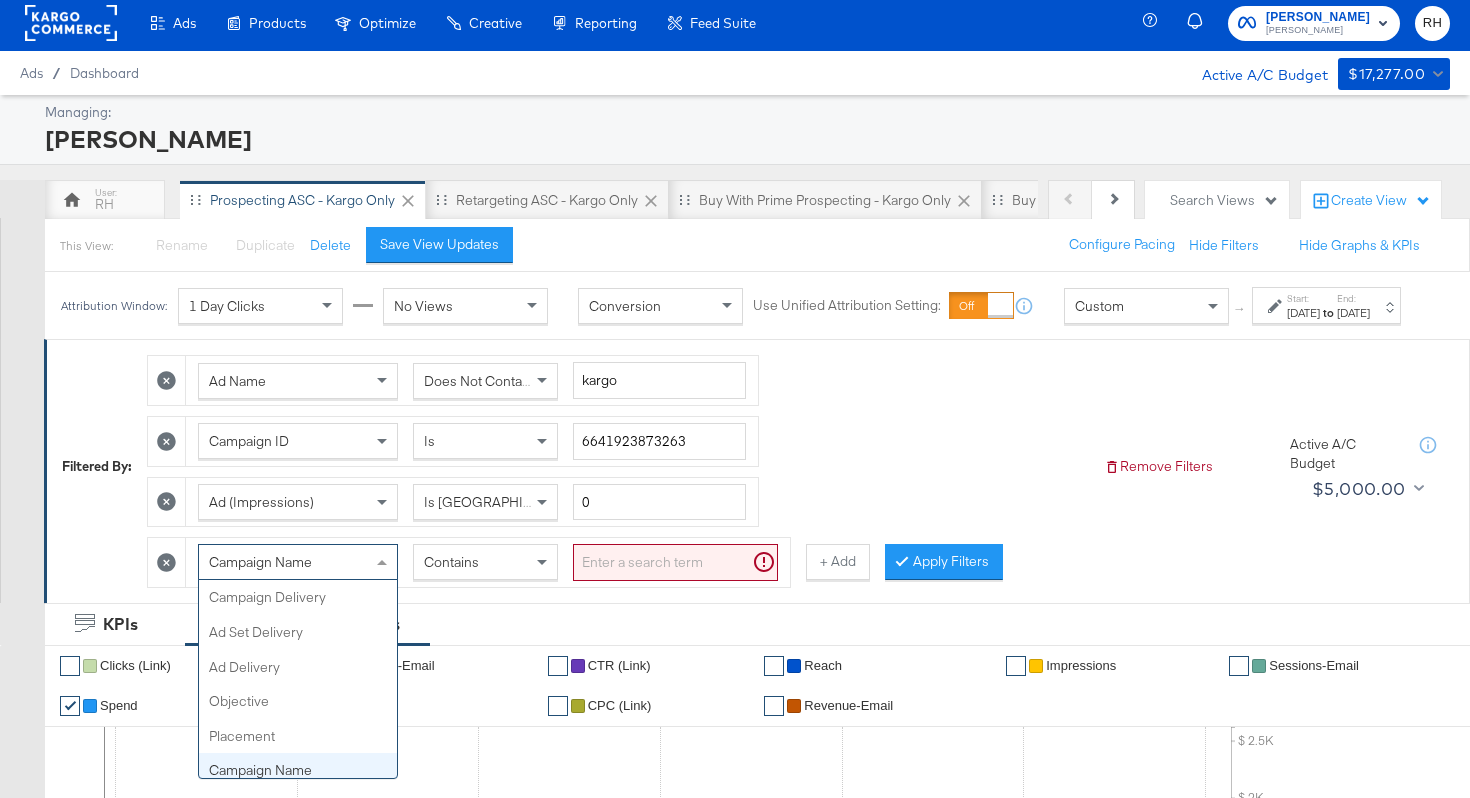 scroll, scrollTop: 173, scrollLeft: 0, axis: vertical 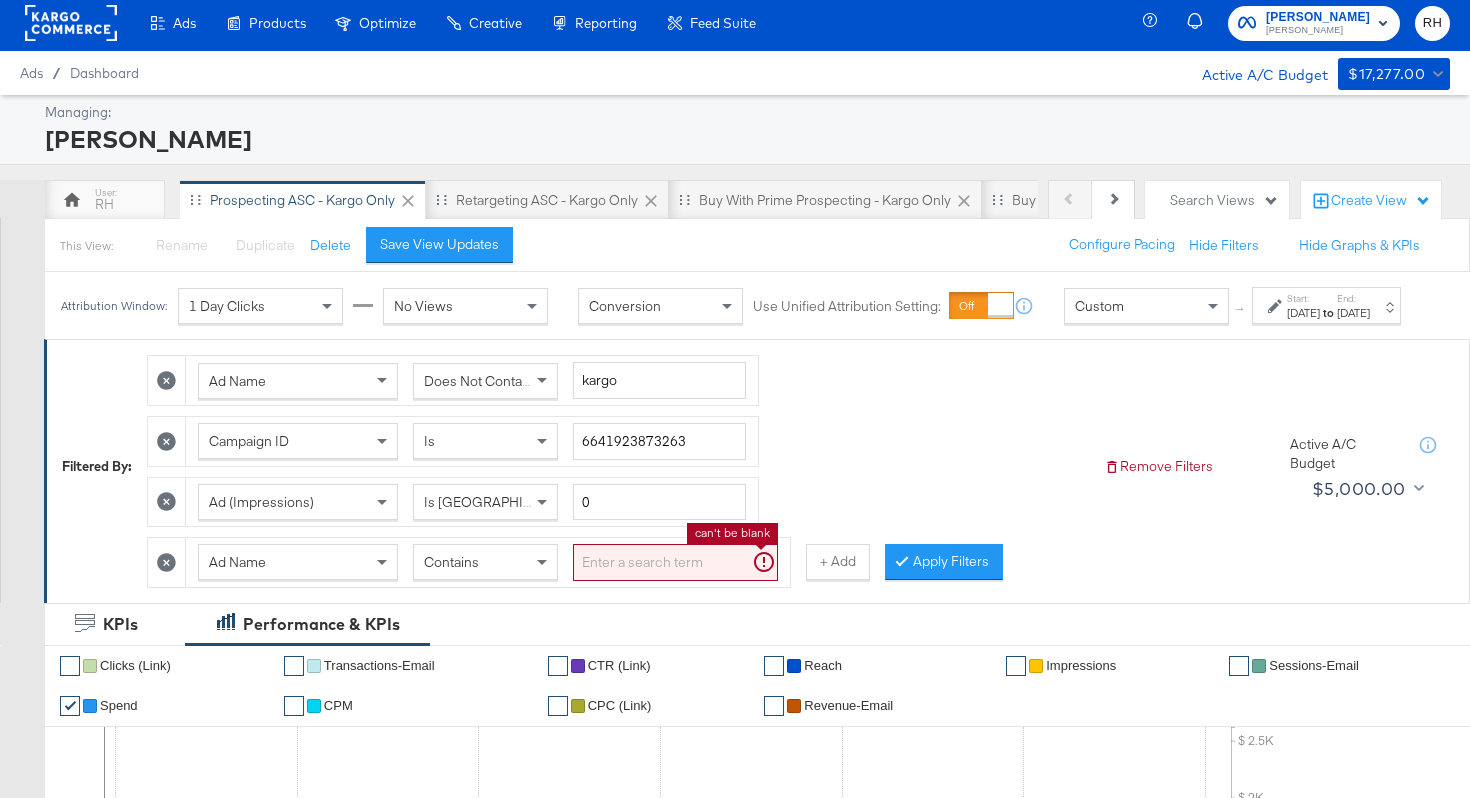 click at bounding box center [675, 562] 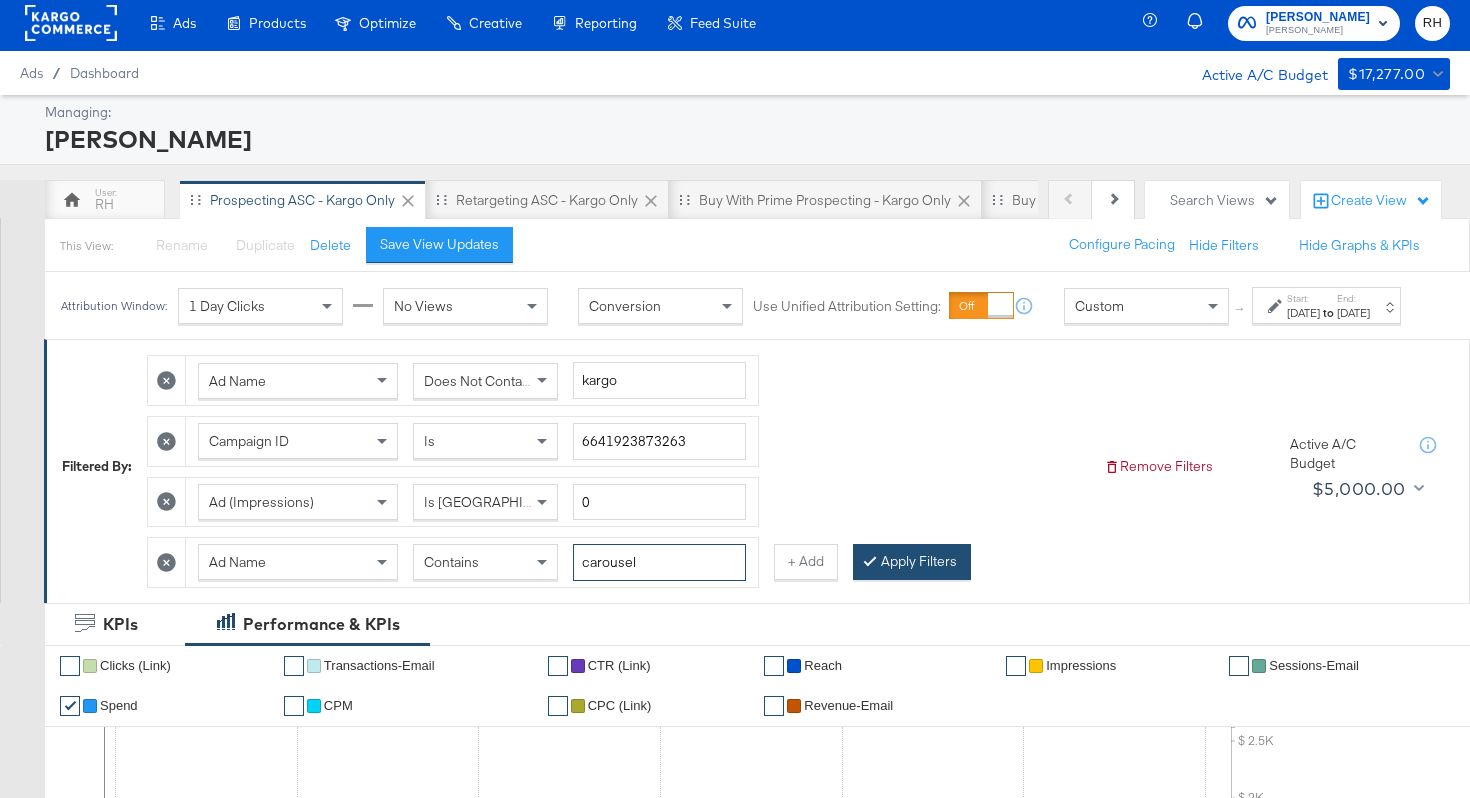 type on "carousel" 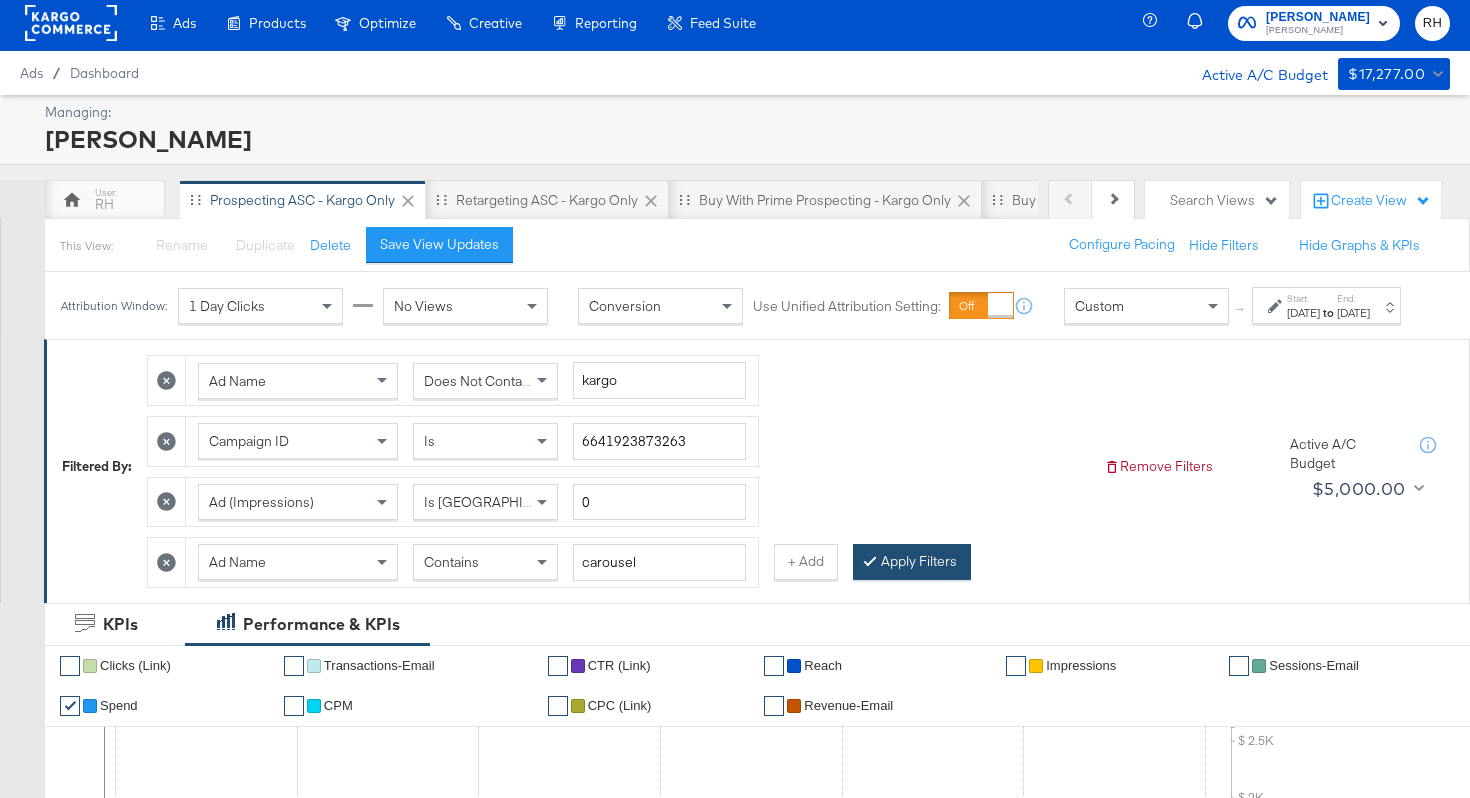 click at bounding box center (874, 561) 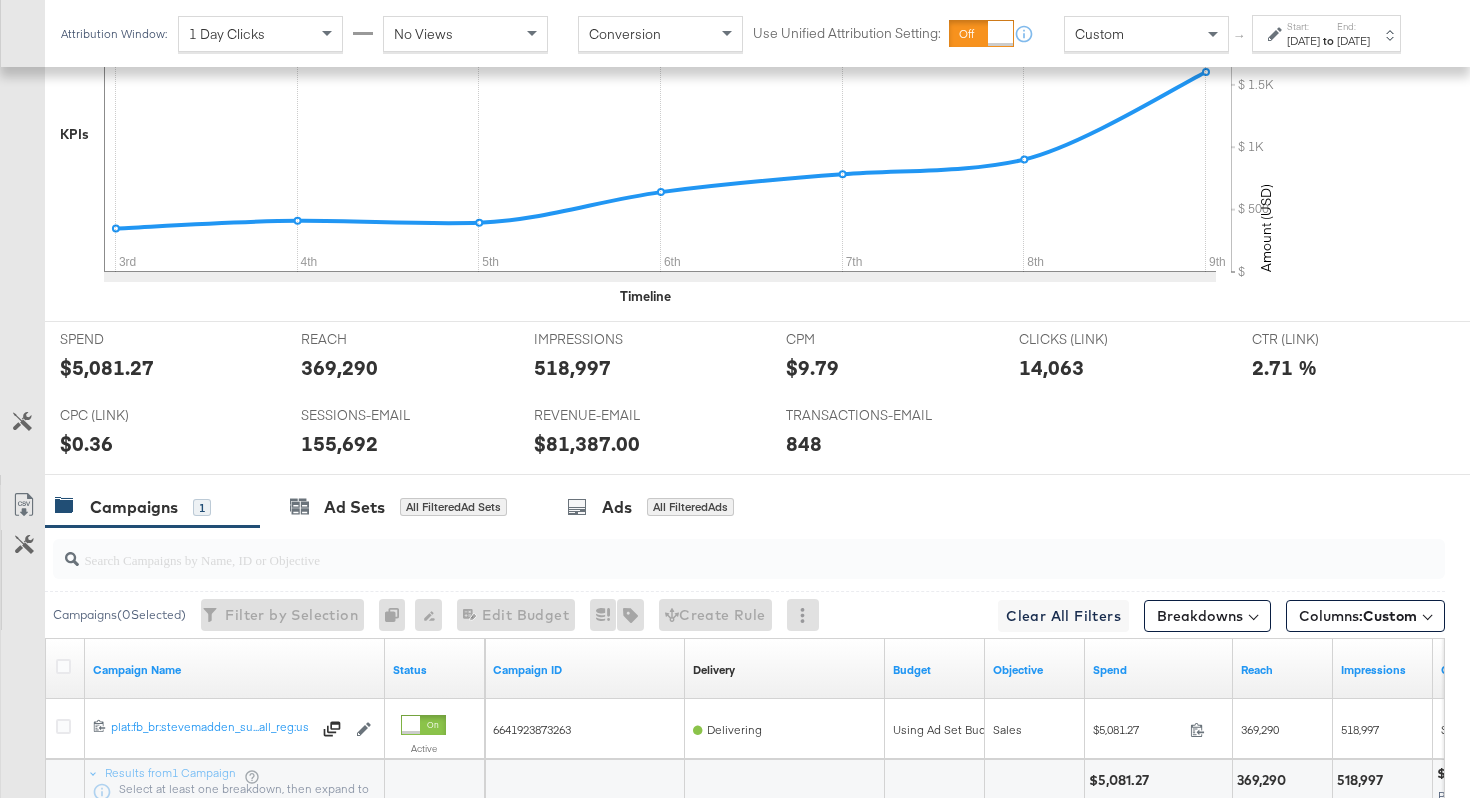 scroll, scrollTop: 816, scrollLeft: 0, axis: vertical 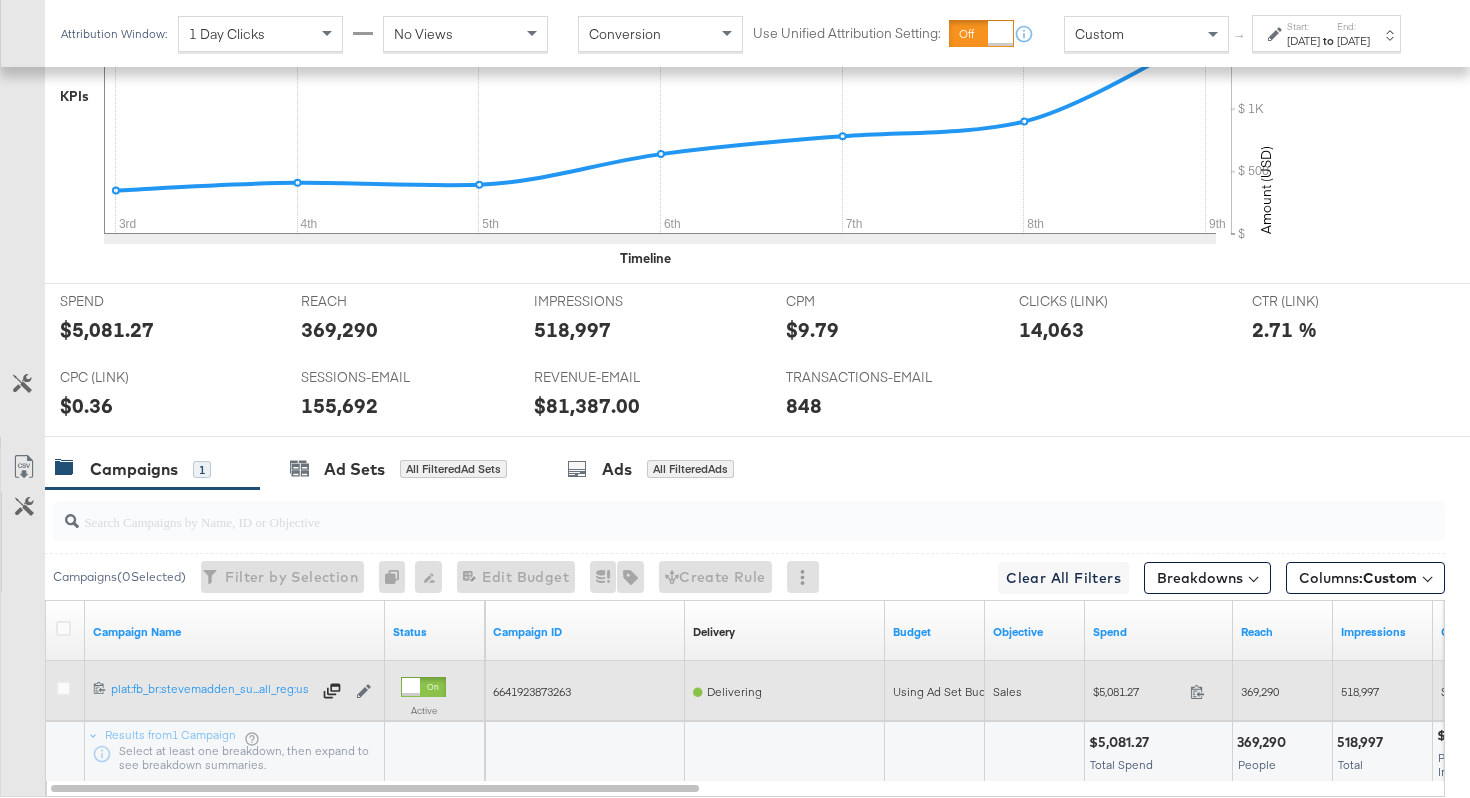 click at bounding box center (1203, 694) 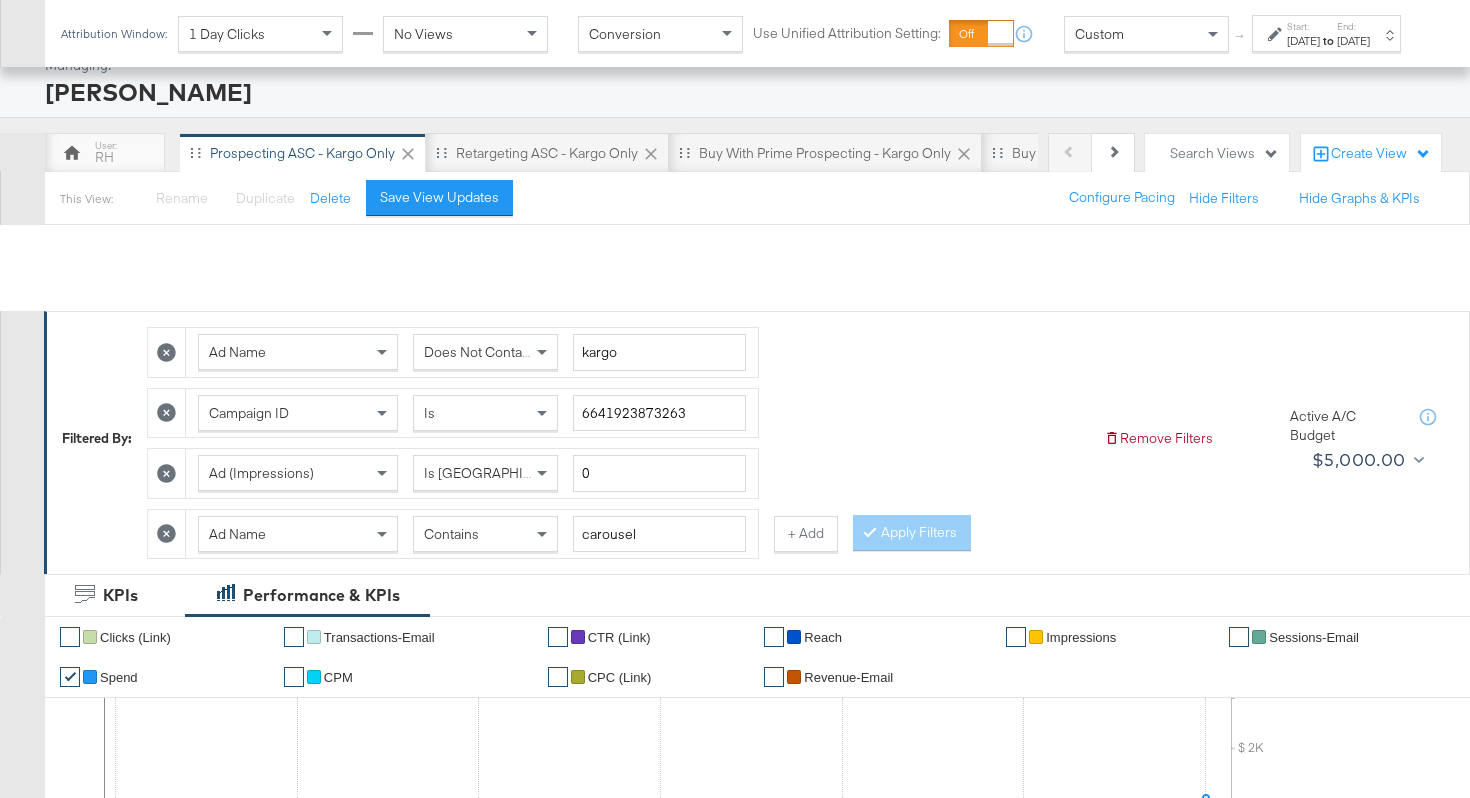 scroll, scrollTop: 0, scrollLeft: 0, axis: both 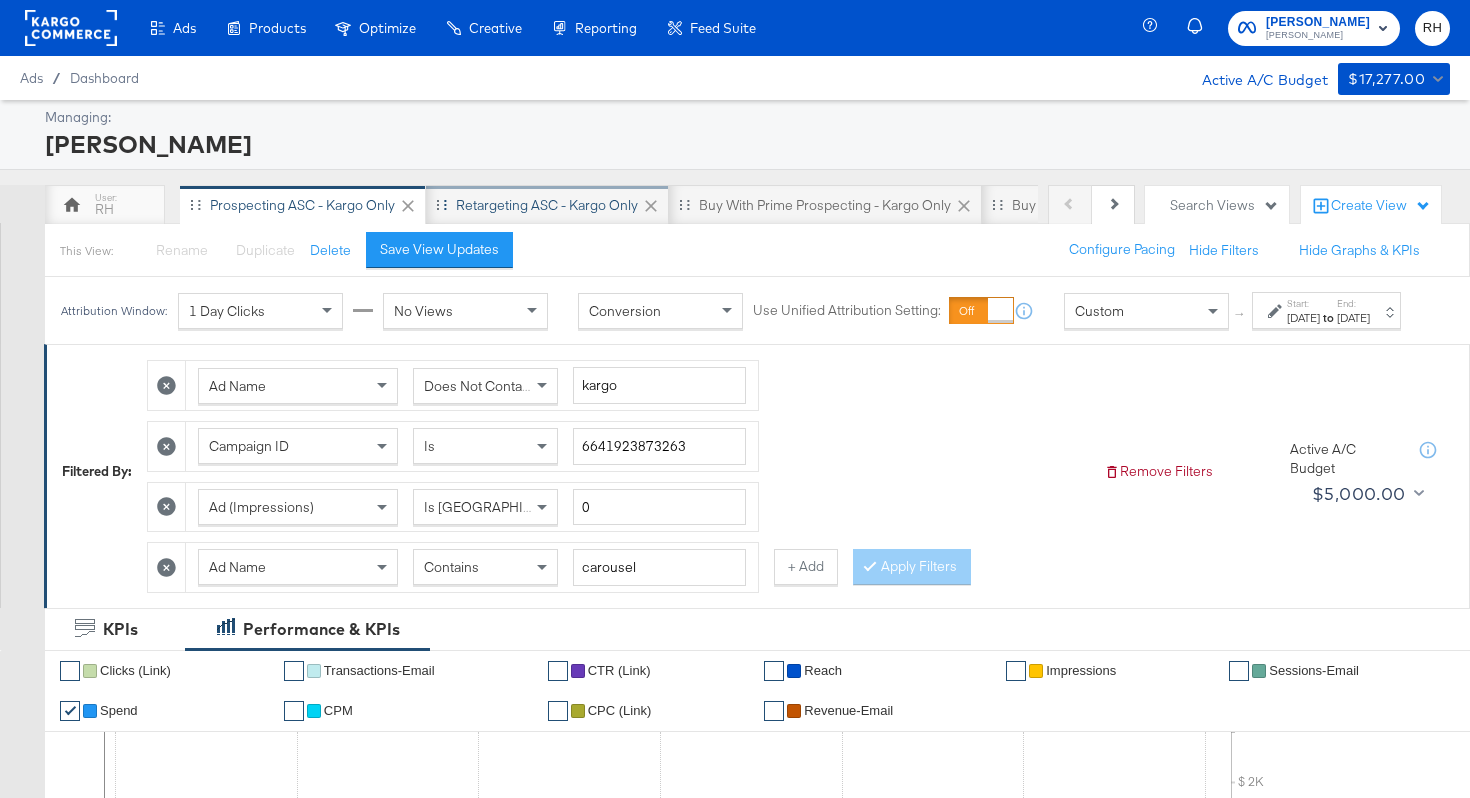 click on "Retargeting ASC - Kargo only" at bounding box center (547, 205) 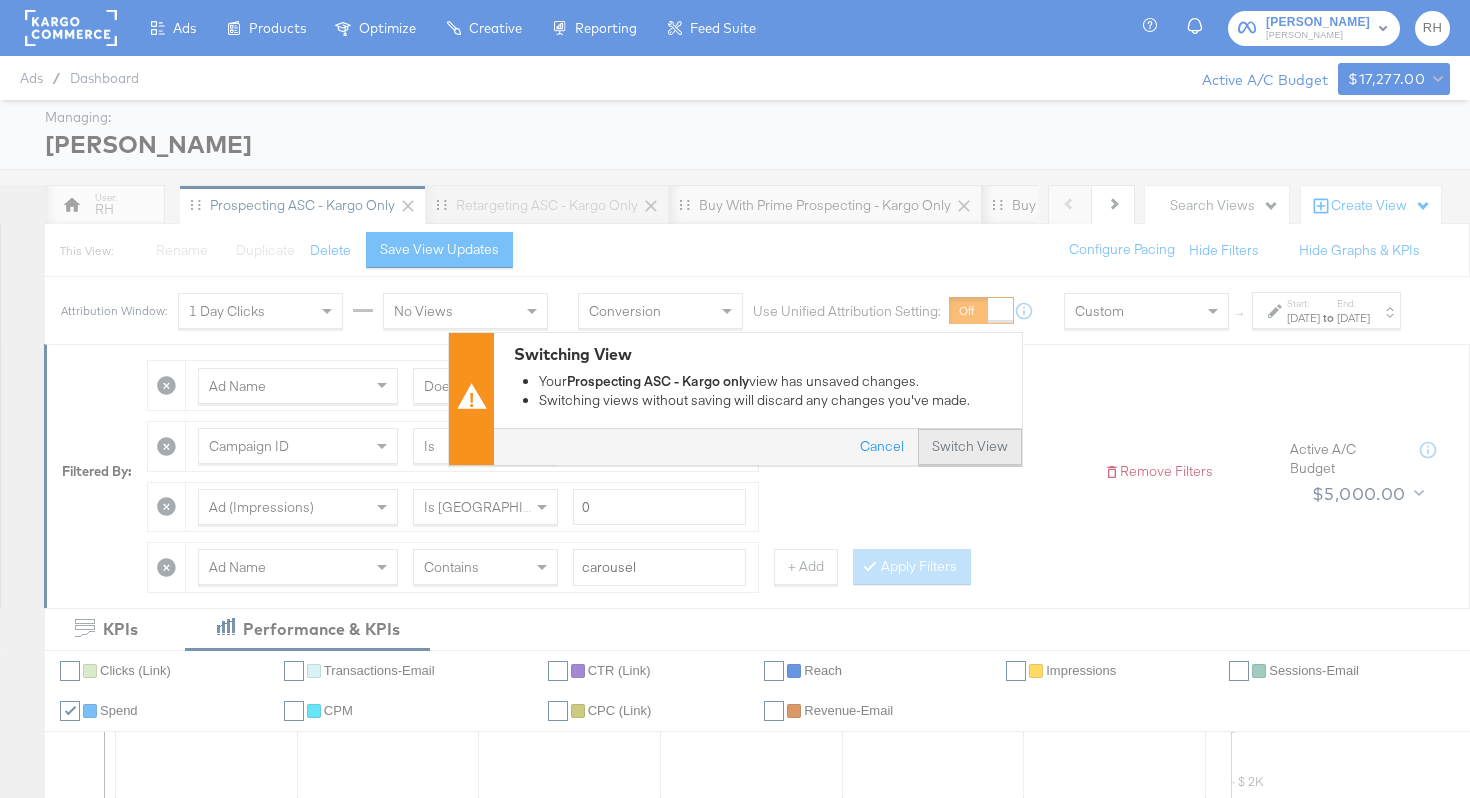 click on "Switch View" at bounding box center (970, 448) 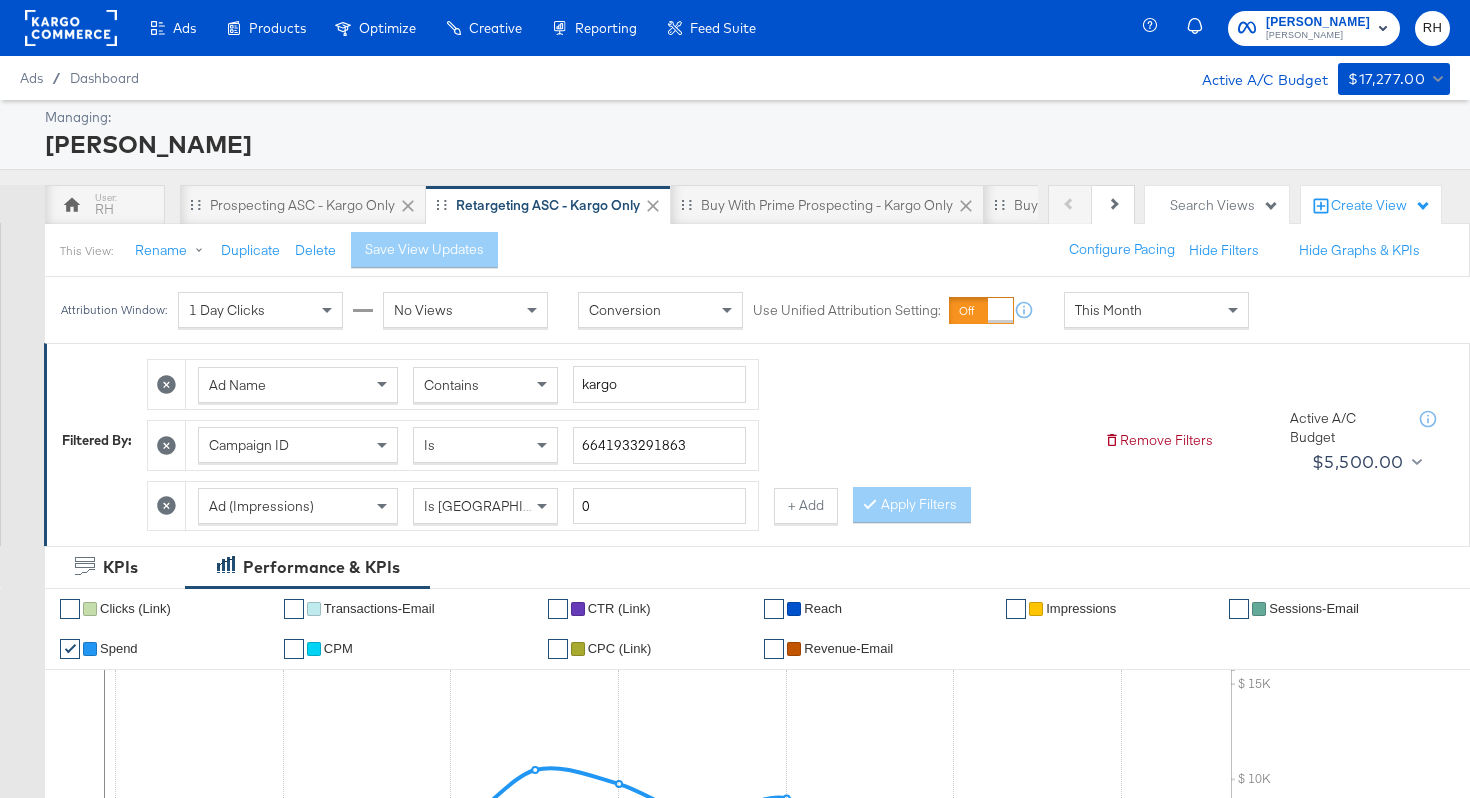 click on "This Month" at bounding box center (1156, 310) 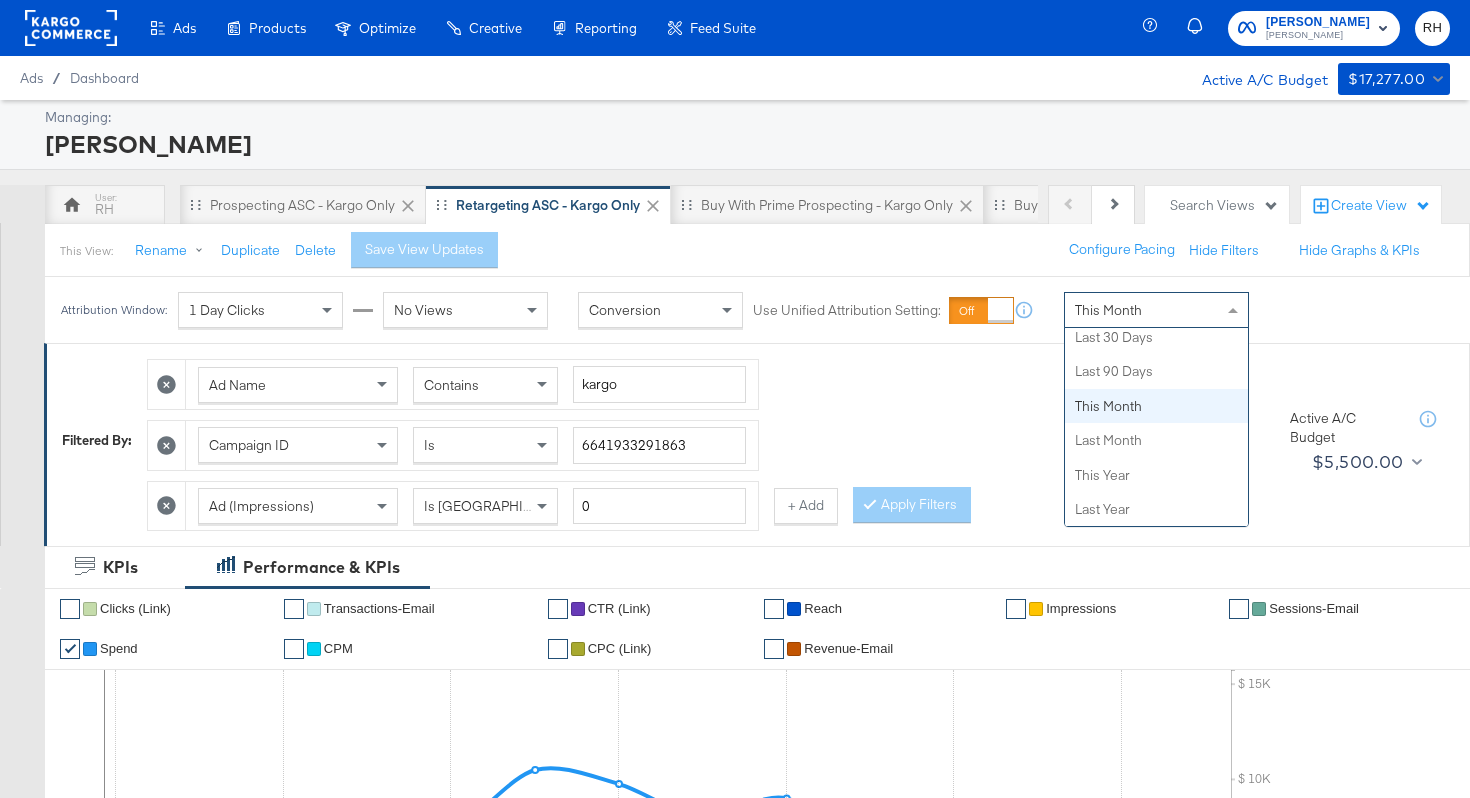 scroll, scrollTop: 0, scrollLeft: 0, axis: both 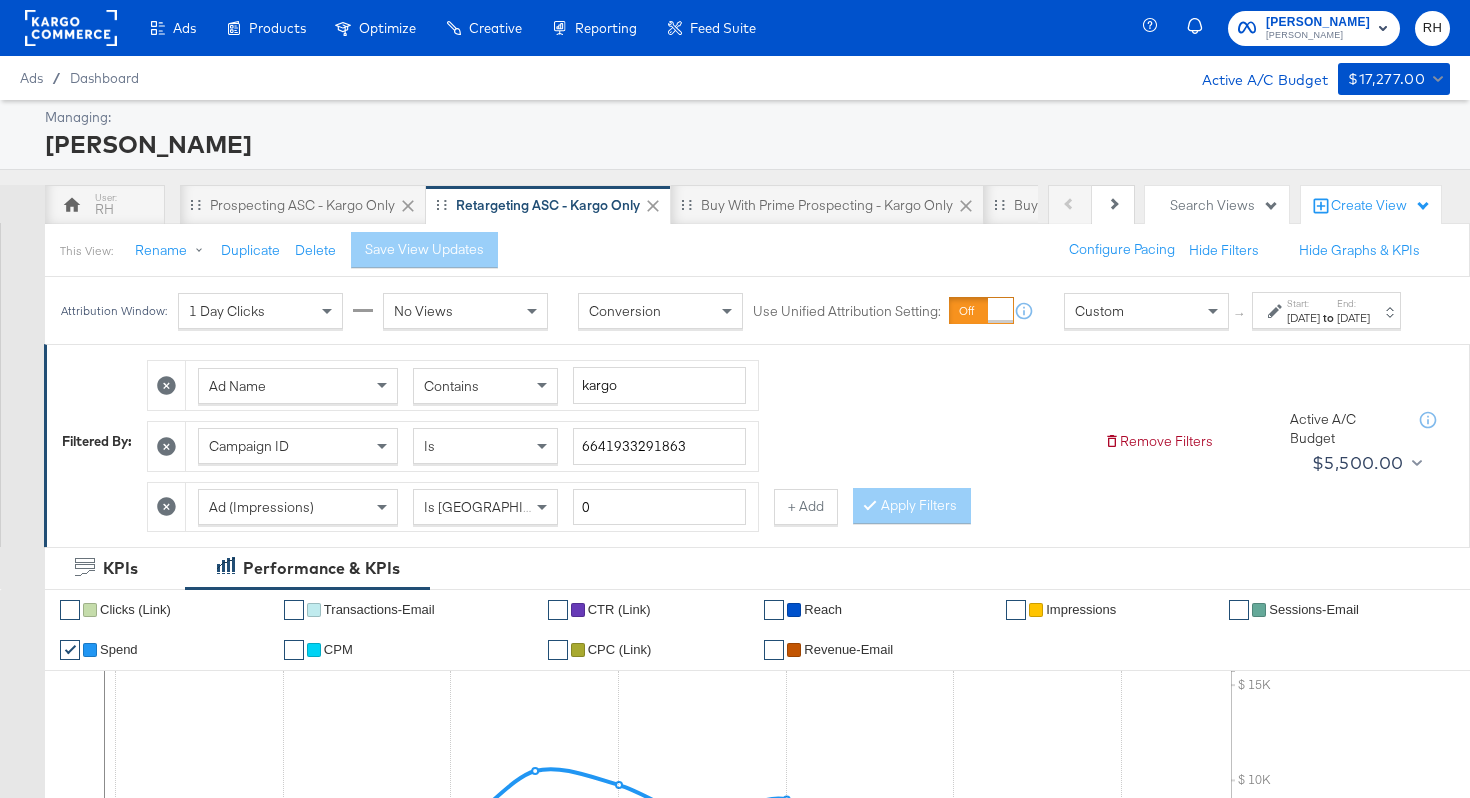 click on "Jul 14th 2025" at bounding box center (1303, 318) 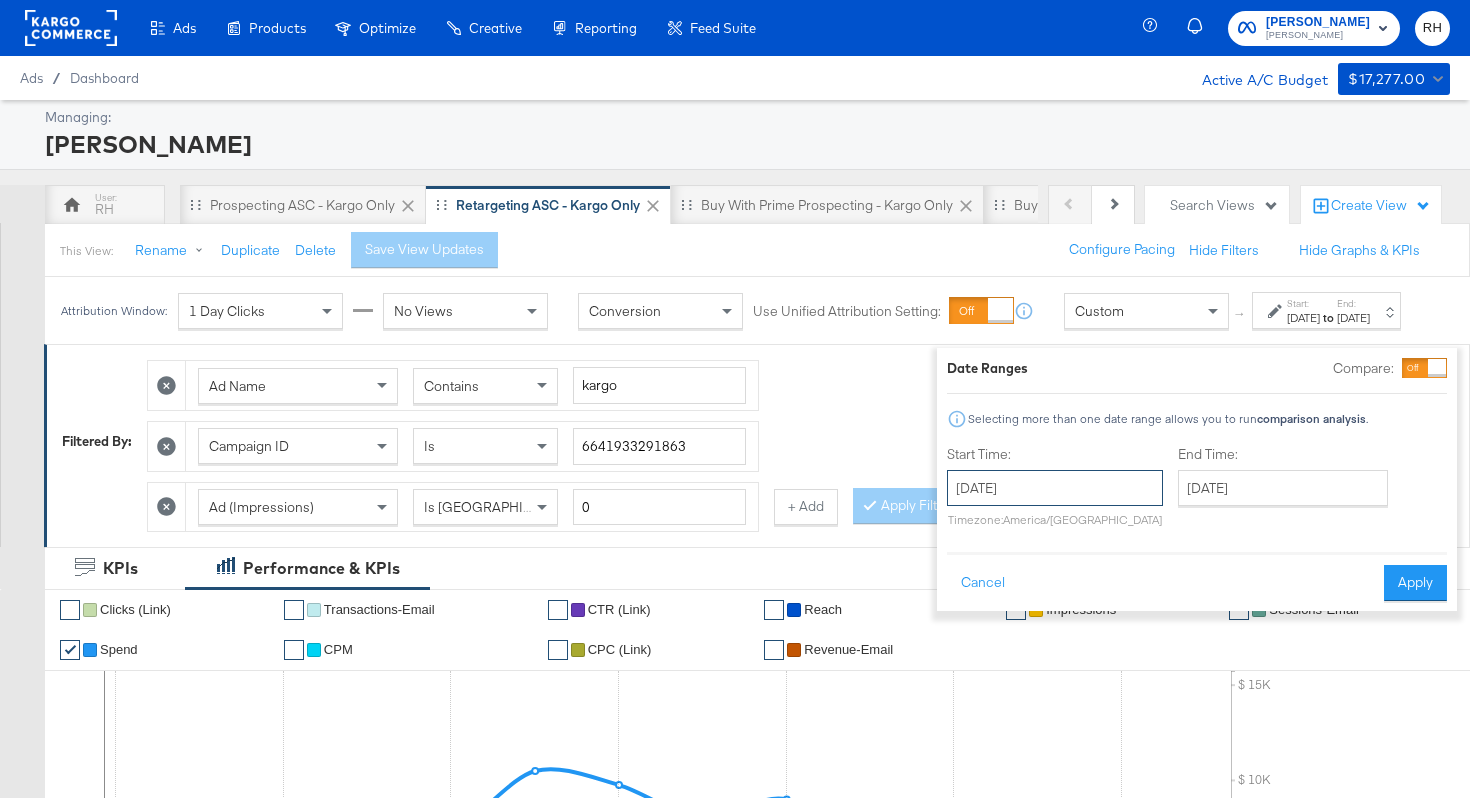 click on "July 14th 2025" at bounding box center [1055, 488] 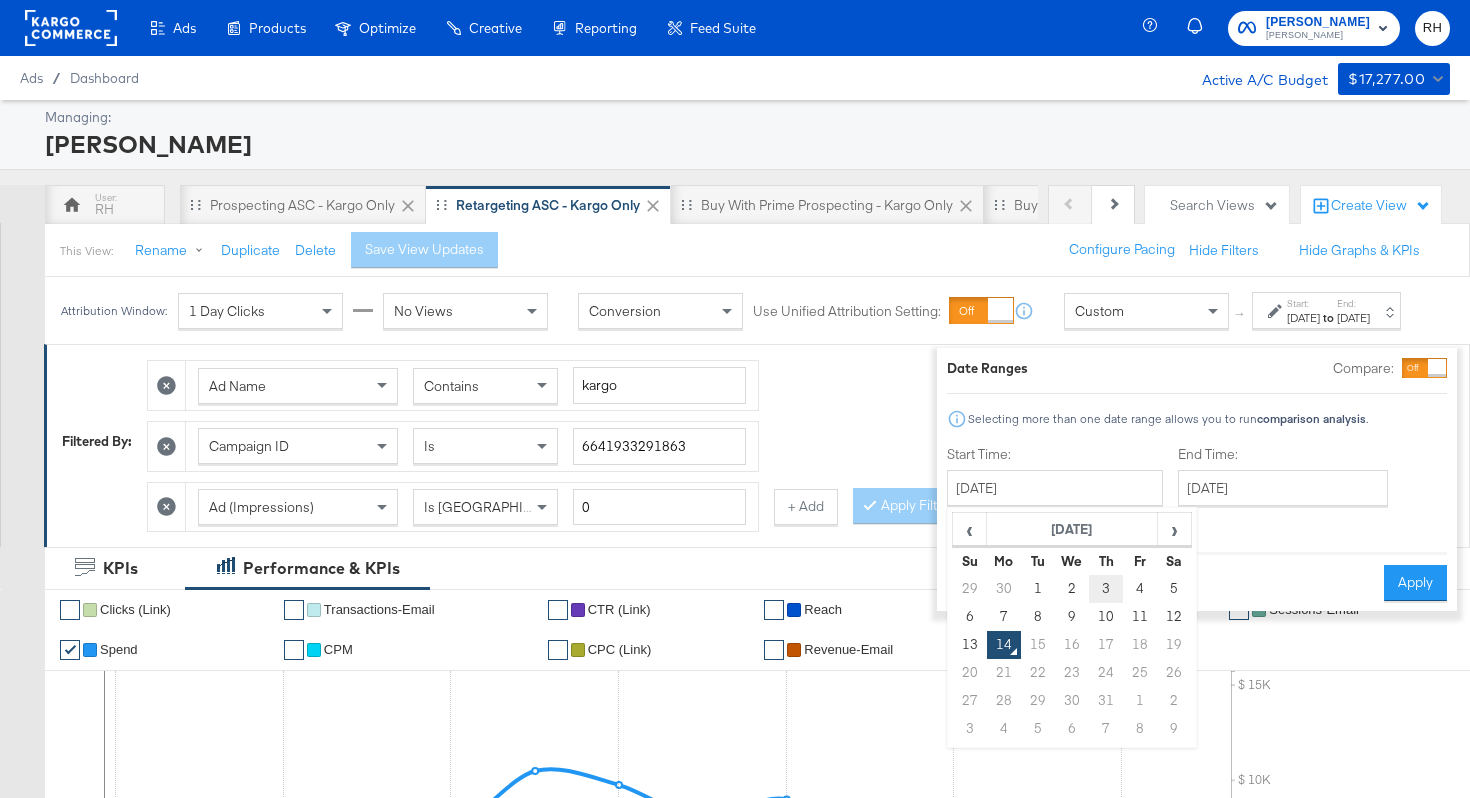 click on "3" at bounding box center (1106, 589) 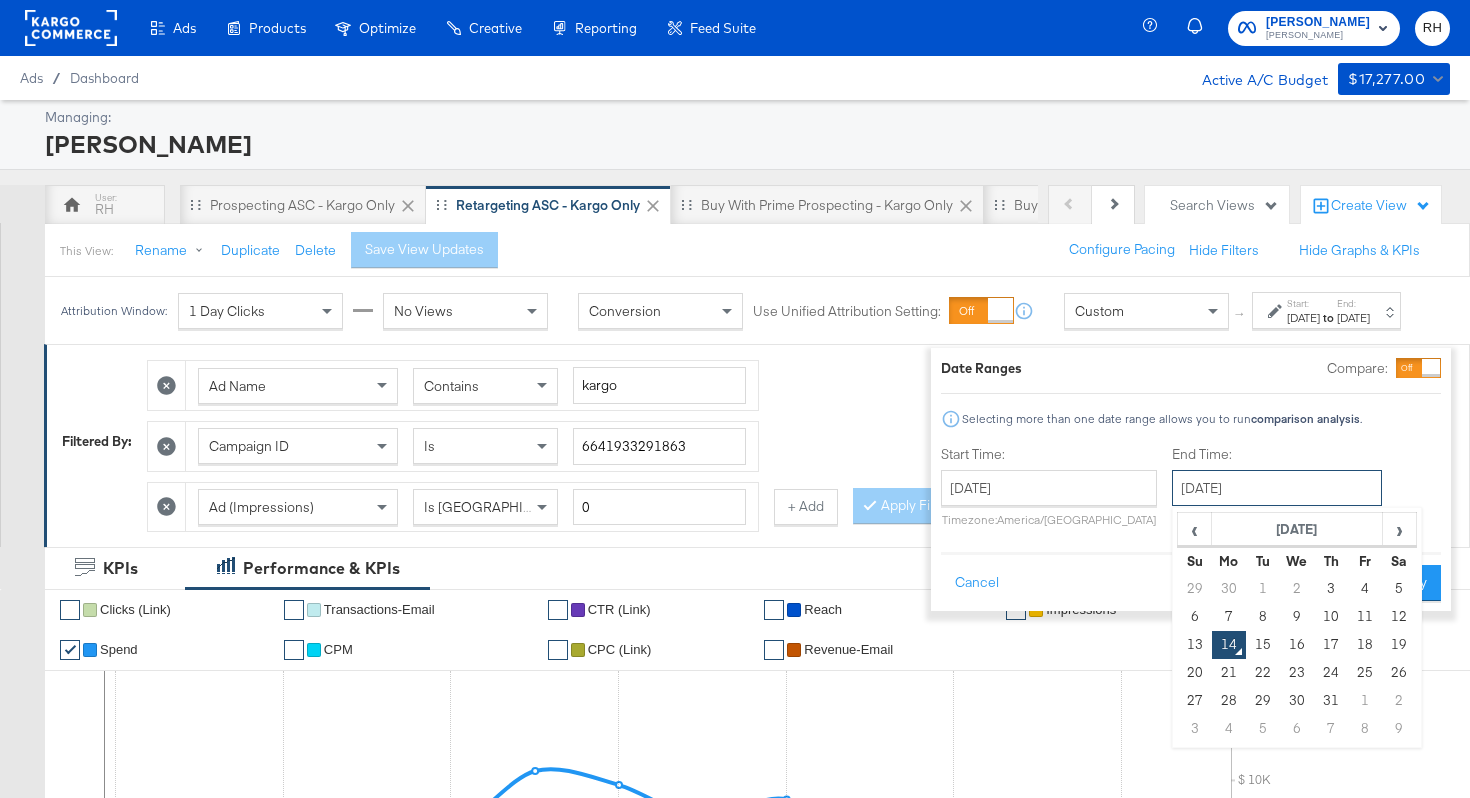 click on "July 14th 2025" at bounding box center (1277, 488) 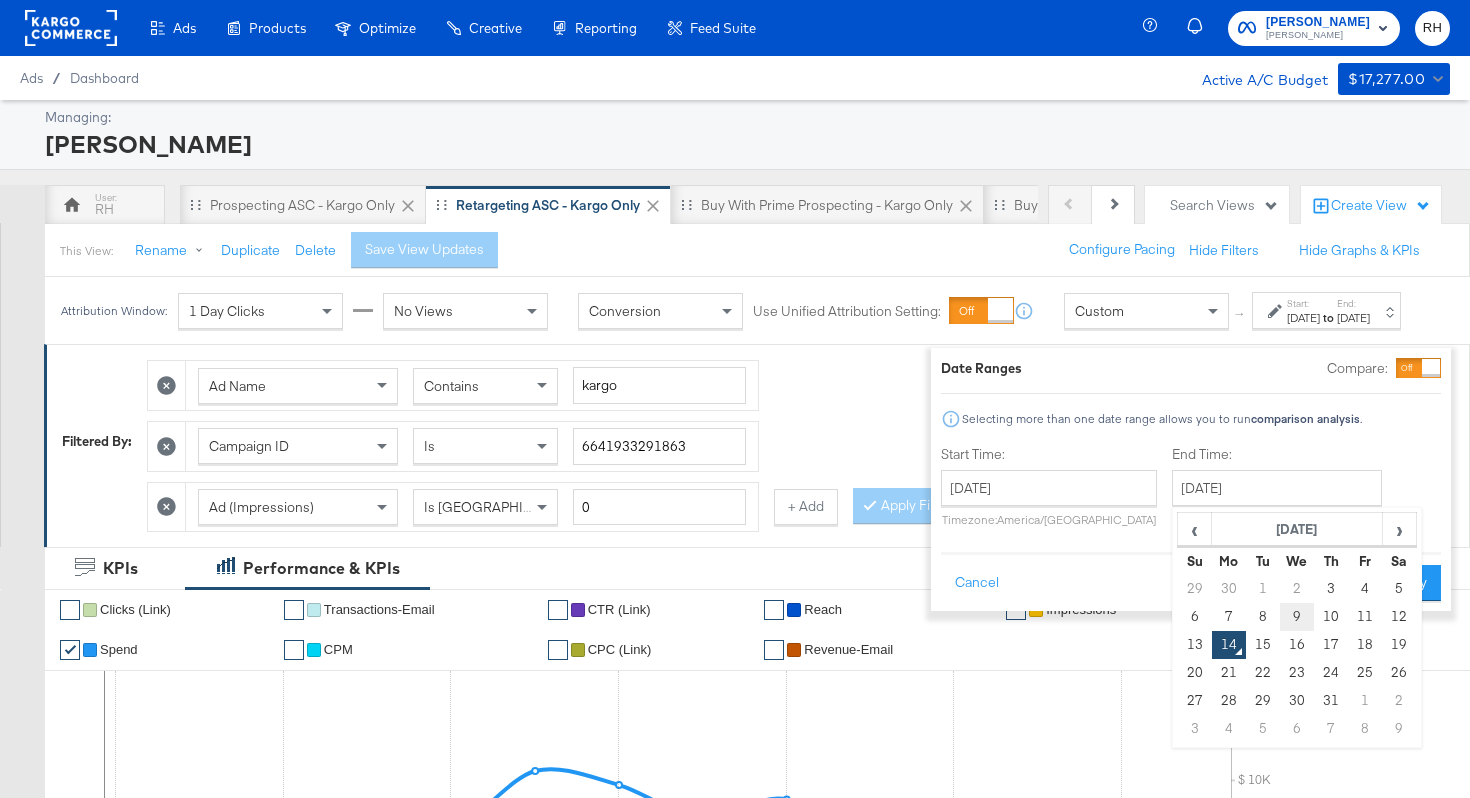 click on "9" at bounding box center (1297, 617) 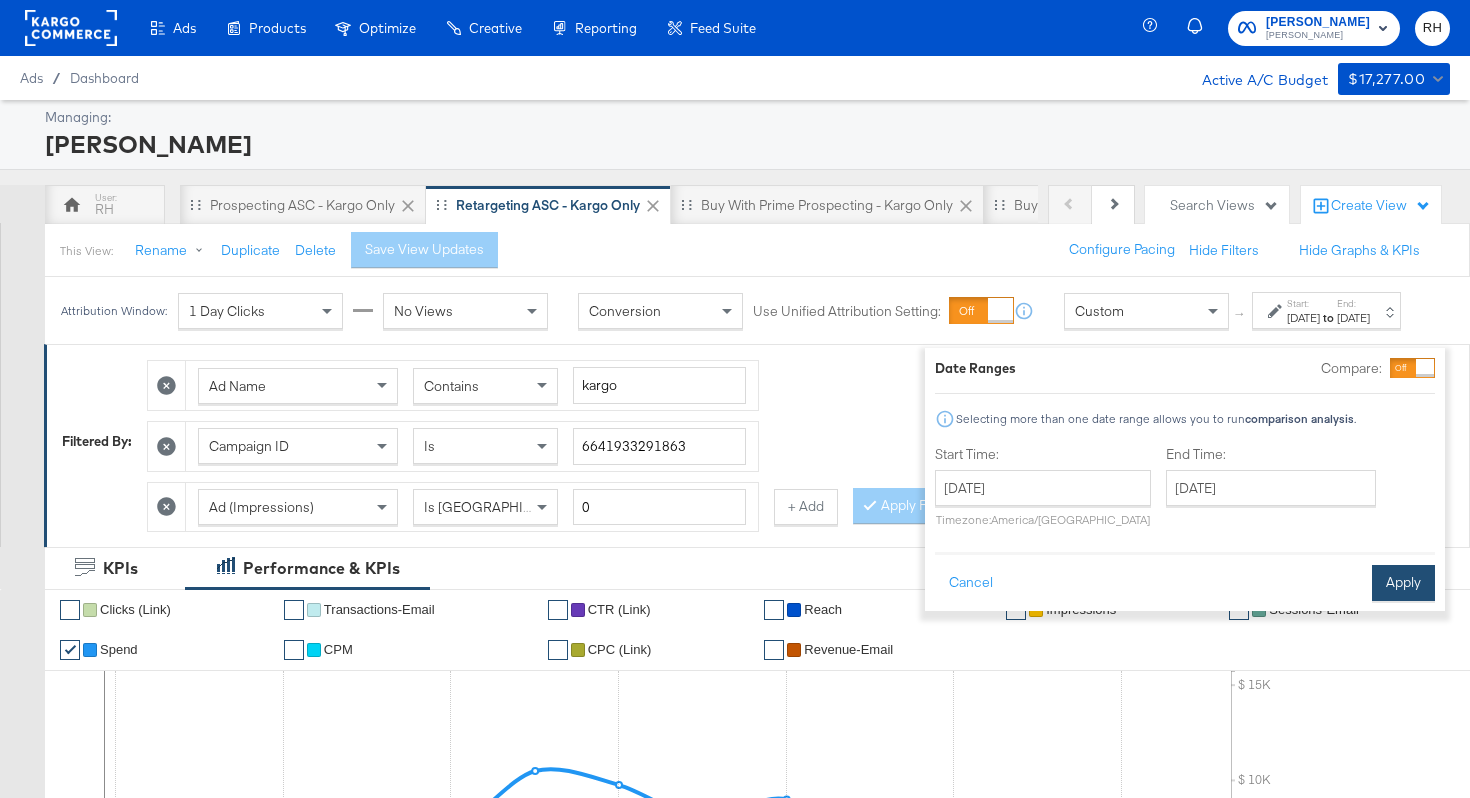 click on "Apply" at bounding box center [1403, 583] 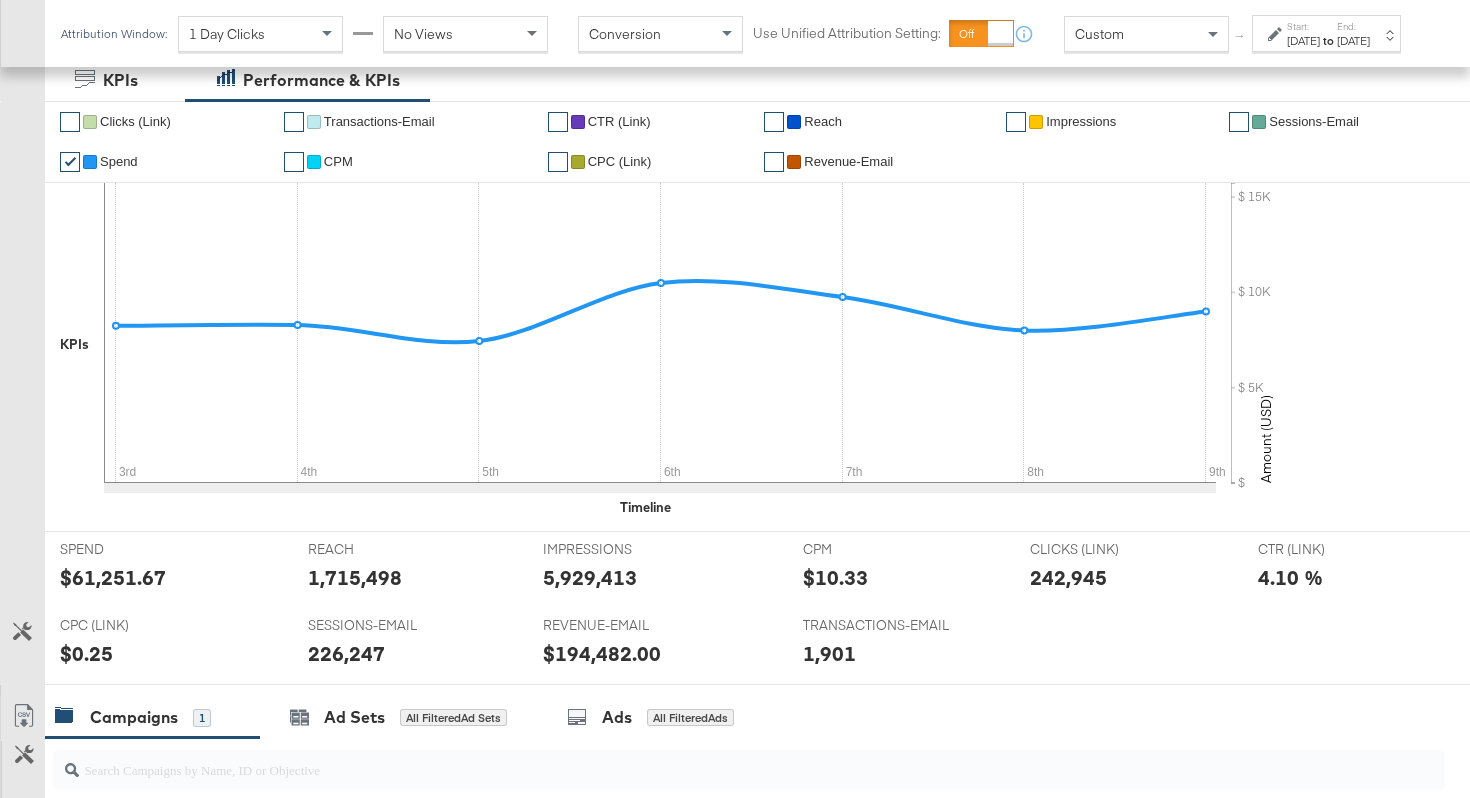scroll, scrollTop: 886, scrollLeft: 0, axis: vertical 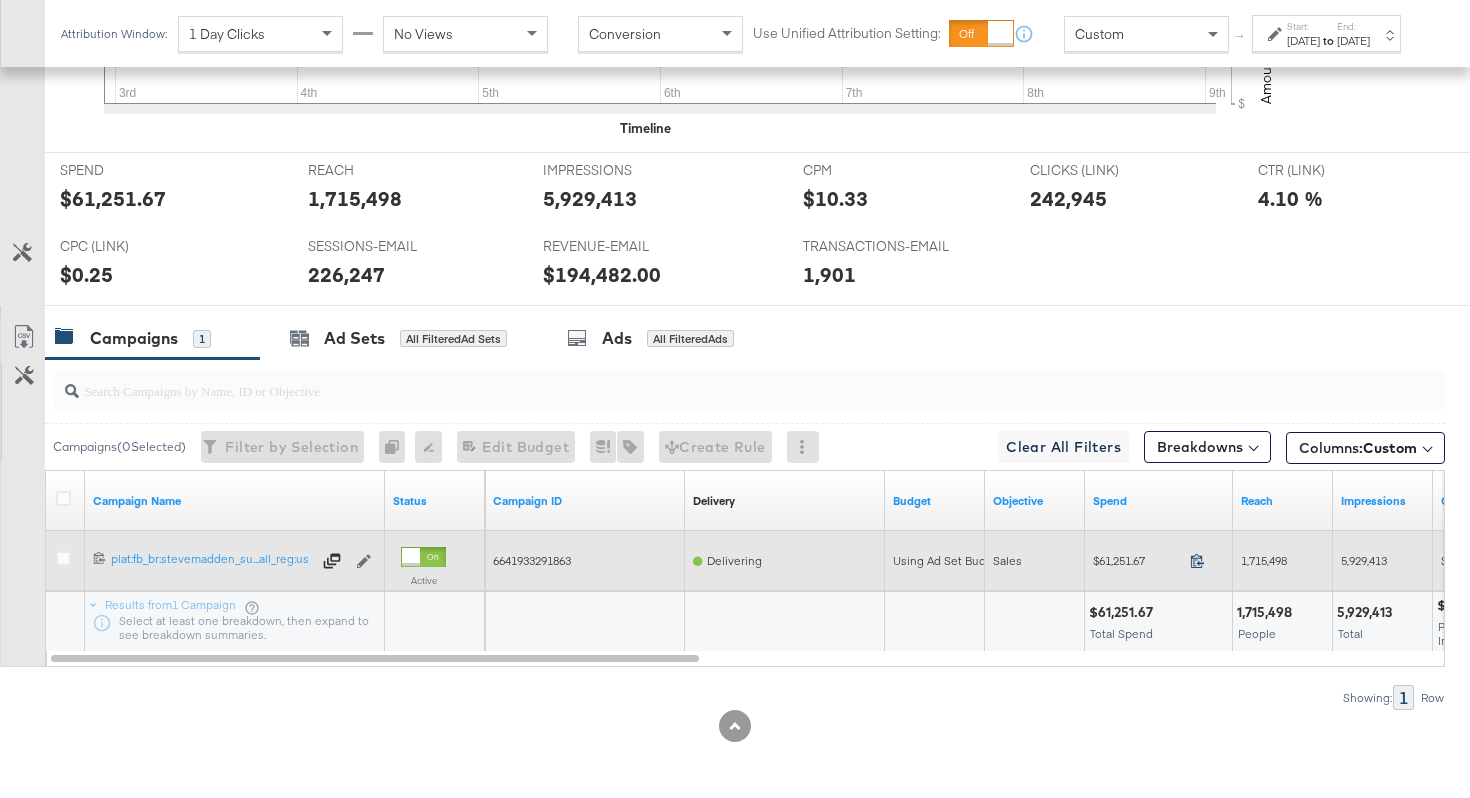 click 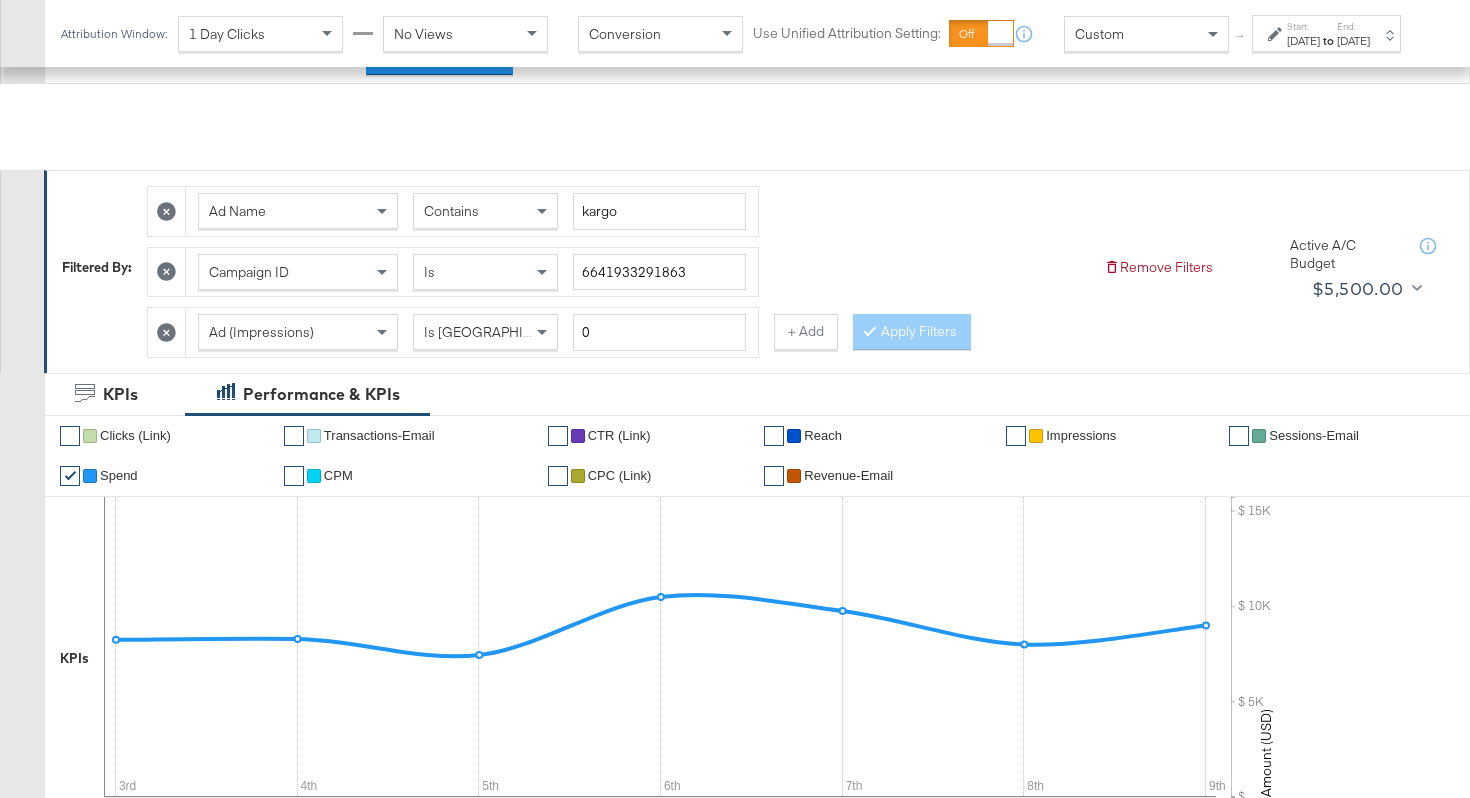 scroll, scrollTop: 26, scrollLeft: 0, axis: vertical 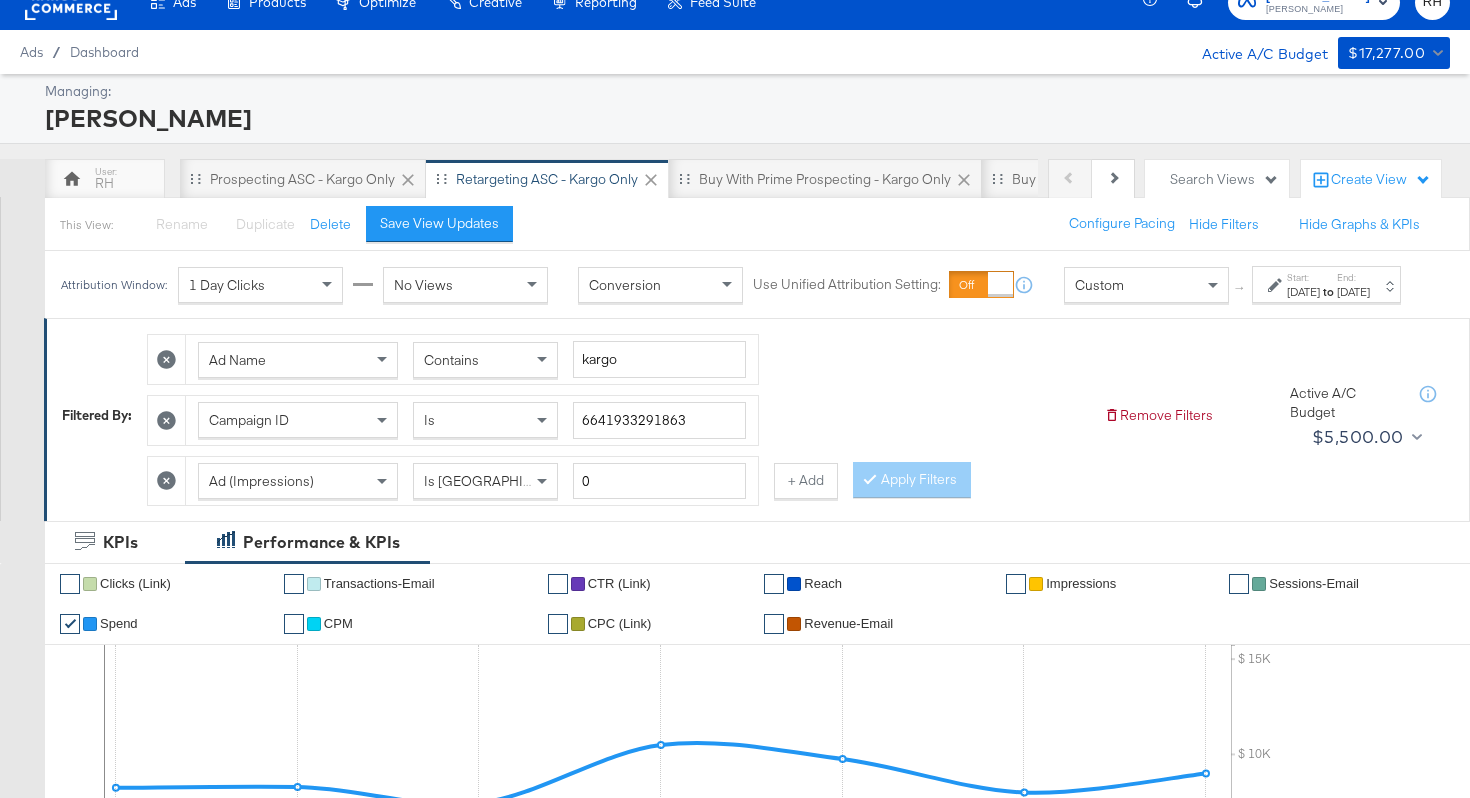 click on "Contains" at bounding box center (451, 360) 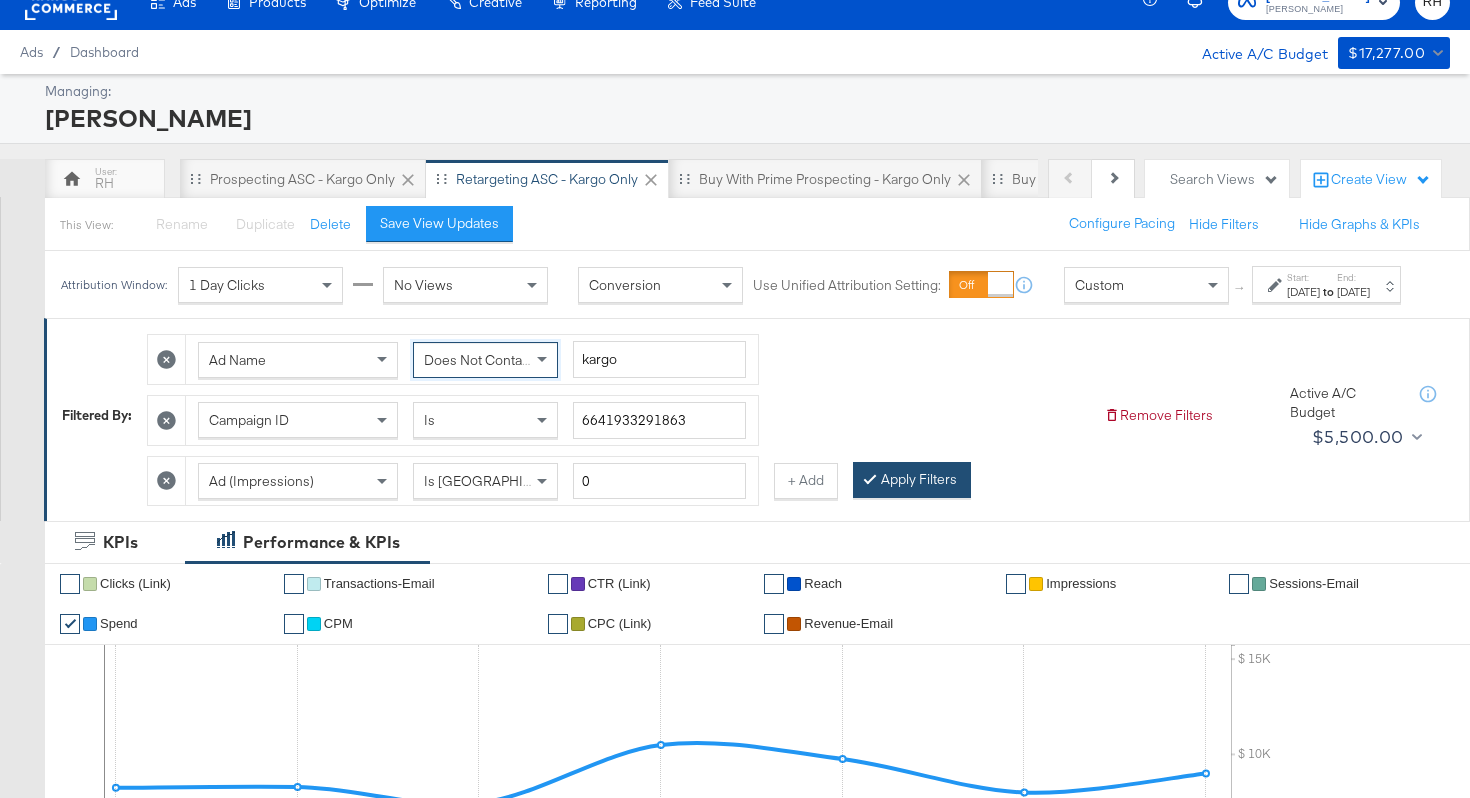 click on "Apply Filters" at bounding box center [912, 480] 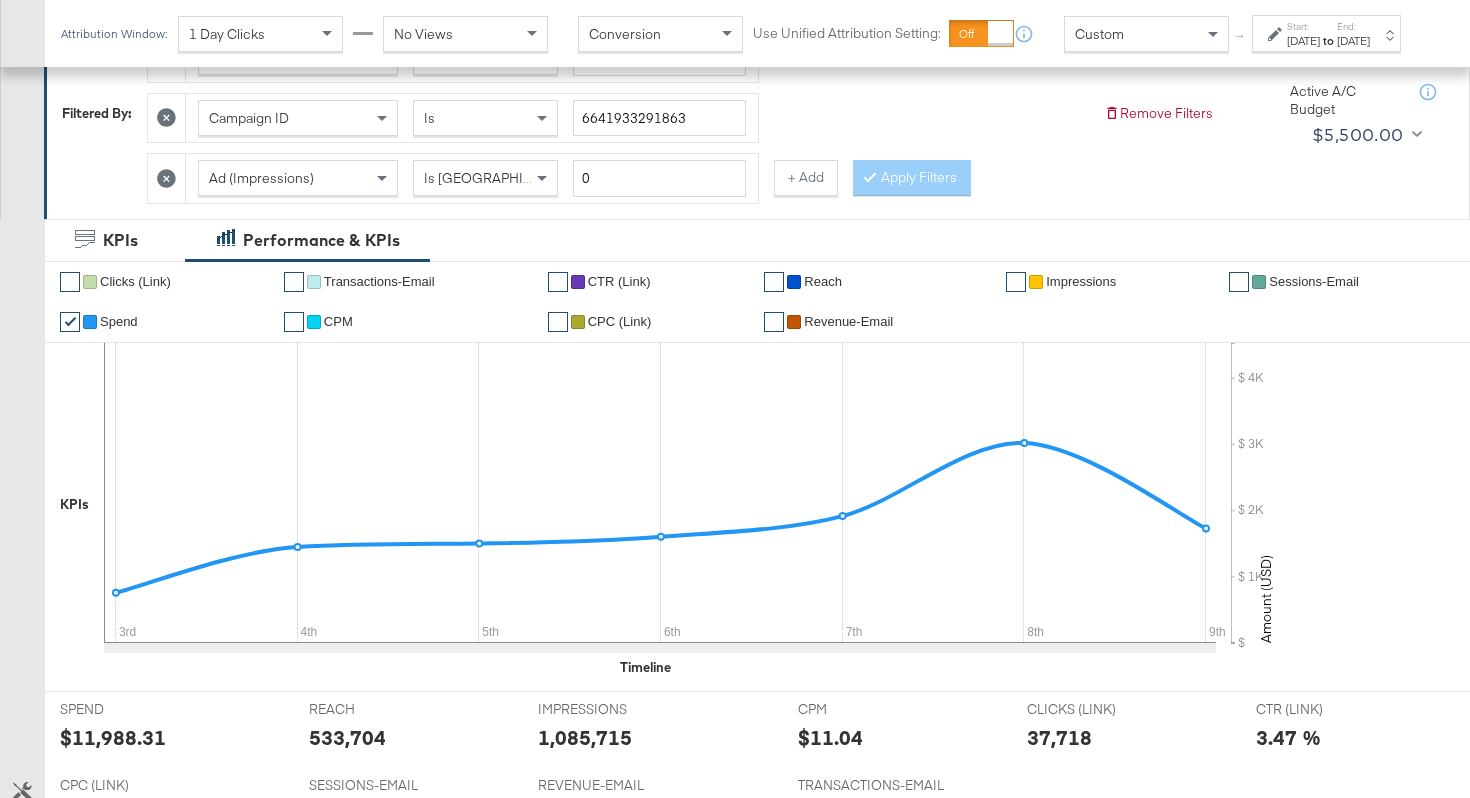 scroll, scrollTop: 801, scrollLeft: 0, axis: vertical 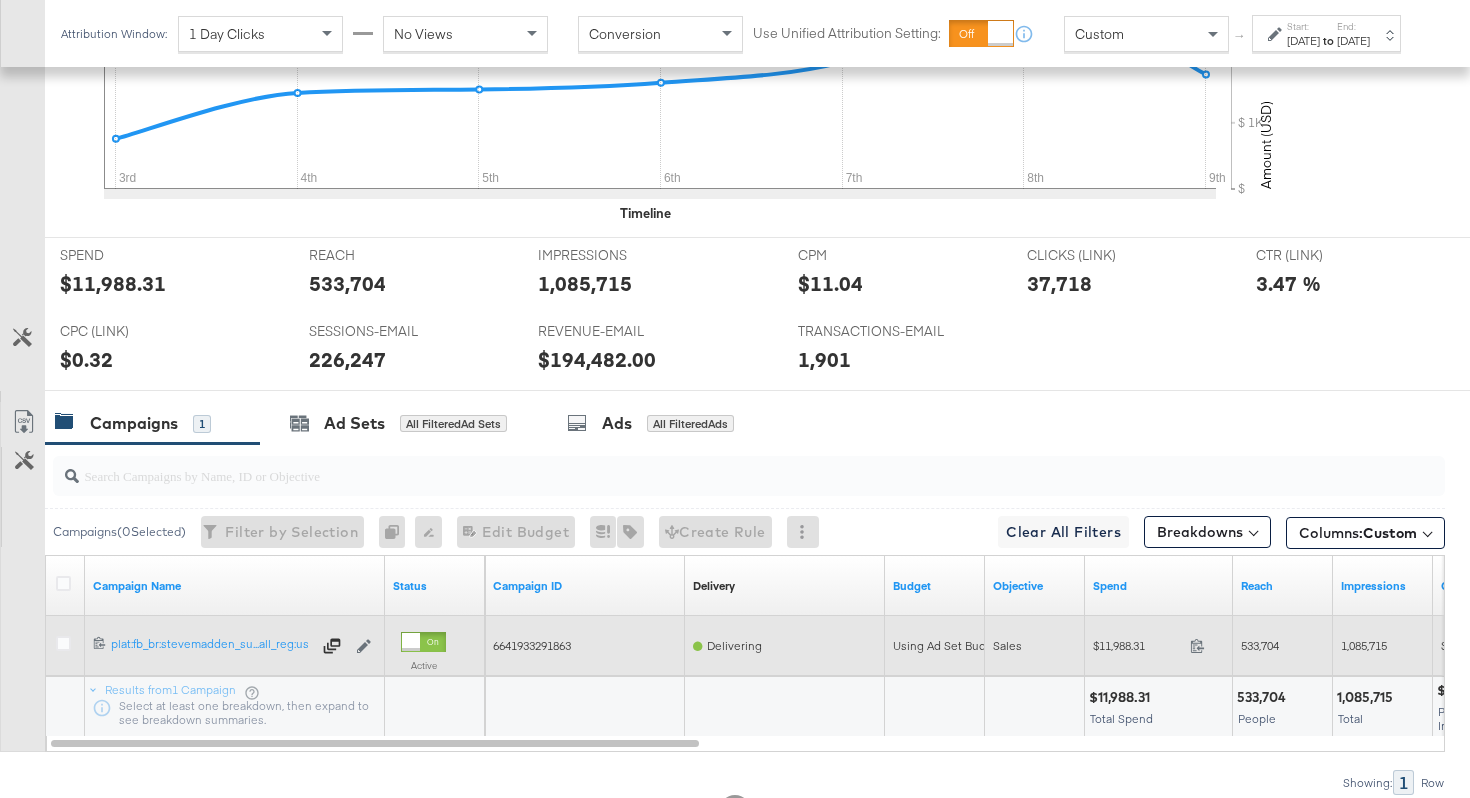 click at bounding box center (1203, 648) 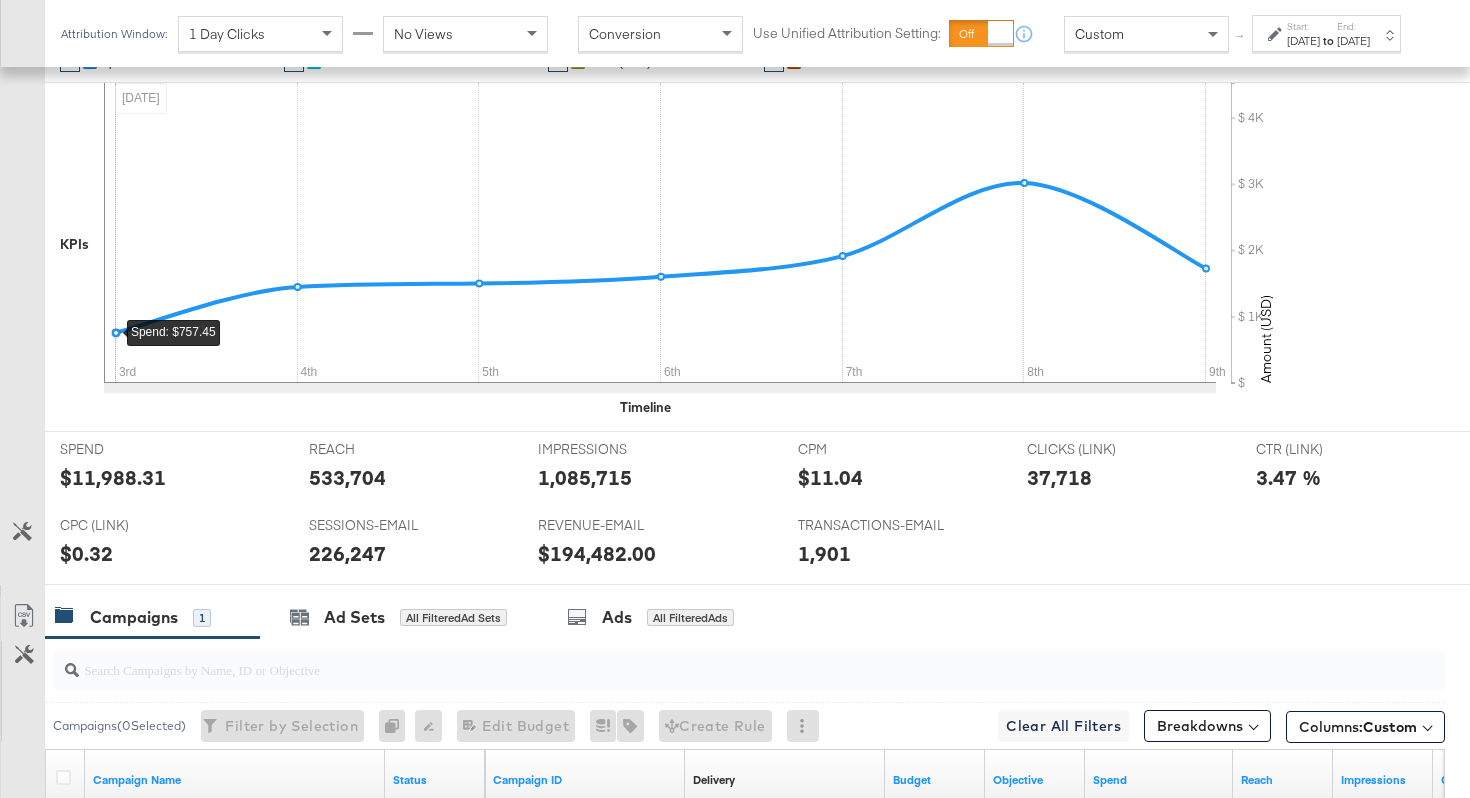 scroll, scrollTop: 361, scrollLeft: 0, axis: vertical 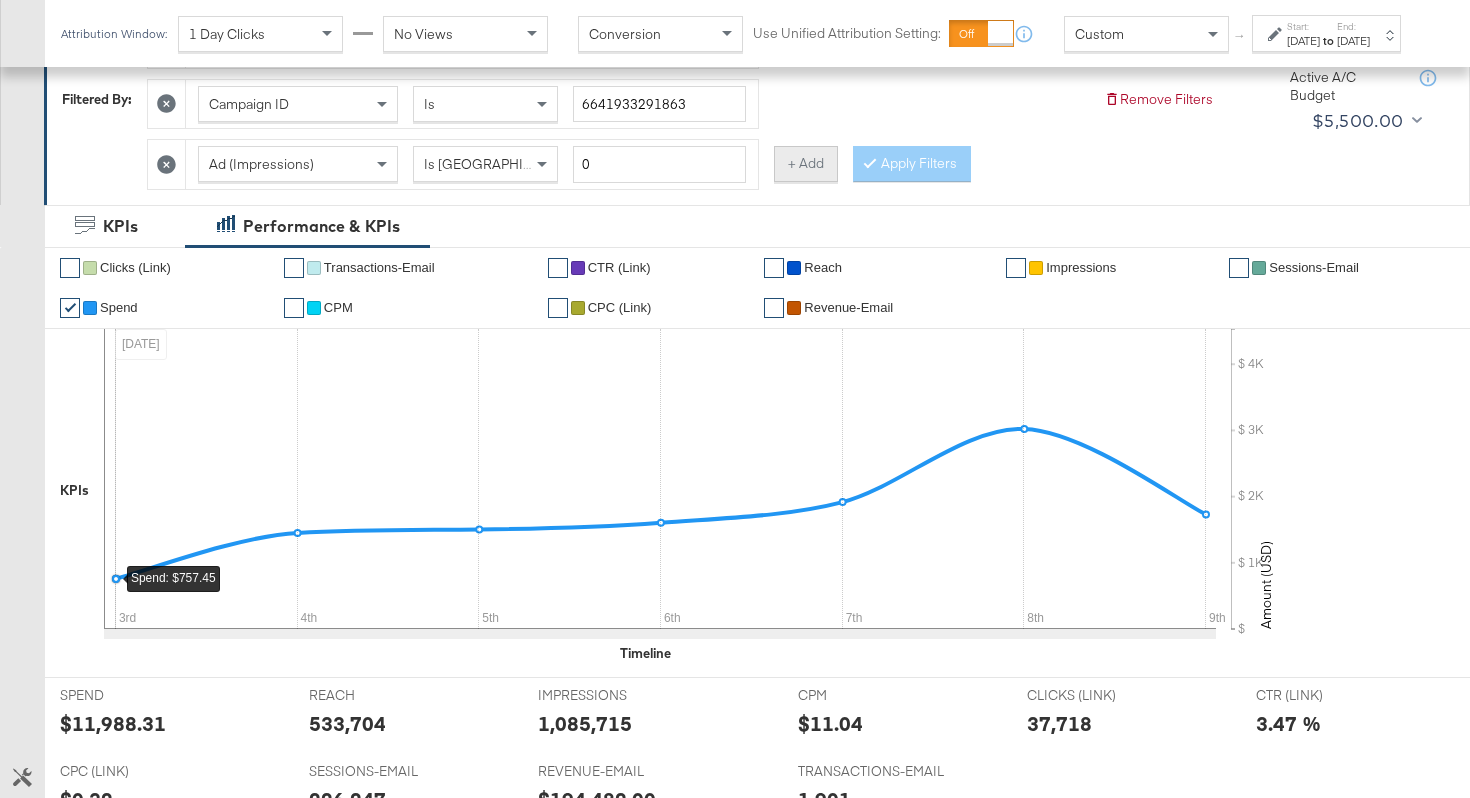 click on "+ Add" at bounding box center [806, 164] 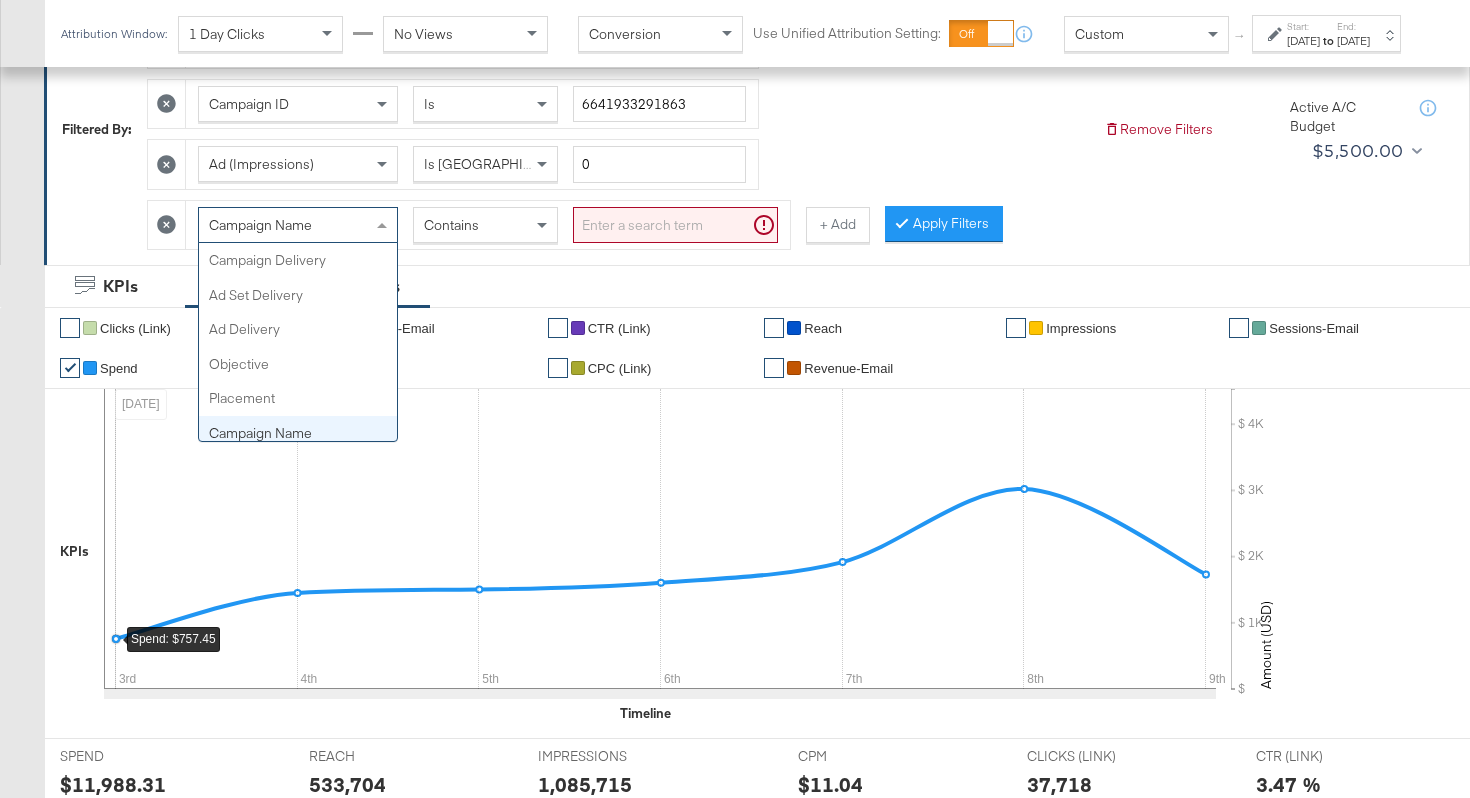 click on "Campaign Name" at bounding box center [298, 225] 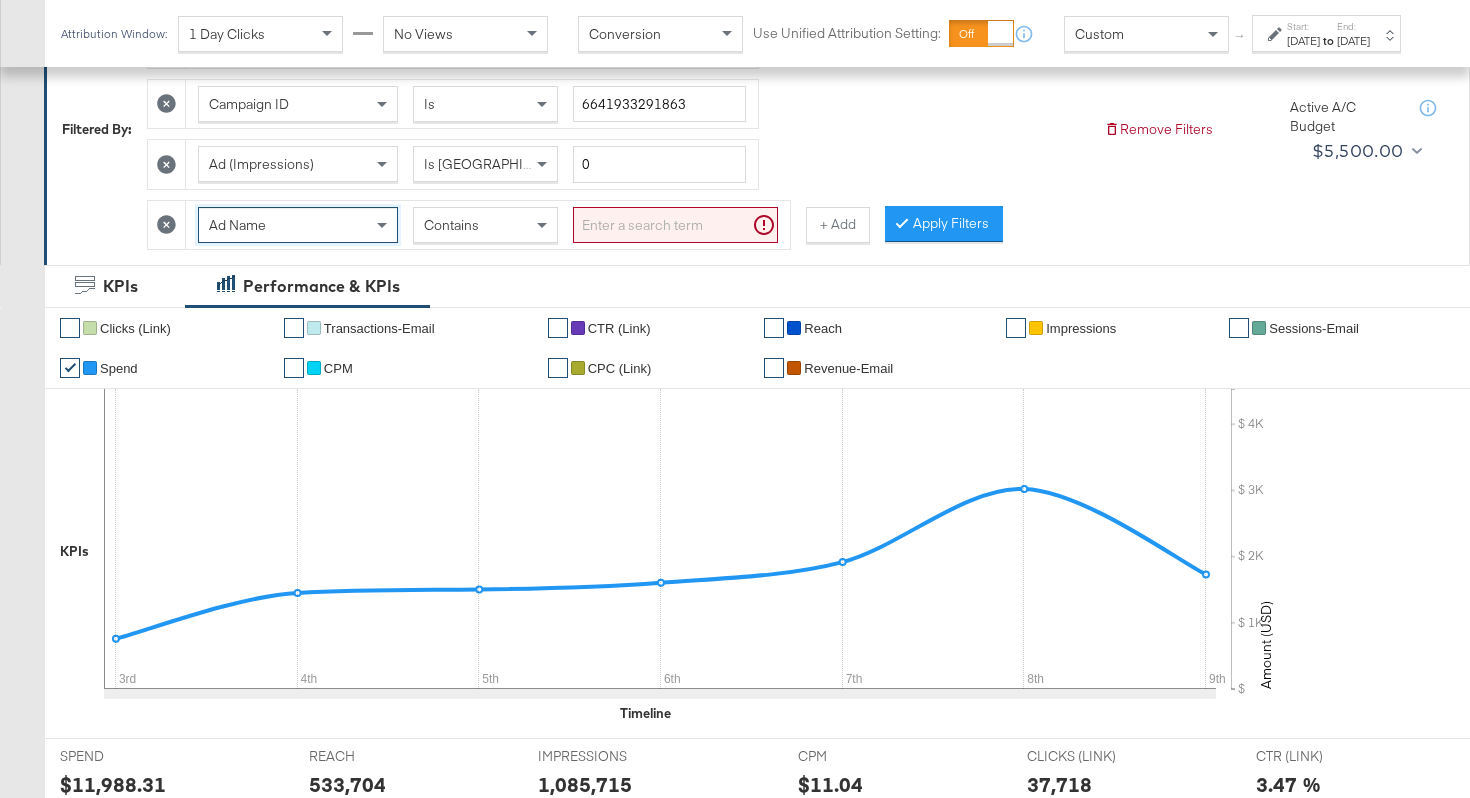 click at bounding box center (675, 225) 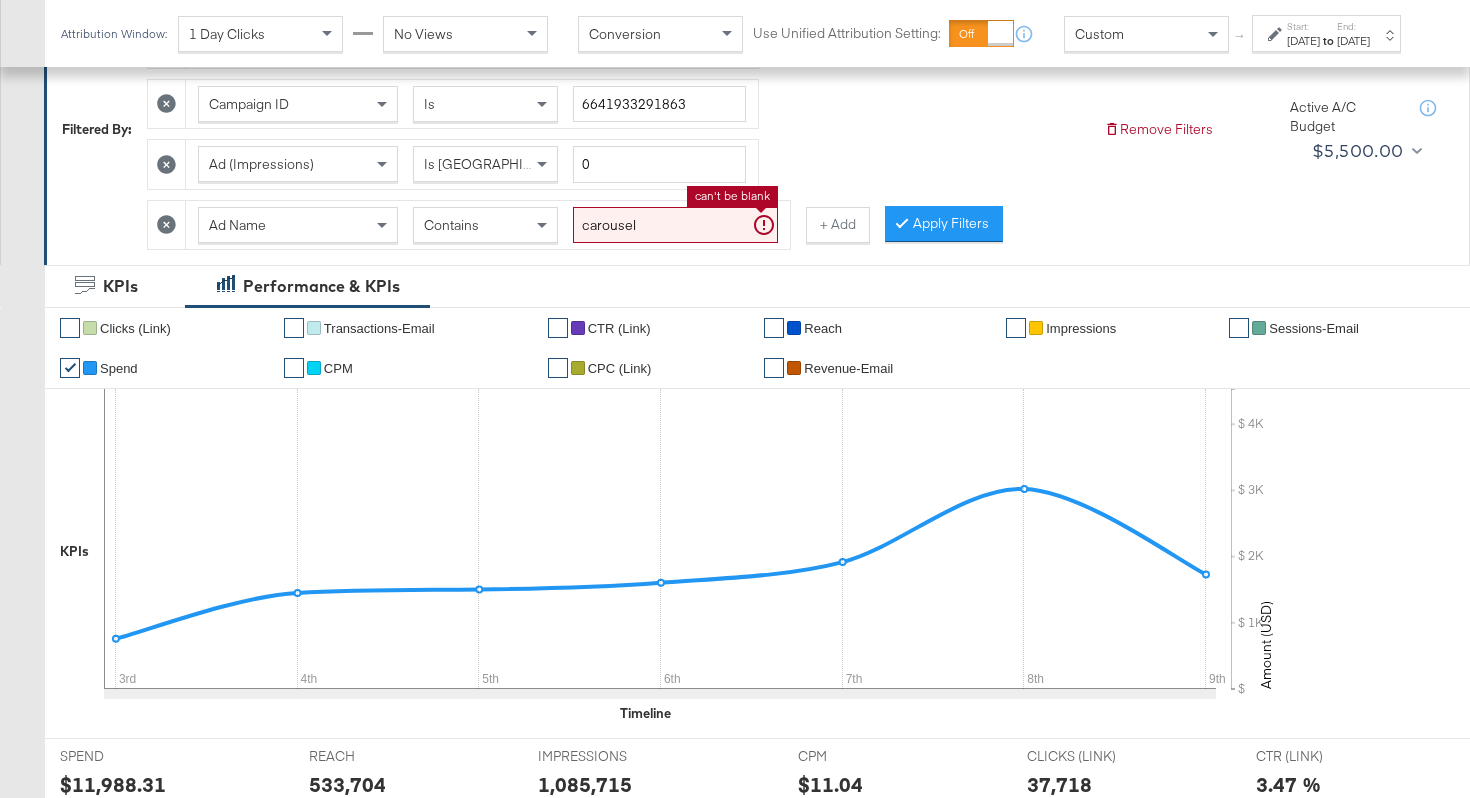type on "carousel" 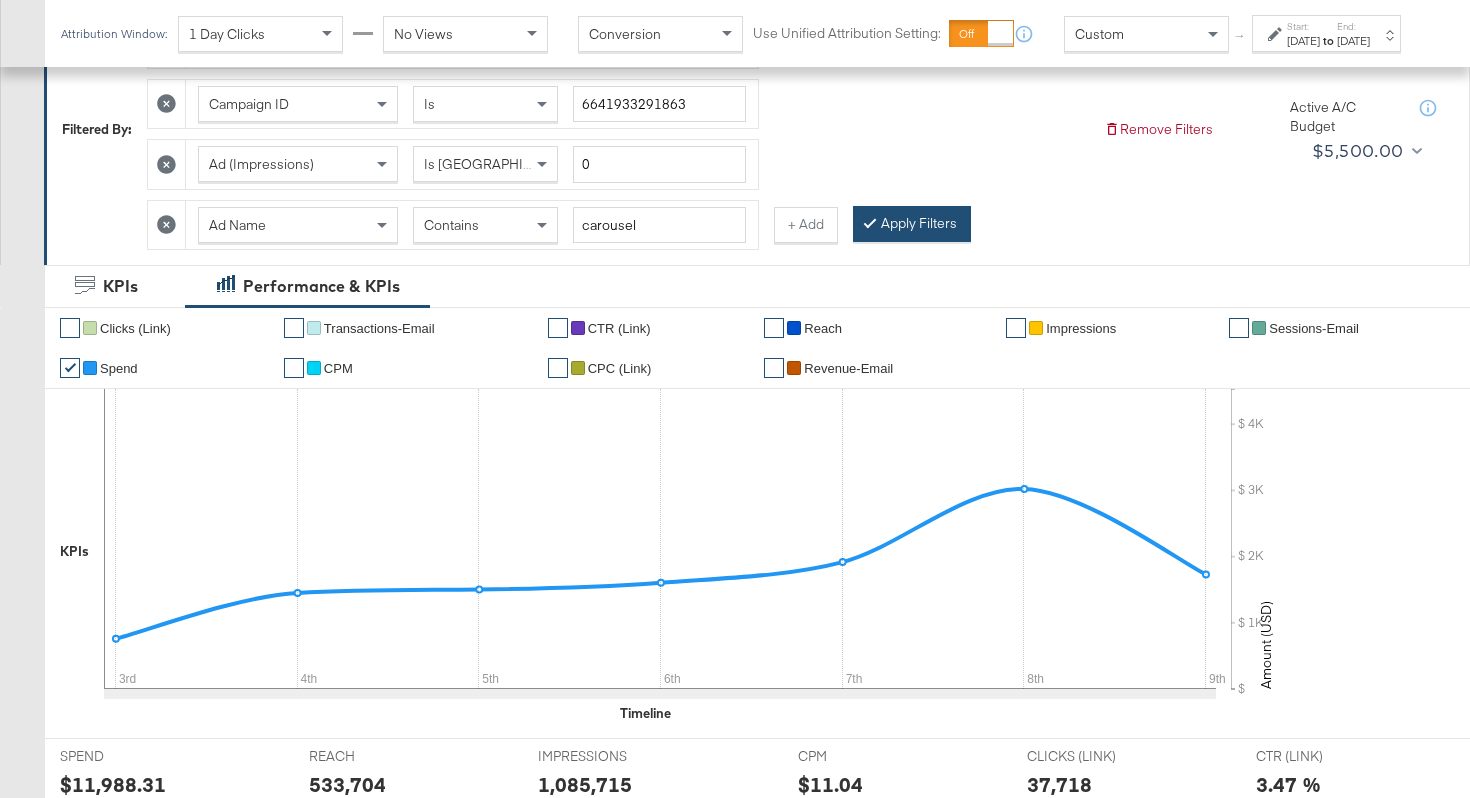 click on "Apply Filters" at bounding box center (912, 224) 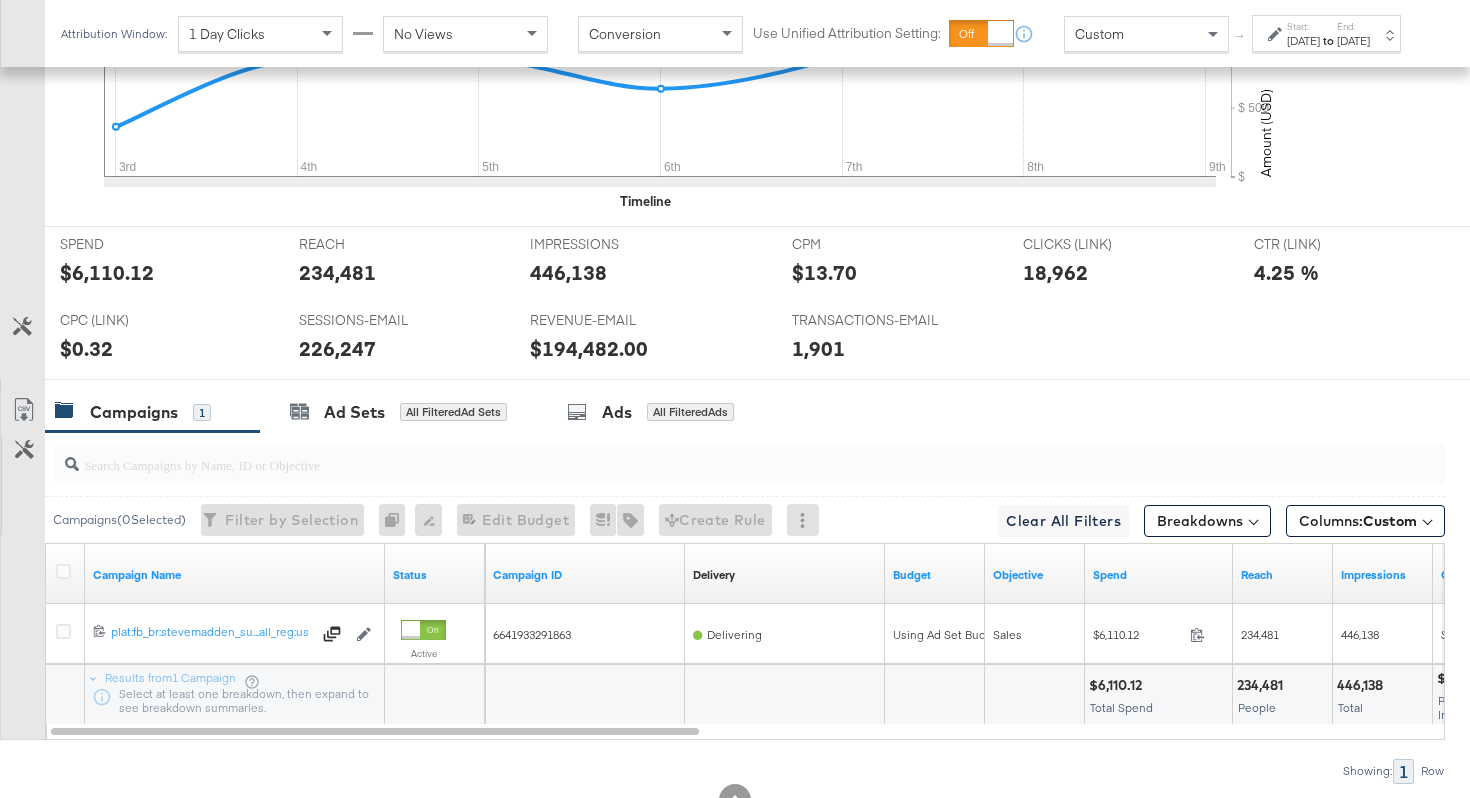 scroll, scrollTop: 875, scrollLeft: 0, axis: vertical 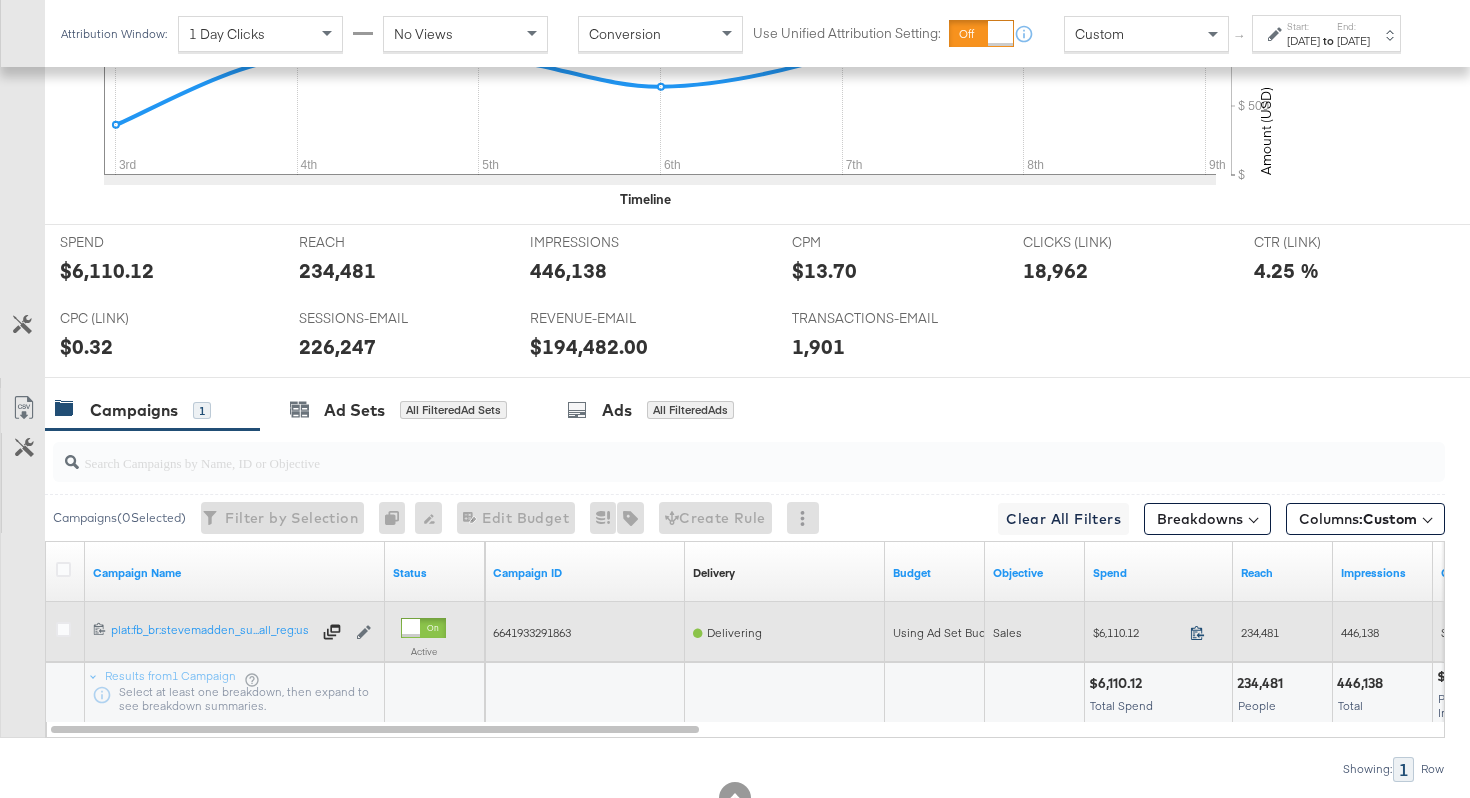 click 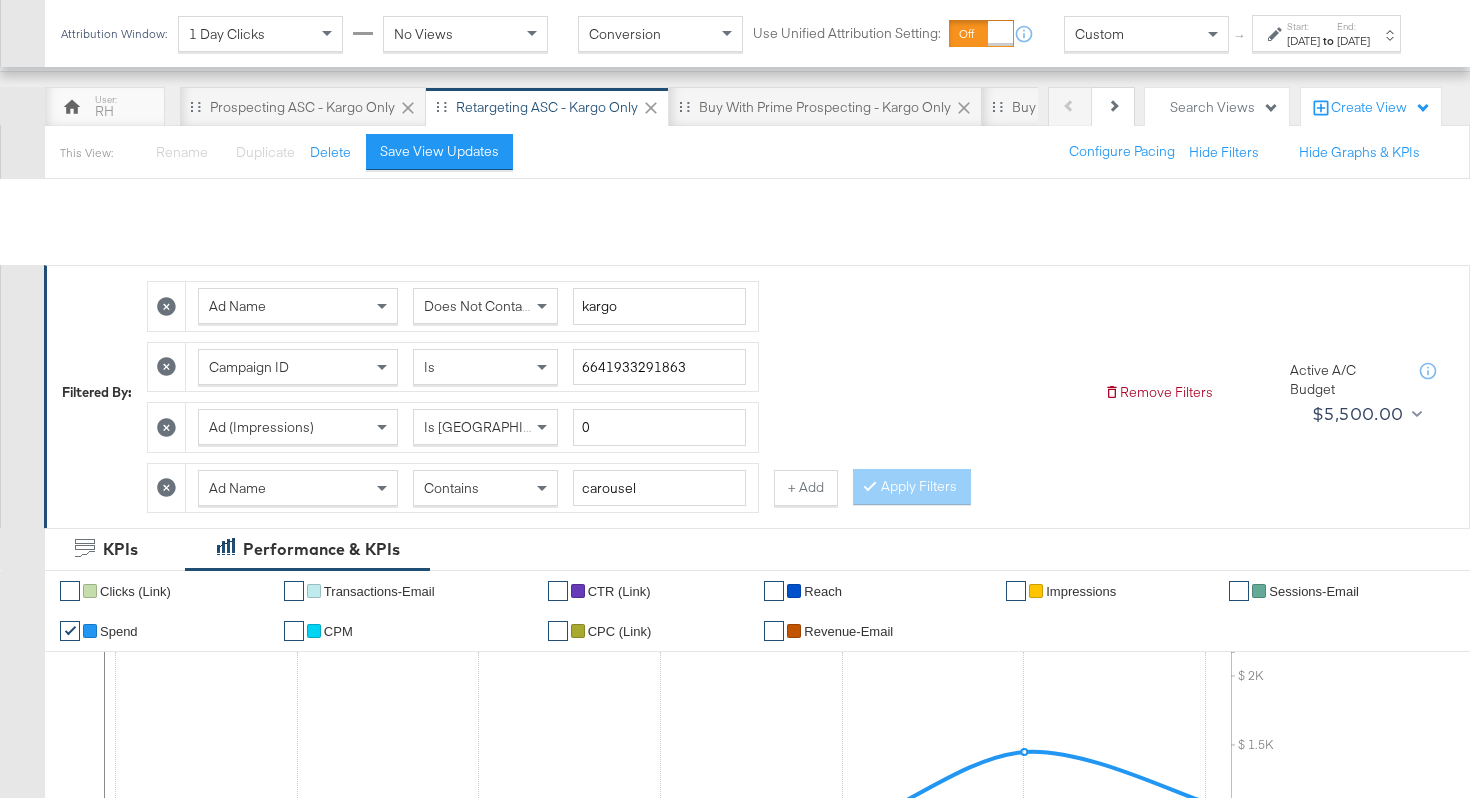 scroll, scrollTop: 0, scrollLeft: 0, axis: both 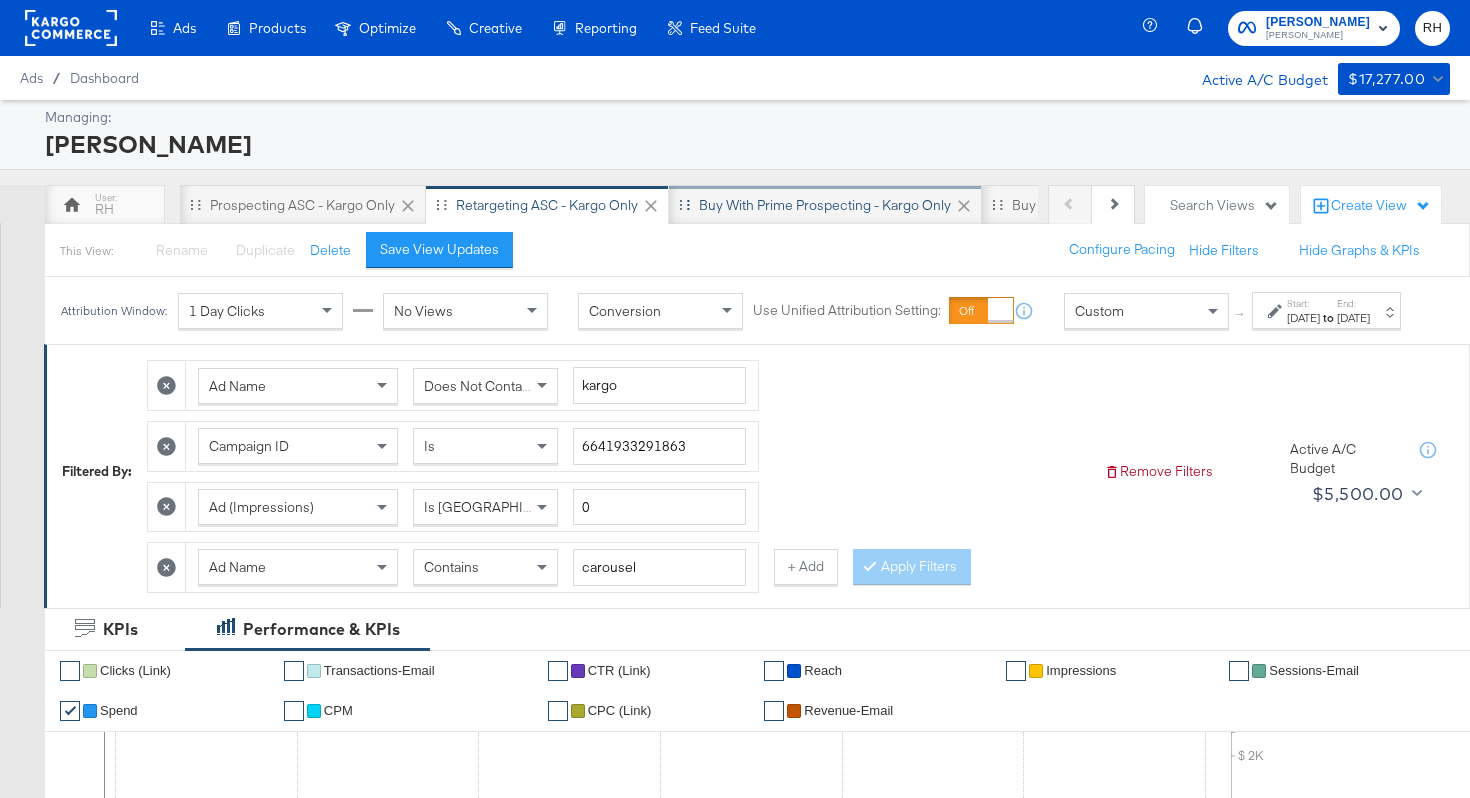 click on "Buy with Prime Prospecting - Kargo only" at bounding box center (825, 205) 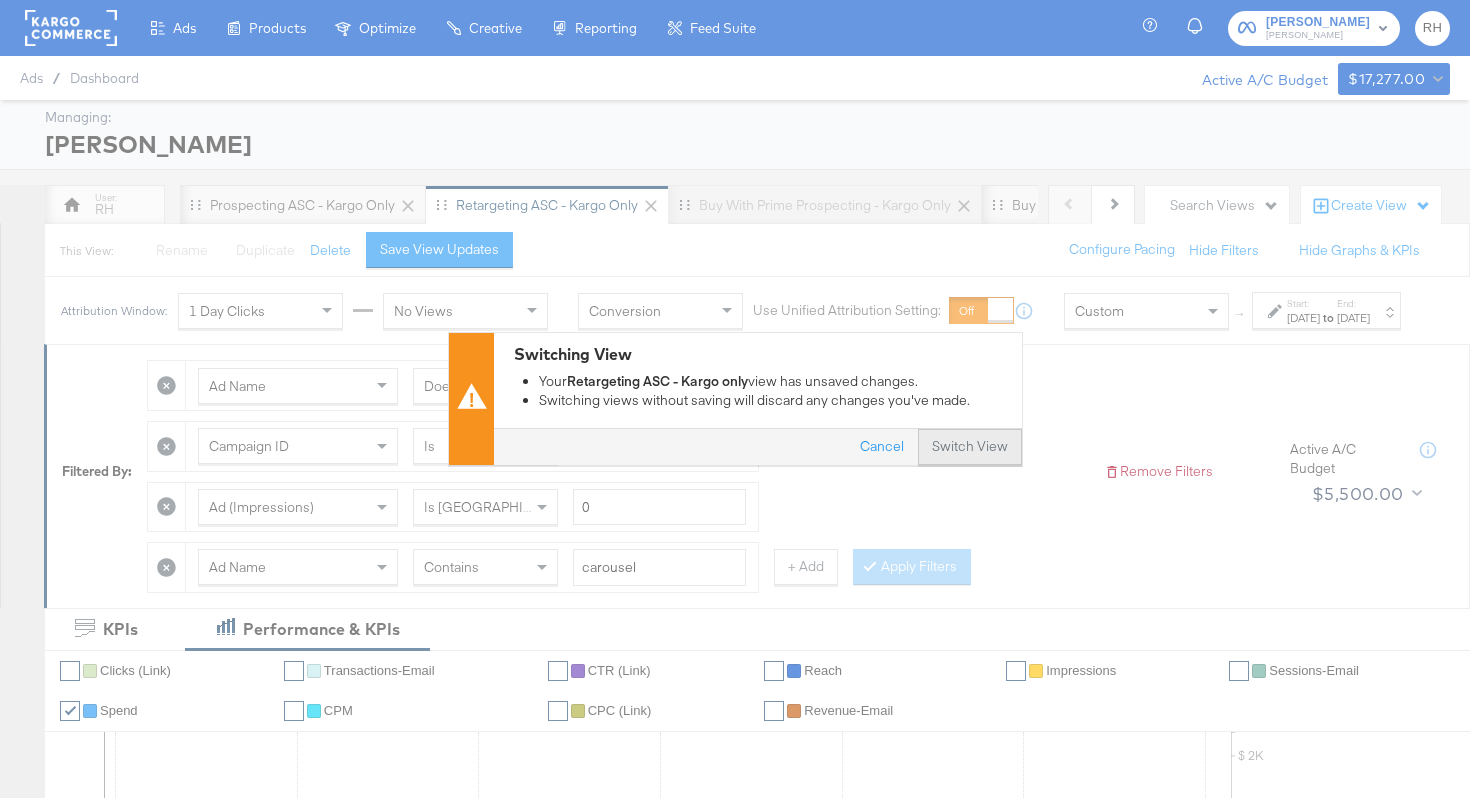 click on "Switch View" at bounding box center (970, 448) 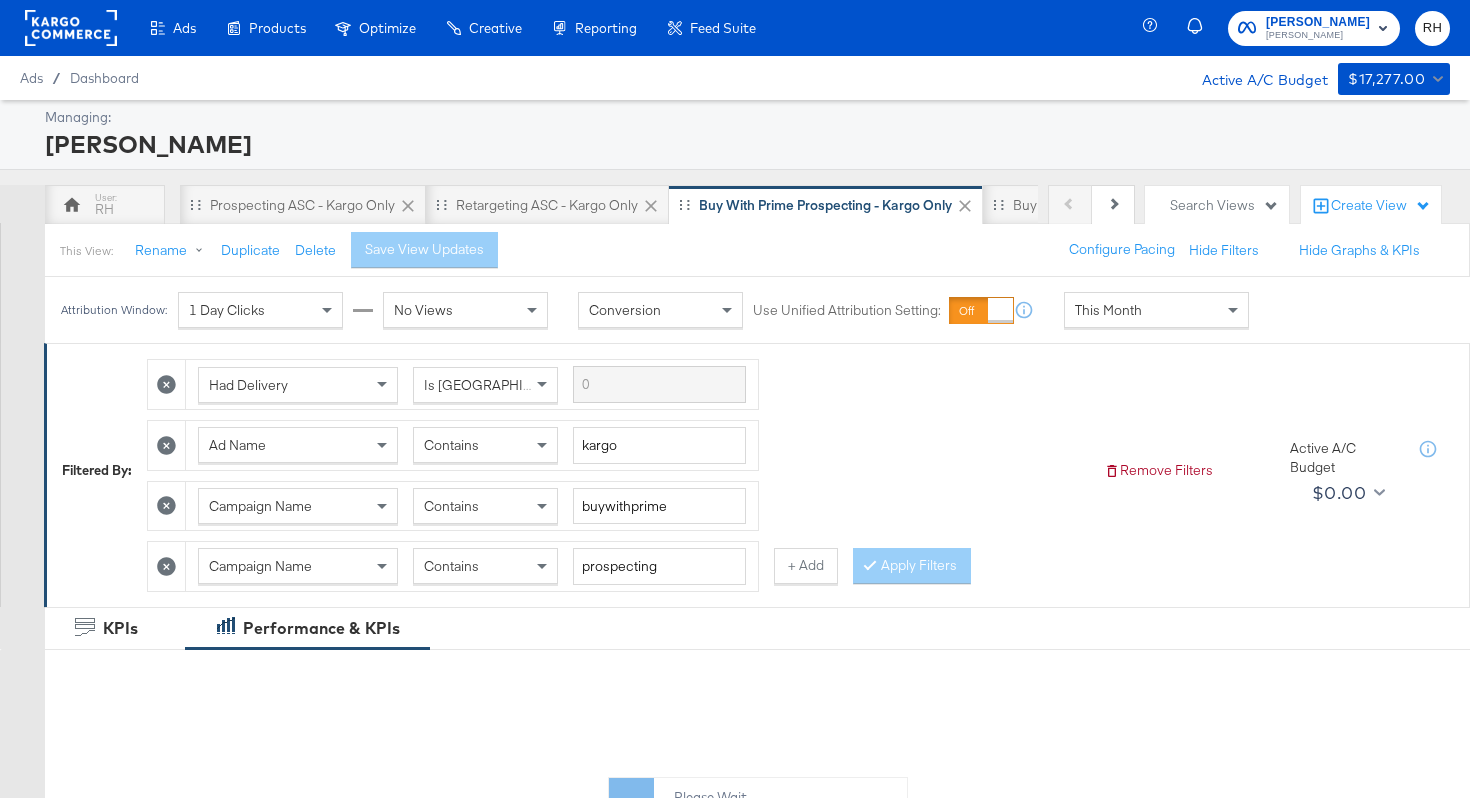 click on "This Month" at bounding box center [1108, 310] 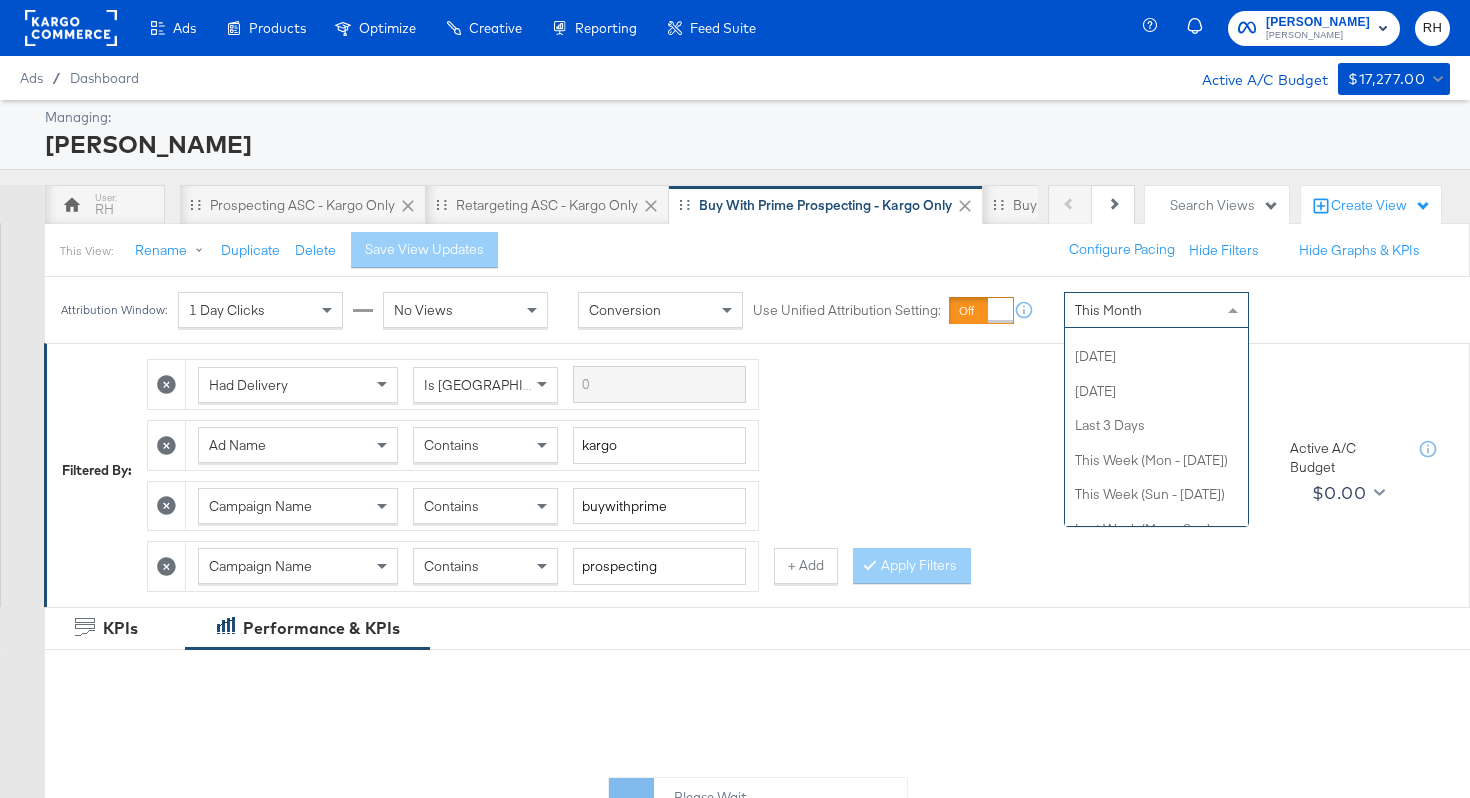 scroll, scrollTop: 0, scrollLeft: 0, axis: both 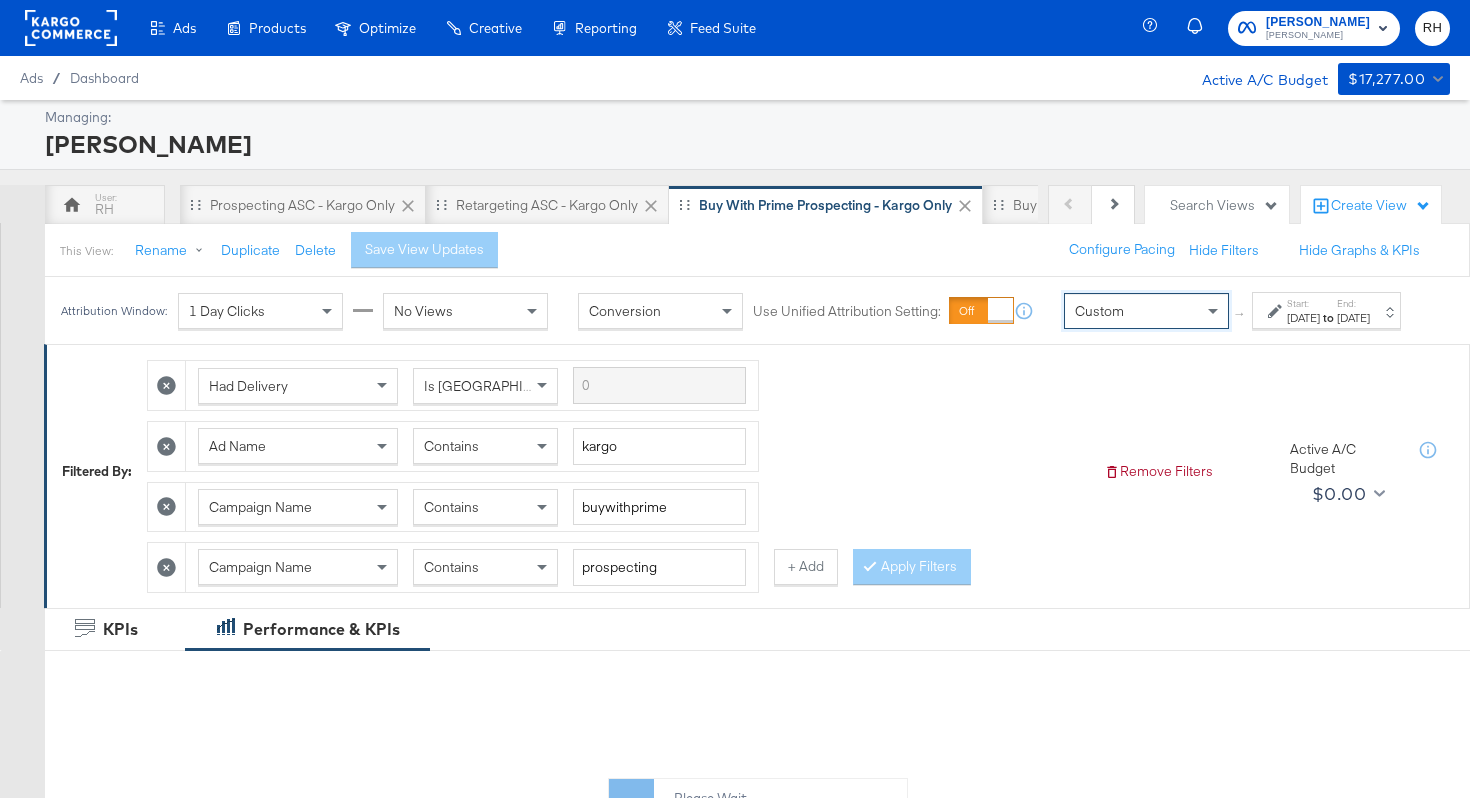click on "[DATE]" at bounding box center (1303, 318) 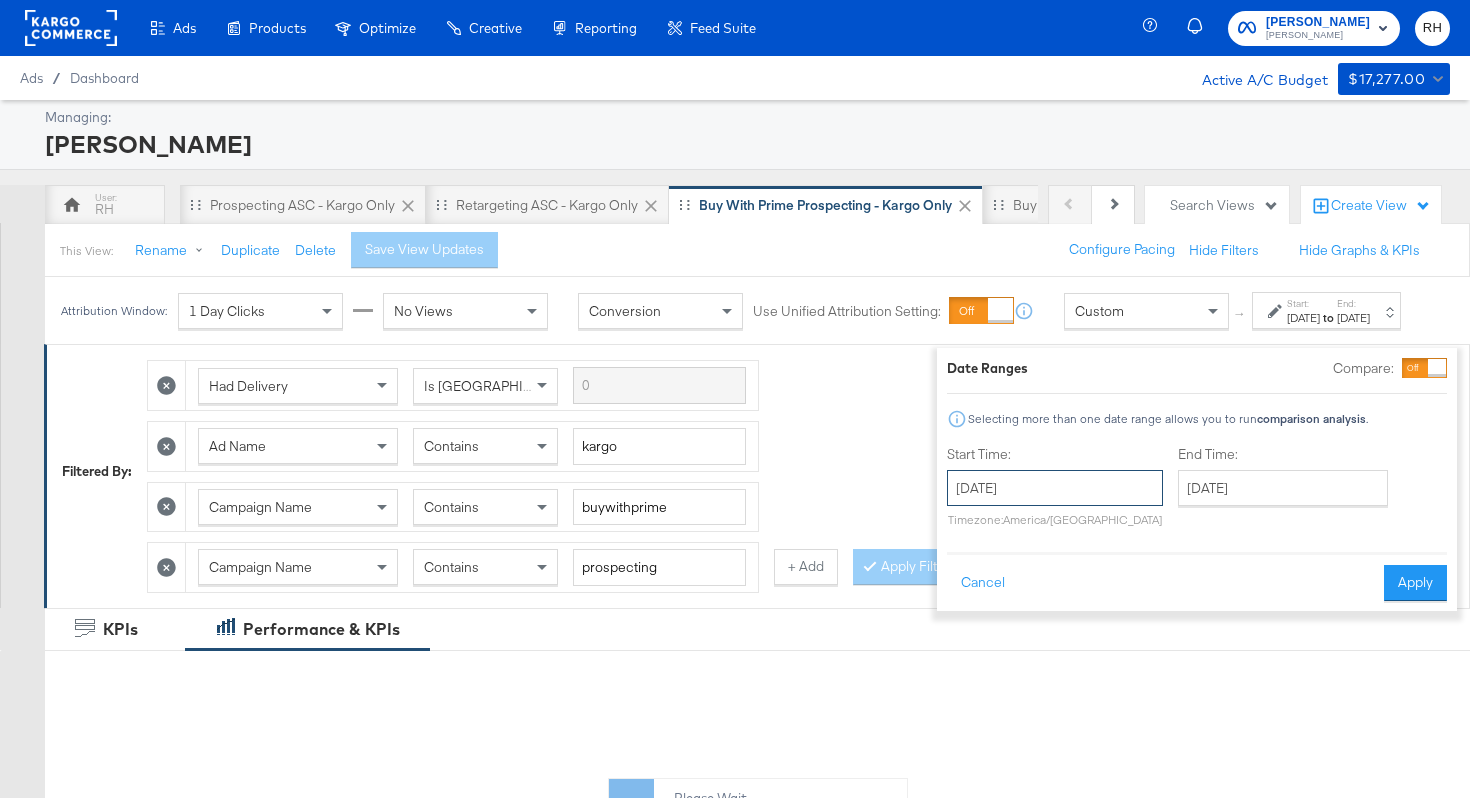 click on "[DATE]" at bounding box center (1055, 488) 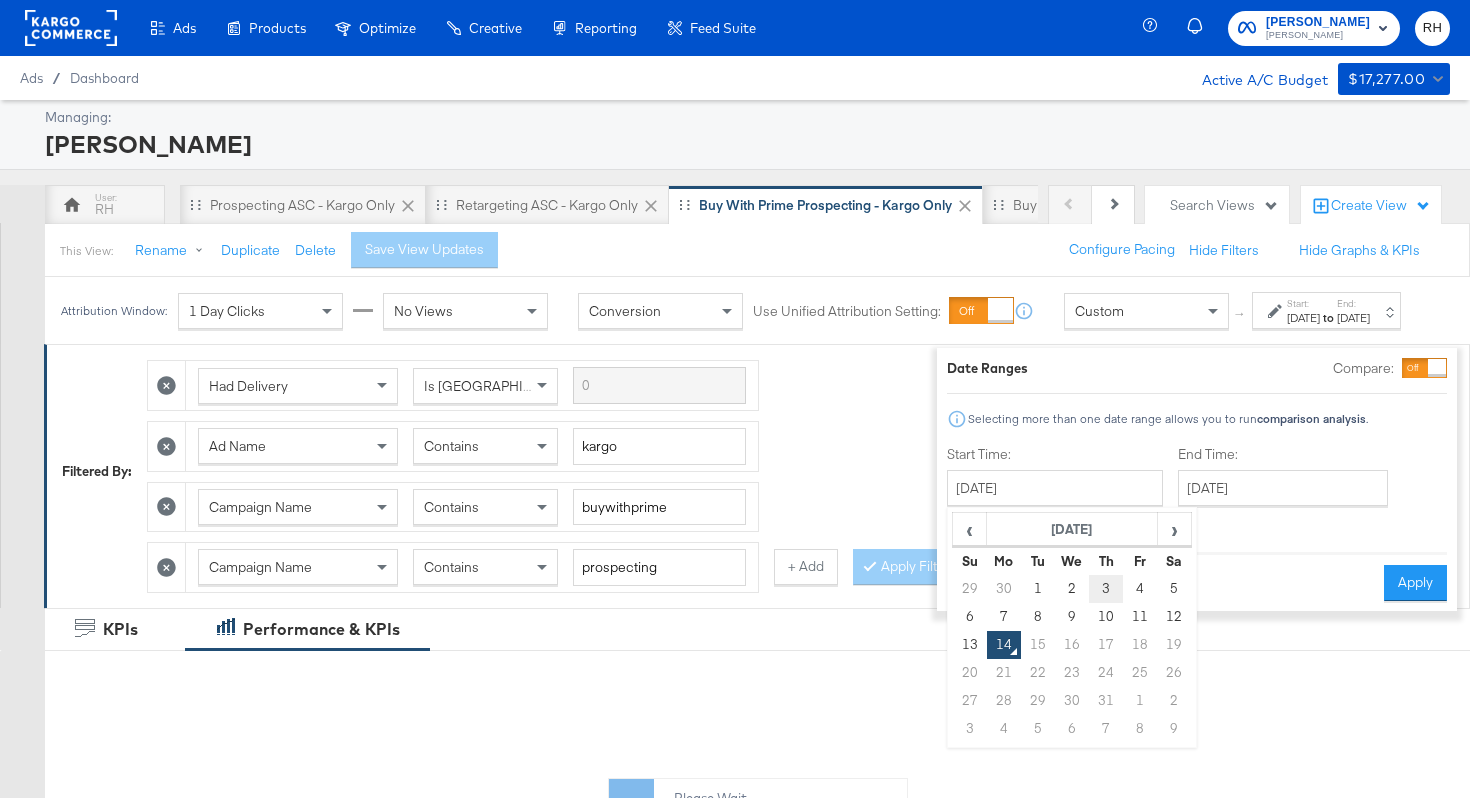 click on "3" at bounding box center [1106, 589] 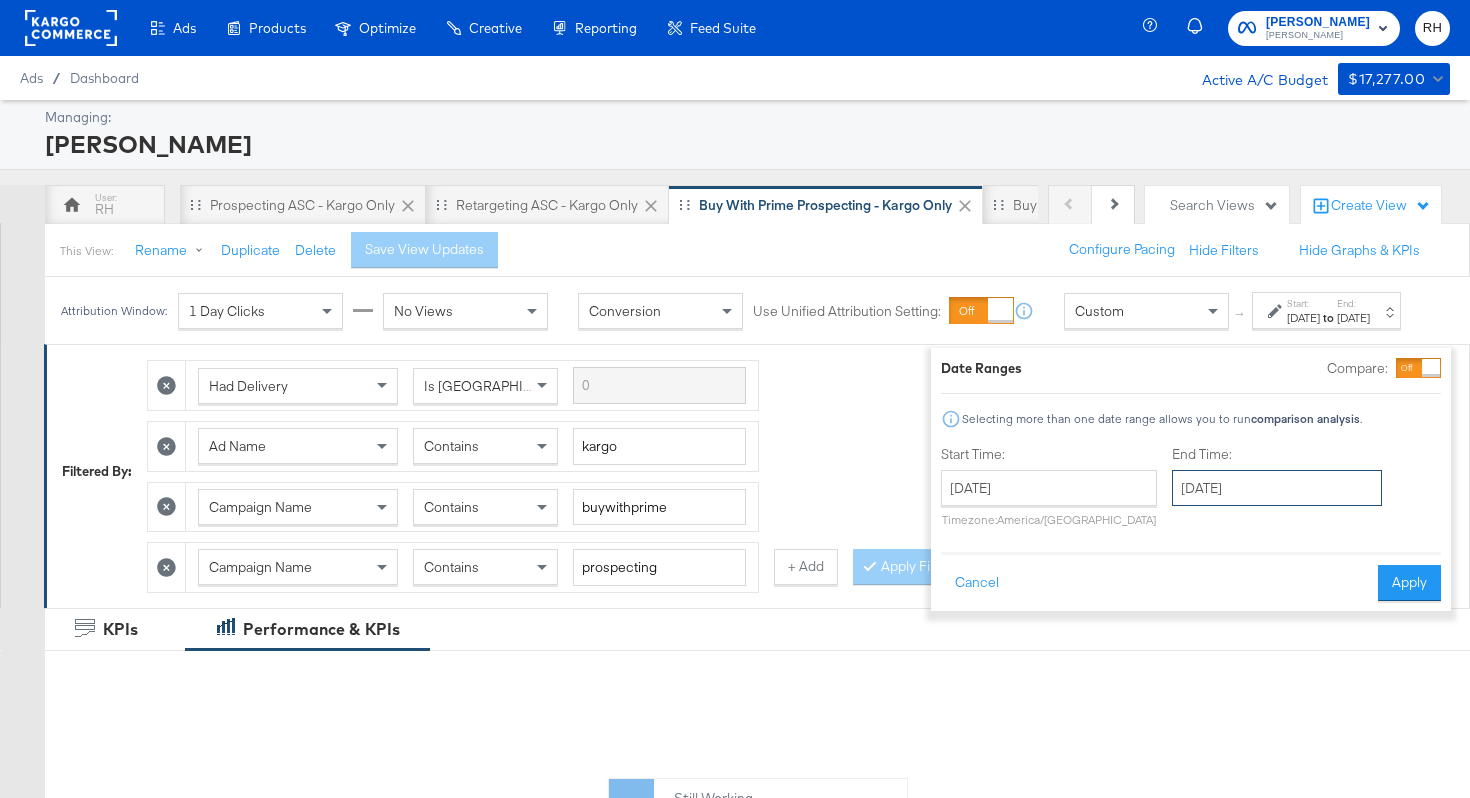 click on "[DATE]" at bounding box center [1277, 488] 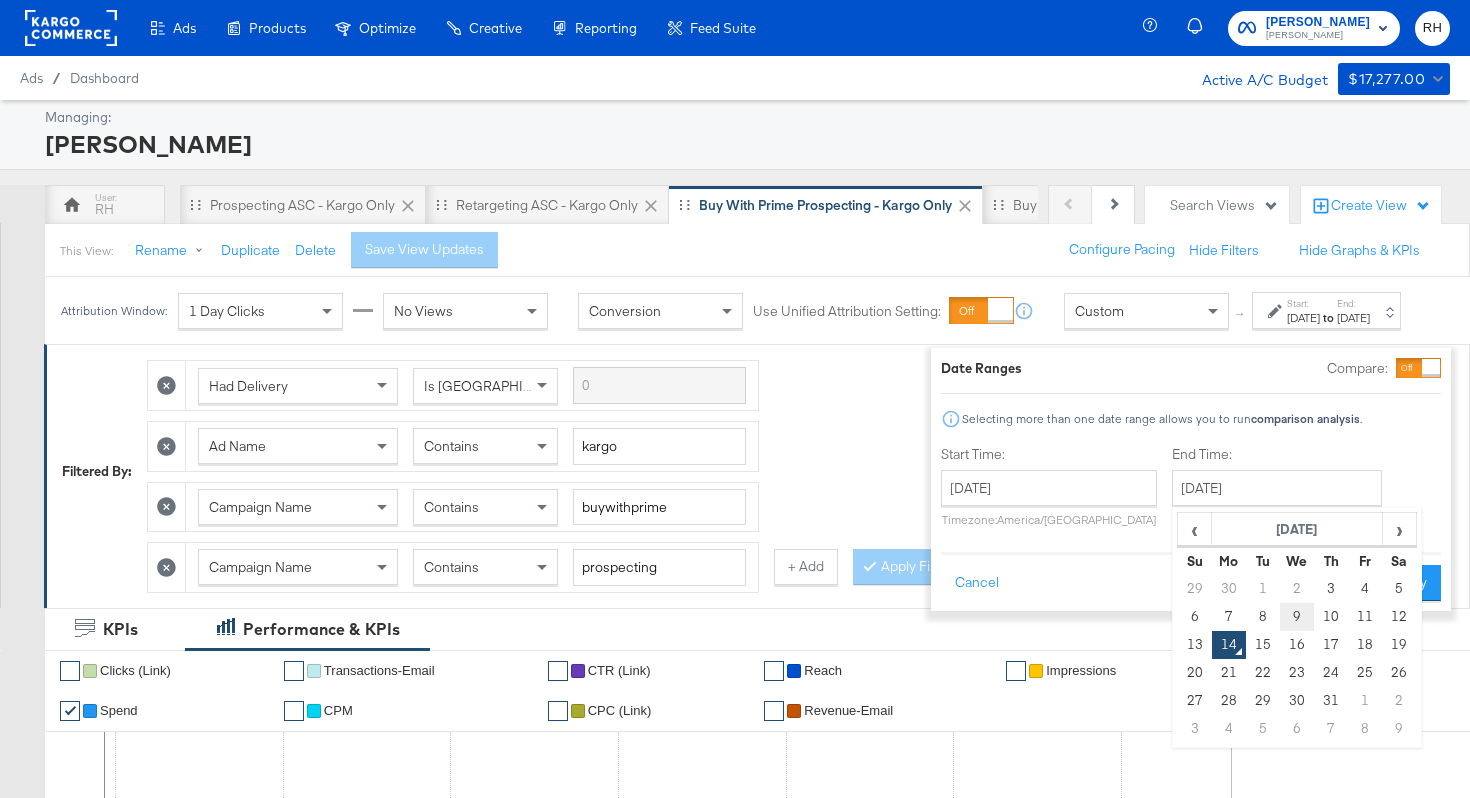 click on "9" at bounding box center (1297, 617) 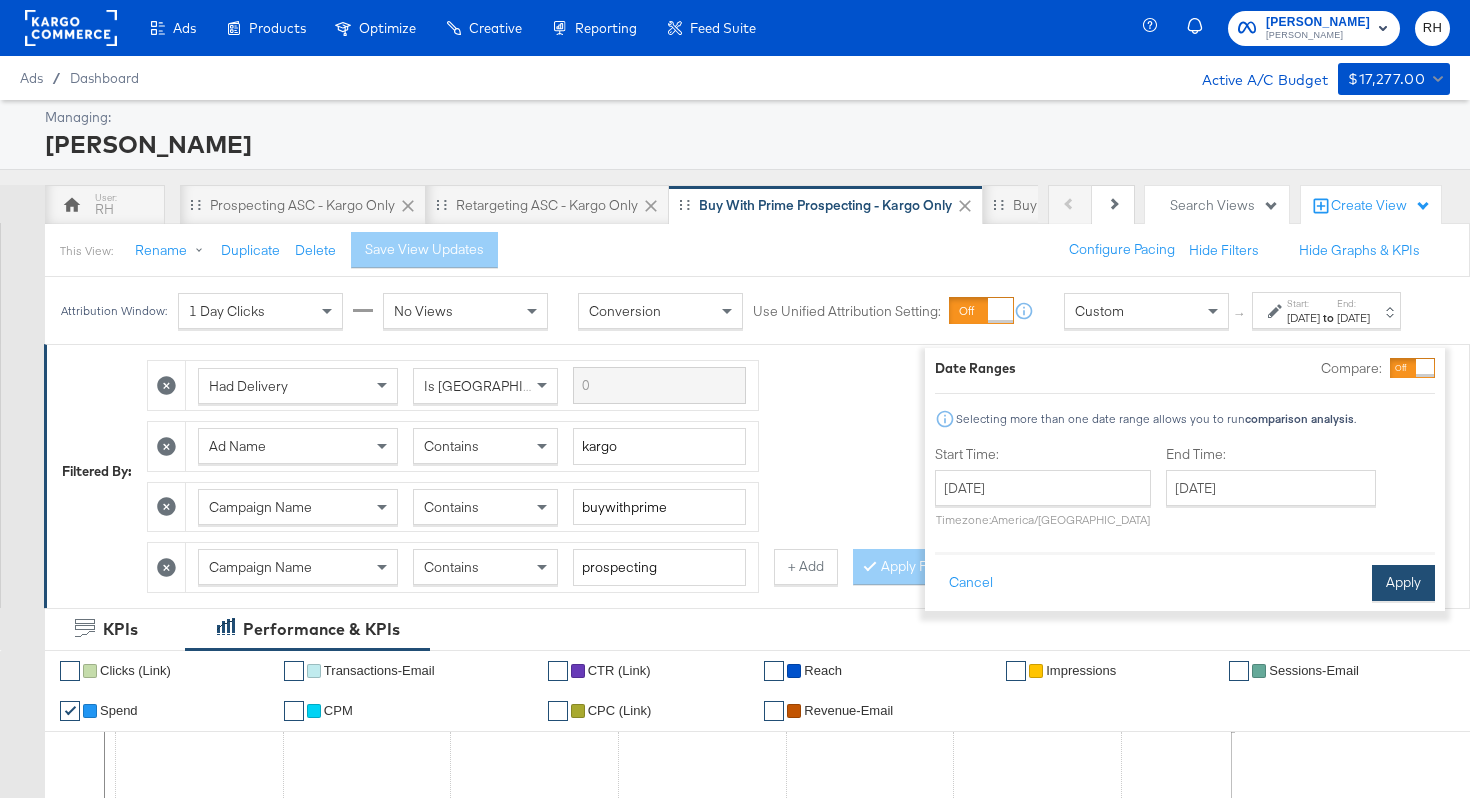 click on "Apply" at bounding box center [1403, 583] 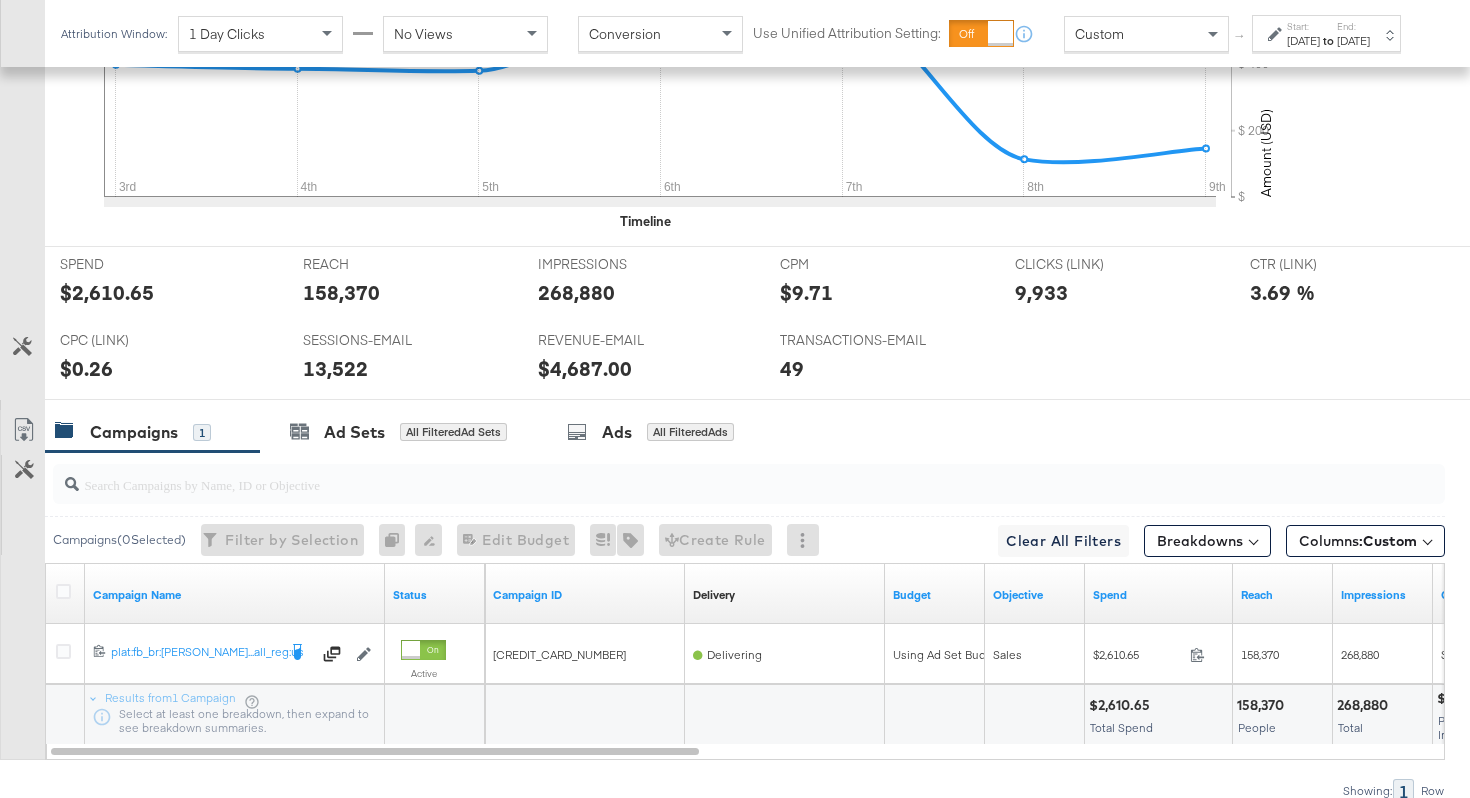 scroll, scrollTop: 862, scrollLeft: 0, axis: vertical 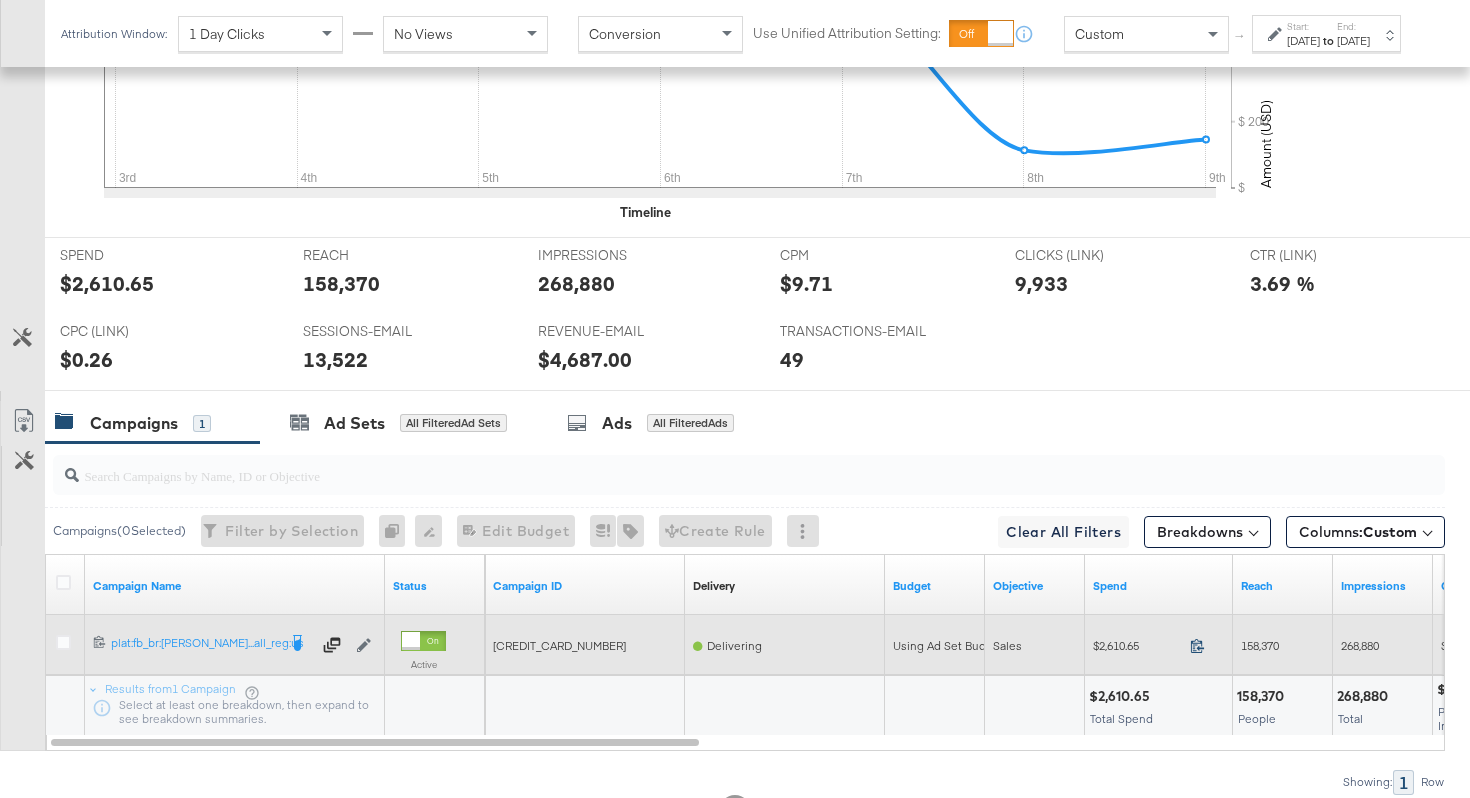 click 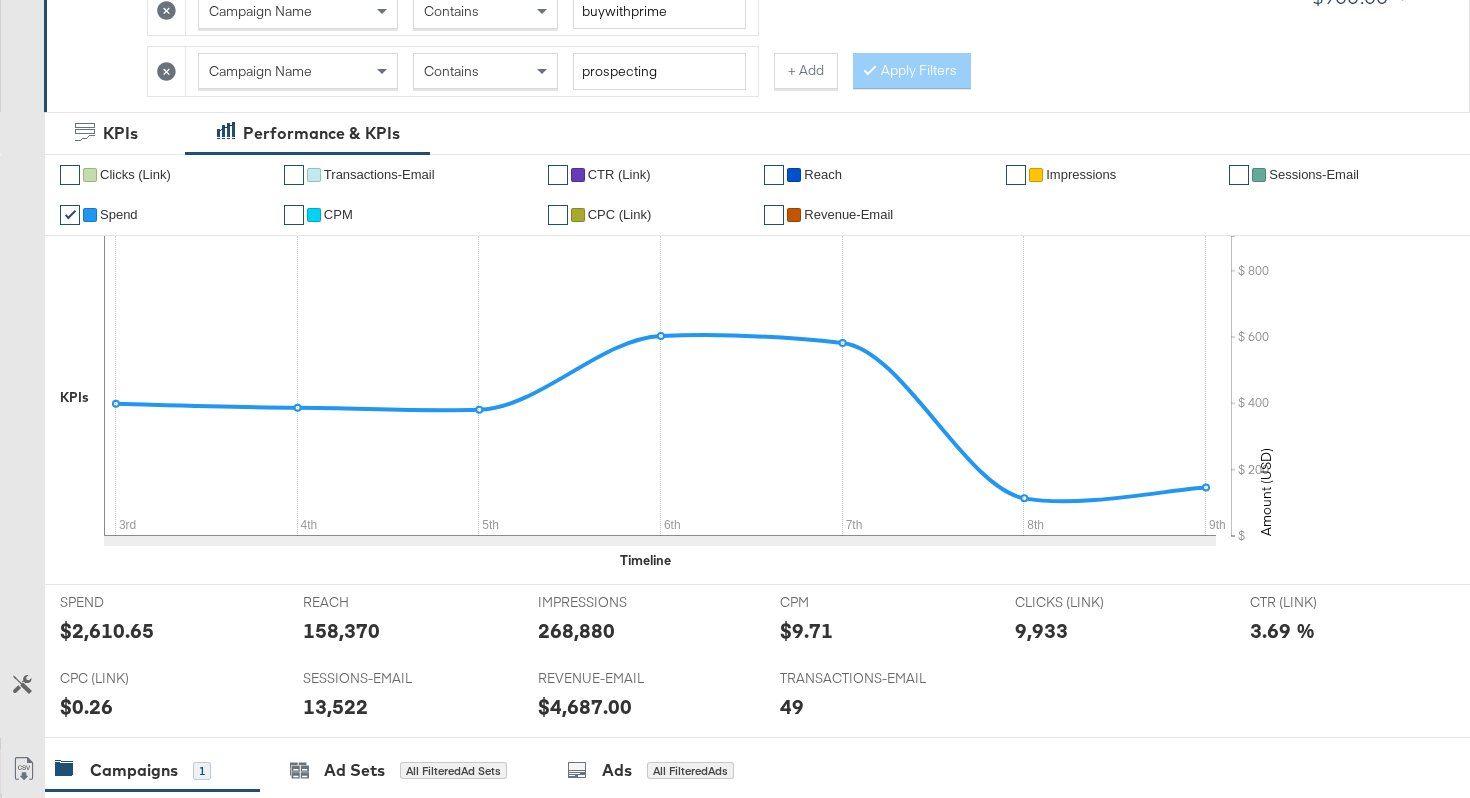 scroll, scrollTop: 0, scrollLeft: 0, axis: both 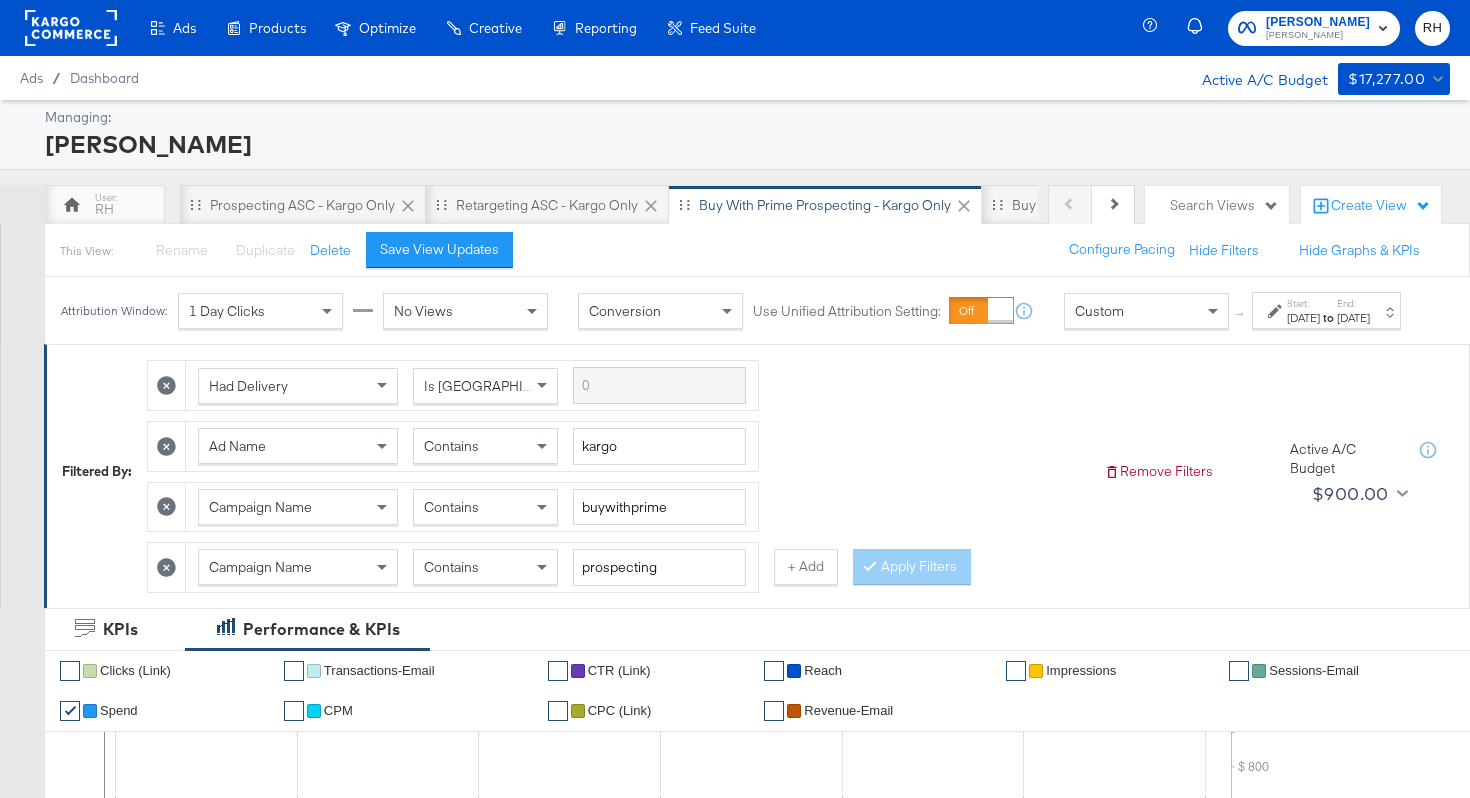 click on "Contains" at bounding box center (451, 567) 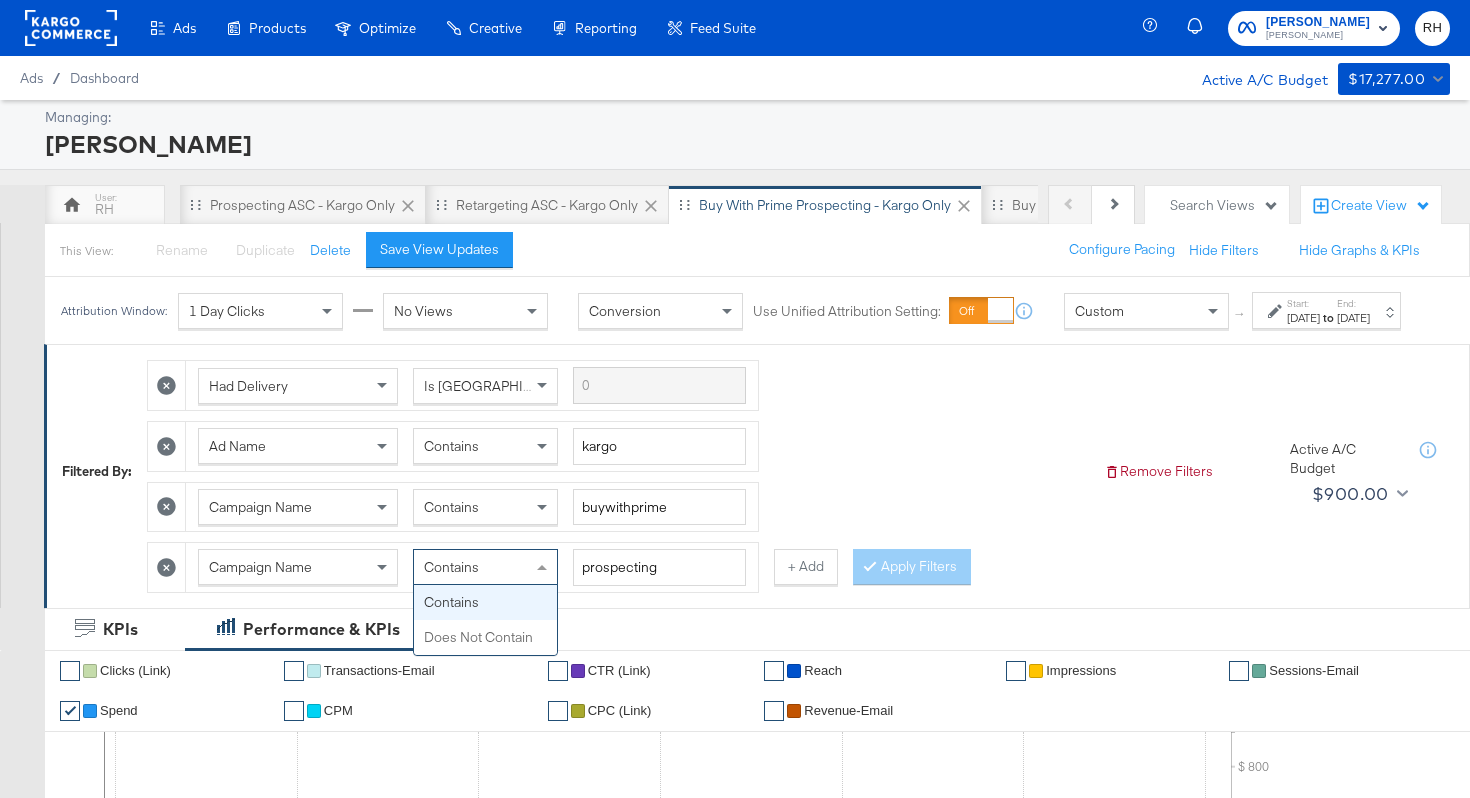 click on "Contains" at bounding box center [485, 507] 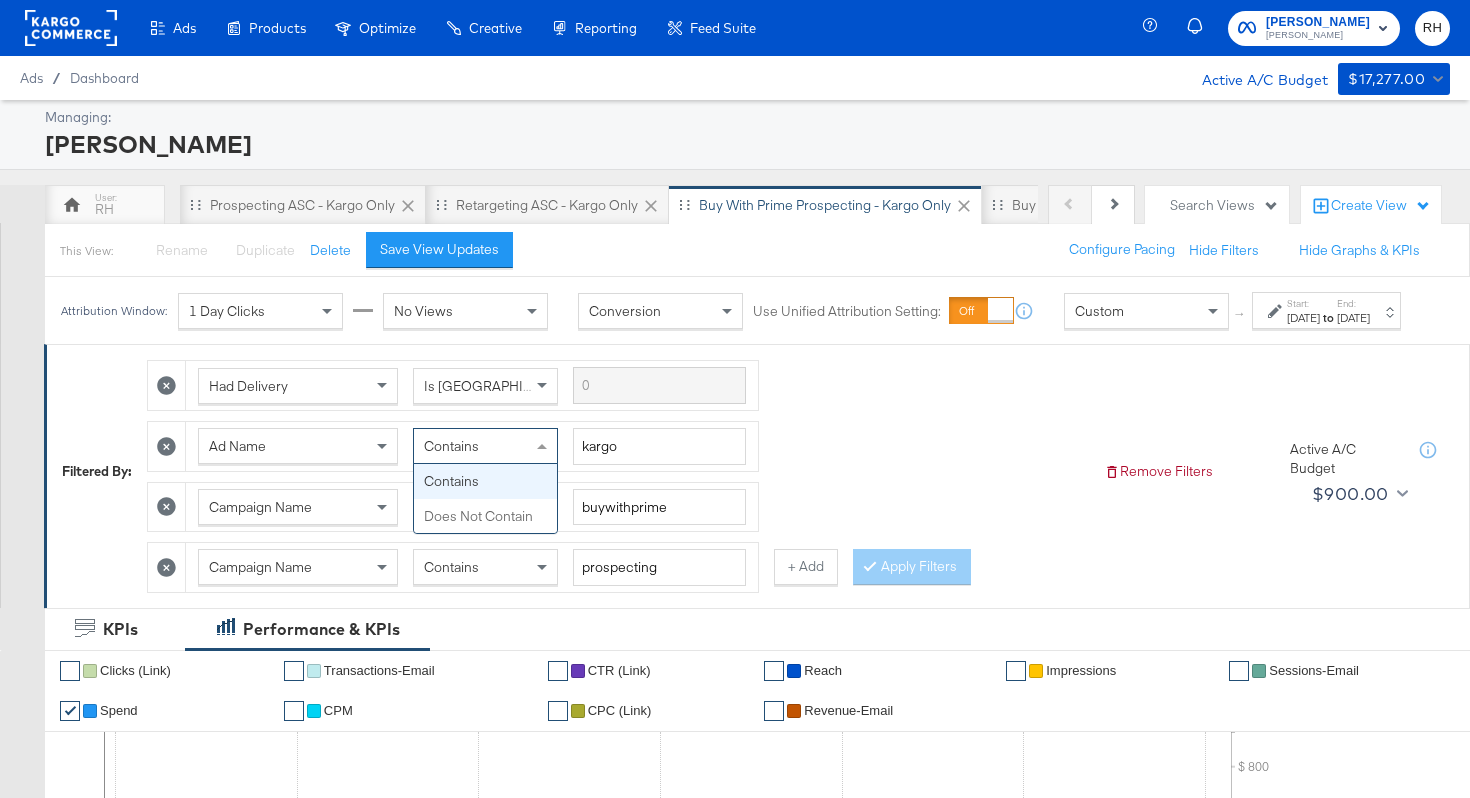 click on "Contains" at bounding box center (485, 446) 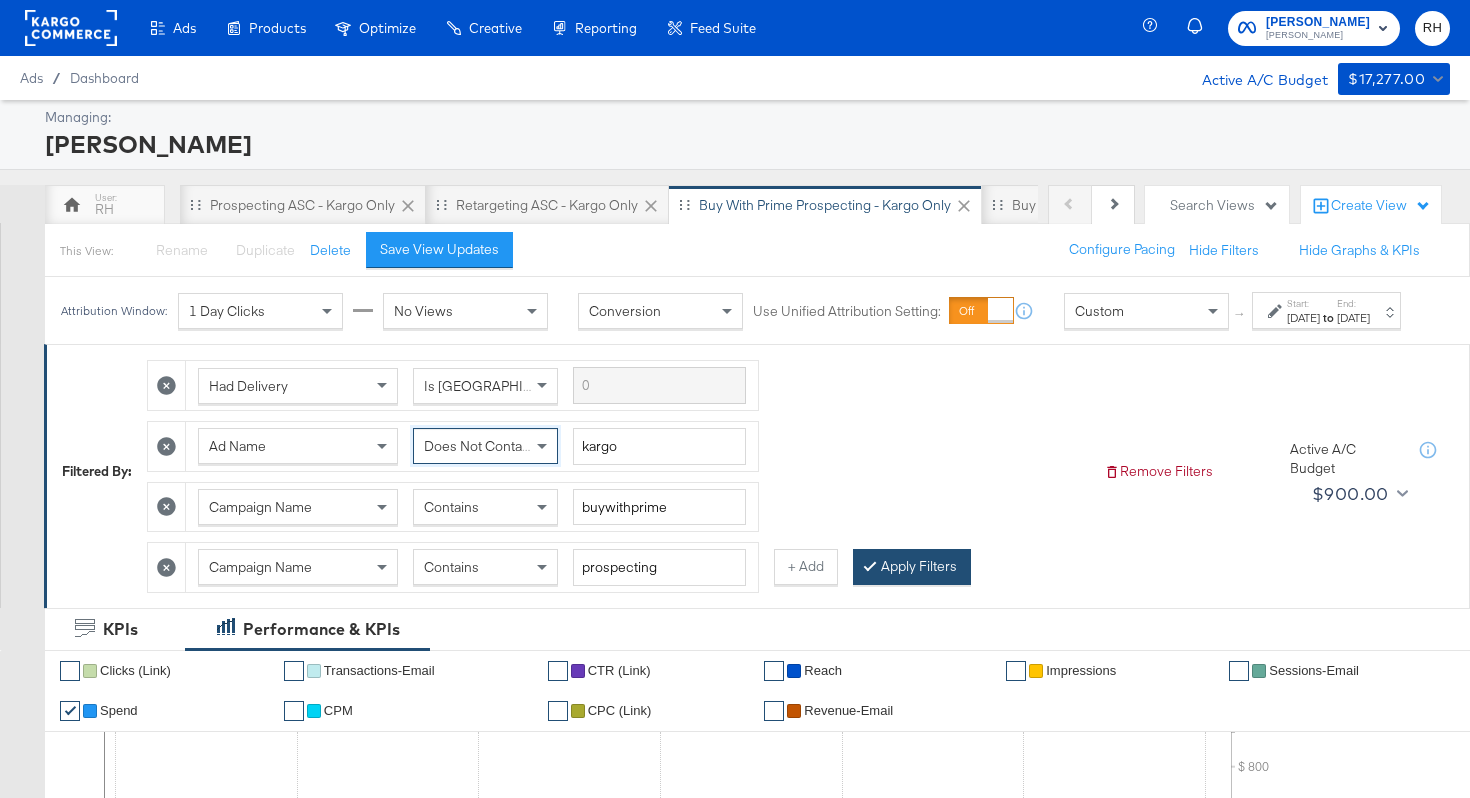 click on "Apply Filters" at bounding box center (912, 567) 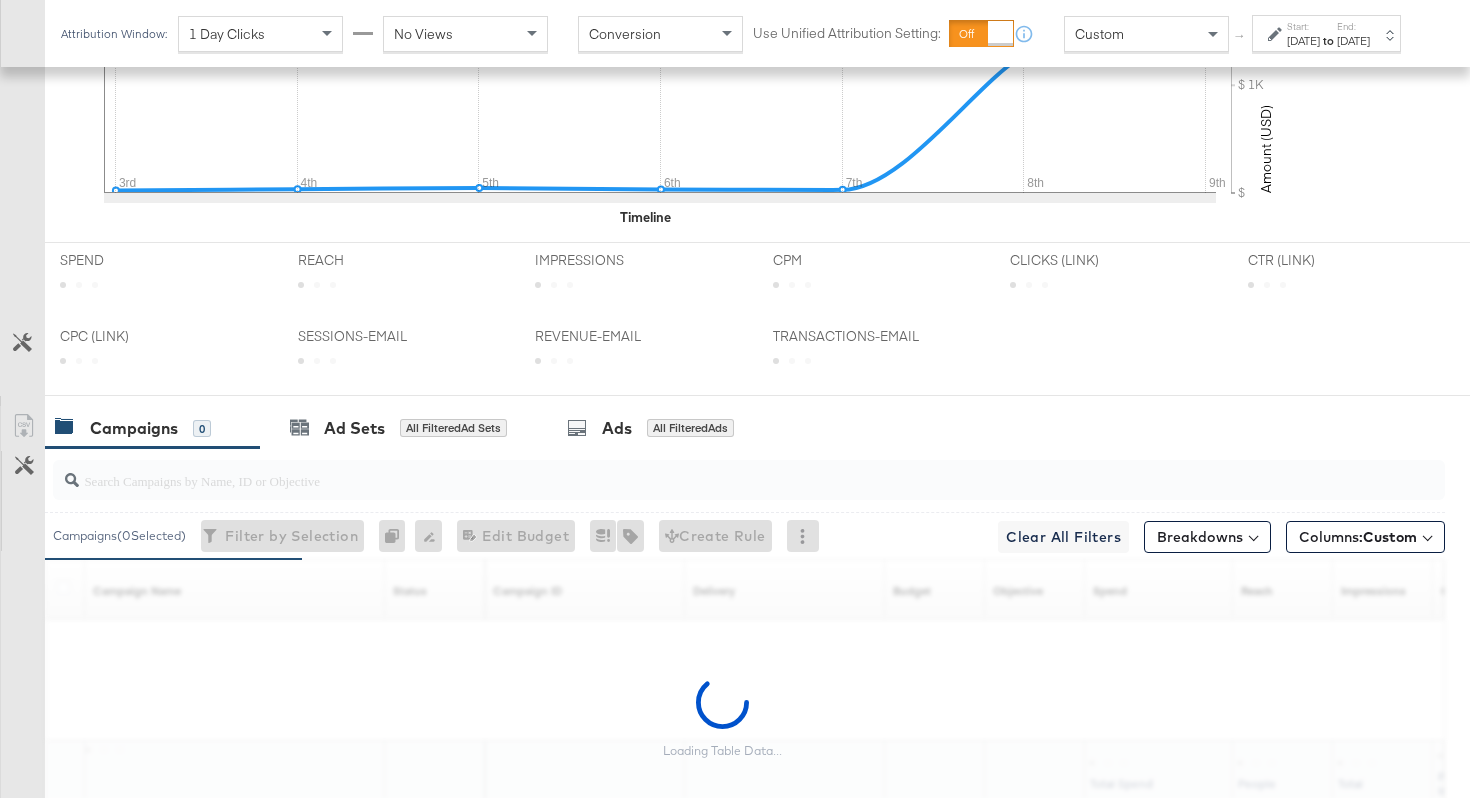 scroll, scrollTop: 1006, scrollLeft: 0, axis: vertical 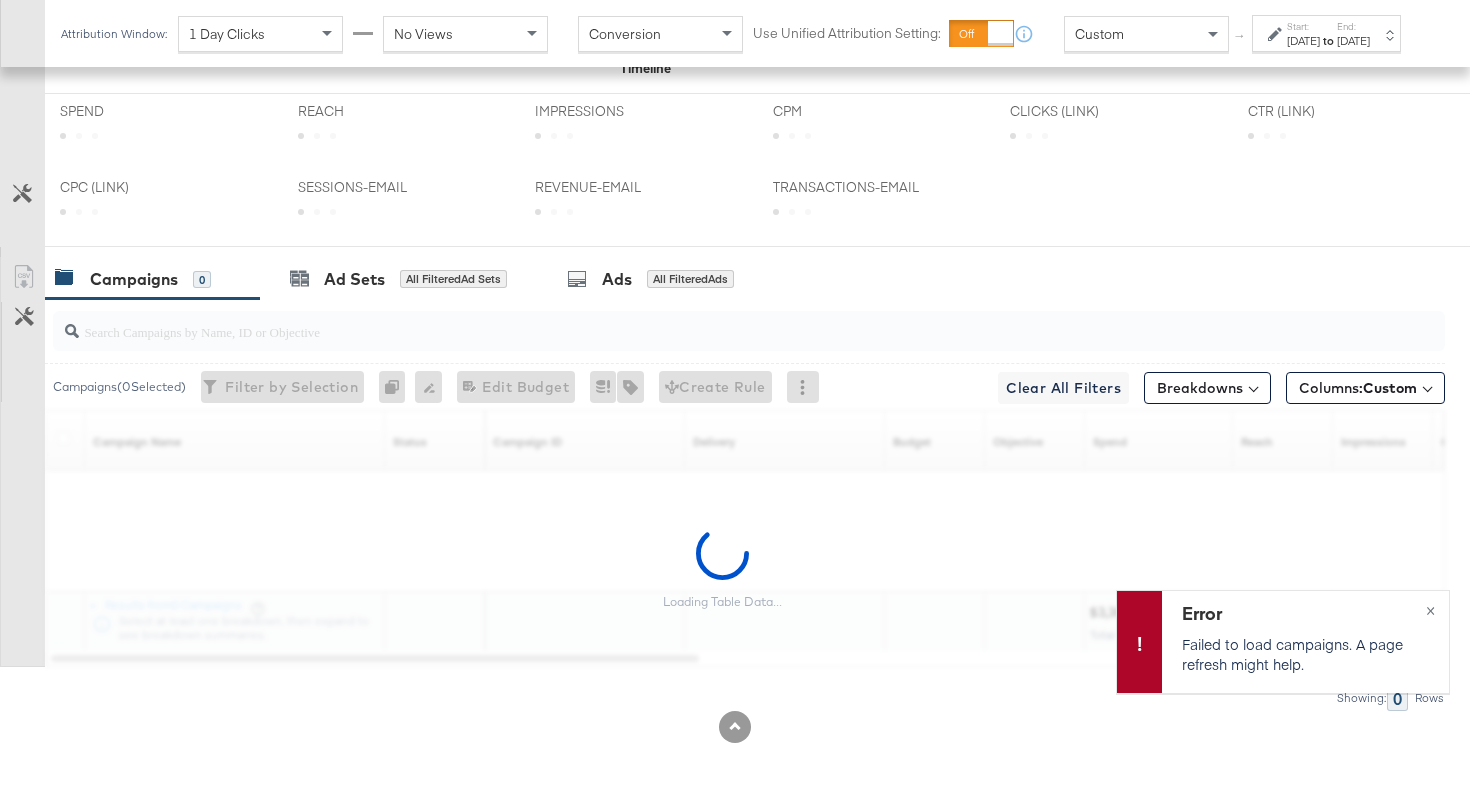click on "SPEND SPEND REACH REACH IMPRESSIONS IMPRESSIONS CPM CPM CLICKS (LINK) CLICKS (LINK) CTR (LINK) CTR (LINK) CPC (LINK) CPC (LINK) SESSIONS-EMAIL SESSIONS-EMAIL REVENUE-EMAIL REVENUE-EMAIL TRANSACTIONS-EMAIL TRANSACTIONS-EMAIL" at bounding box center [757, 170] 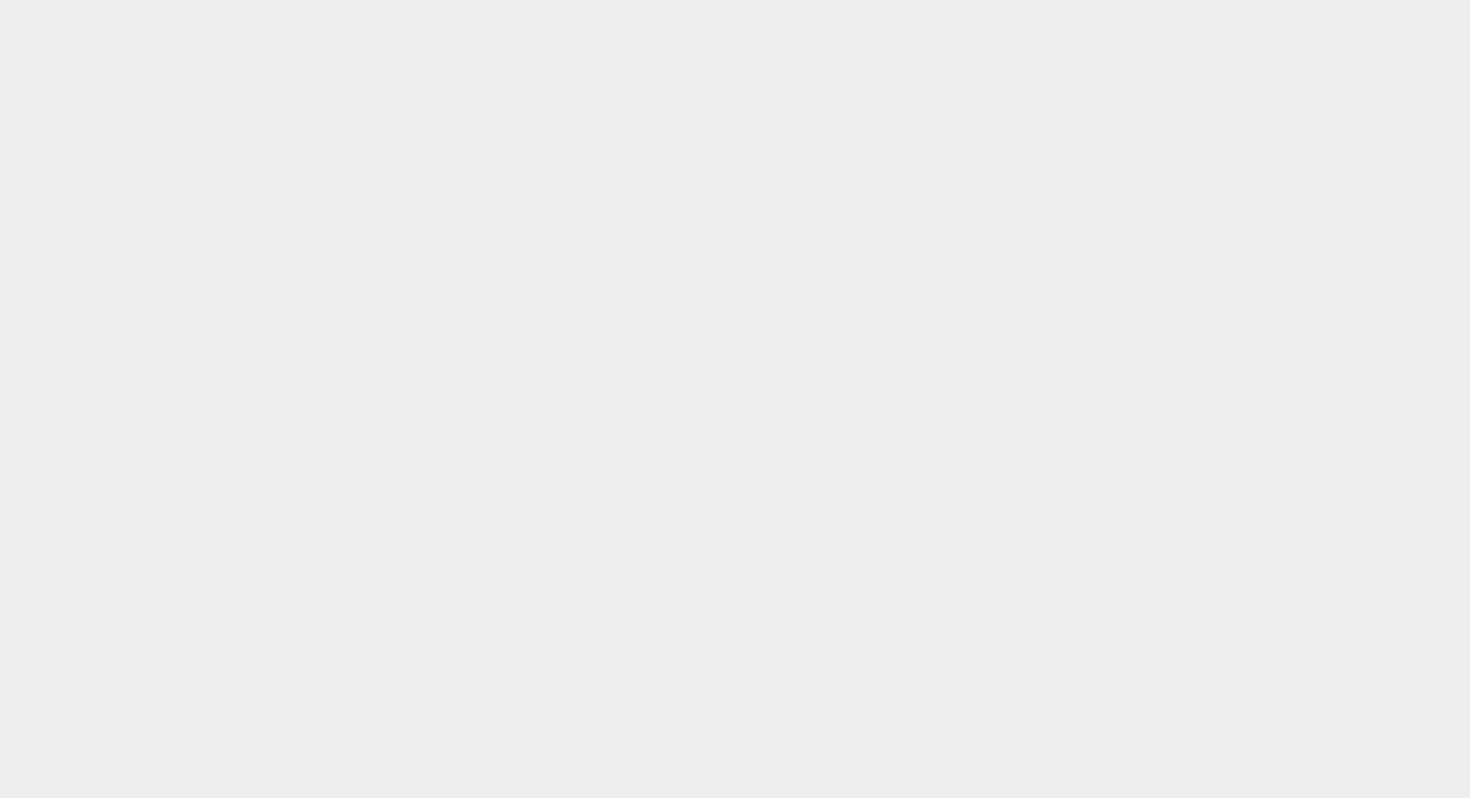 scroll, scrollTop: 0, scrollLeft: 0, axis: both 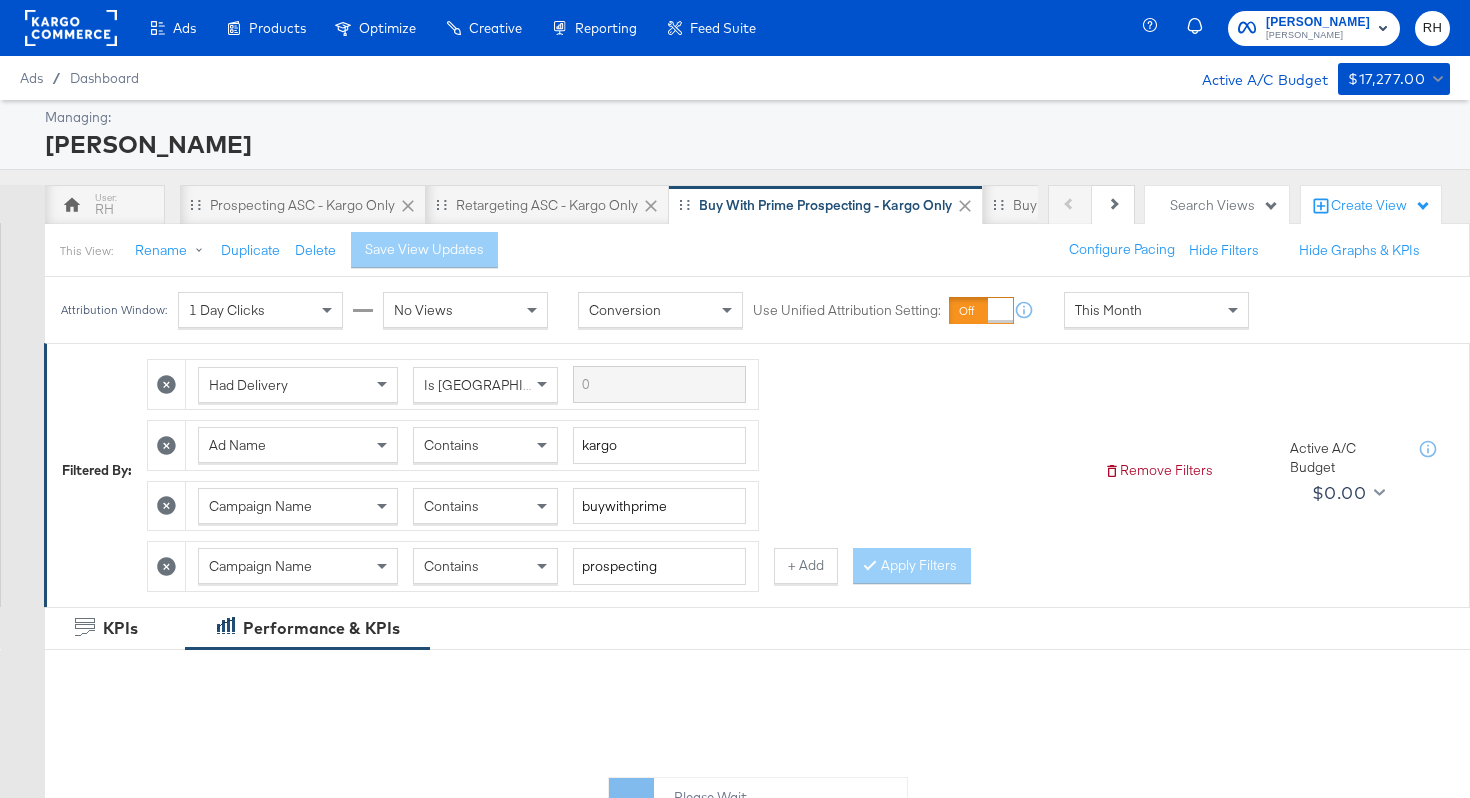 click on "This Month" at bounding box center (1156, 310) 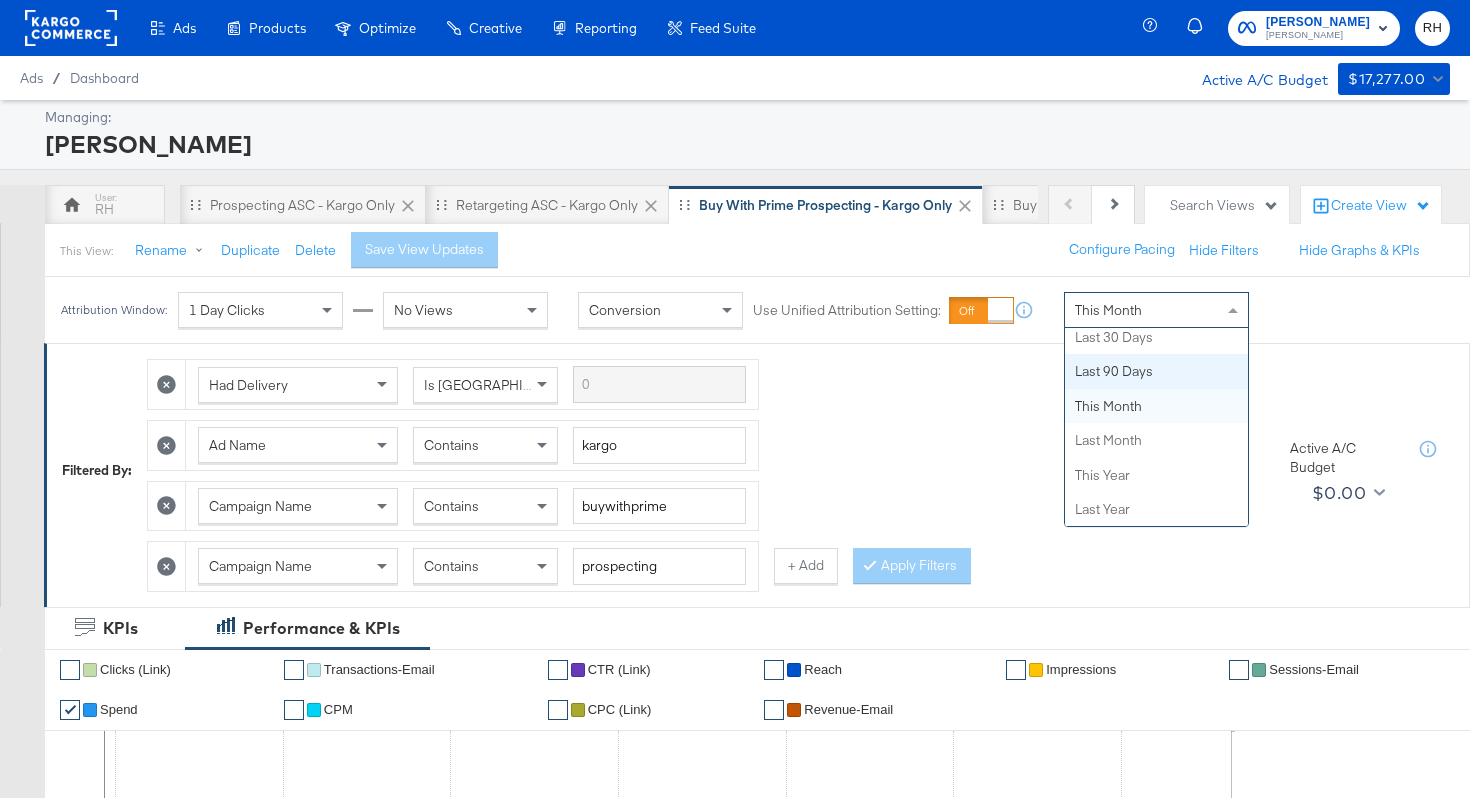 scroll, scrollTop: 0, scrollLeft: 0, axis: both 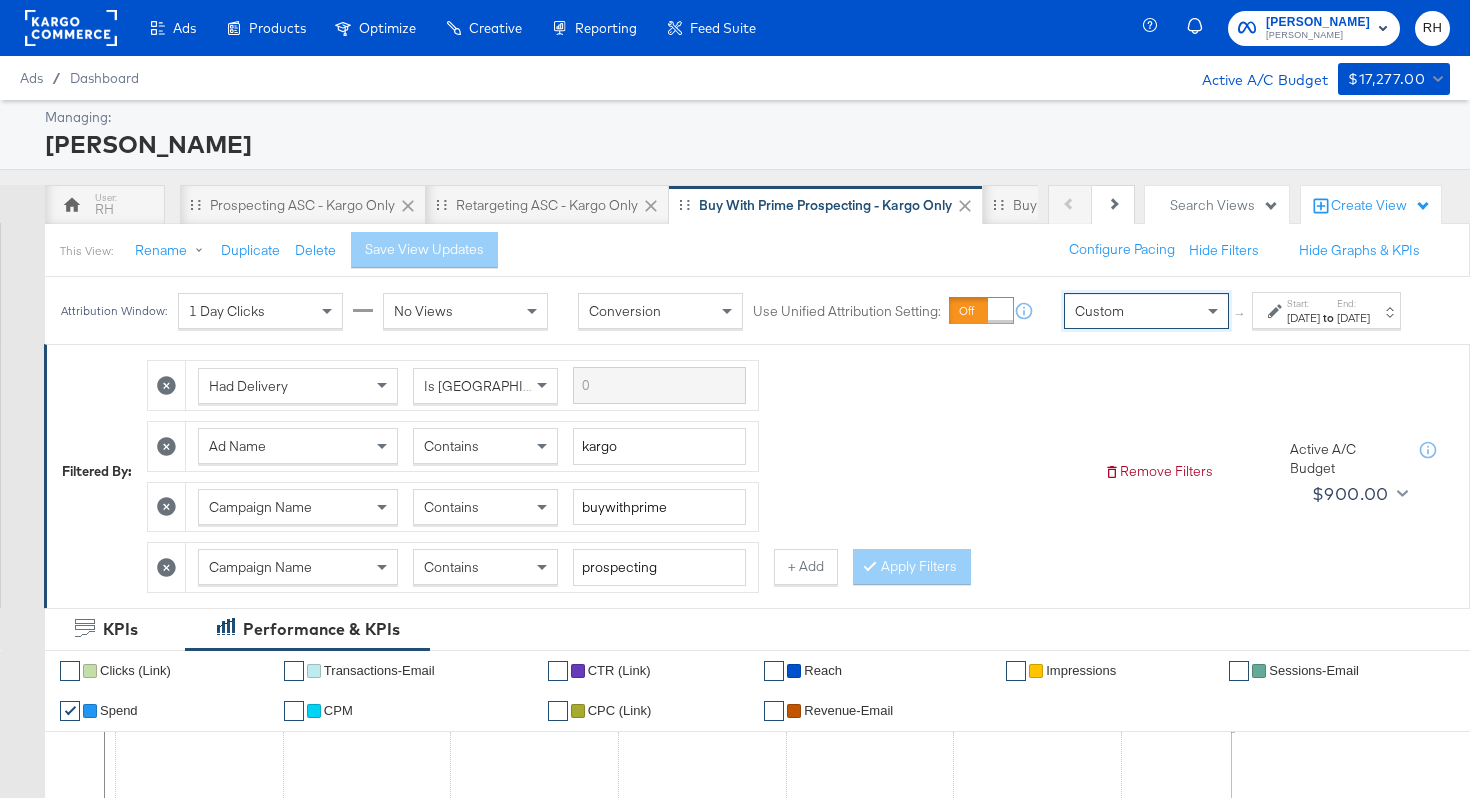 click on "[DATE]" at bounding box center [1303, 318] 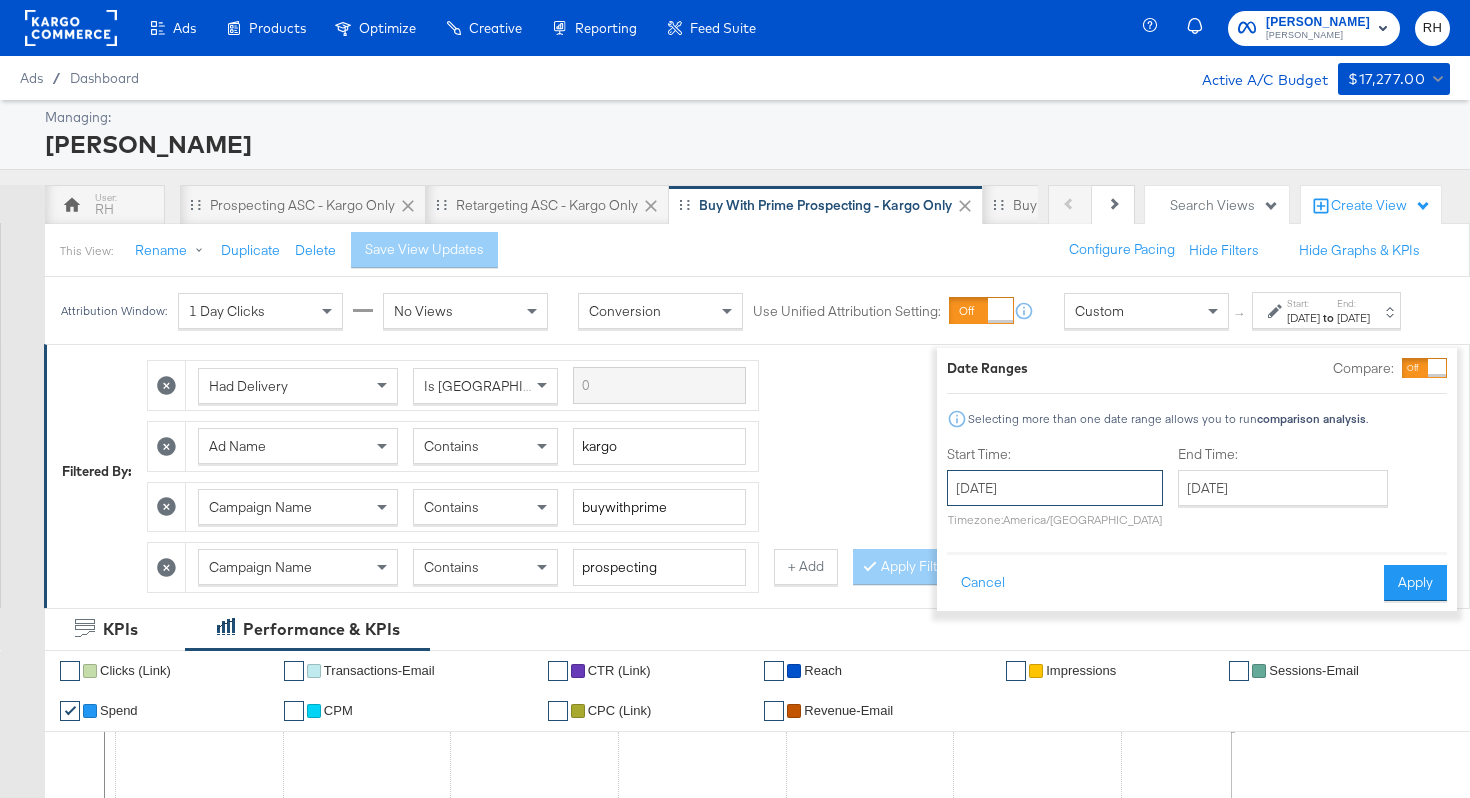 click on "[DATE]" at bounding box center [1055, 488] 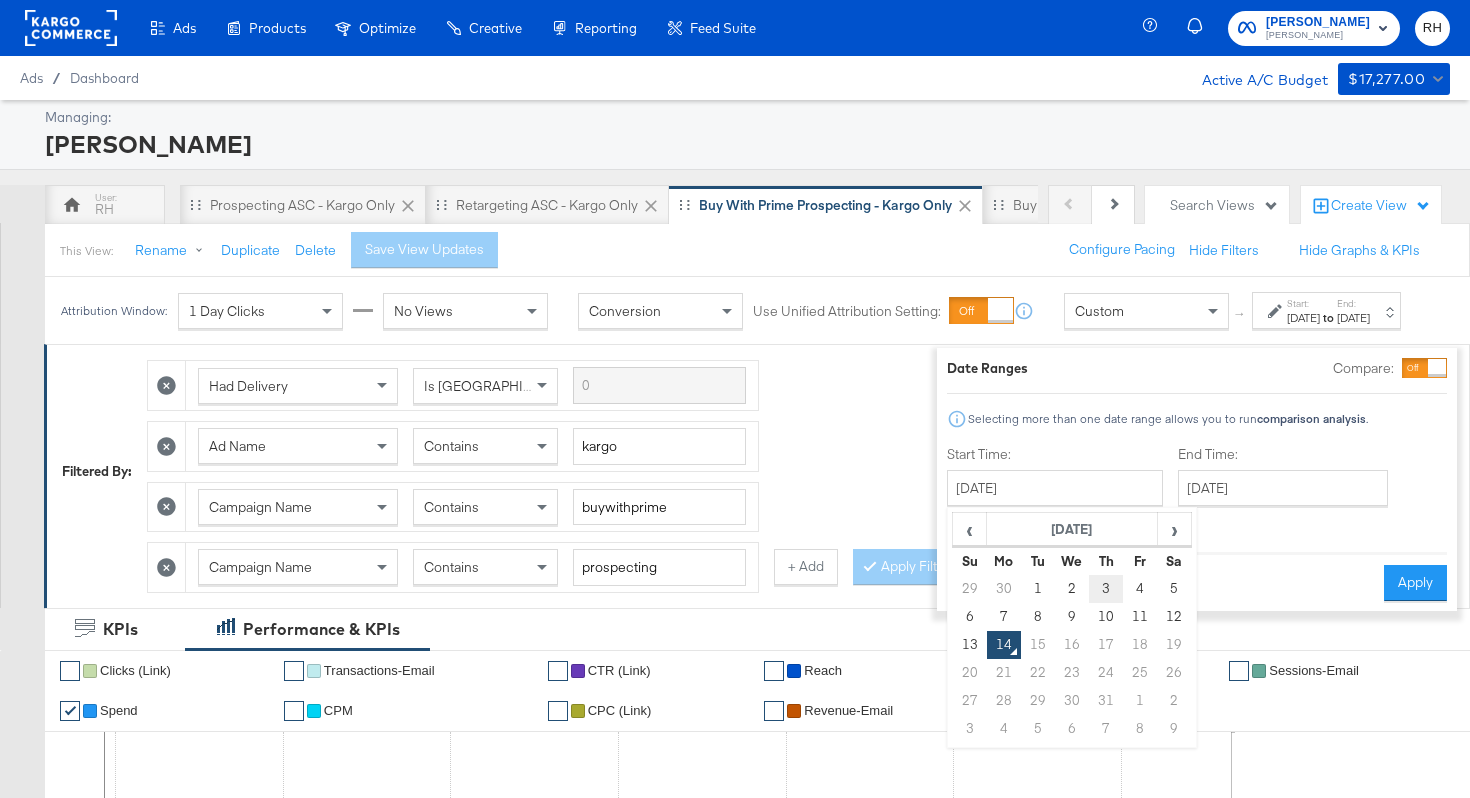 click on "3" at bounding box center [1106, 589] 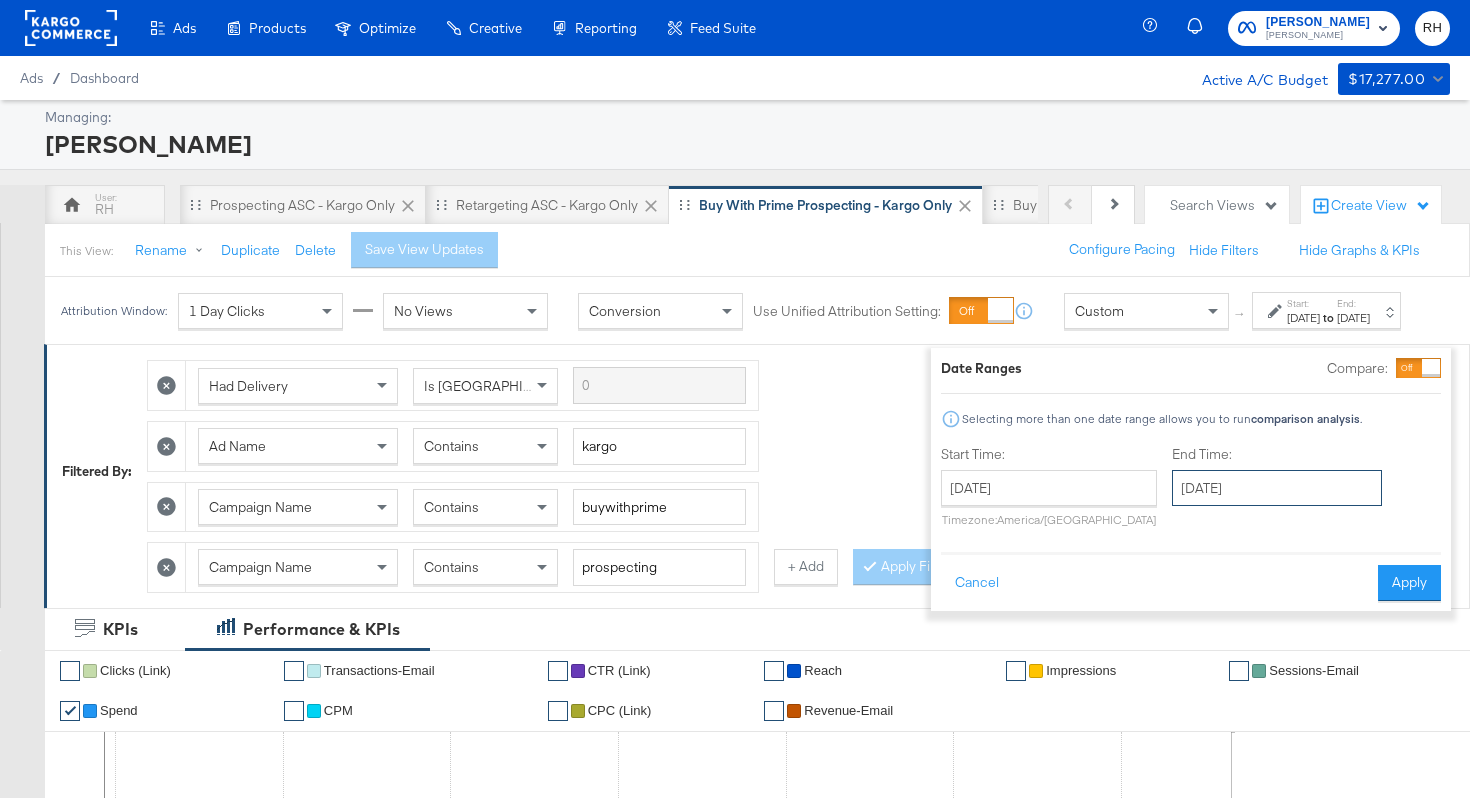 click on "[DATE]" at bounding box center (1277, 488) 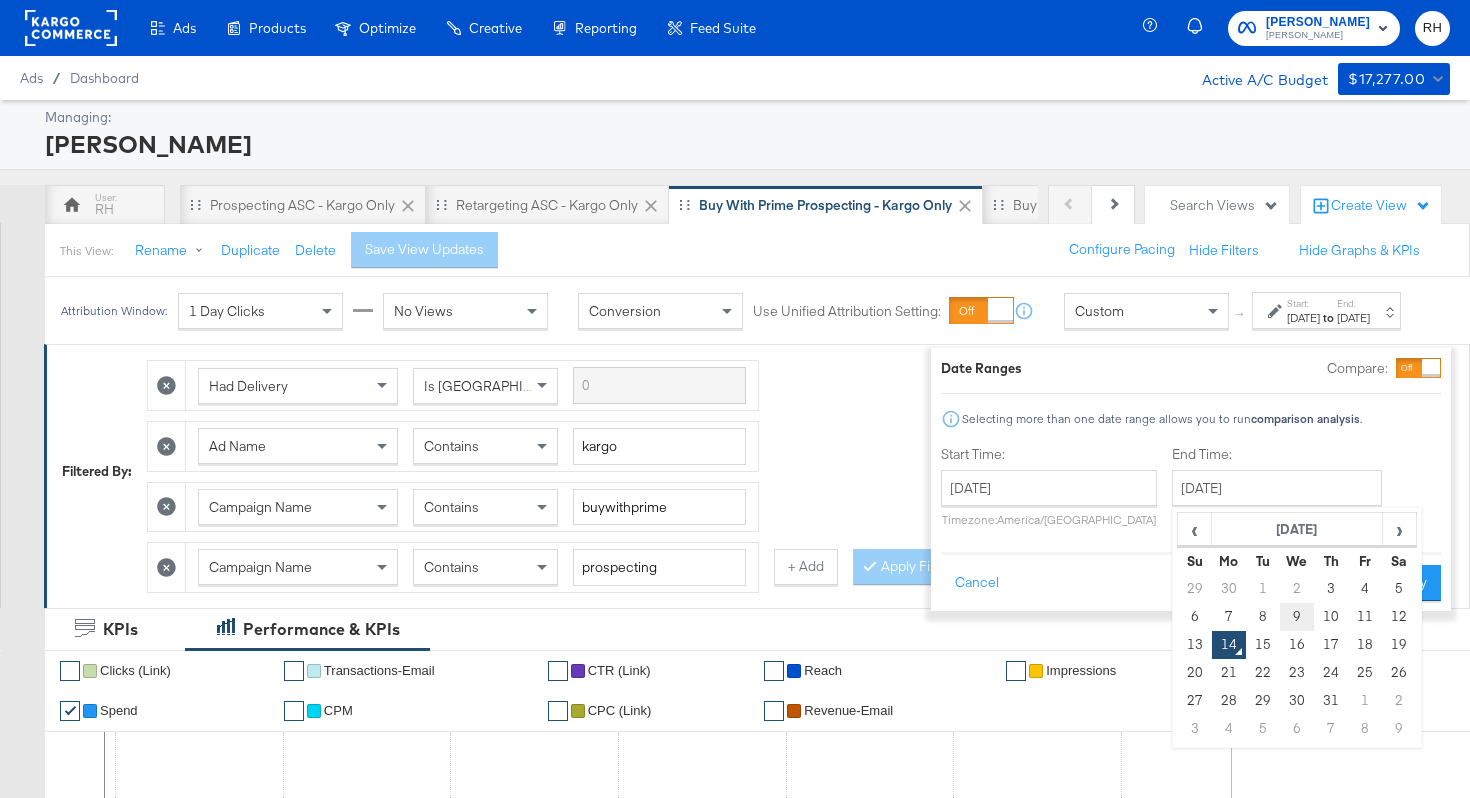 click on "9" at bounding box center (1297, 617) 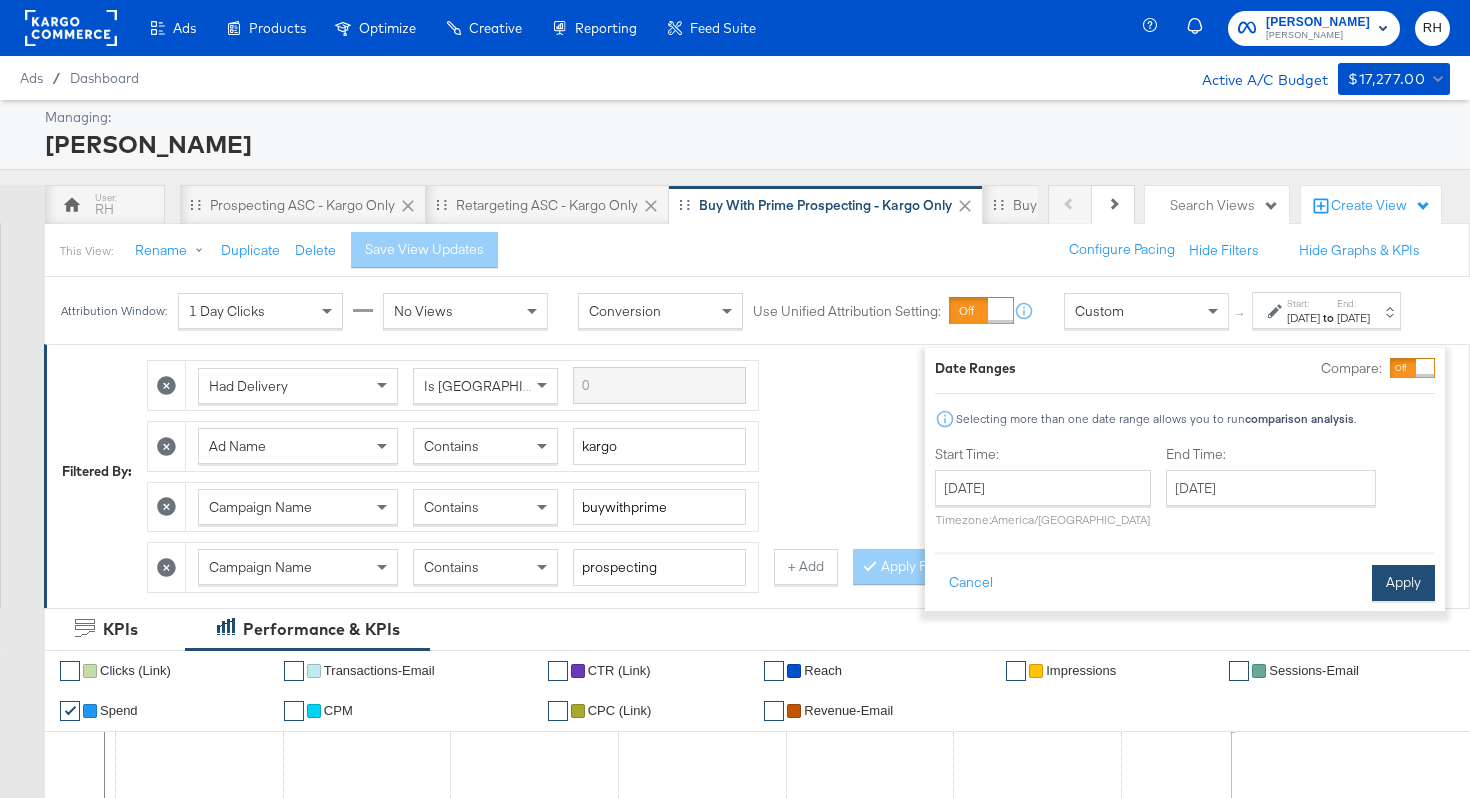 click on "Apply" at bounding box center (1403, 583) 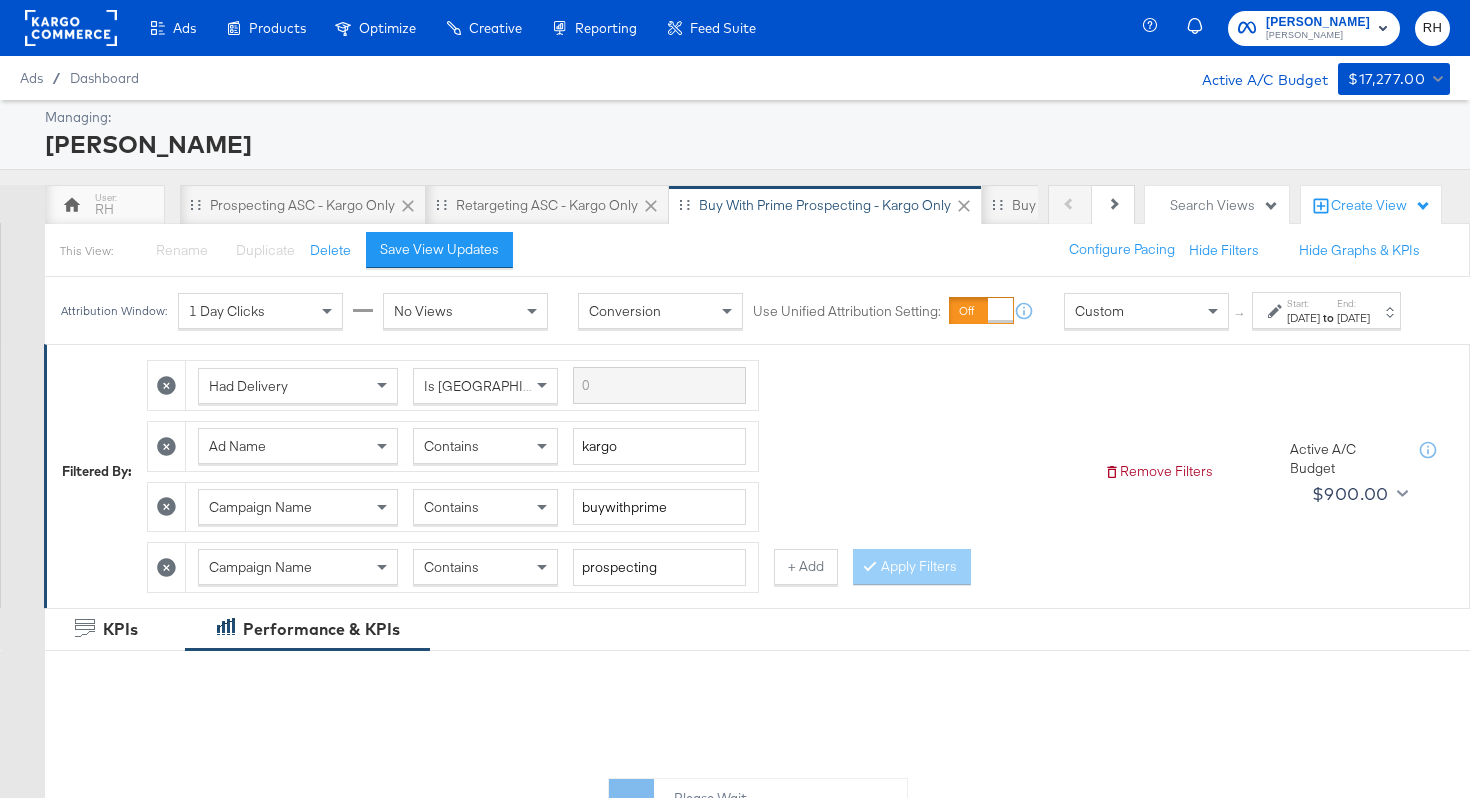 click on "Contains" at bounding box center (451, 446) 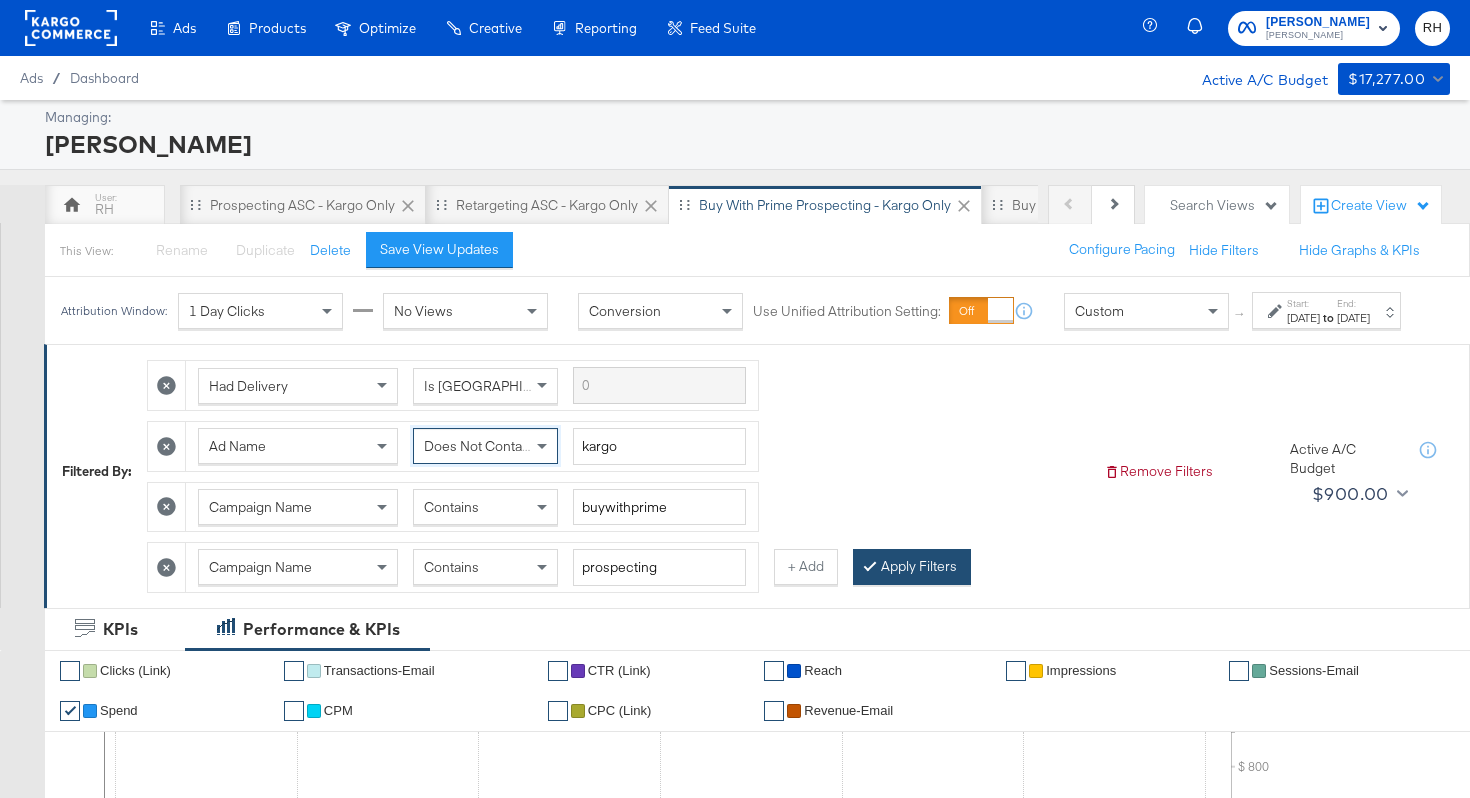 click on "Apply Filters" at bounding box center (912, 567) 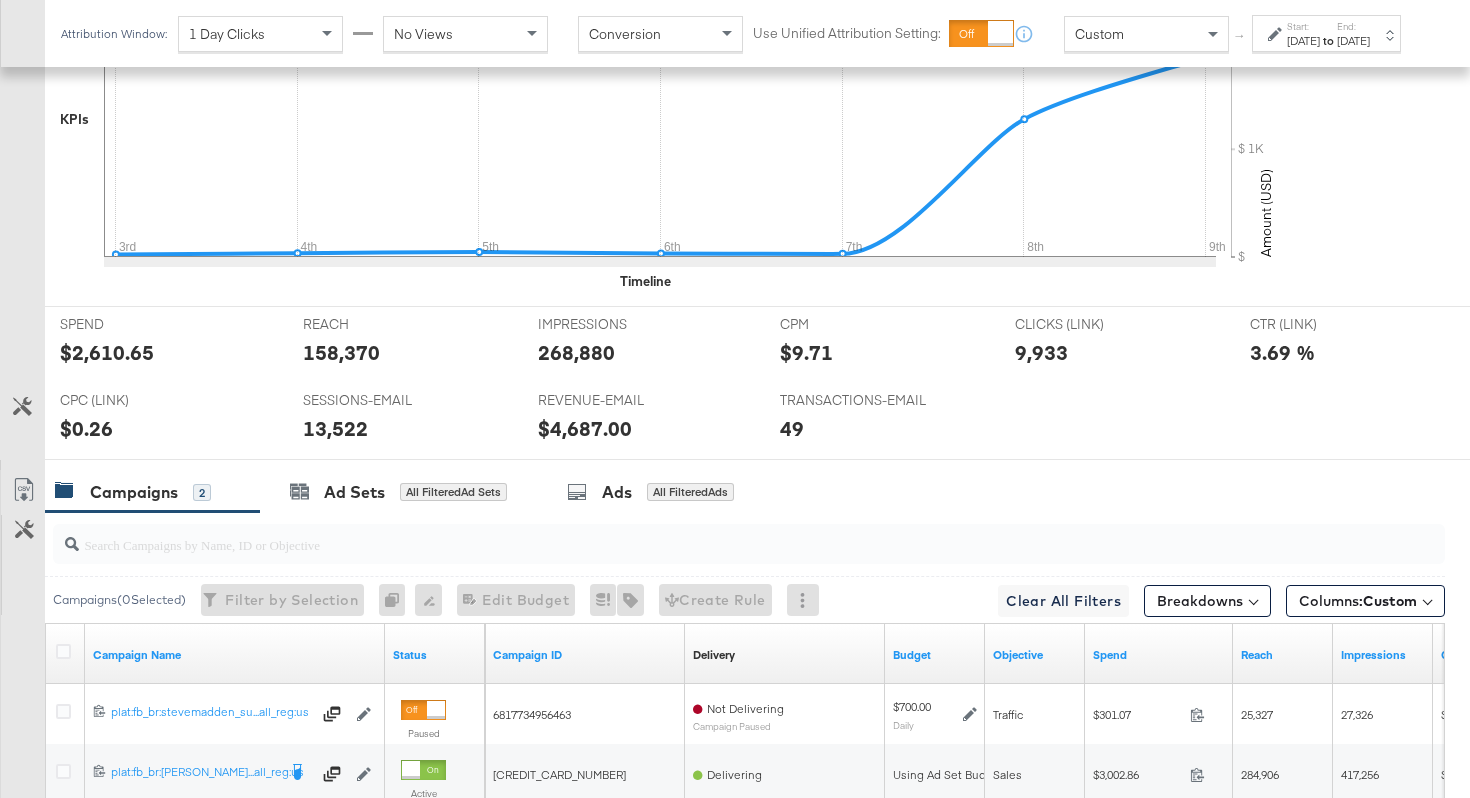 scroll, scrollTop: 1006, scrollLeft: 0, axis: vertical 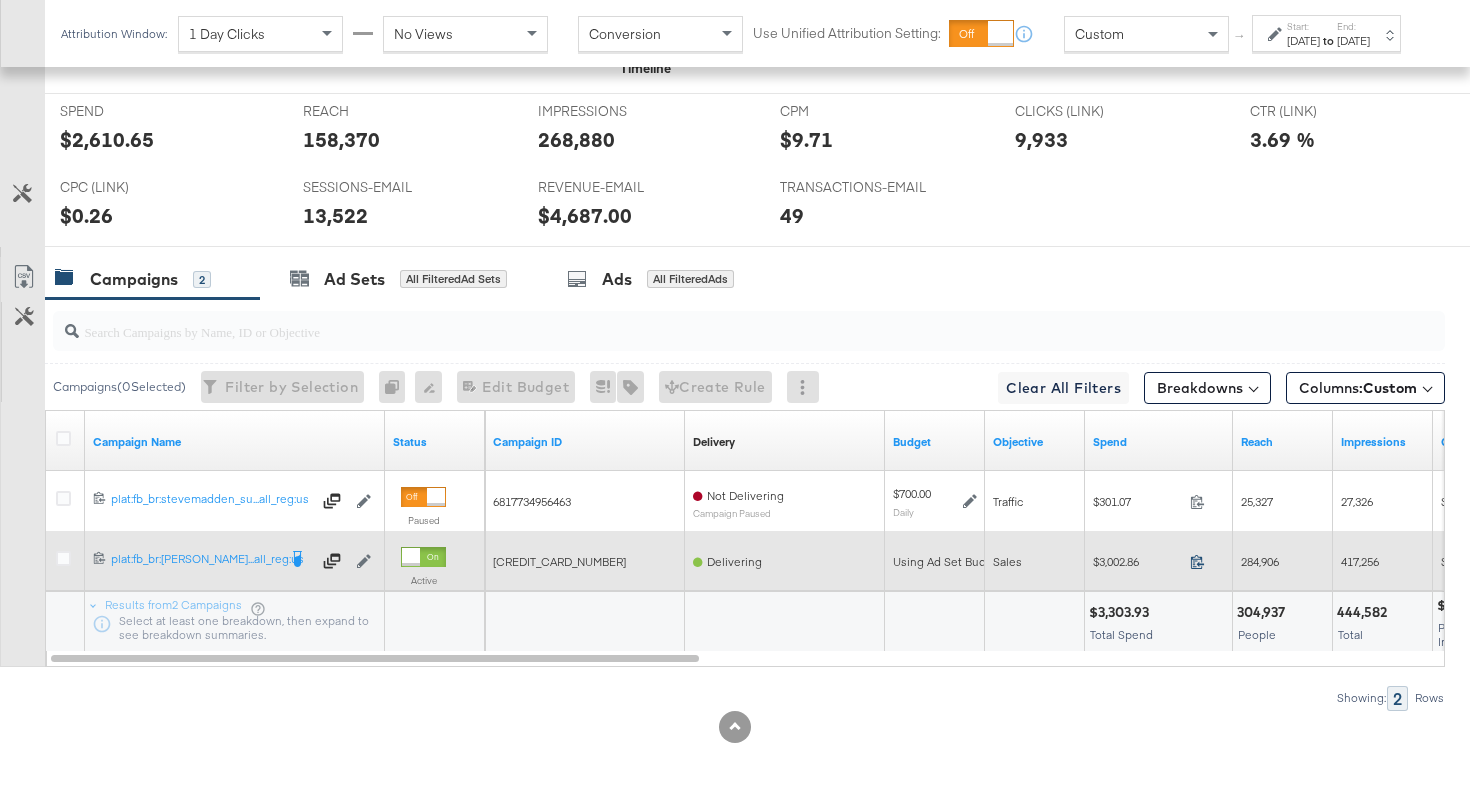click 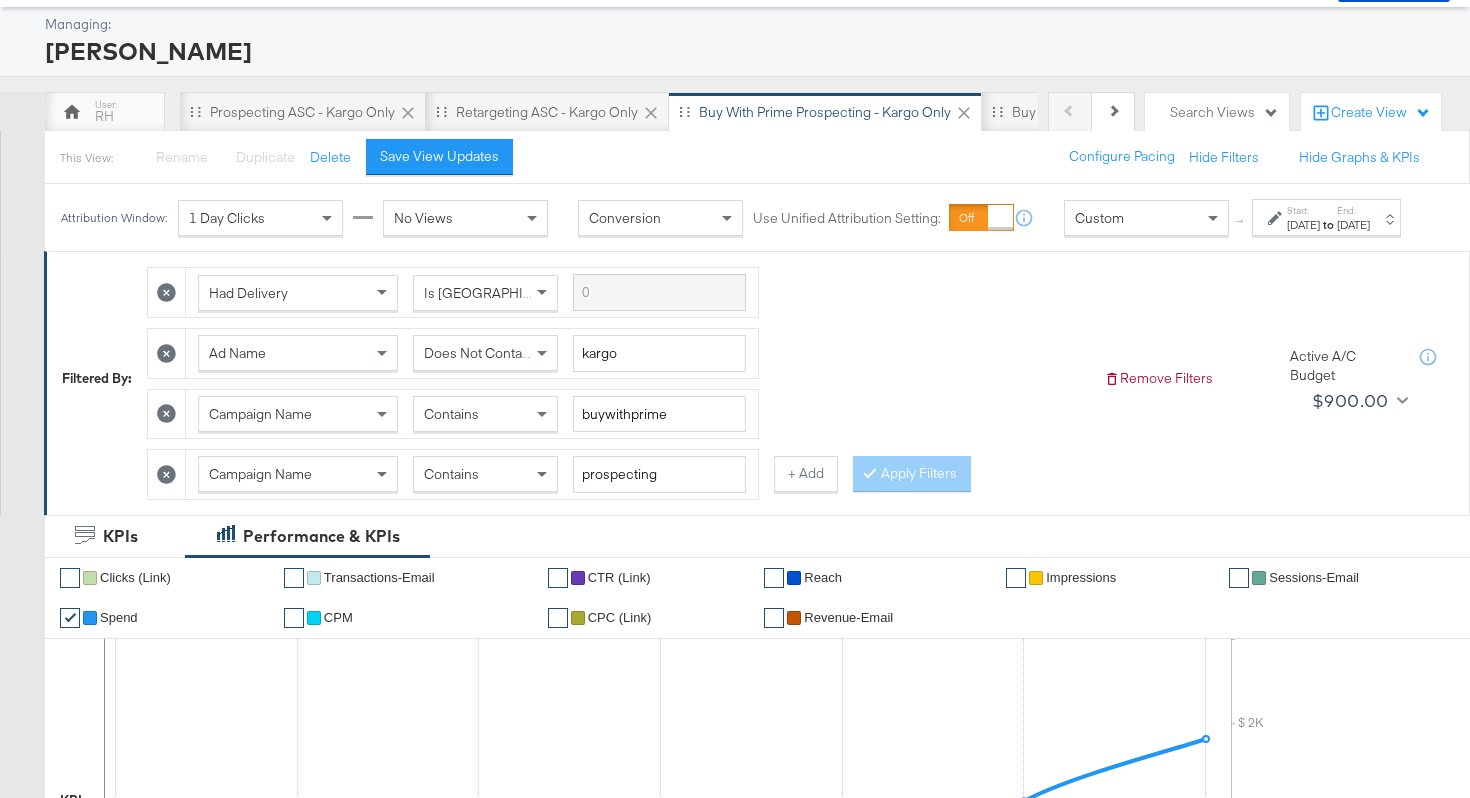 scroll, scrollTop: 0, scrollLeft: 0, axis: both 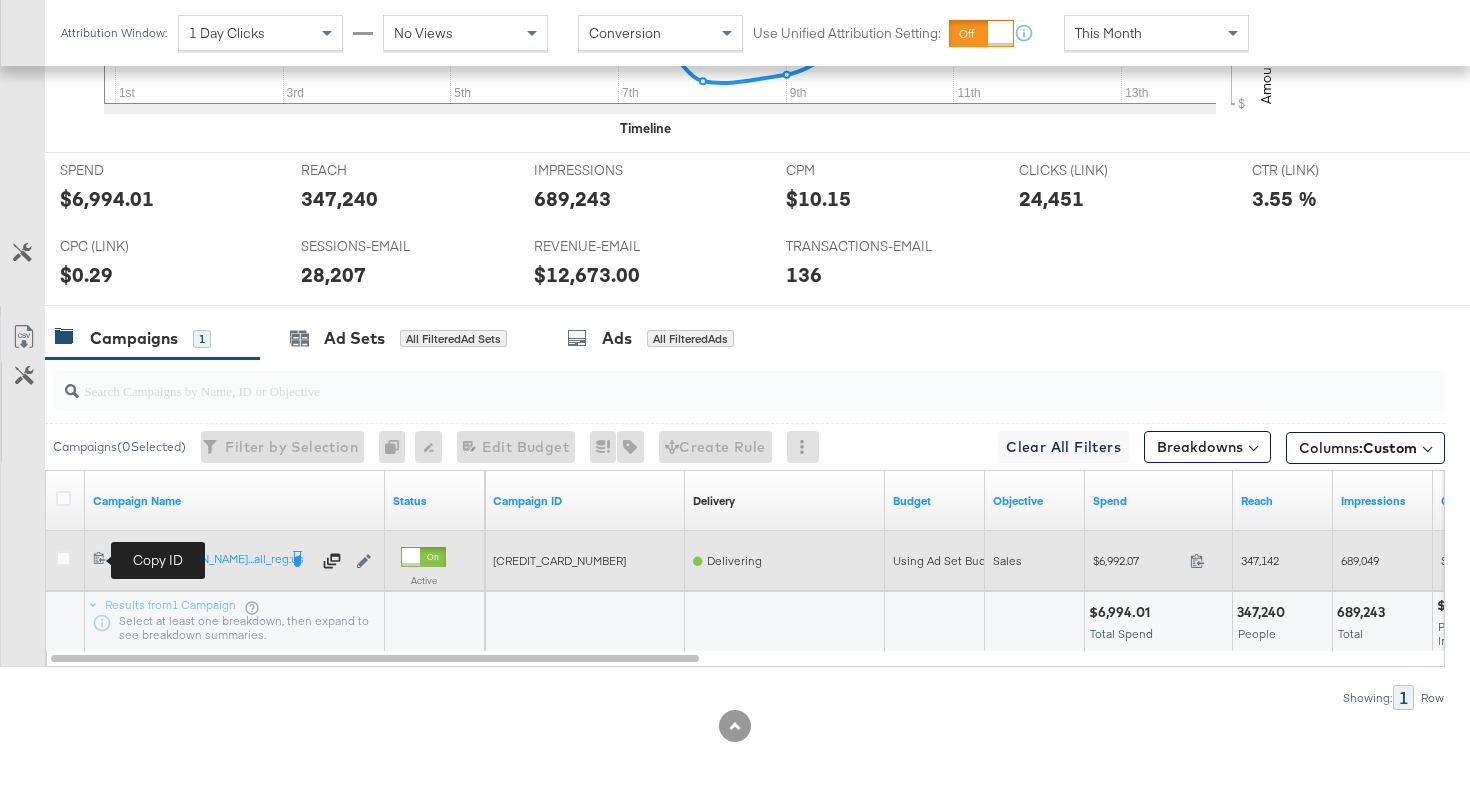 click 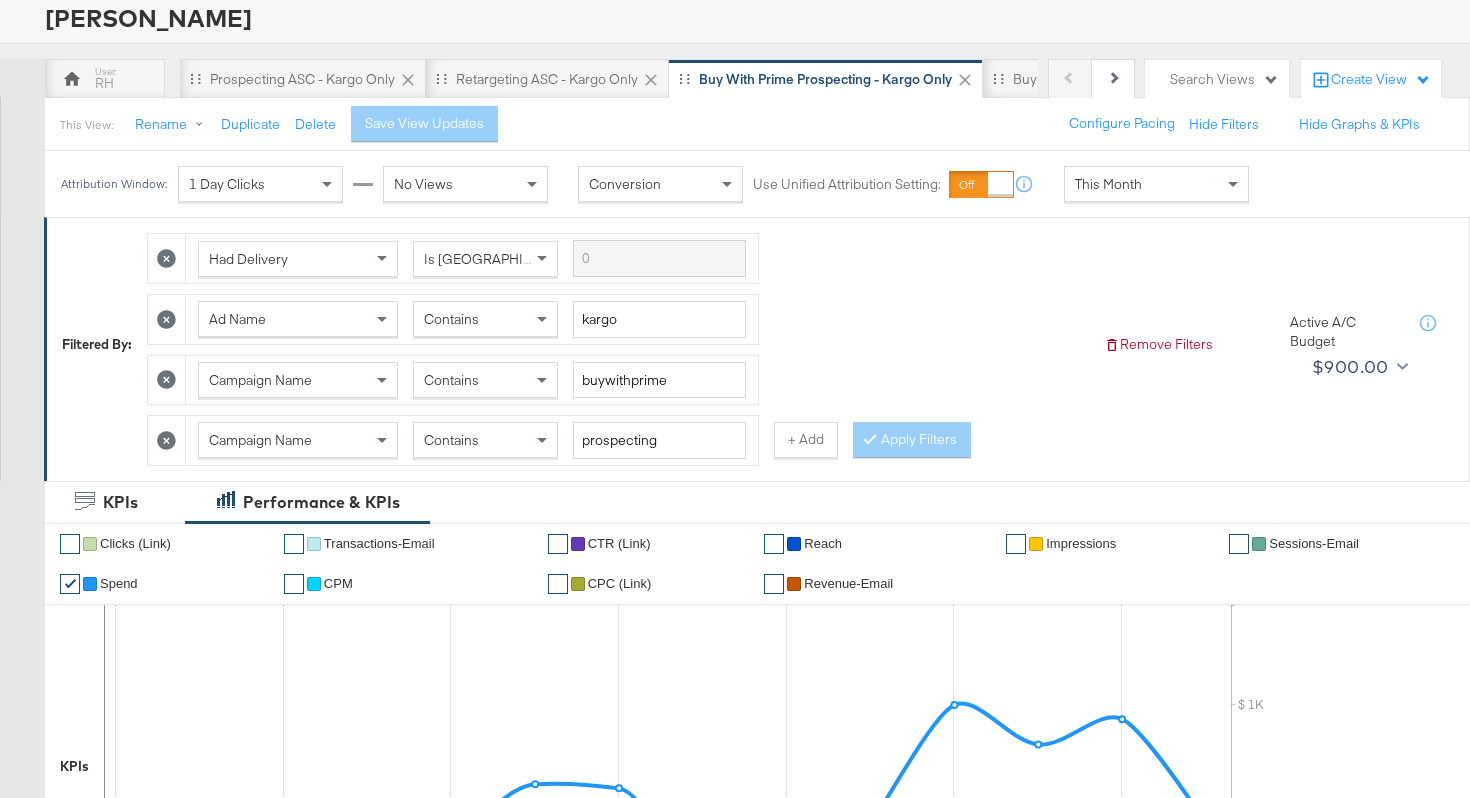 scroll, scrollTop: 109, scrollLeft: 0, axis: vertical 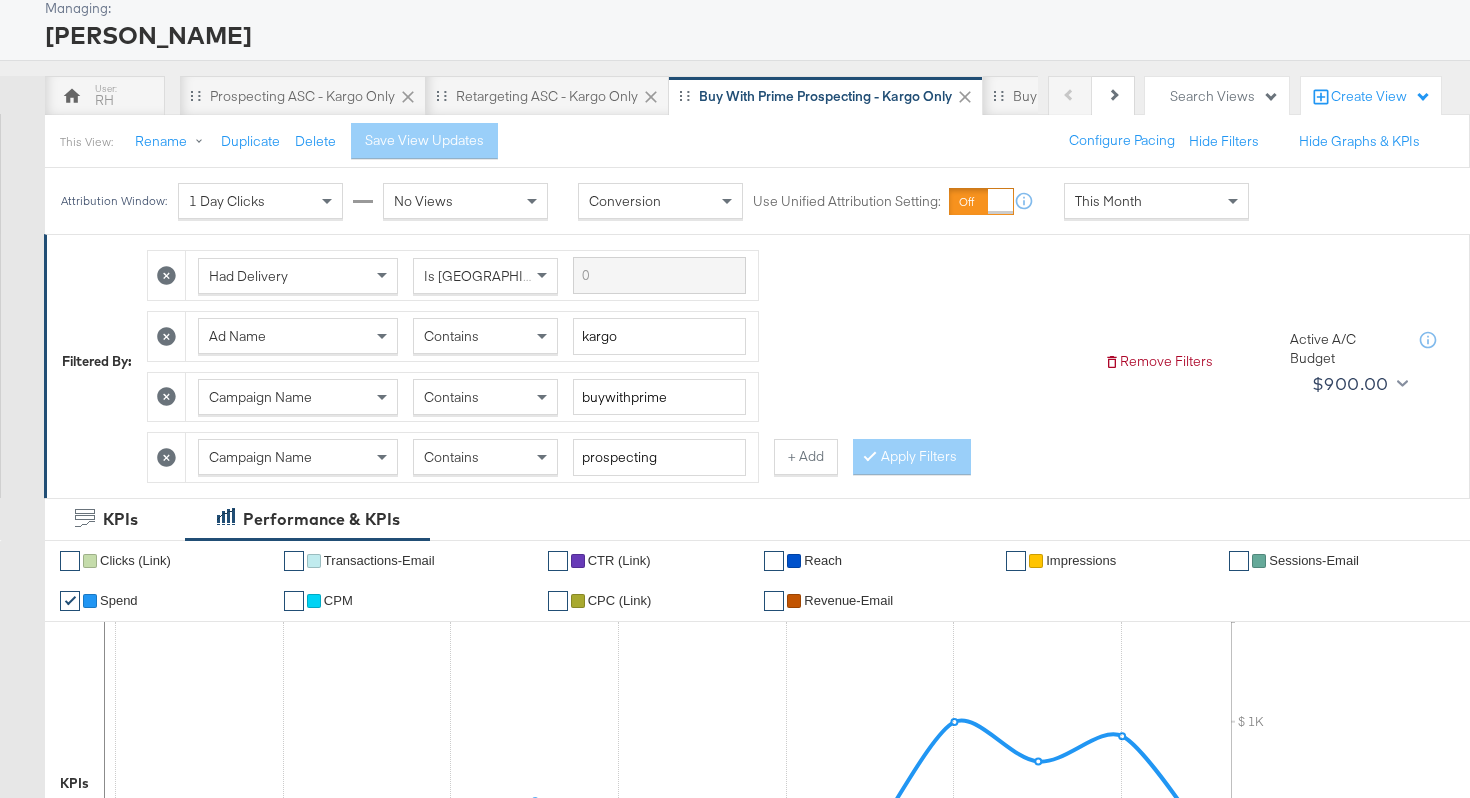 click on "Campaign Name" at bounding box center [298, 457] 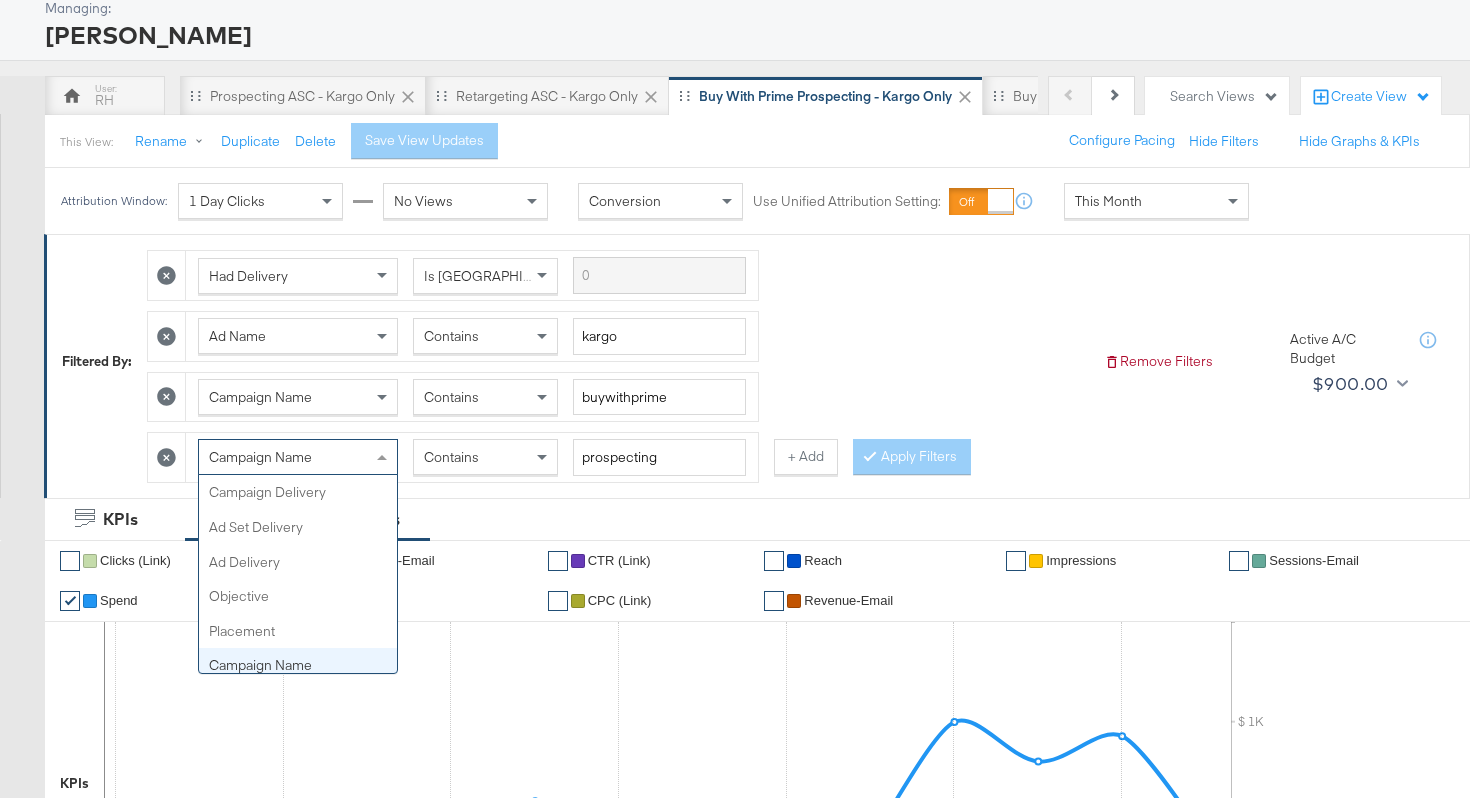 scroll, scrollTop: 173, scrollLeft: 0, axis: vertical 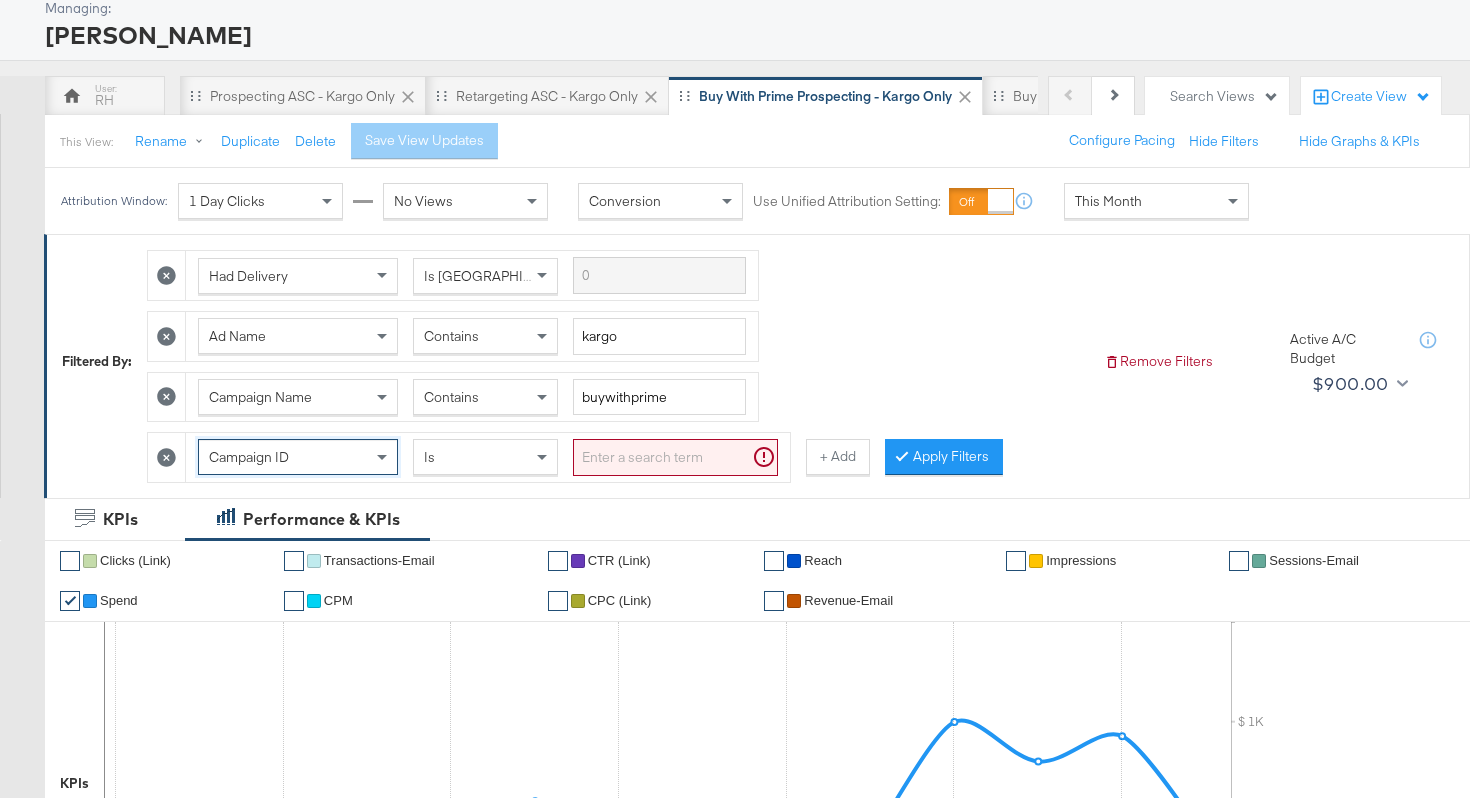 click at bounding box center [675, 457] 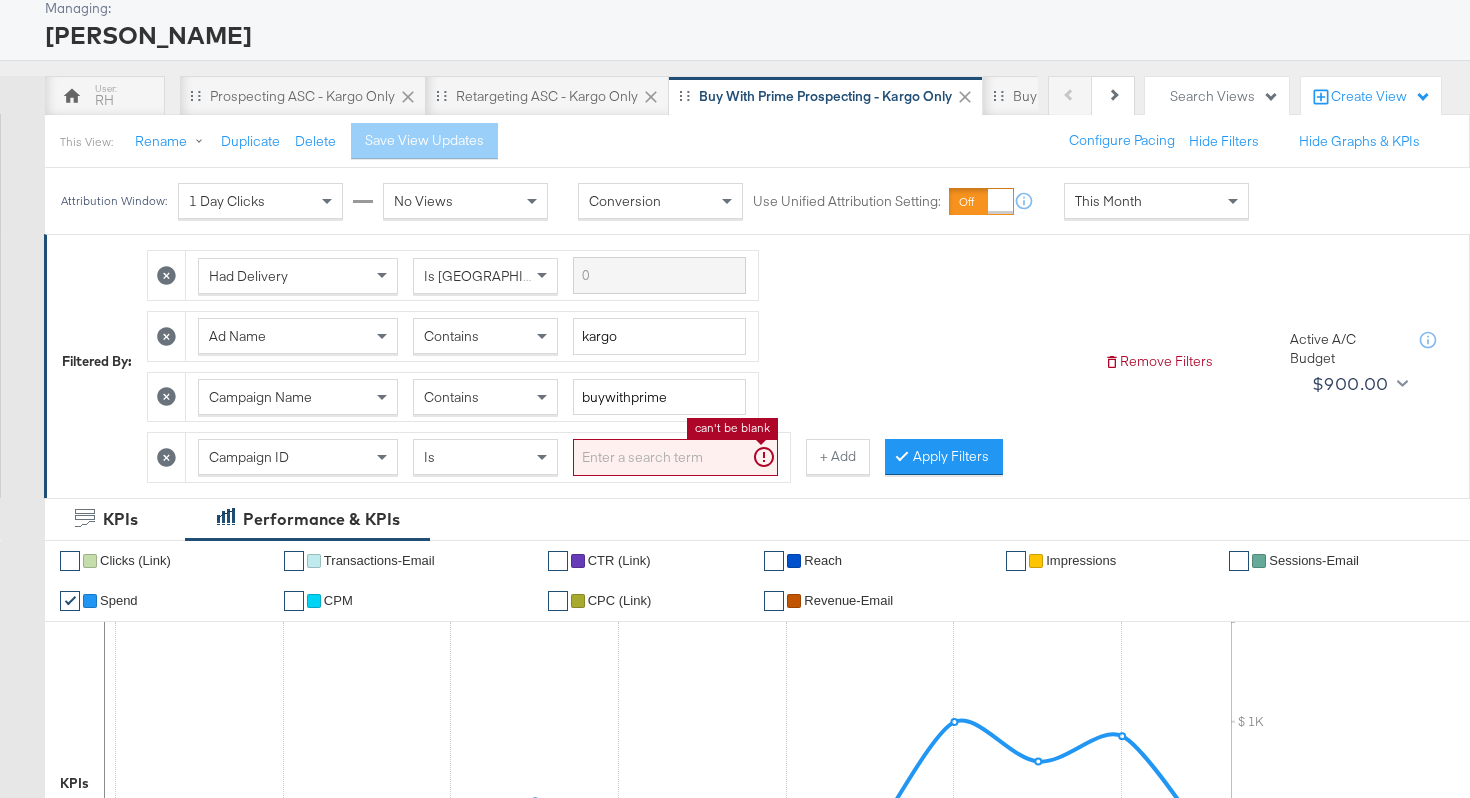 paste on "[CREDIT_CARD_NUMBER]" 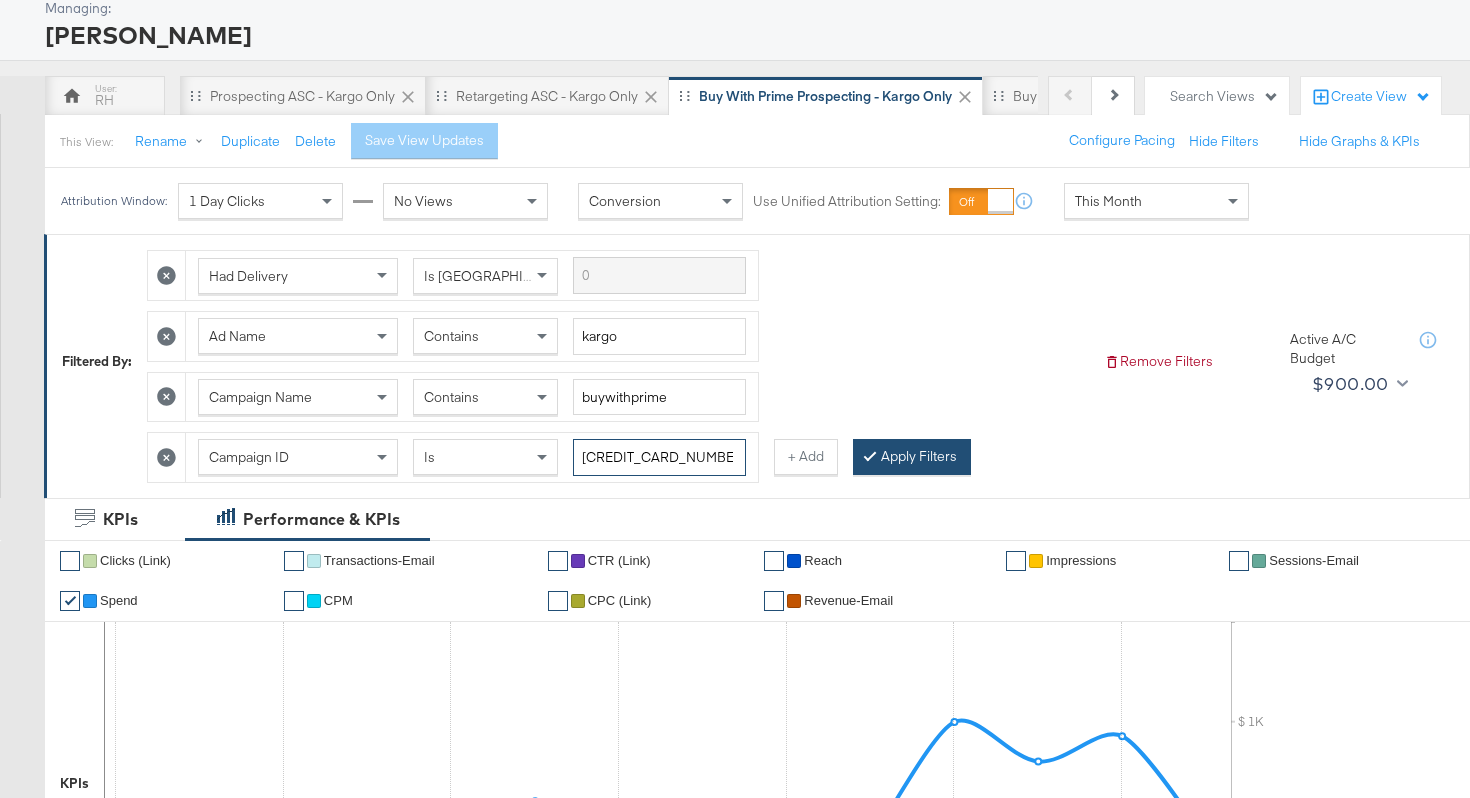type on "[CREDIT_CARD_NUMBER]" 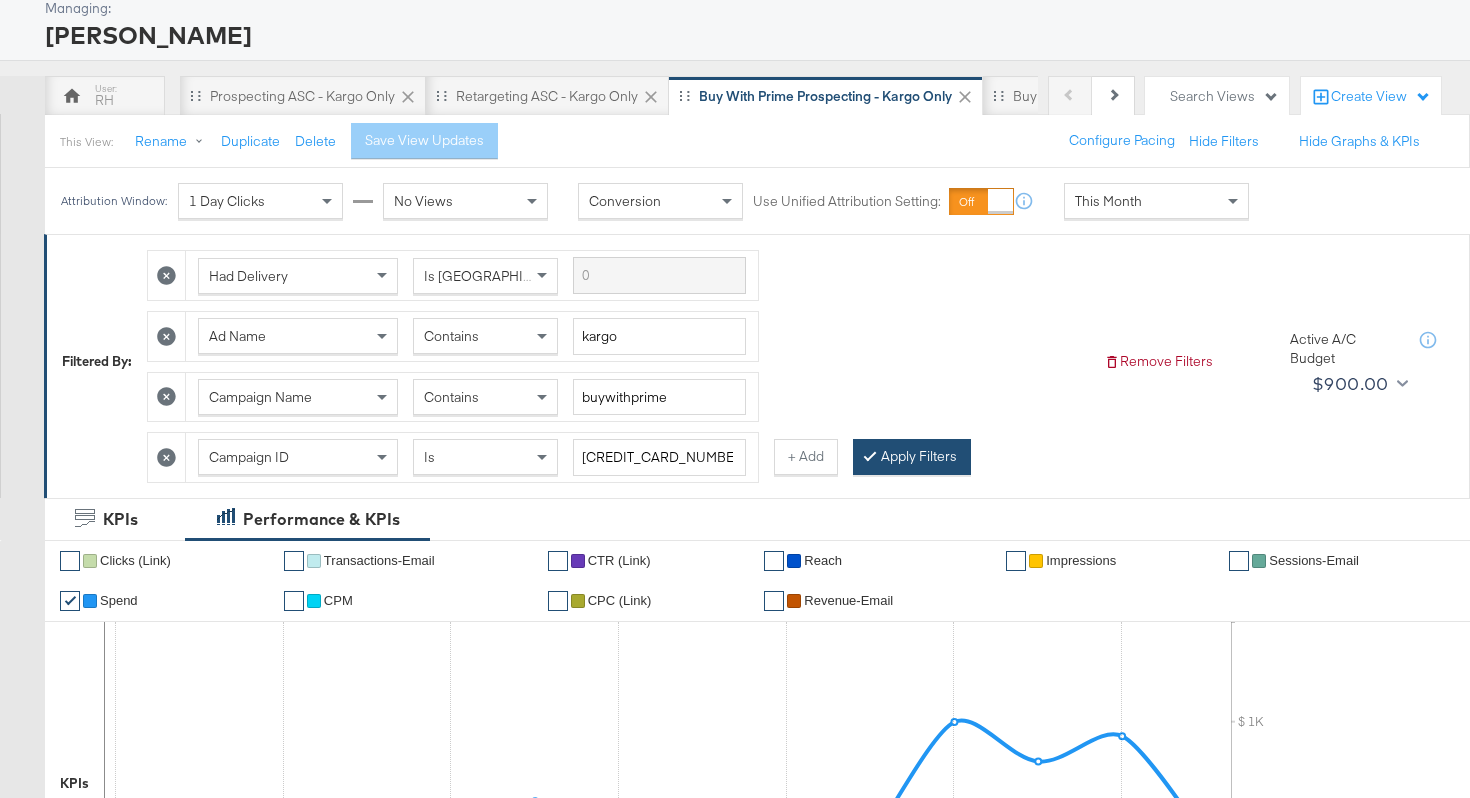click on "Apply Filters" at bounding box center (912, 457) 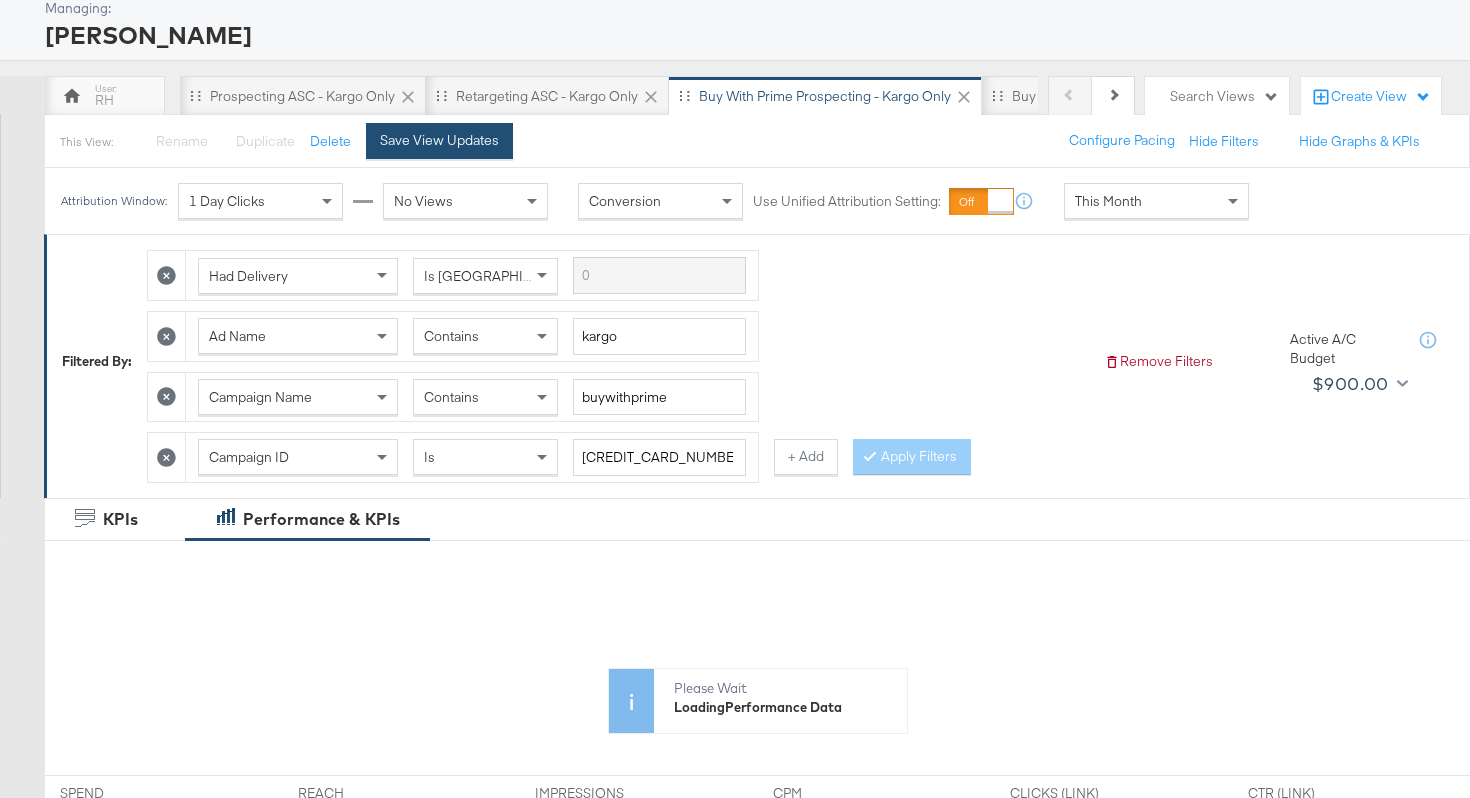 click on "Save View Updates" at bounding box center [439, 140] 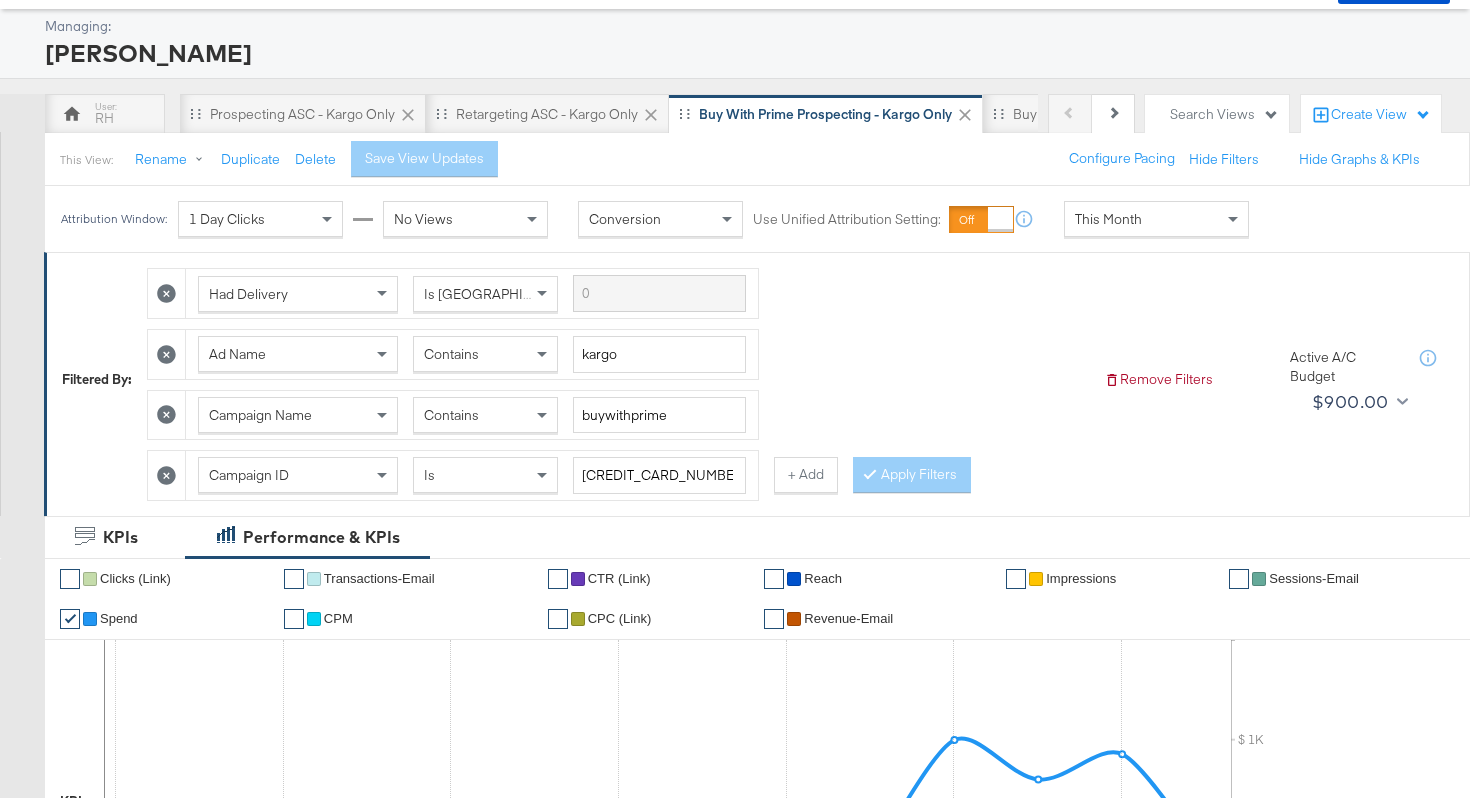 scroll, scrollTop: 0, scrollLeft: 0, axis: both 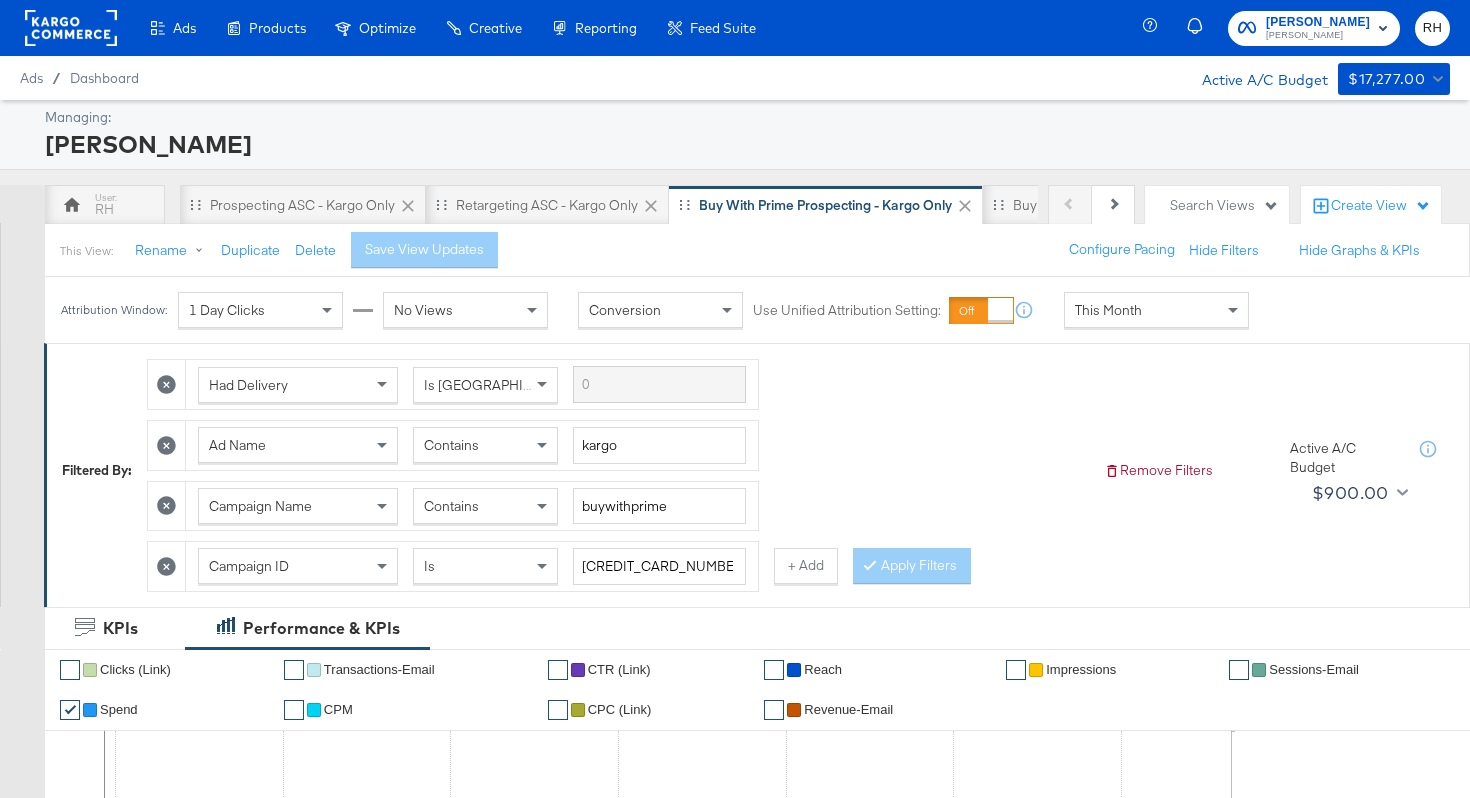 click on "Contains" at bounding box center (451, 445) 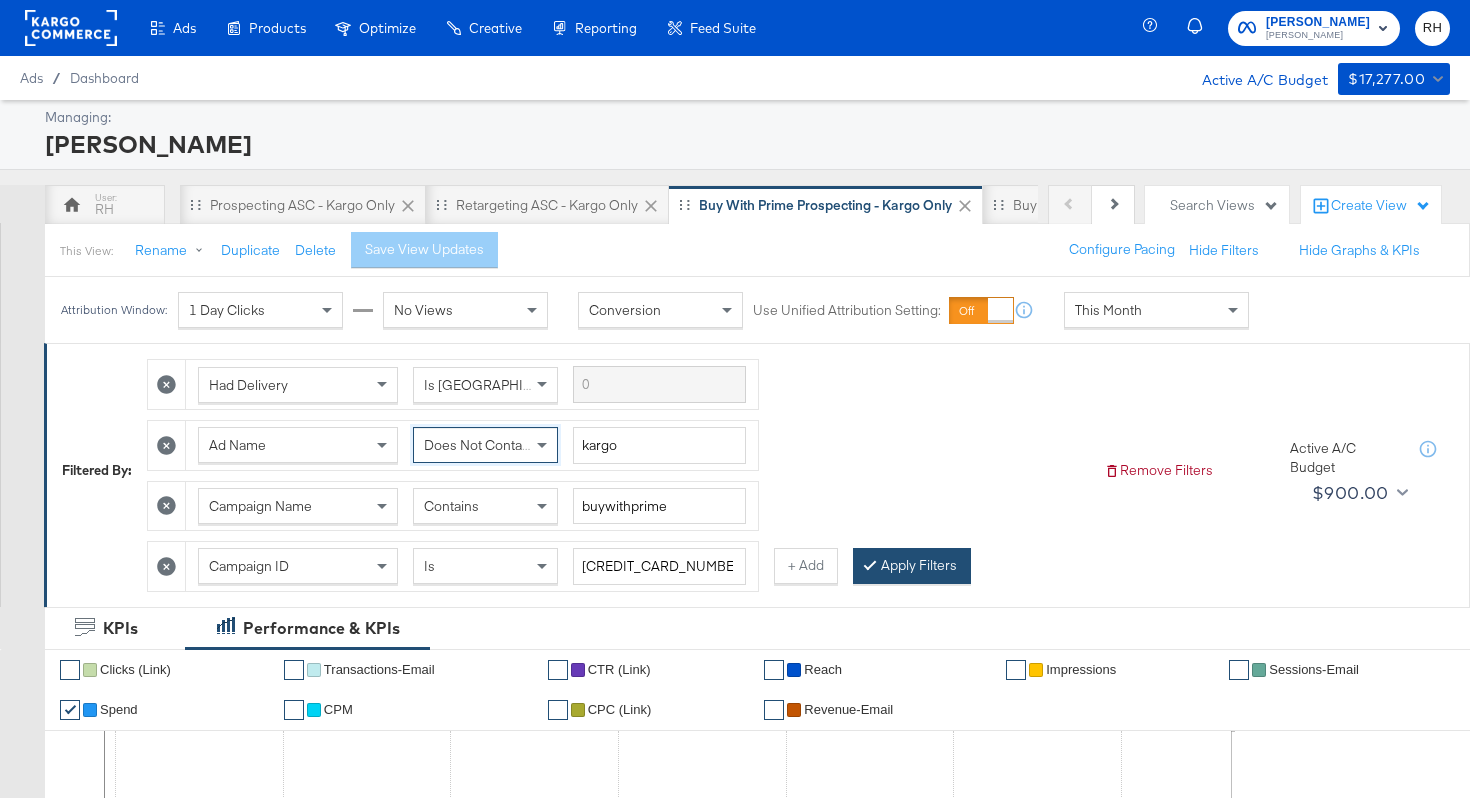 click on "Apply Filters" at bounding box center [912, 566] 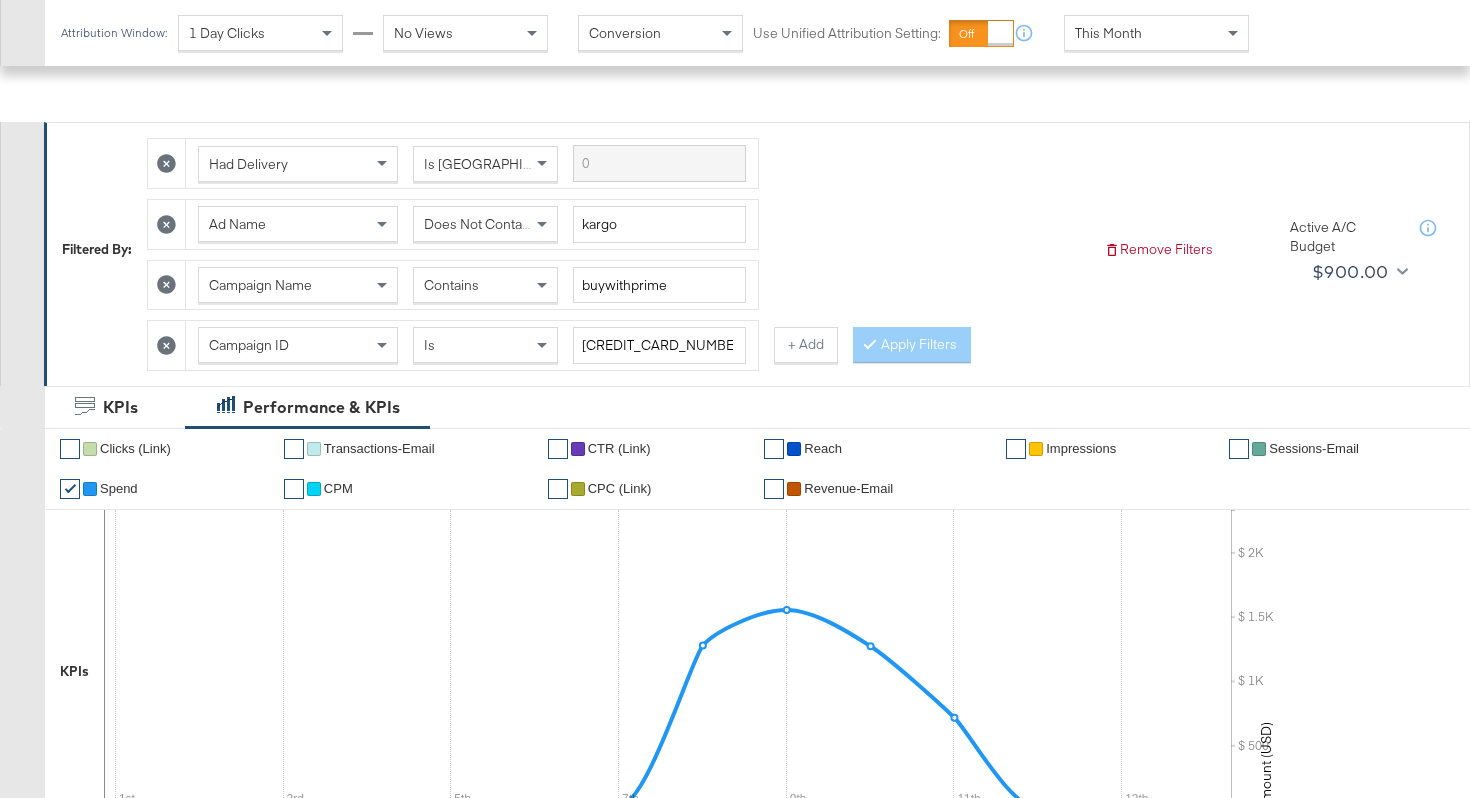 scroll, scrollTop: 0, scrollLeft: 0, axis: both 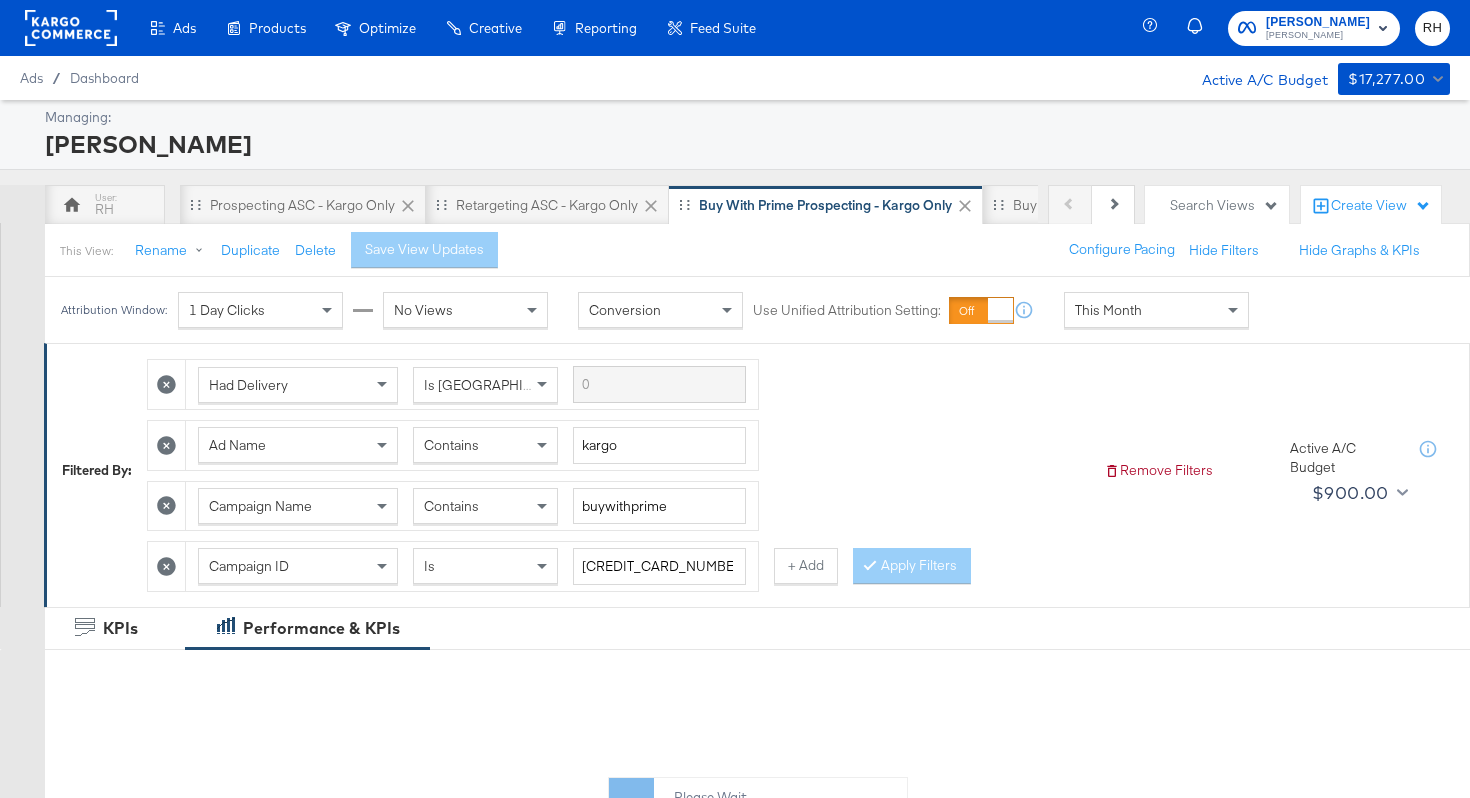 click on "Contains" at bounding box center (485, 445) 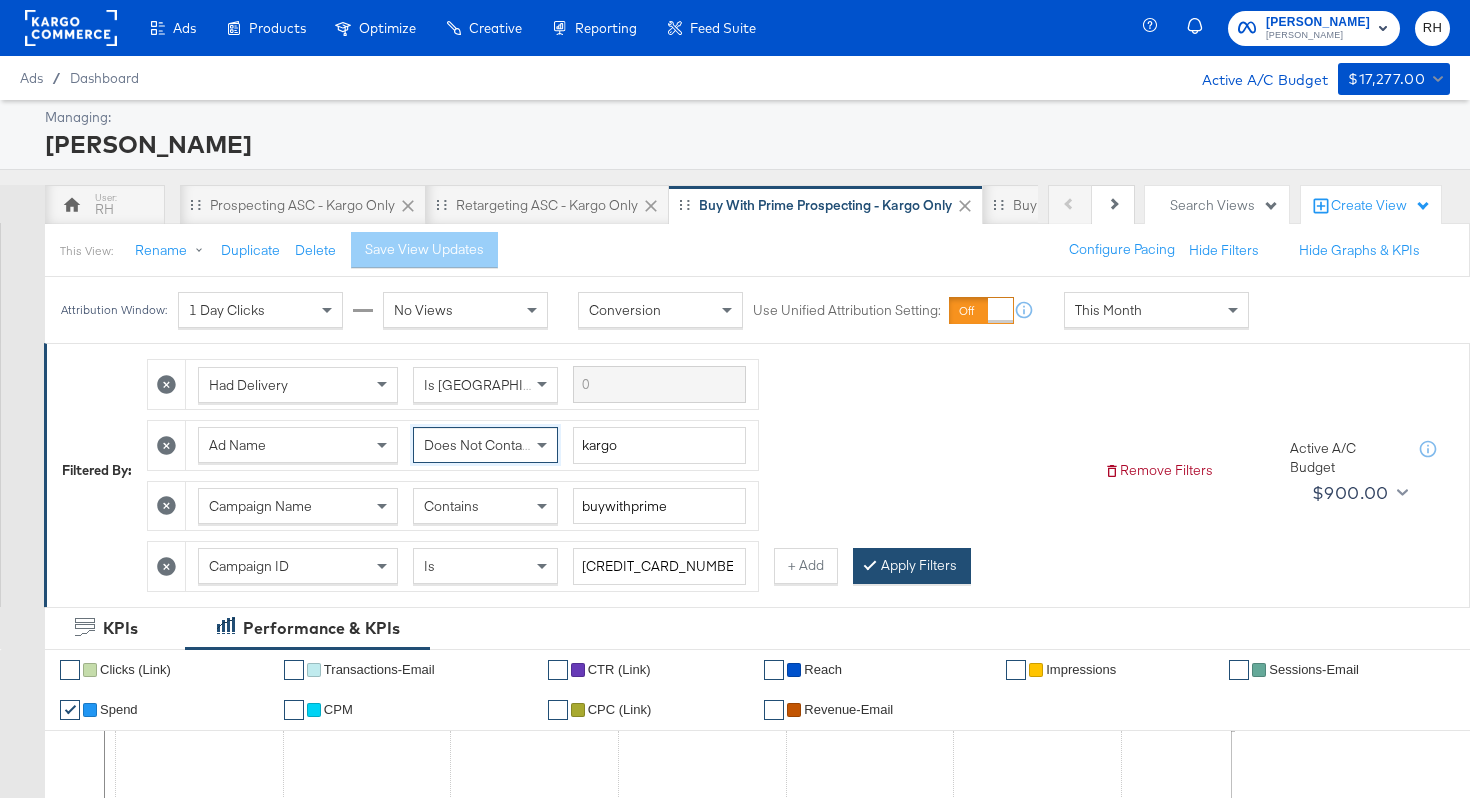 click on "Apply Filters" at bounding box center [912, 566] 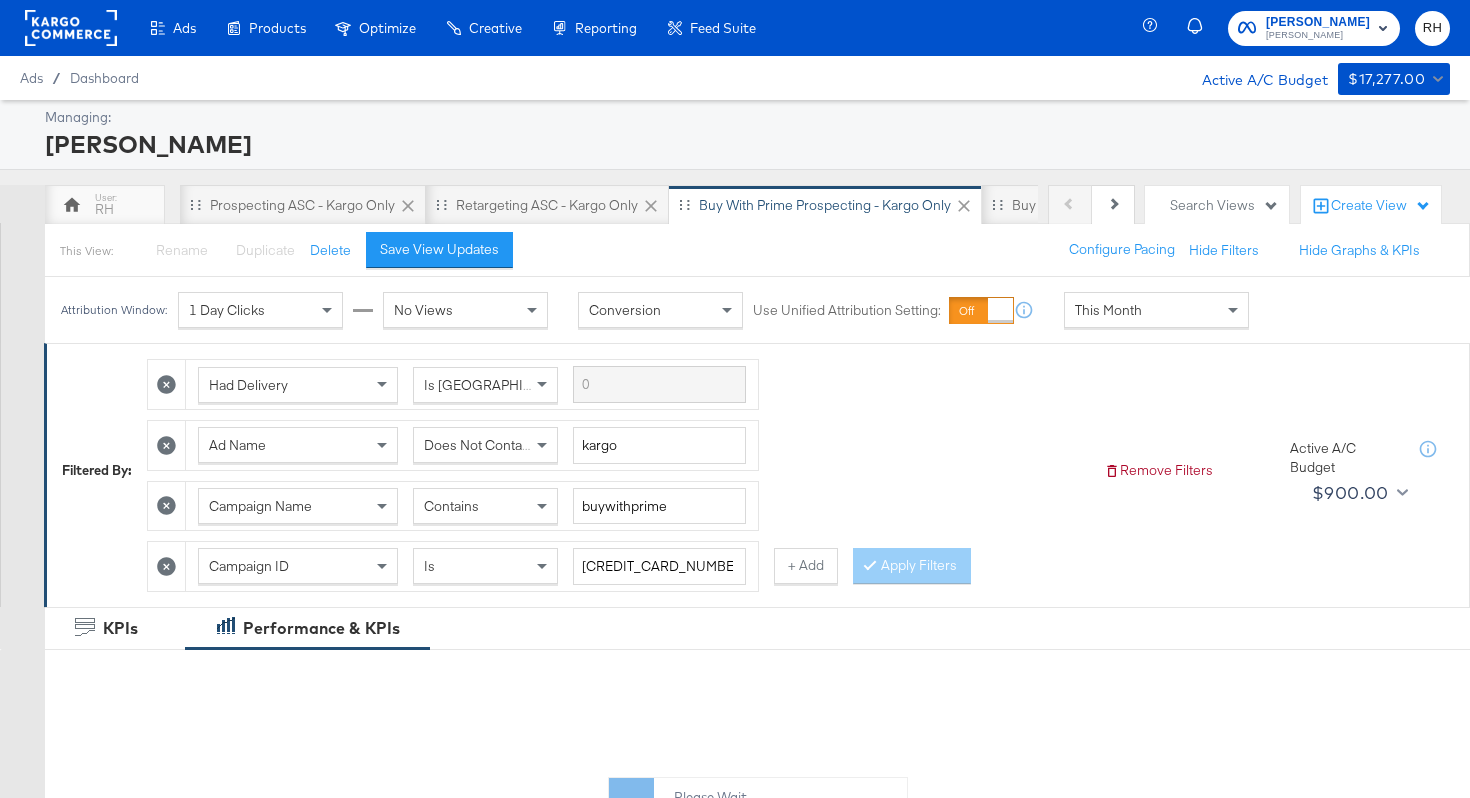 click on "This Month" at bounding box center (1156, 310) 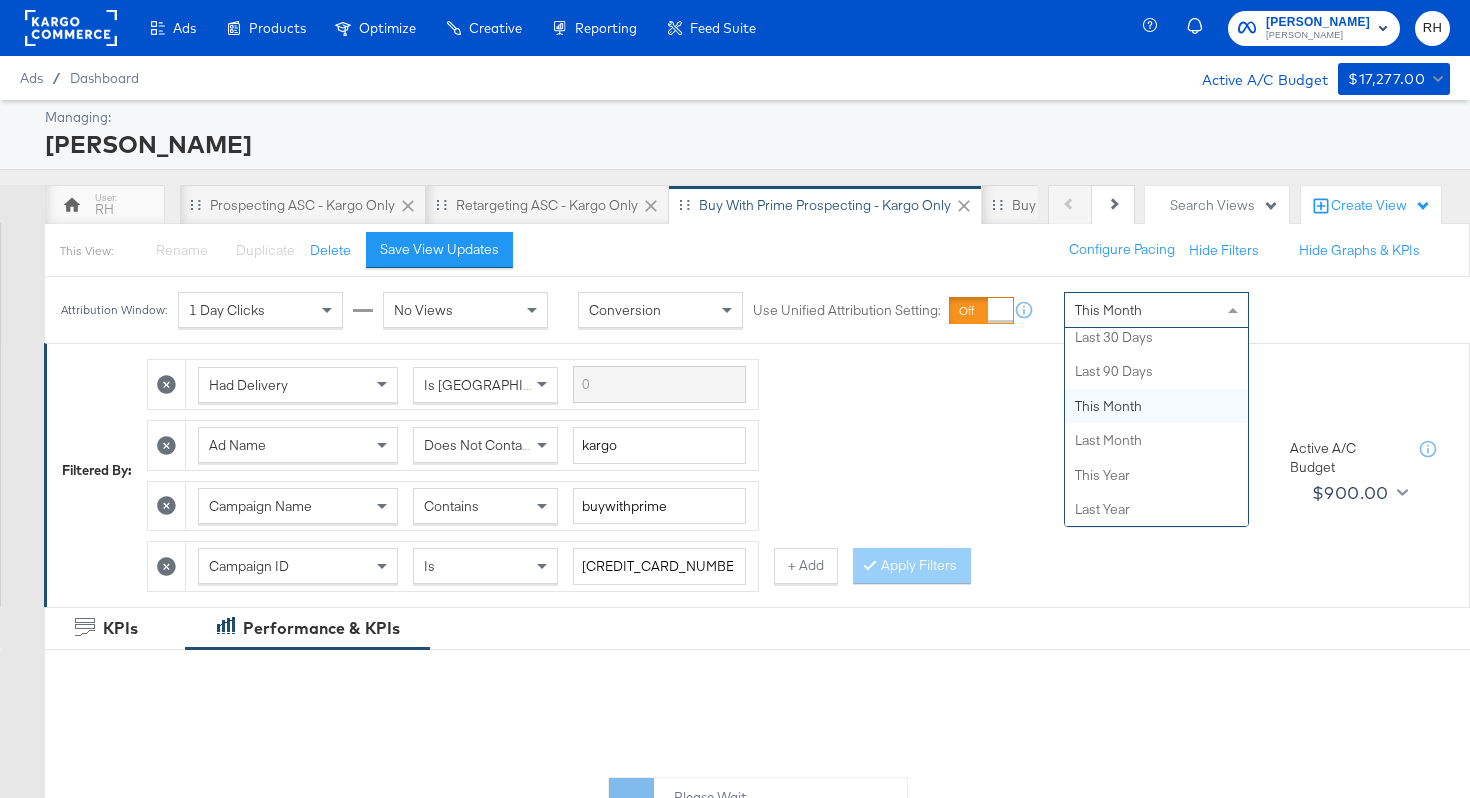 scroll, scrollTop: 0, scrollLeft: 0, axis: both 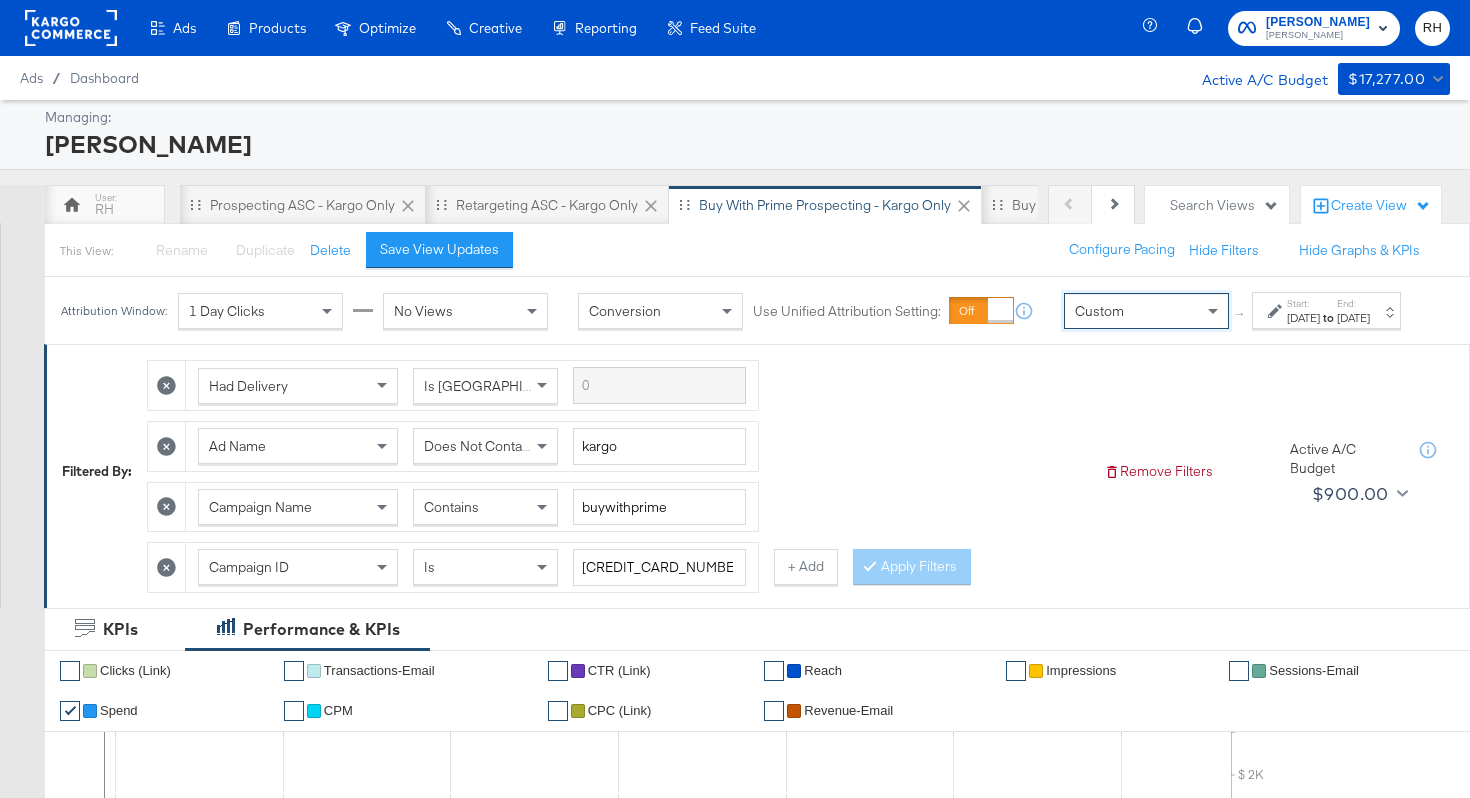 click on "[DATE]" at bounding box center [1303, 318] 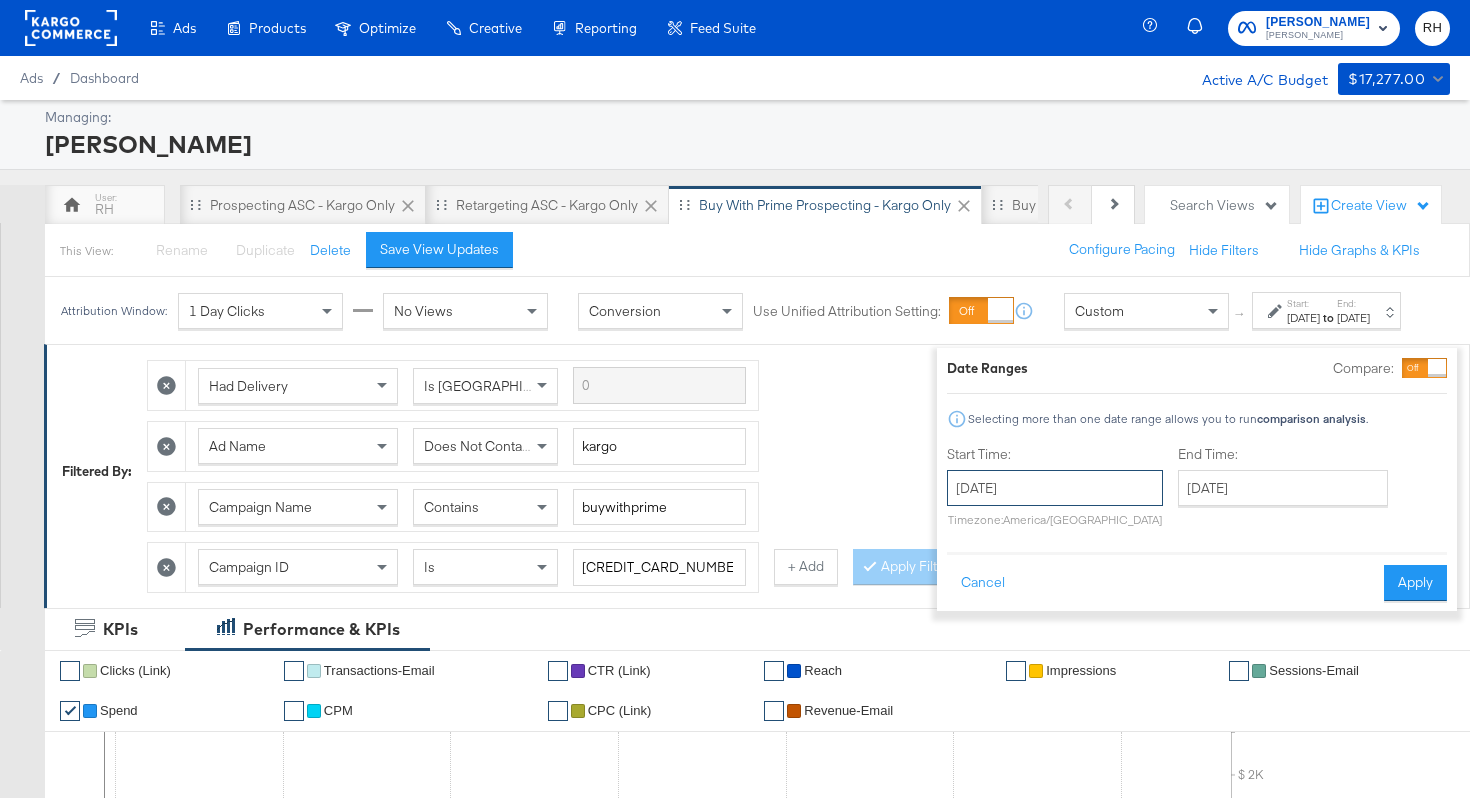 click on "[DATE]" at bounding box center [1055, 488] 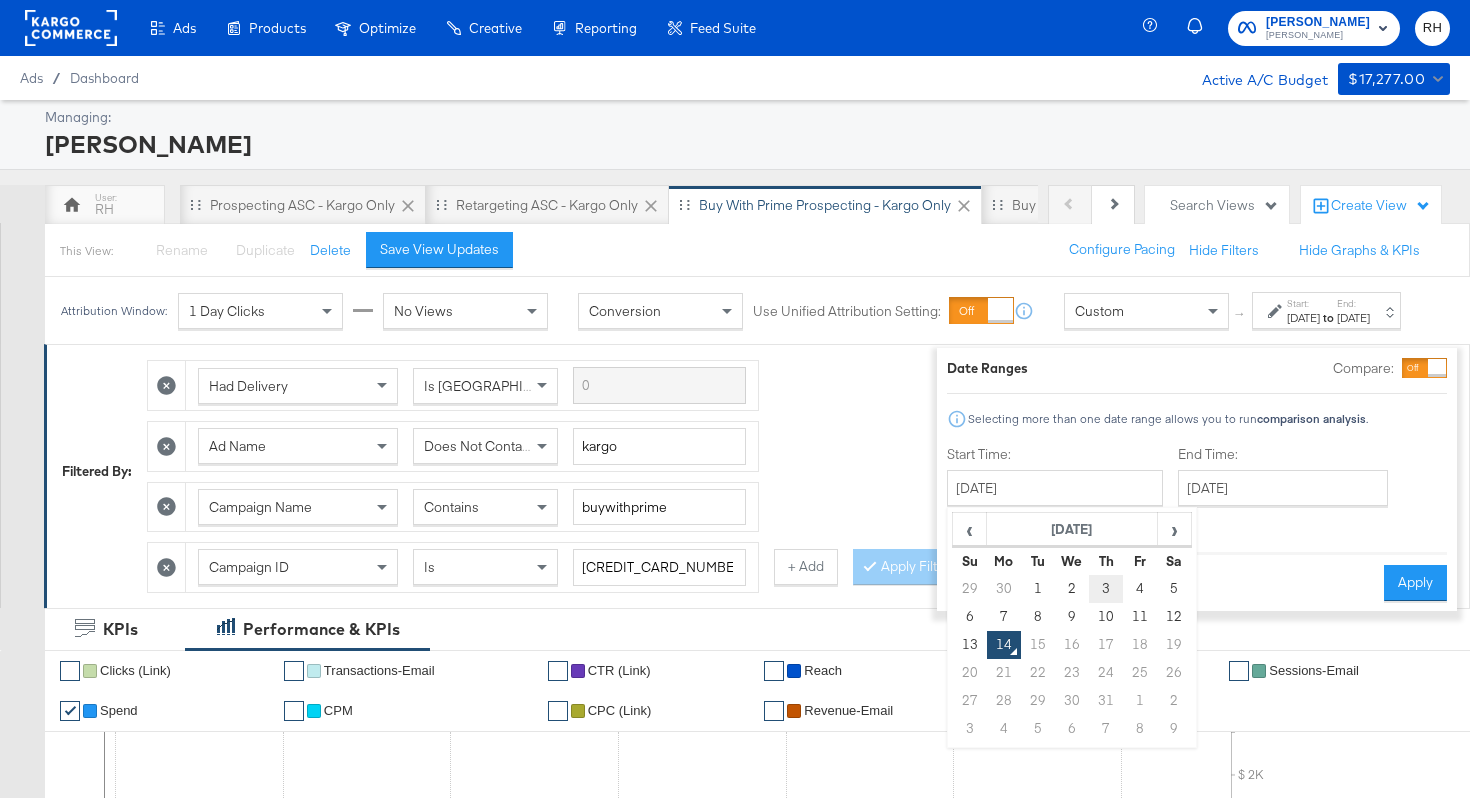click on "3" at bounding box center (1106, 589) 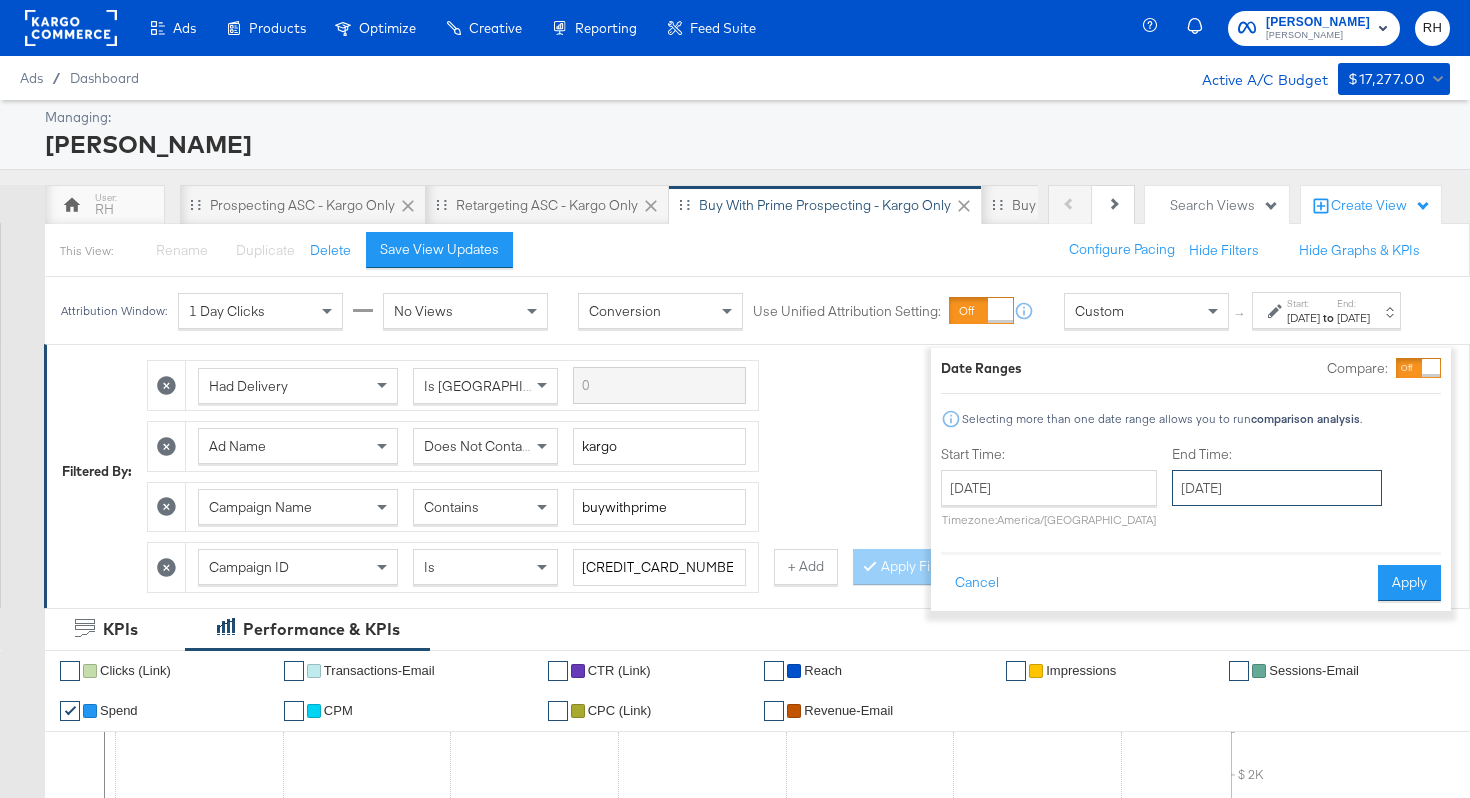 click on "[DATE]" at bounding box center (1277, 488) 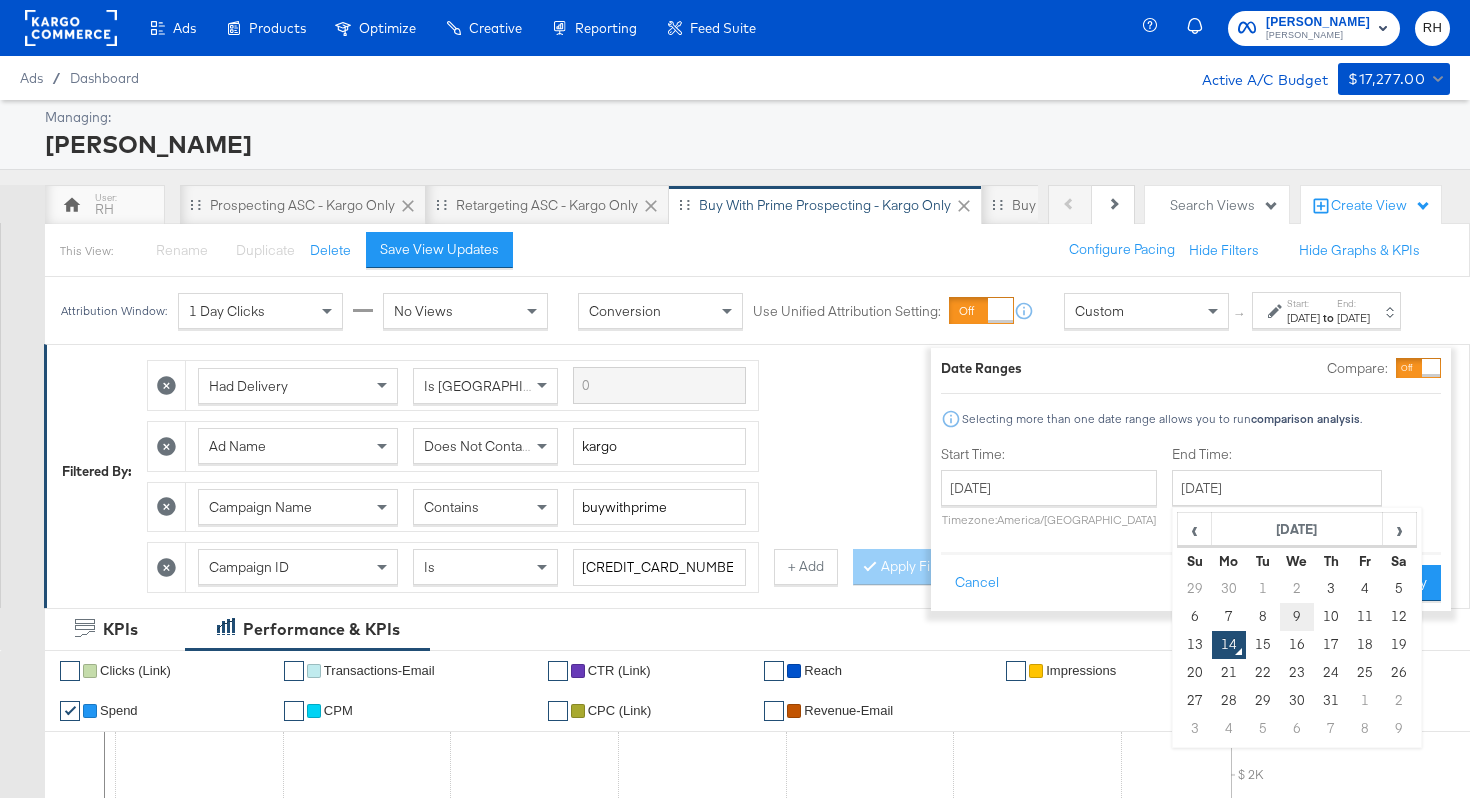 click on "9" at bounding box center (1297, 617) 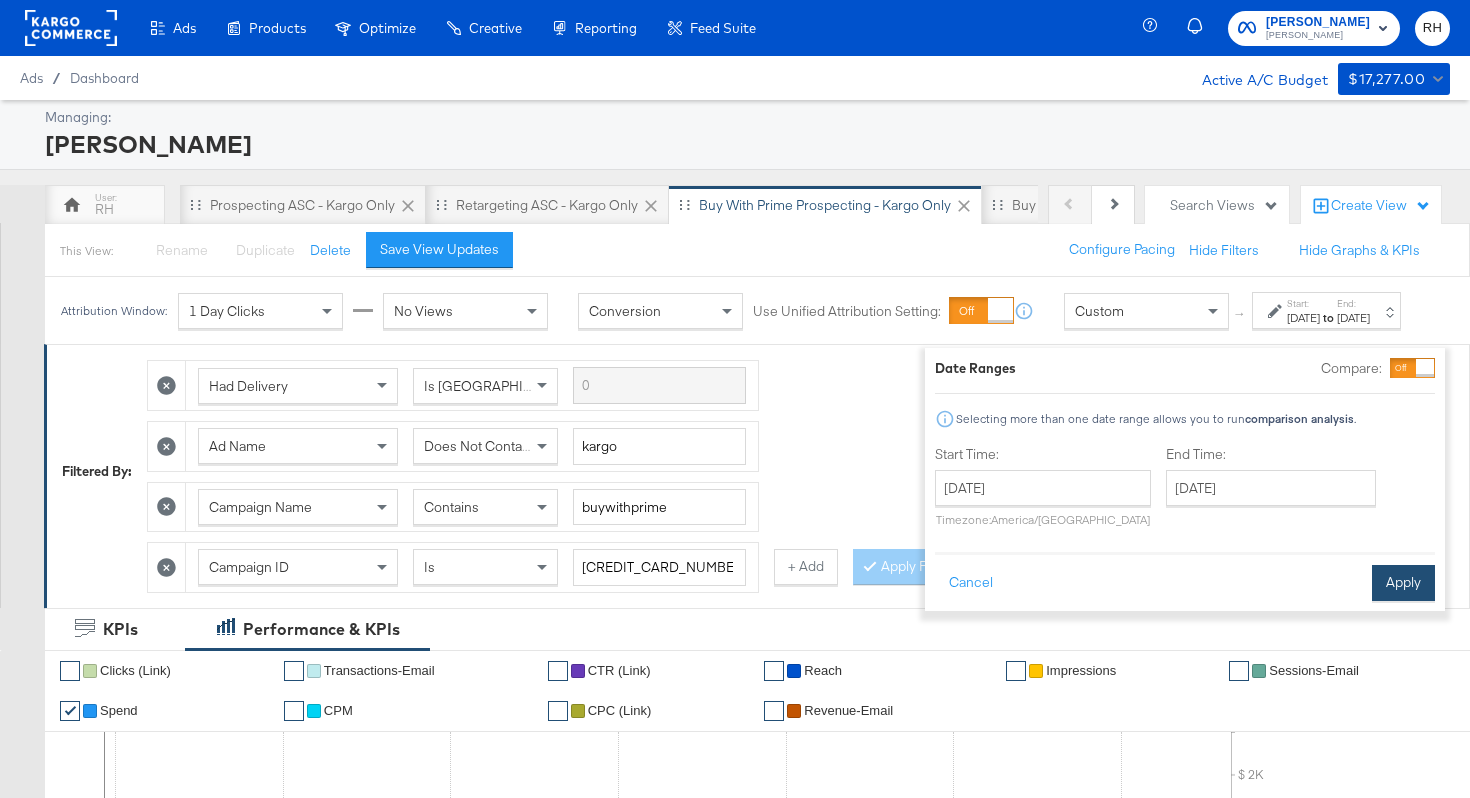 click on "Apply" at bounding box center [1403, 583] 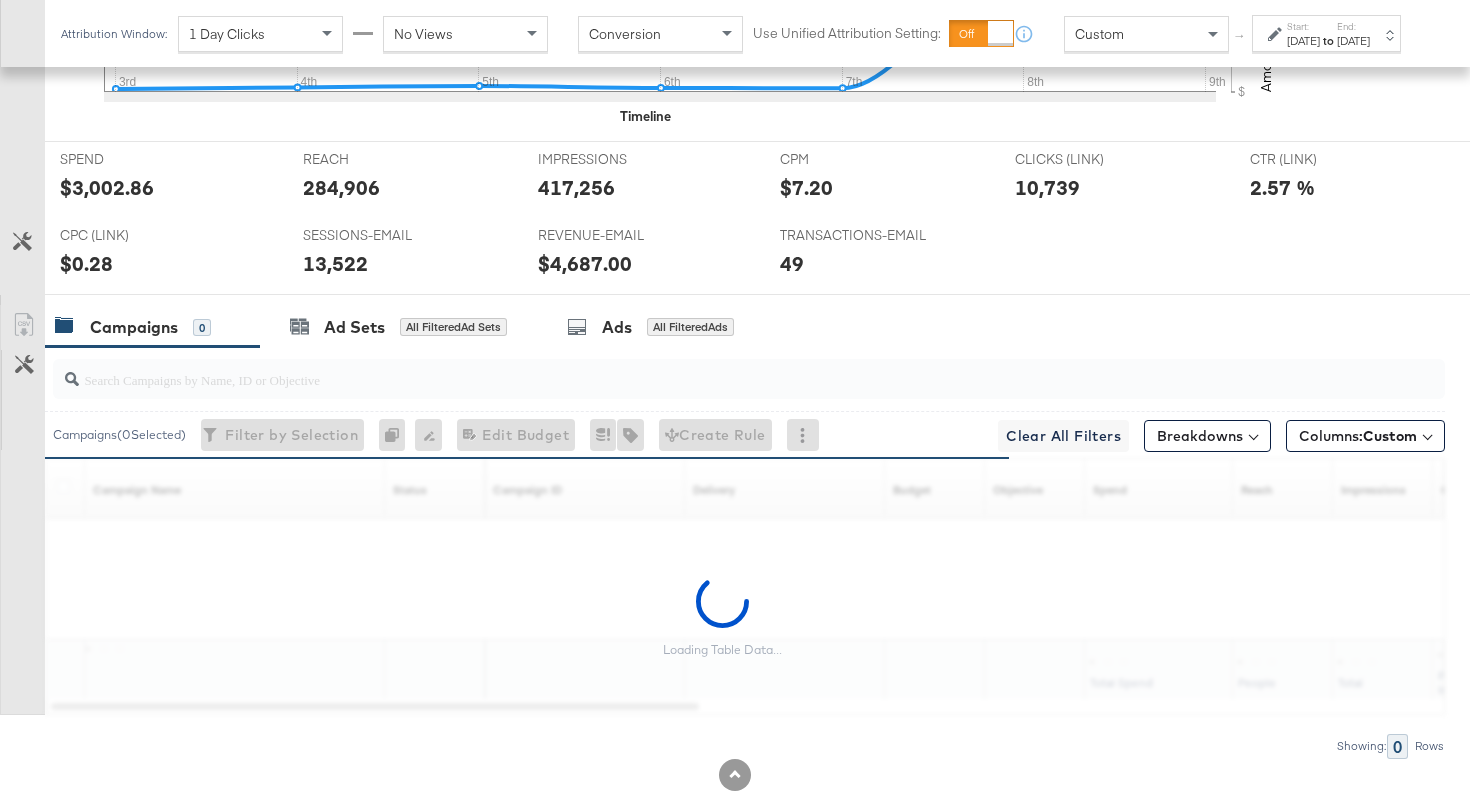 scroll, scrollTop: 946, scrollLeft: 0, axis: vertical 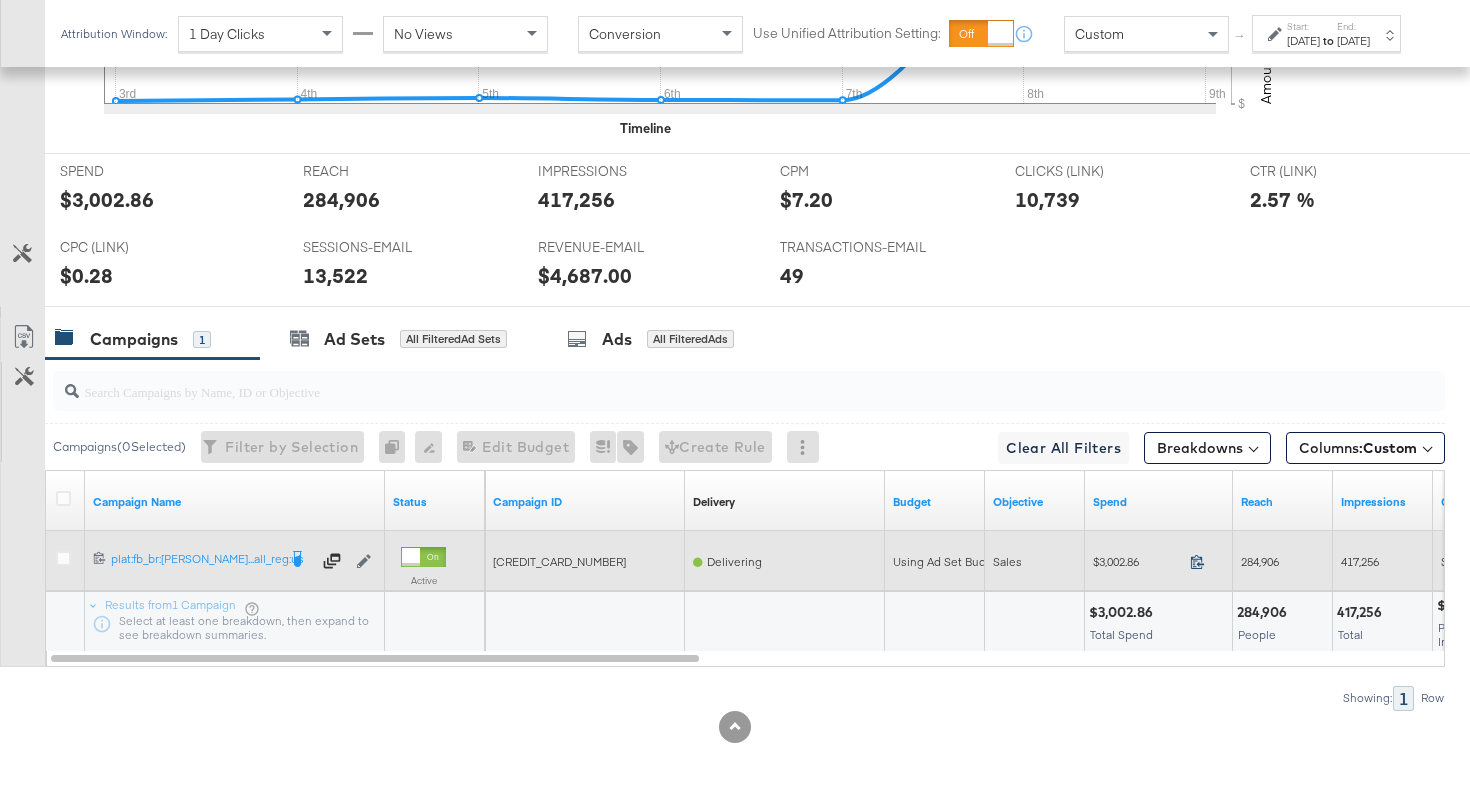 click 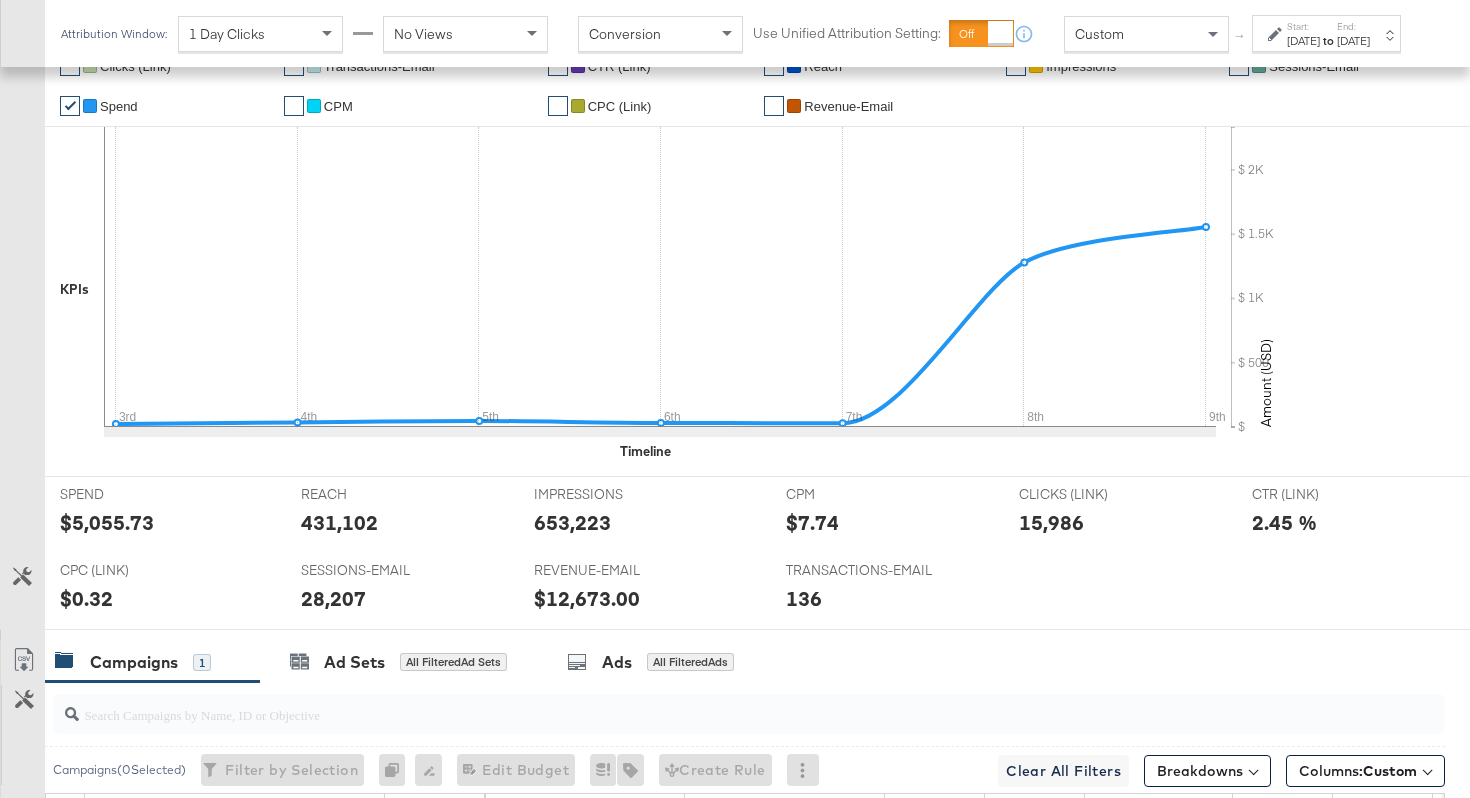 scroll, scrollTop: 0, scrollLeft: 0, axis: both 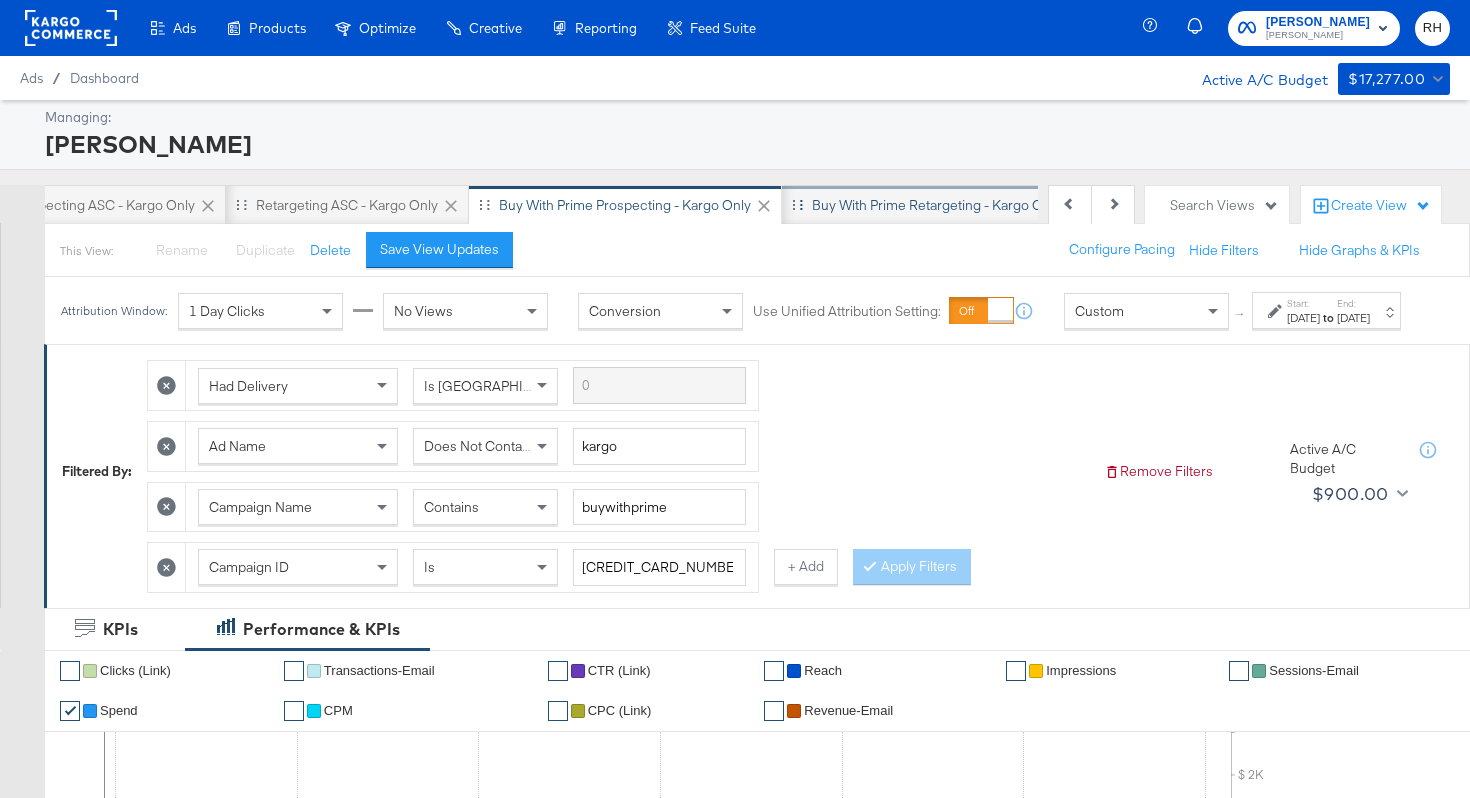 click on "Buy with Prime Retargeting - Kargo only" at bounding box center [936, 205] 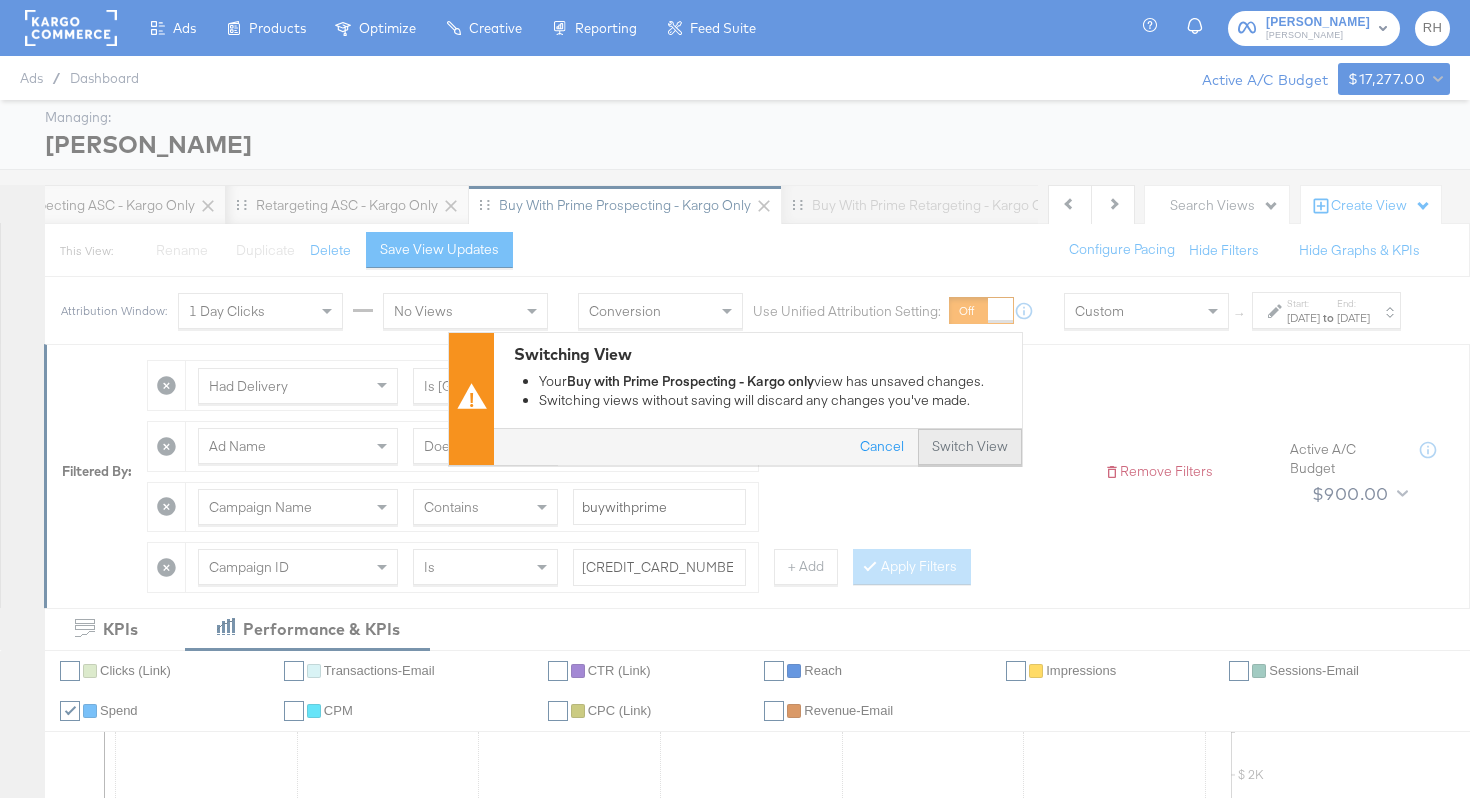 click on "Switch View" at bounding box center [970, 448] 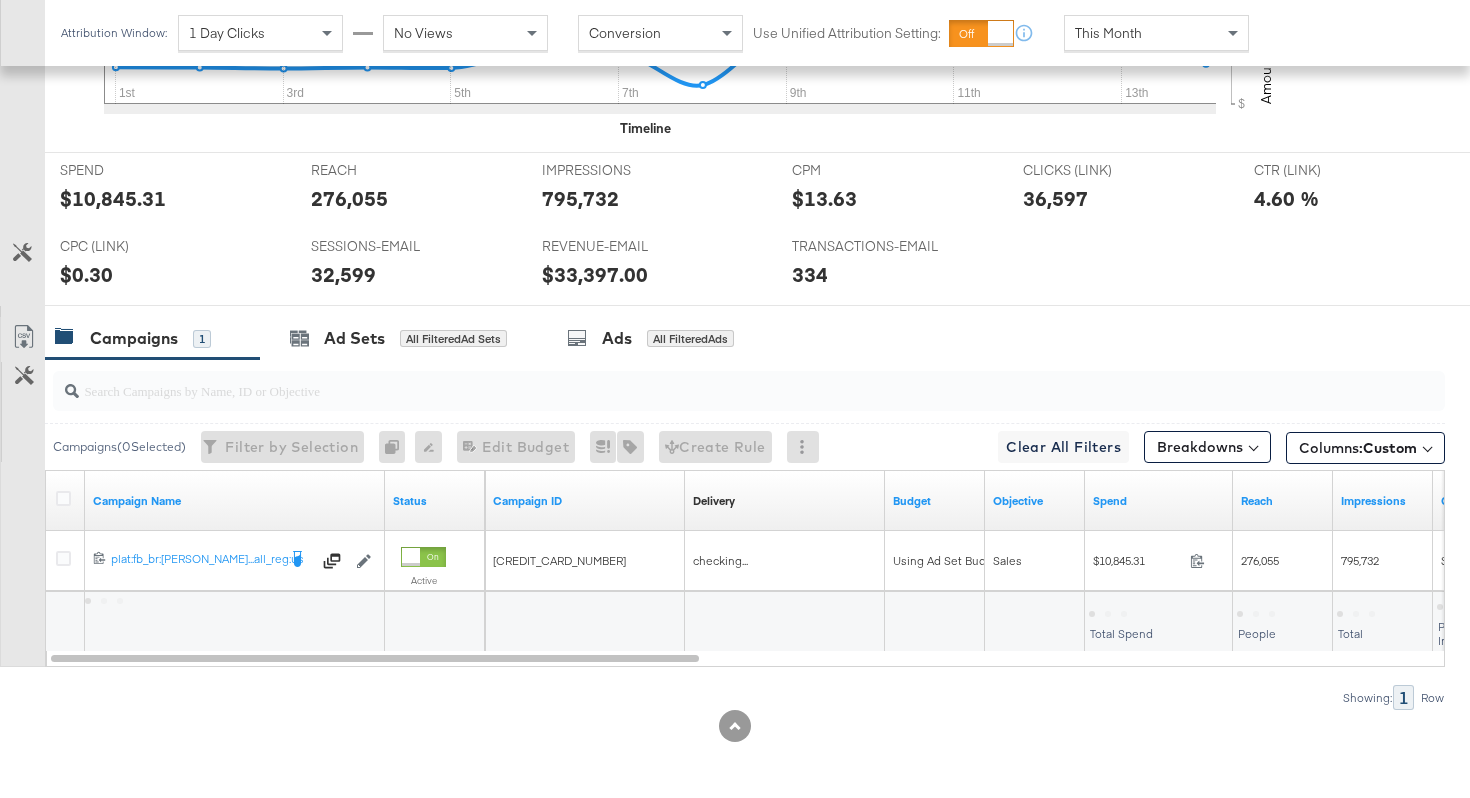 scroll, scrollTop: 927, scrollLeft: 0, axis: vertical 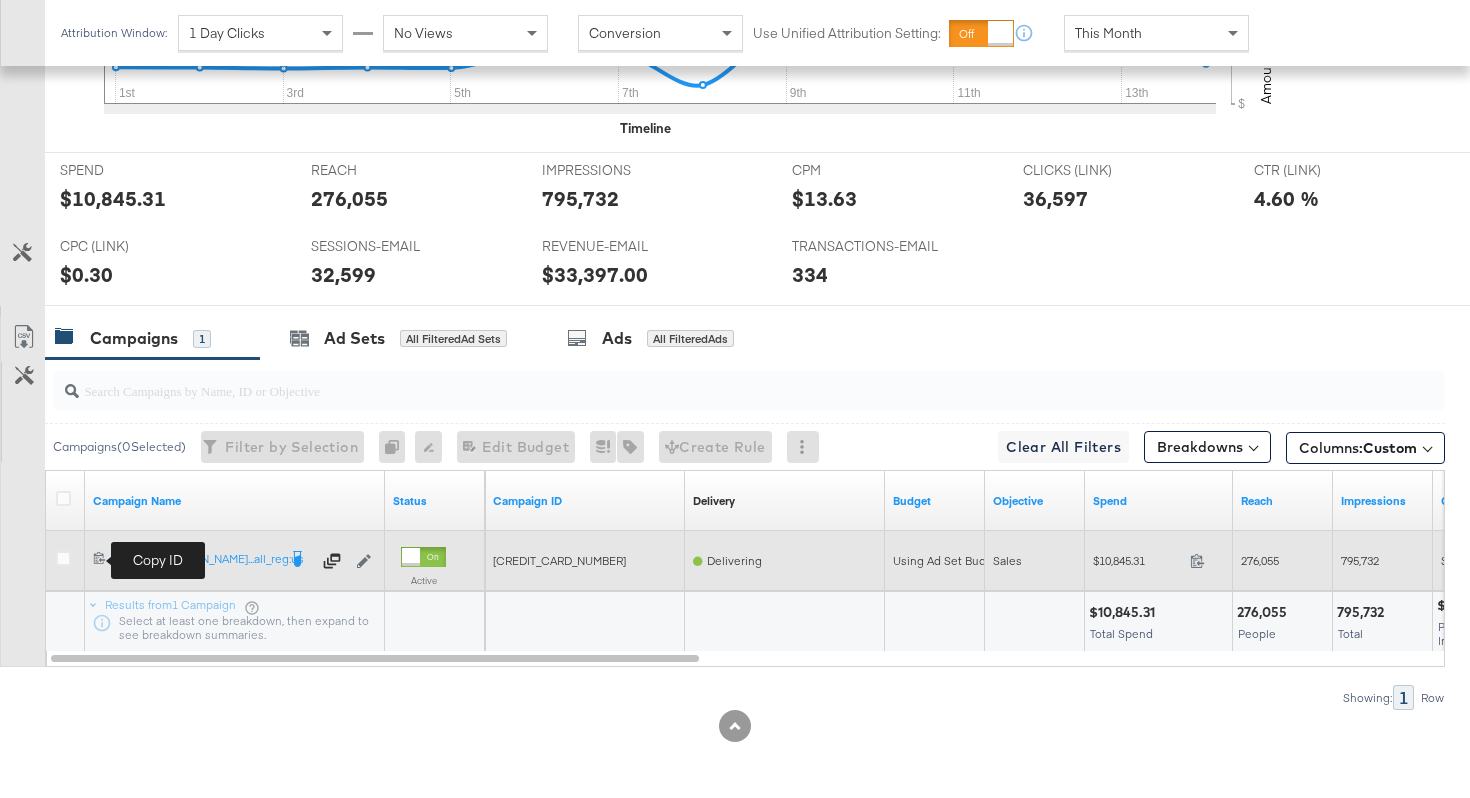 click 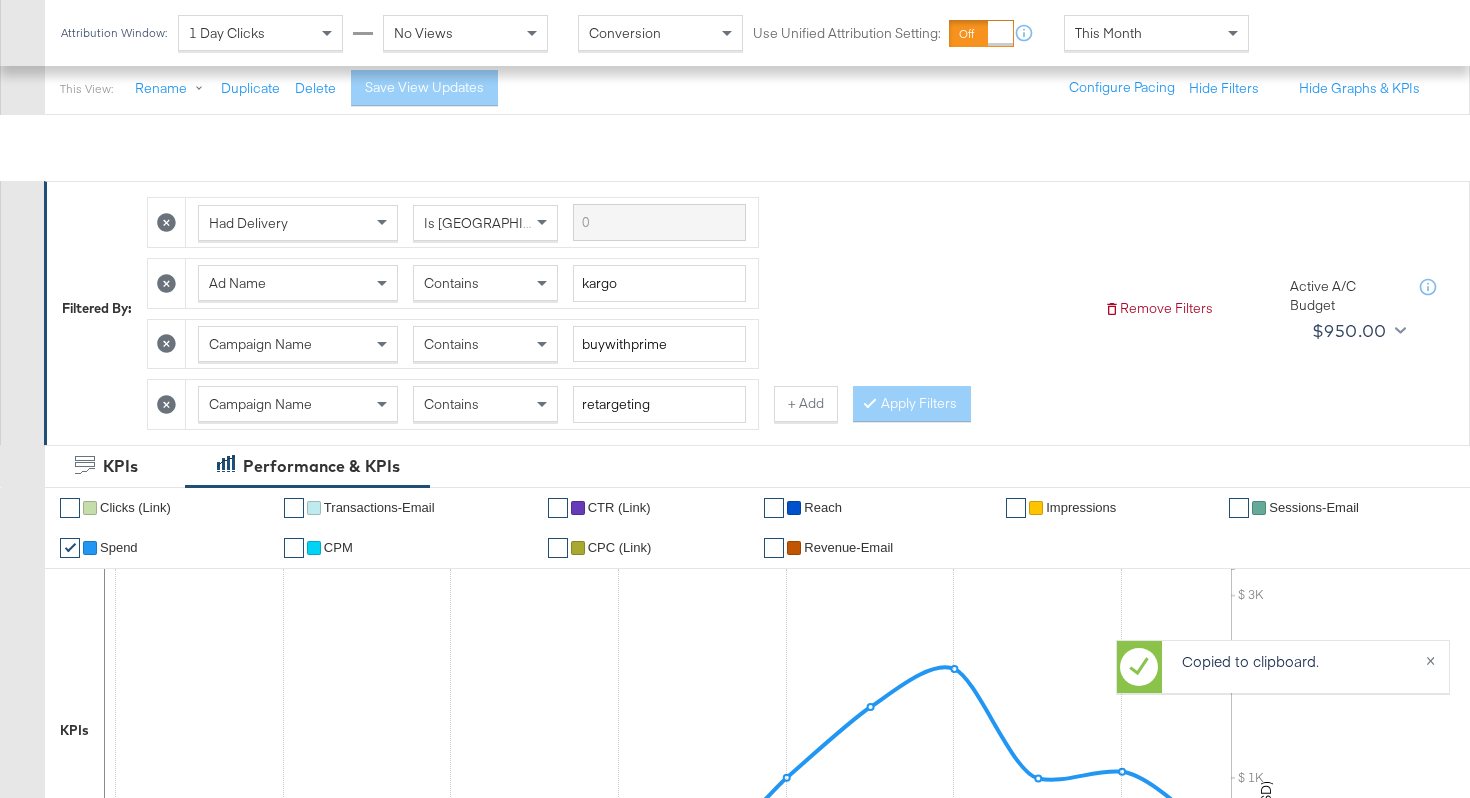 scroll, scrollTop: 10, scrollLeft: 0, axis: vertical 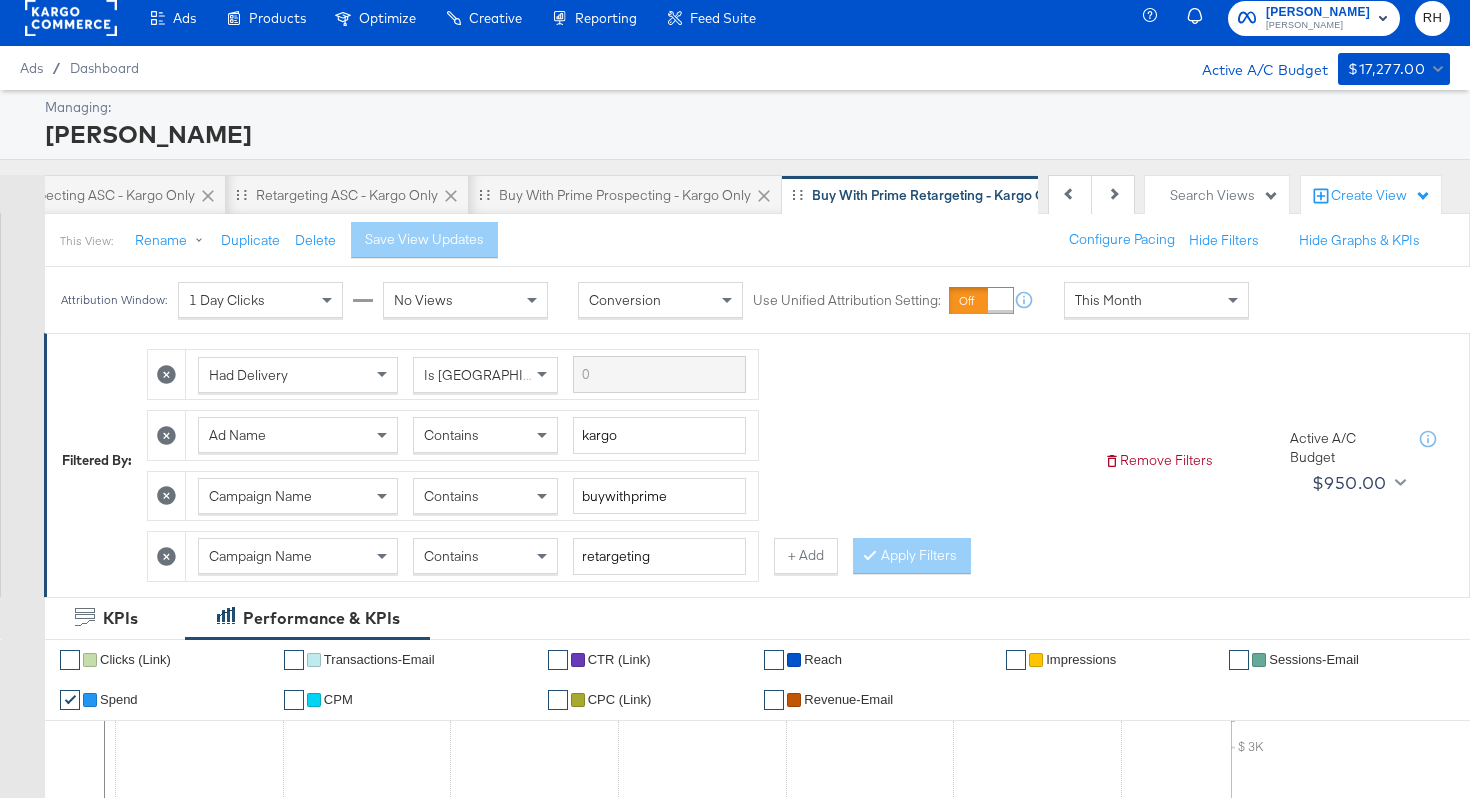 click on "Campaign Name" at bounding box center (298, 556) 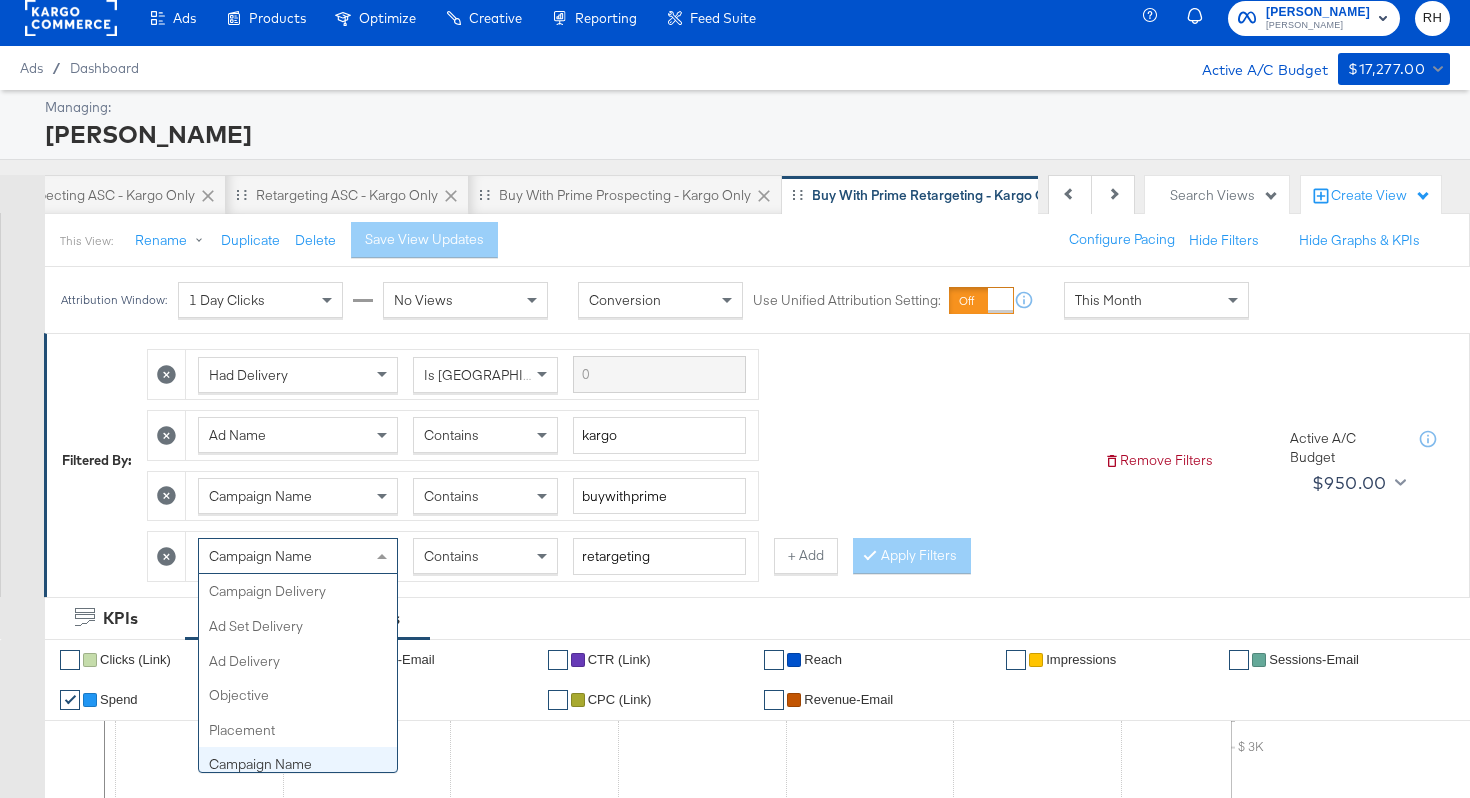 scroll, scrollTop: 173, scrollLeft: 0, axis: vertical 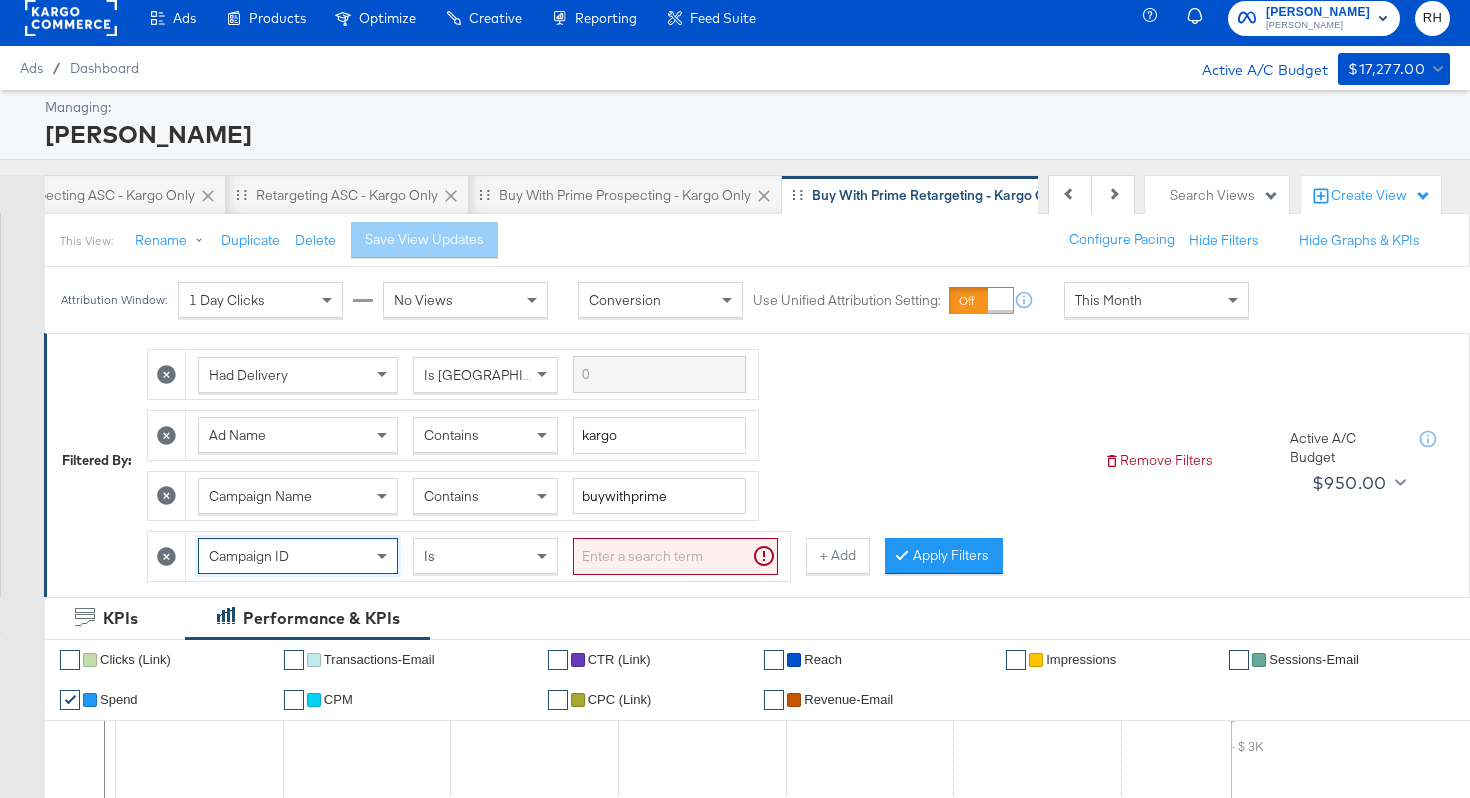 click at bounding box center (675, 556) 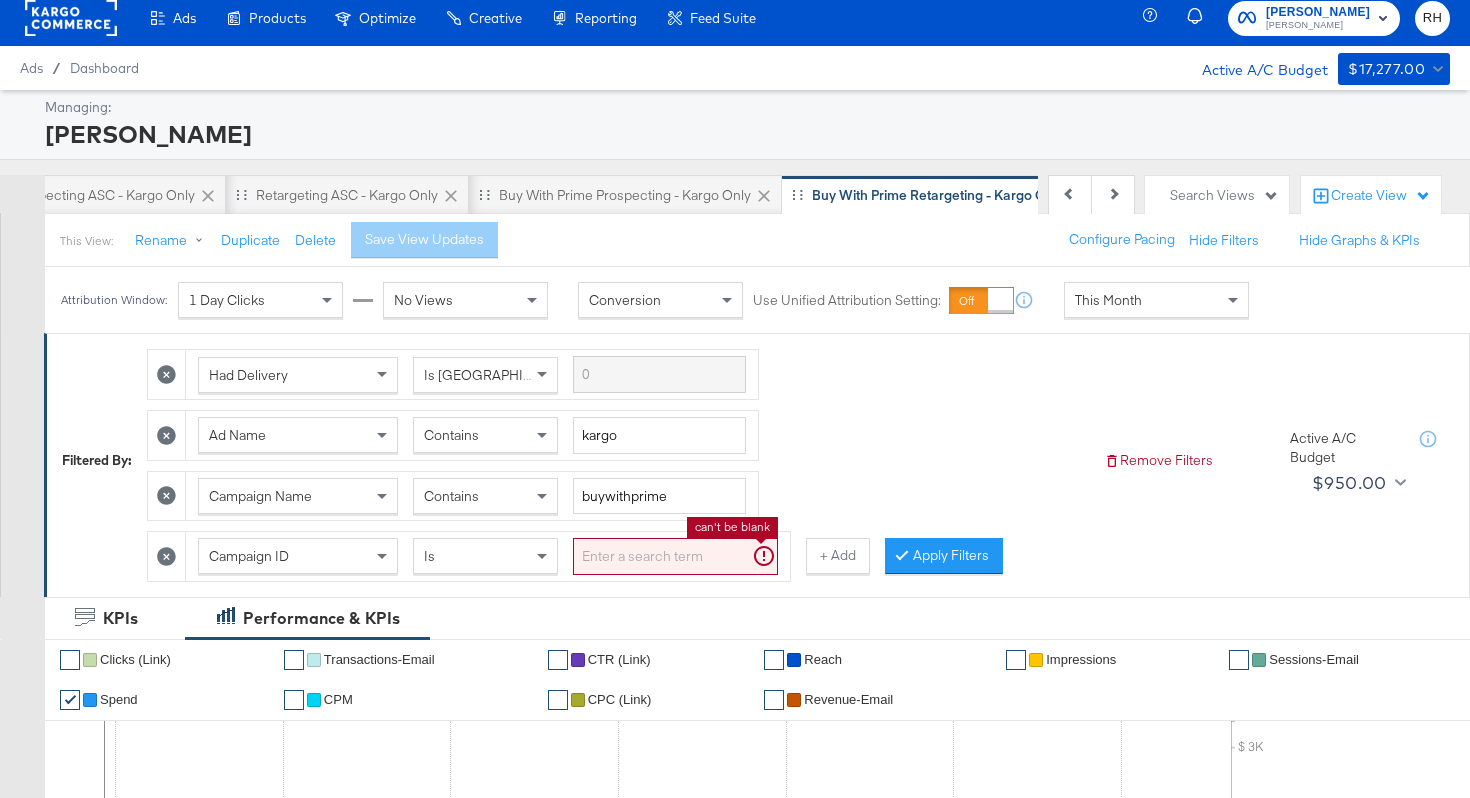 paste on "[CREDIT_CARD_NUMBER]" 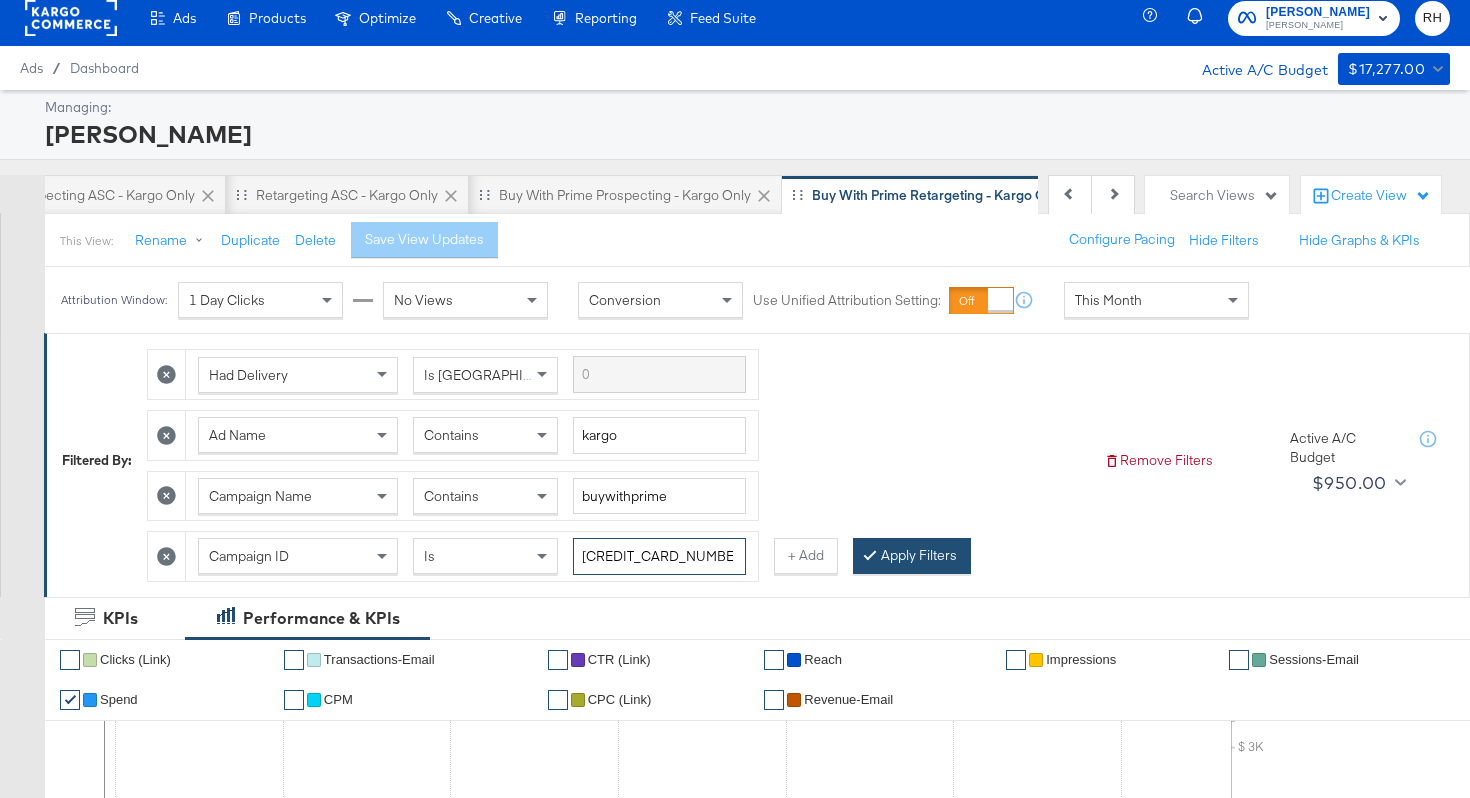 type on "[CREDIT_CARD_NUMBER]" 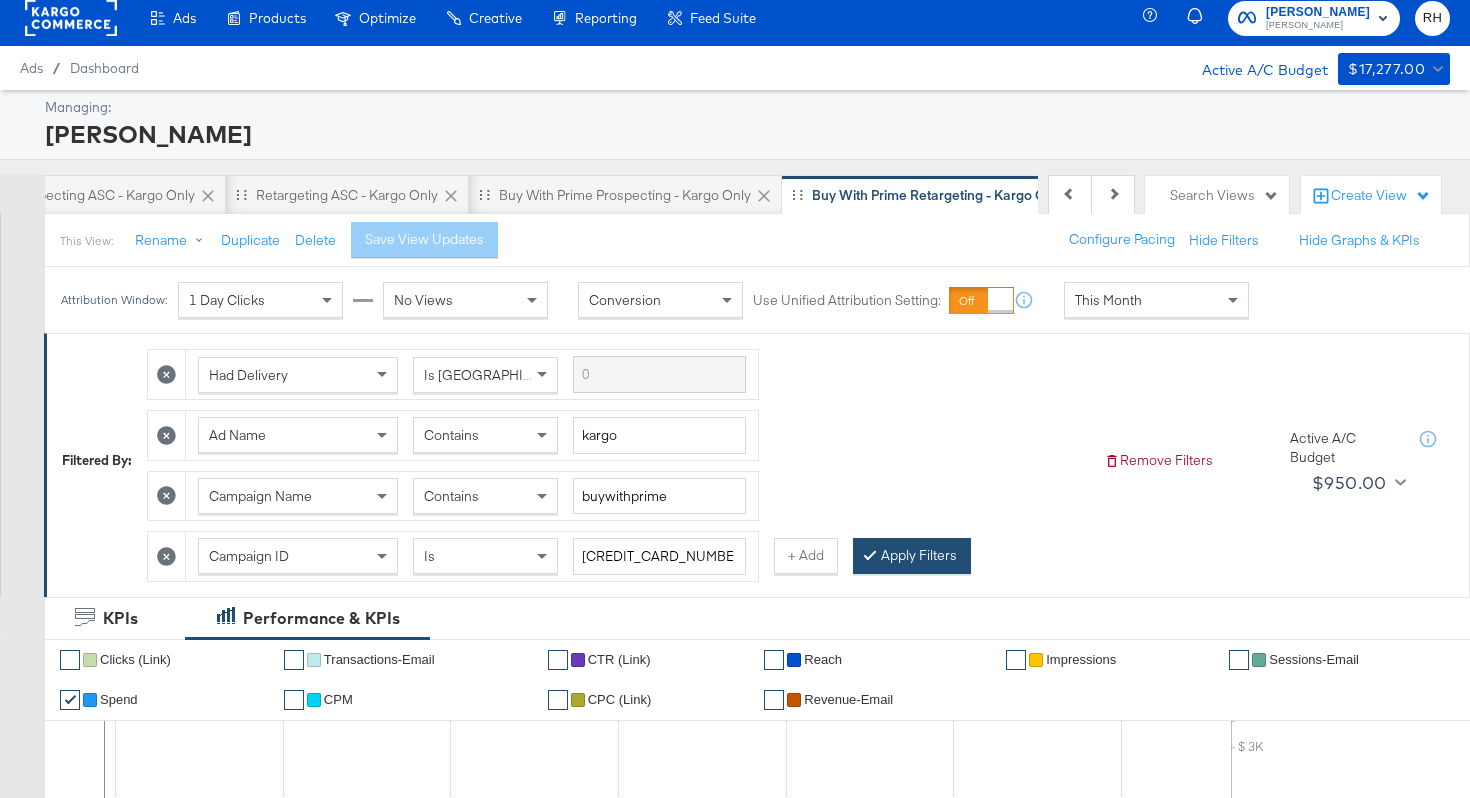 click on "Apply Filters" at bounding box center [912, 556] 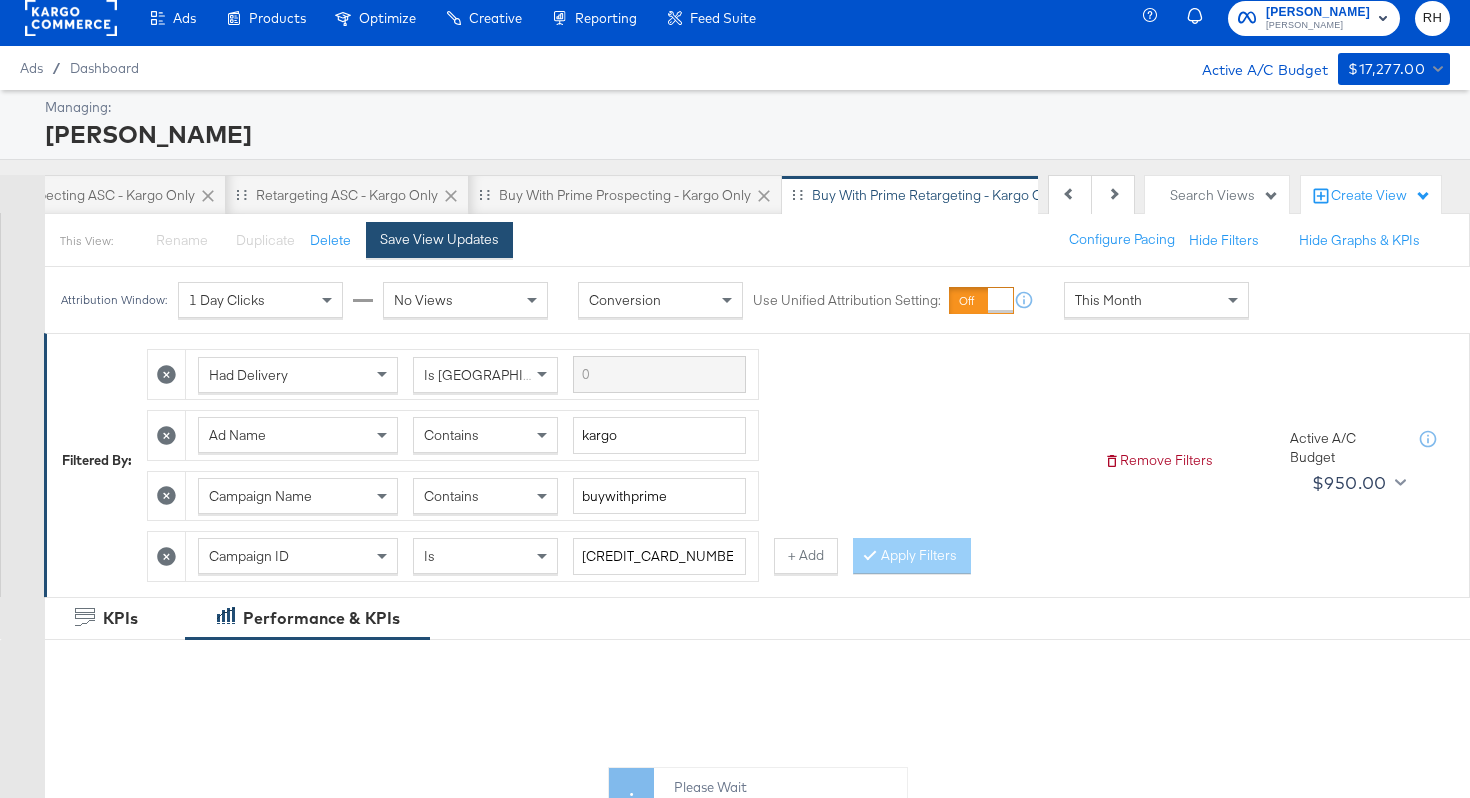 click on "Save View Updates" at bounding box center (439, 239) 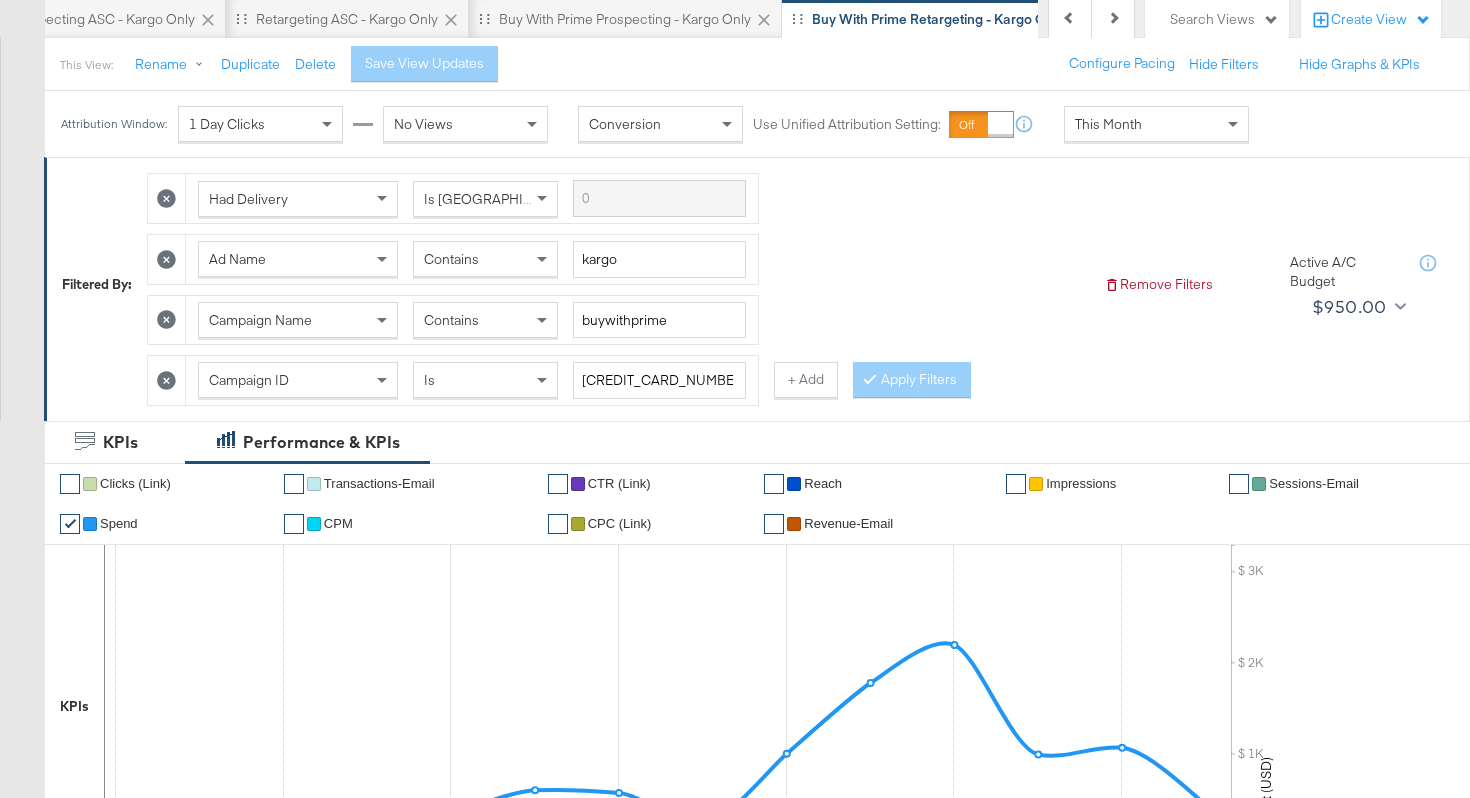 scroll, scrollTop: 0, scrollLeft: 0, axis: both 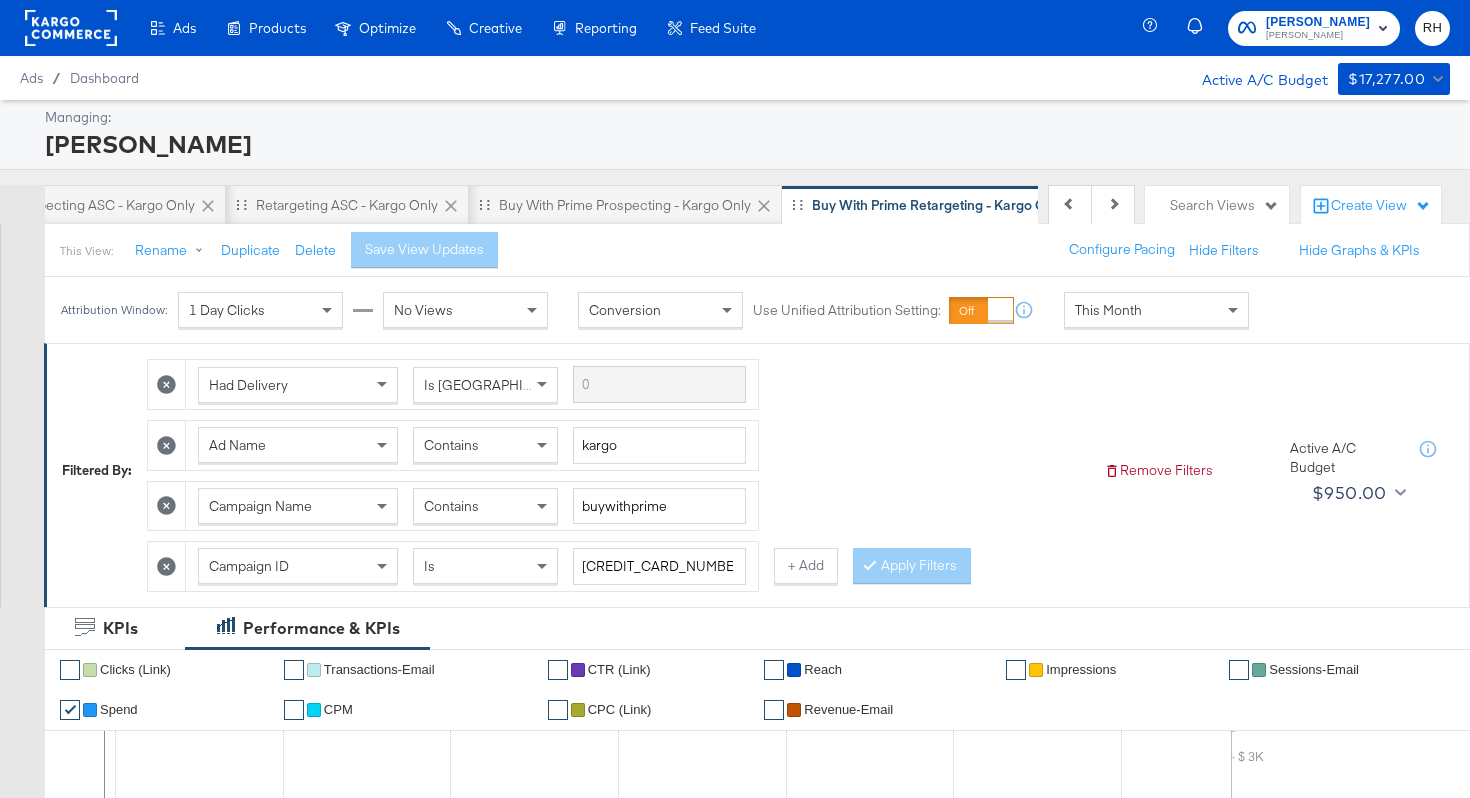 click on "This Month" at bounding box center [1108, 310] 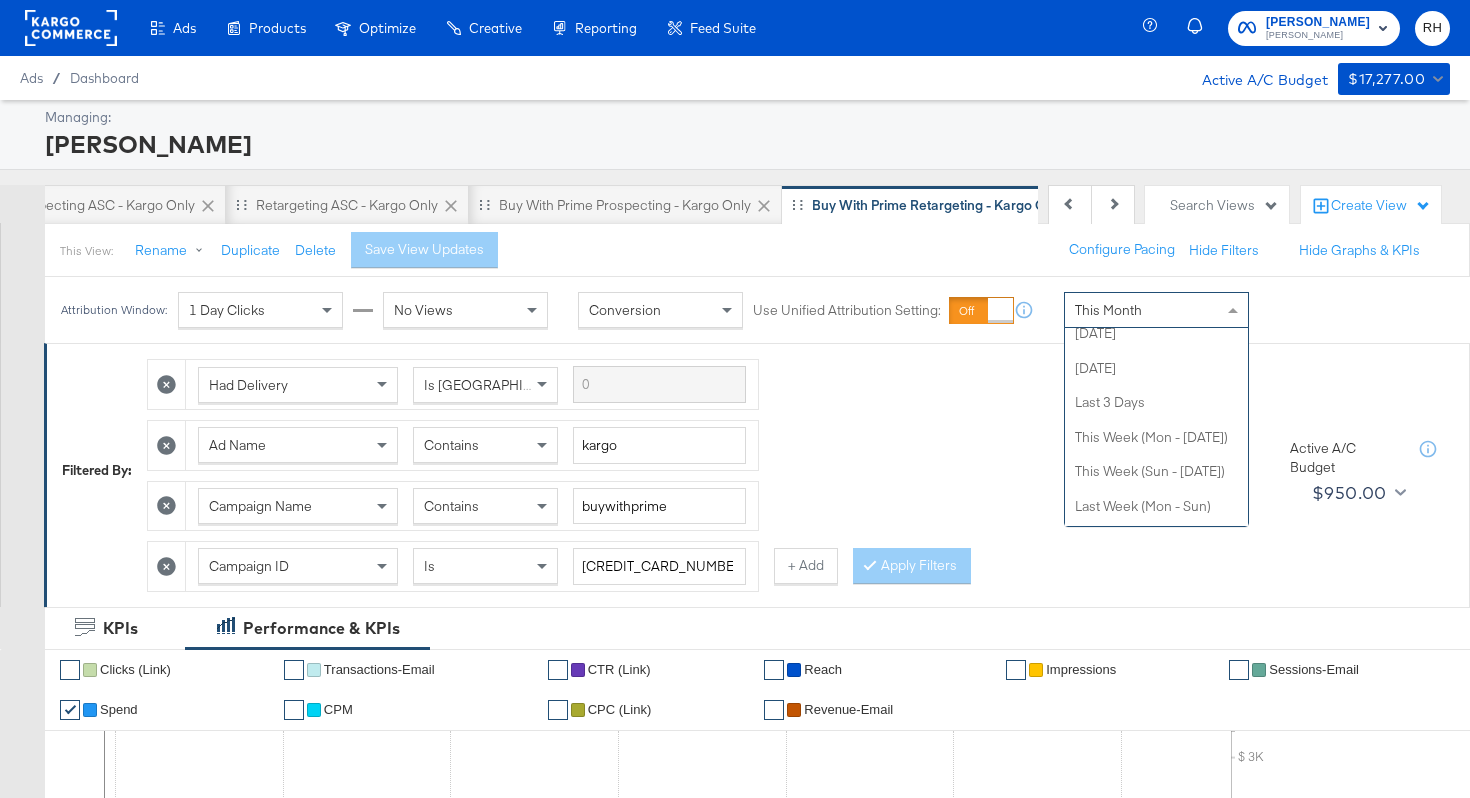 scroll, scrollTop: 0, scrollLeft: 0, axis: both 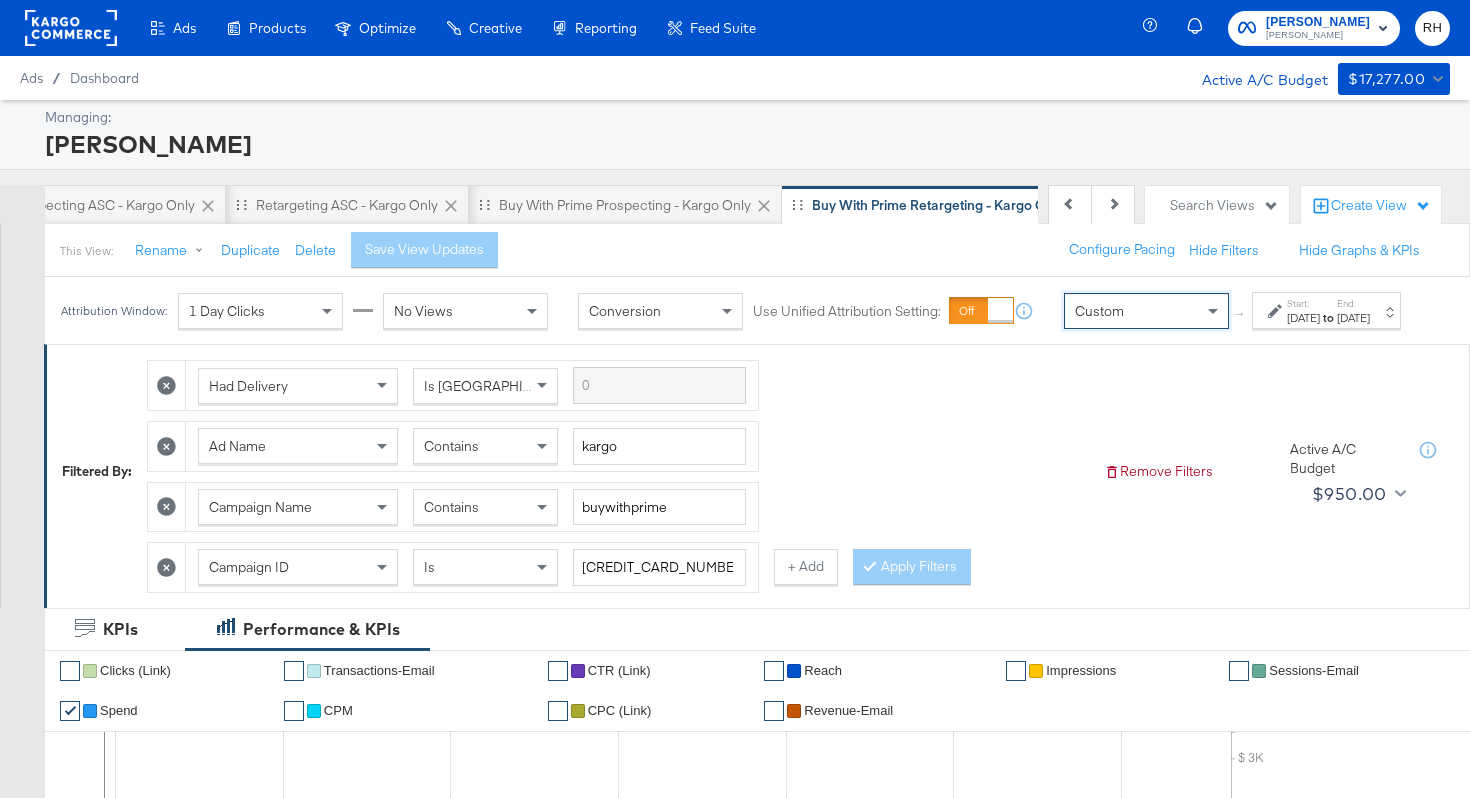 click on "Jul 14th 2025" at bounding box center [1303, 318] 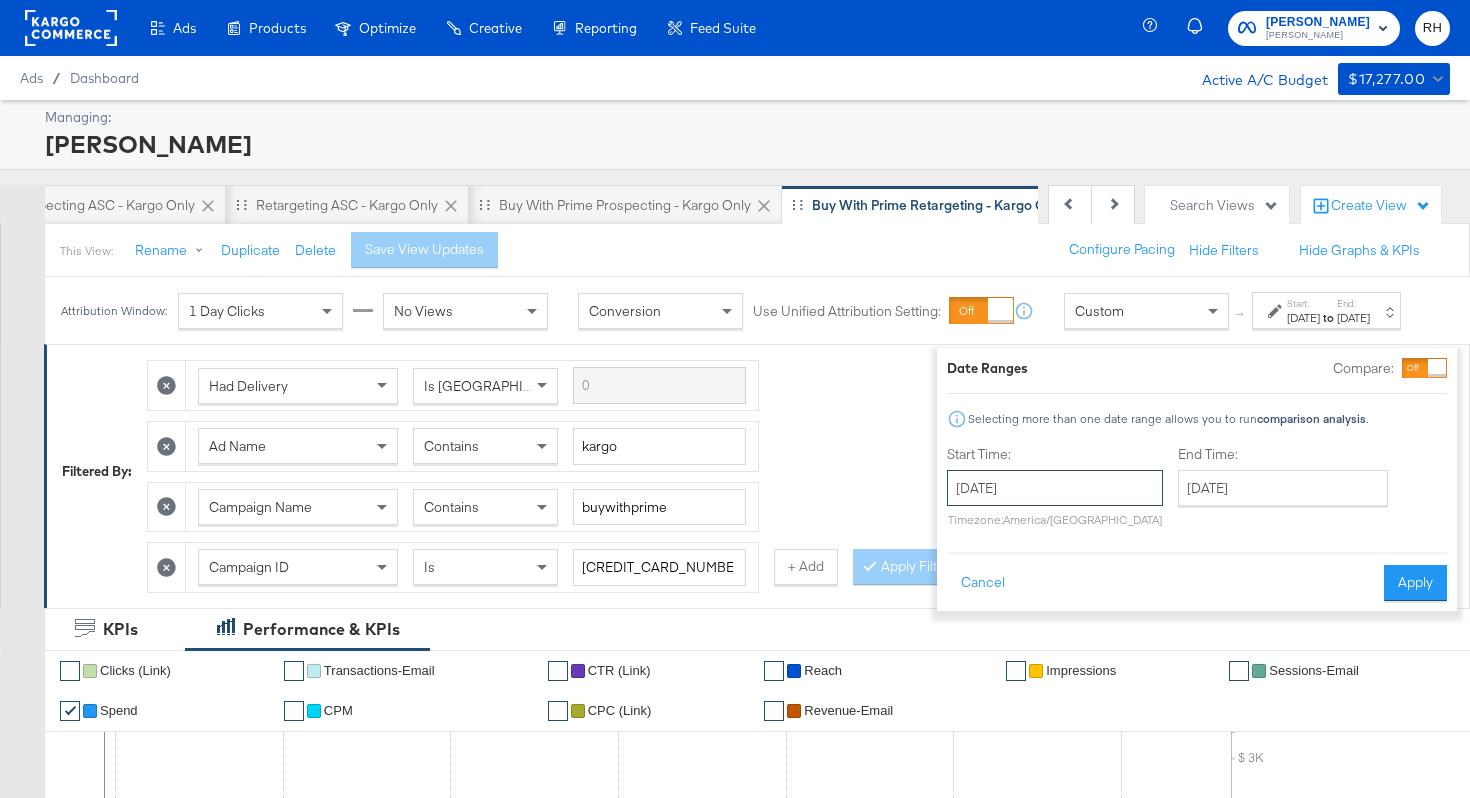 click on "July 14th 2025" at bounding box center (1055, 488) 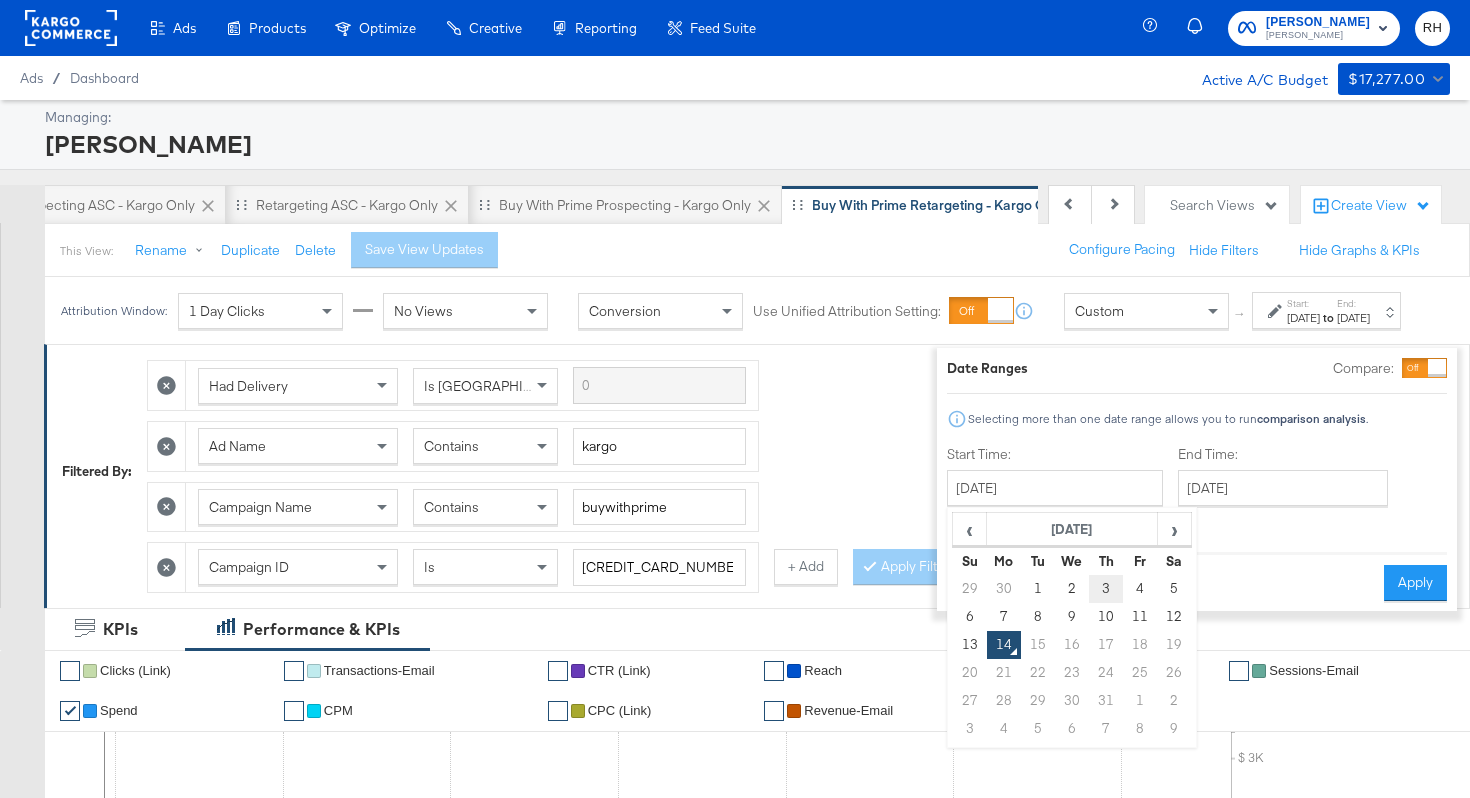 click on "3" at bounding box center (1106, 589) 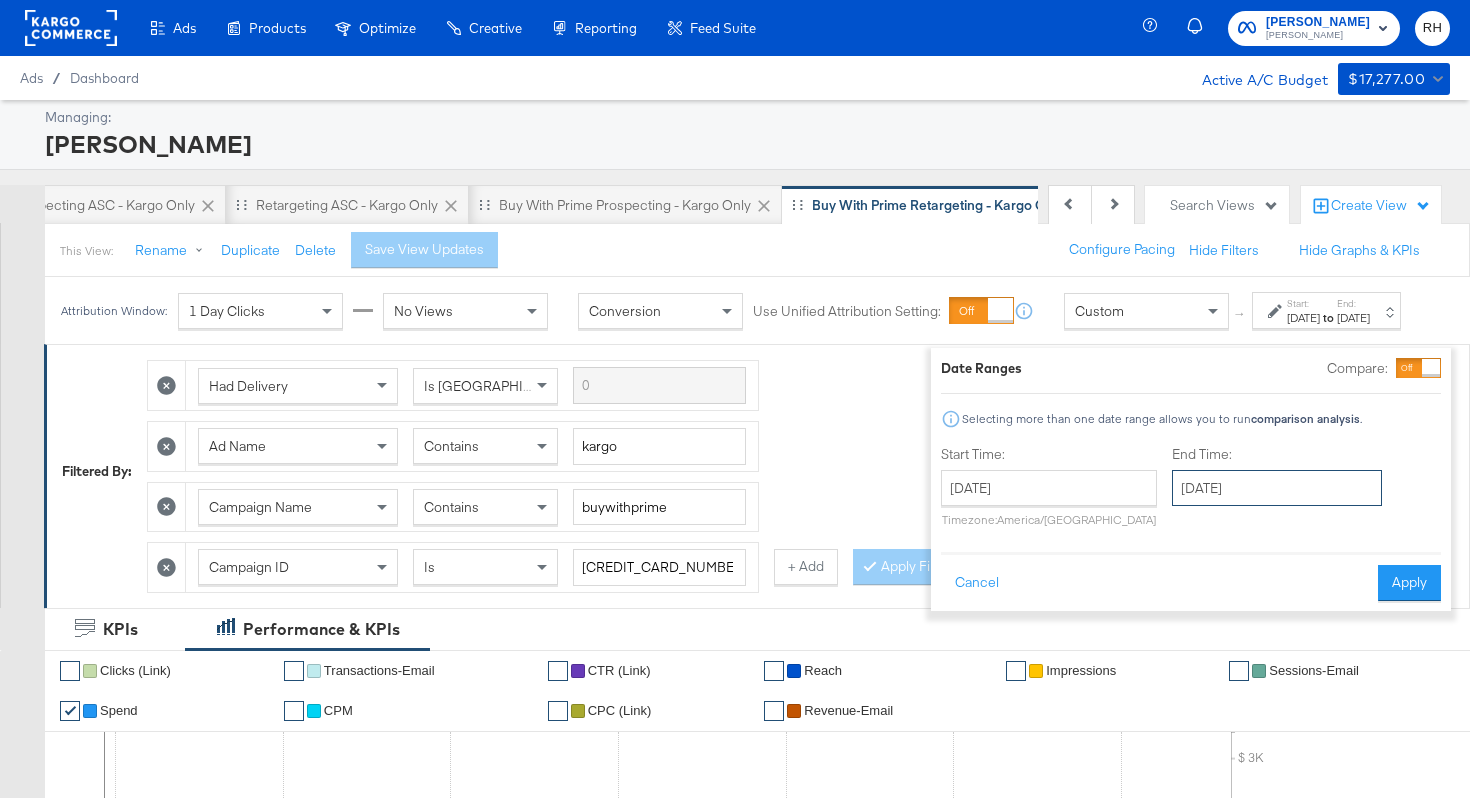 click on "July 14th 2025" at bounding box center (1277, 488) 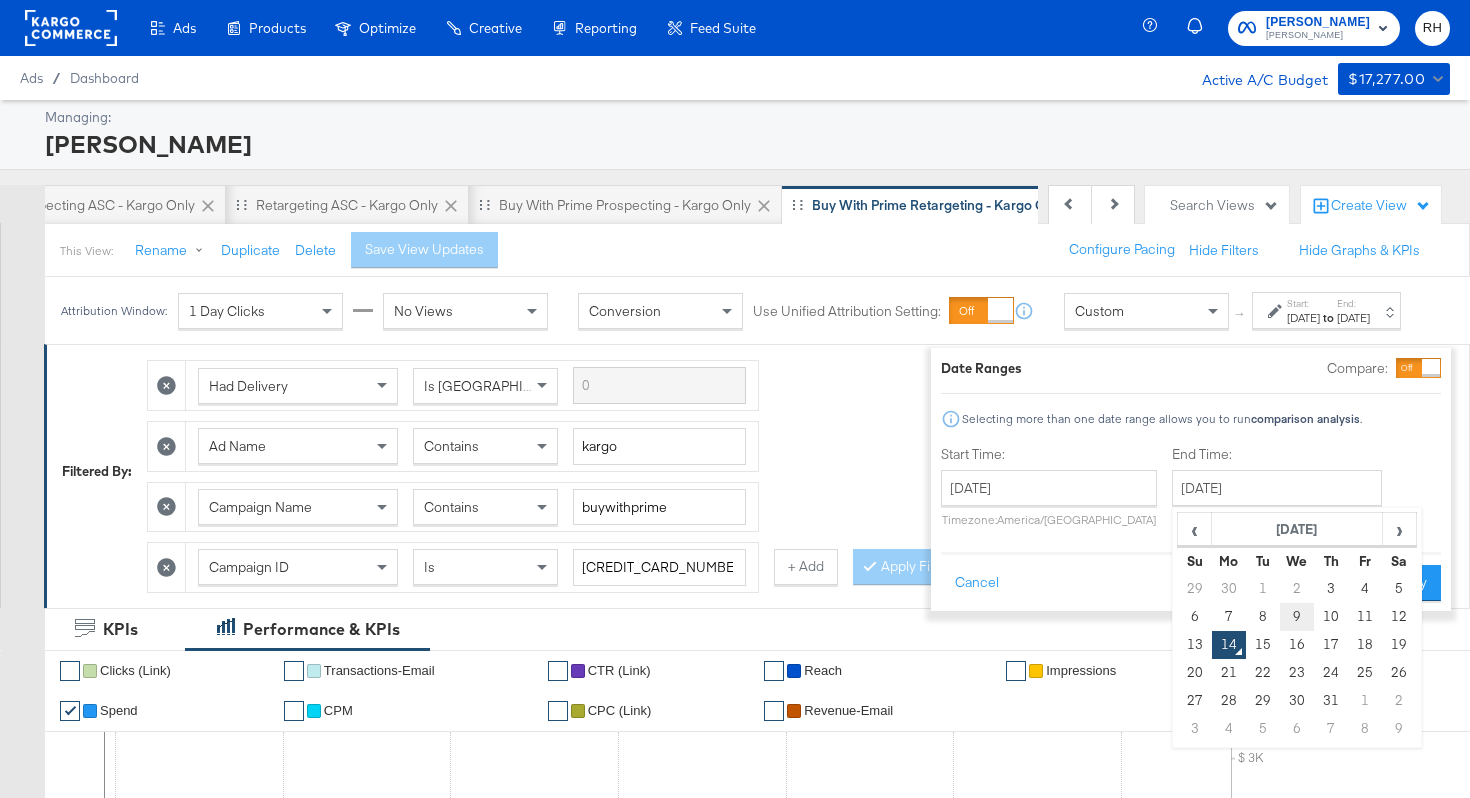 click on "9" at bounding box center (1297, 617) 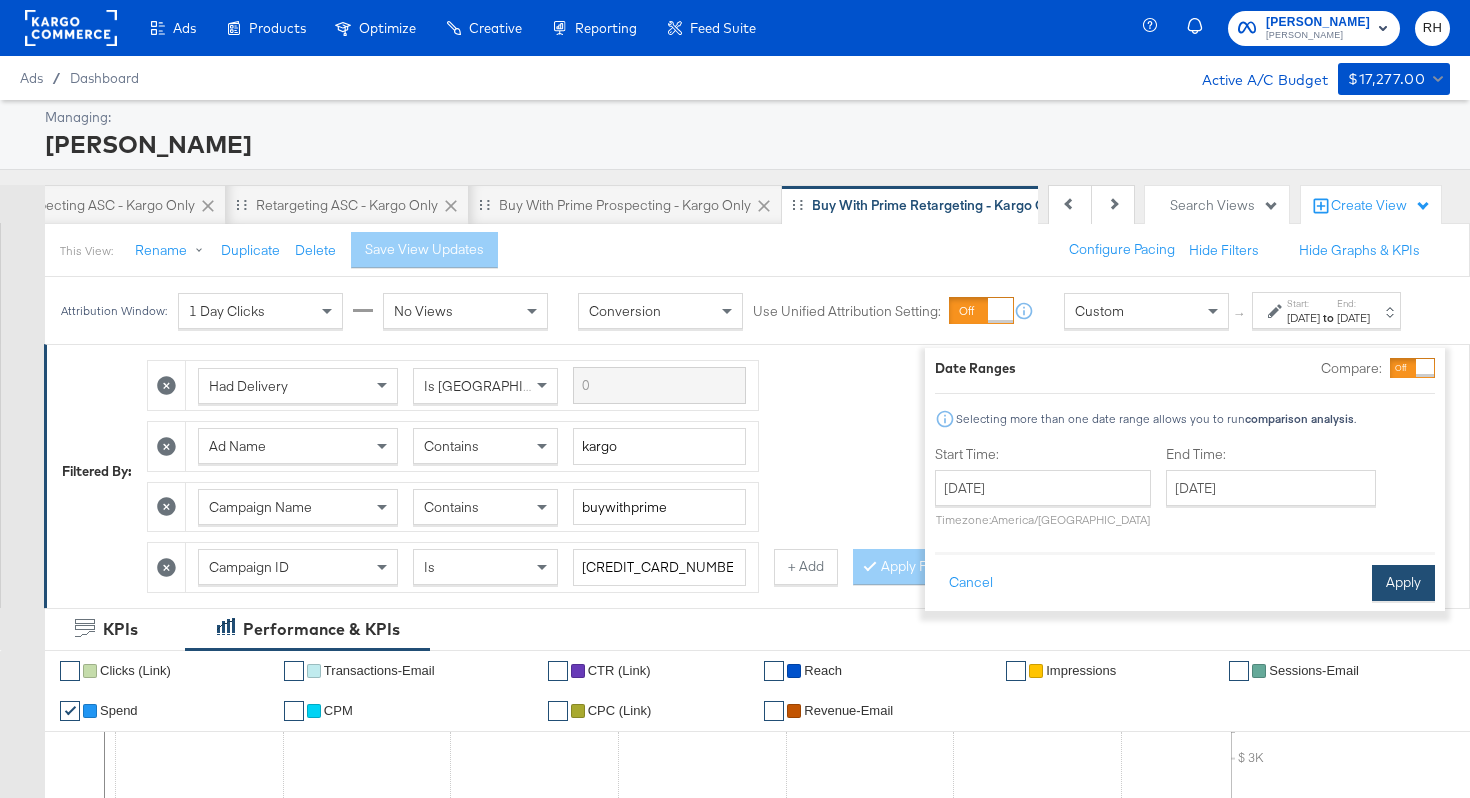 click on "Apply" at bounding box center (1403, 583) 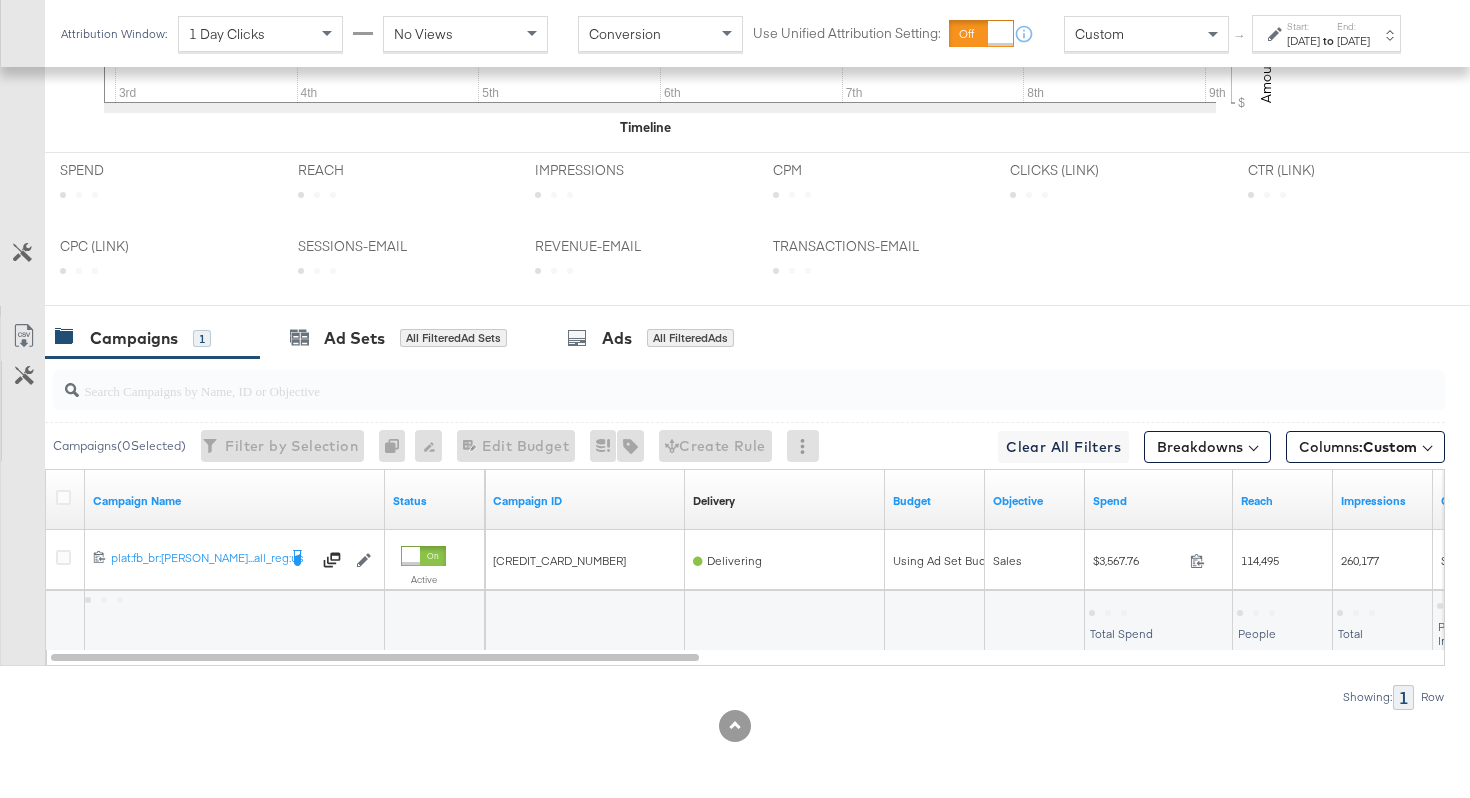 scroll, scrollTop: 946, scrollLeft: 0, axis: vertical 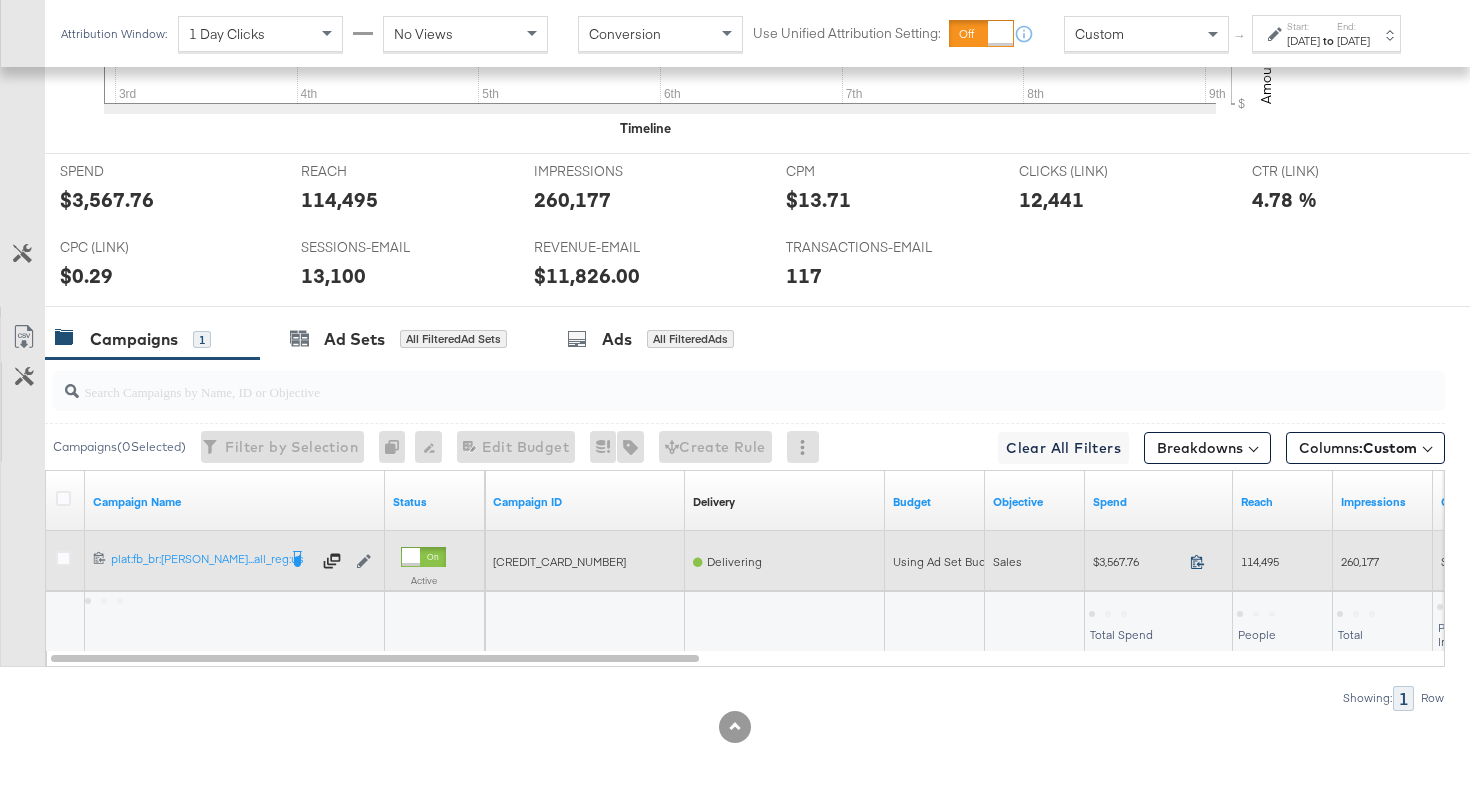 click 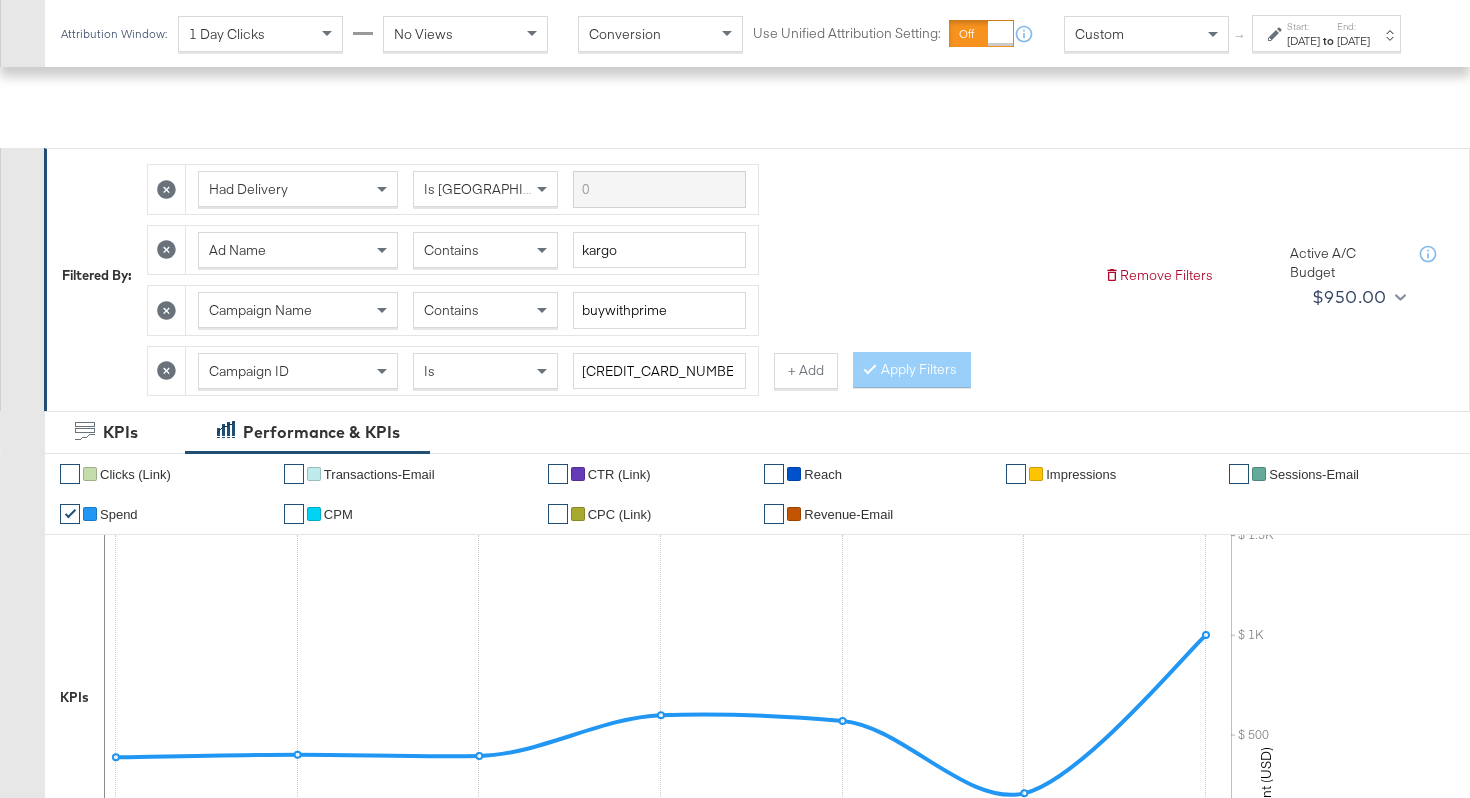 scroll, scrollTop: 20, scrollLeft: 0, axis: vertical 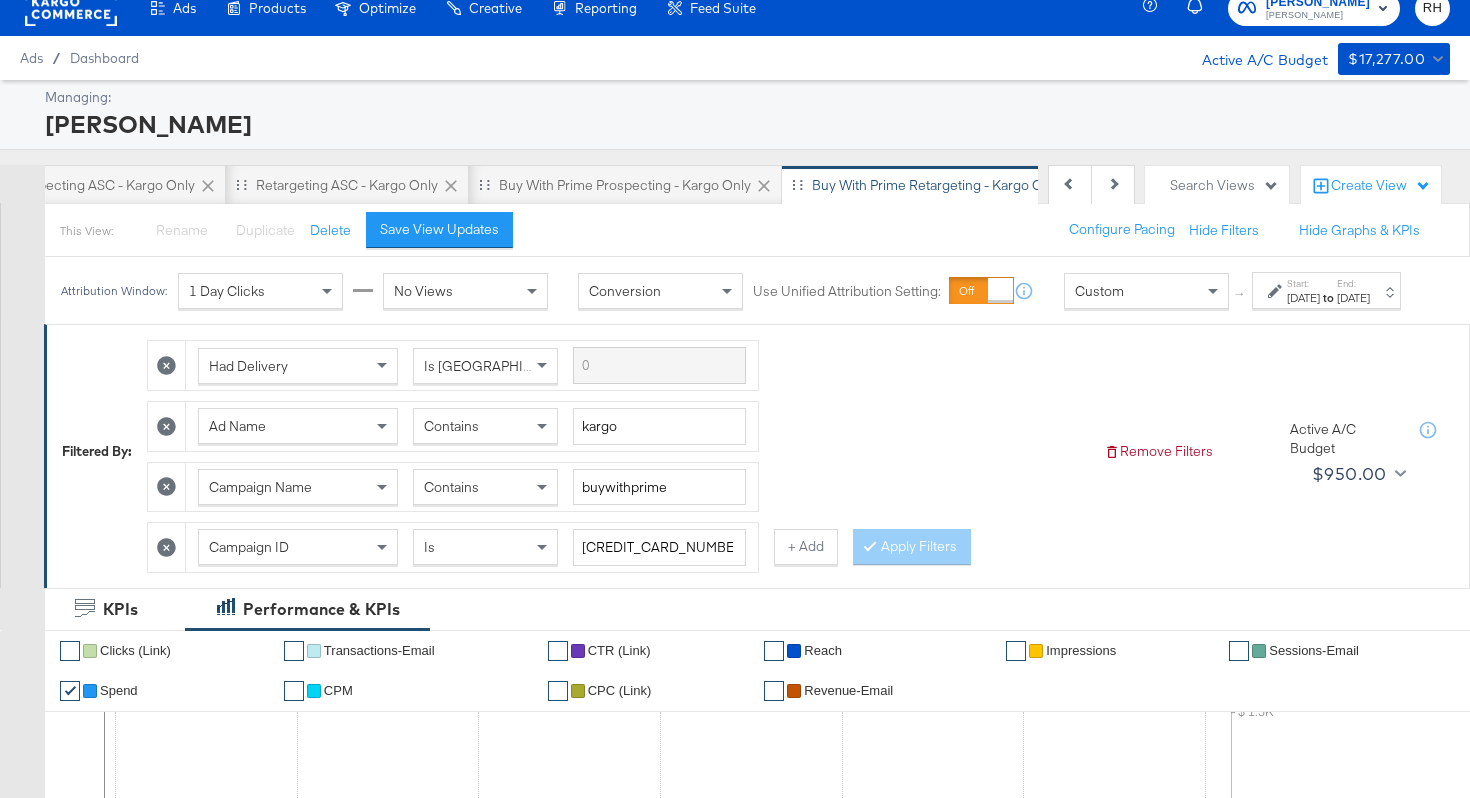 click on "Contains" at bounding box center [451, 426] 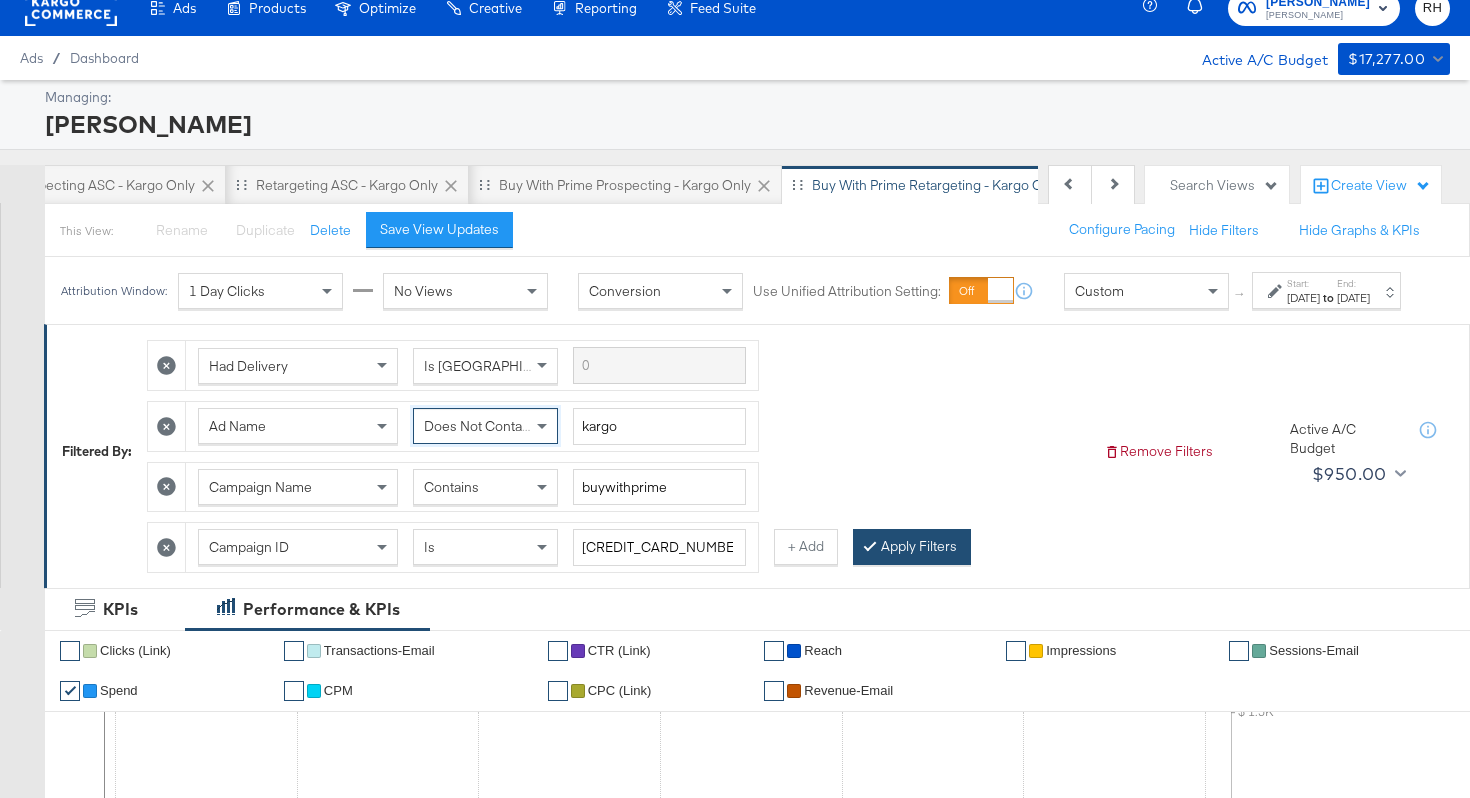 click on "Apply Filters" at bounding box center [912, 547] 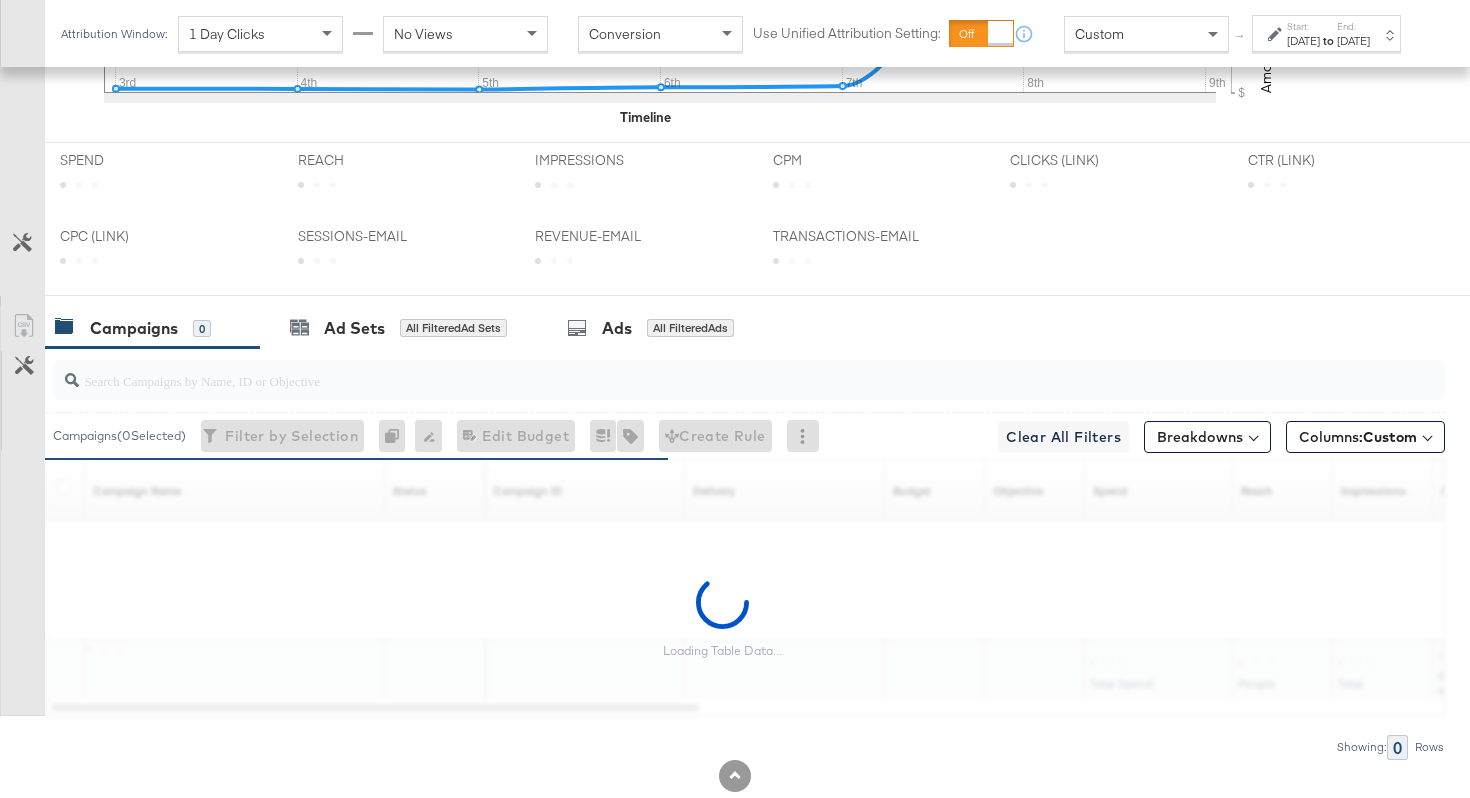 scroll, scrollTop: 977, scrollLeft: 0, axis: vertical 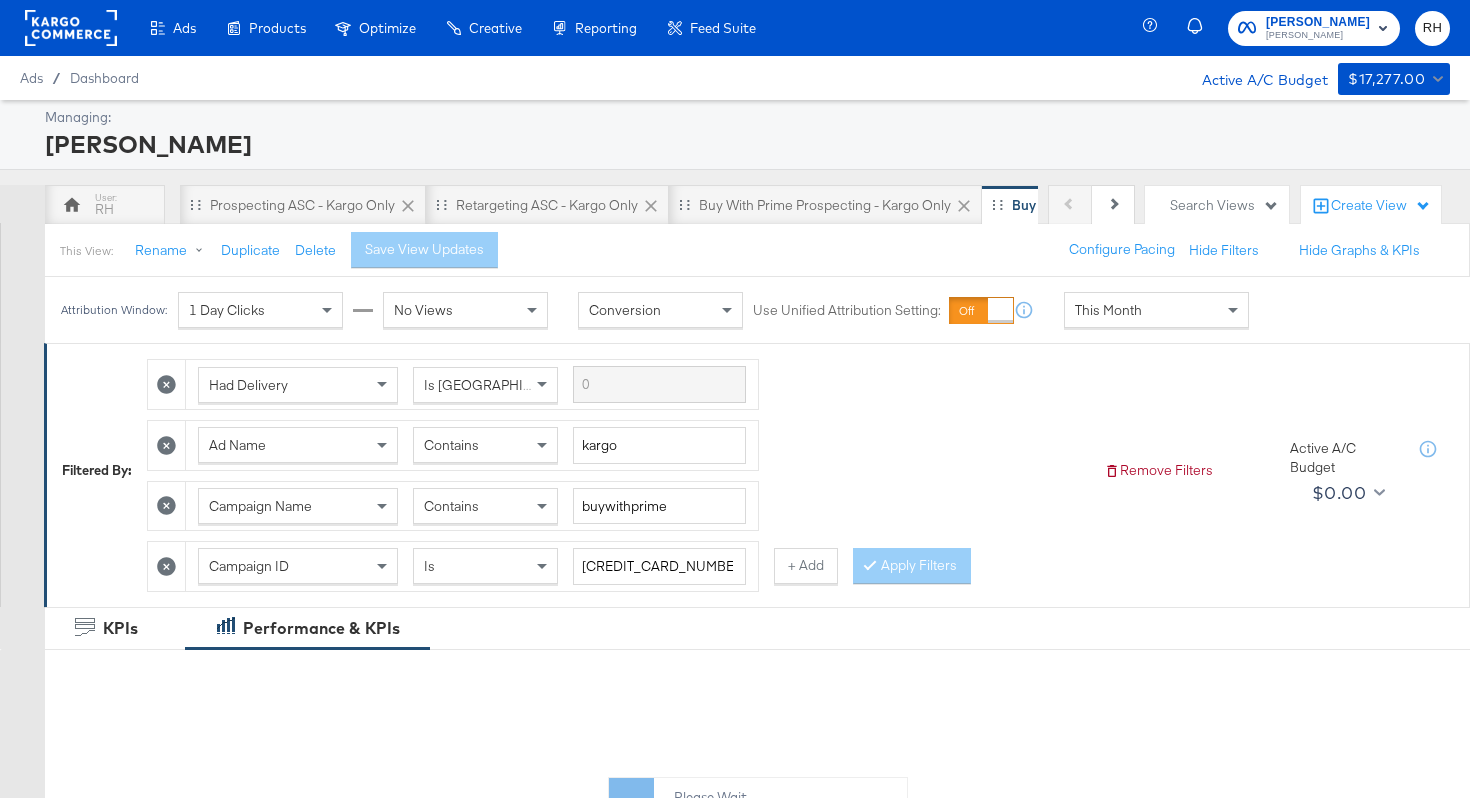 click on "This Month" at bounding box center (1156, 310) 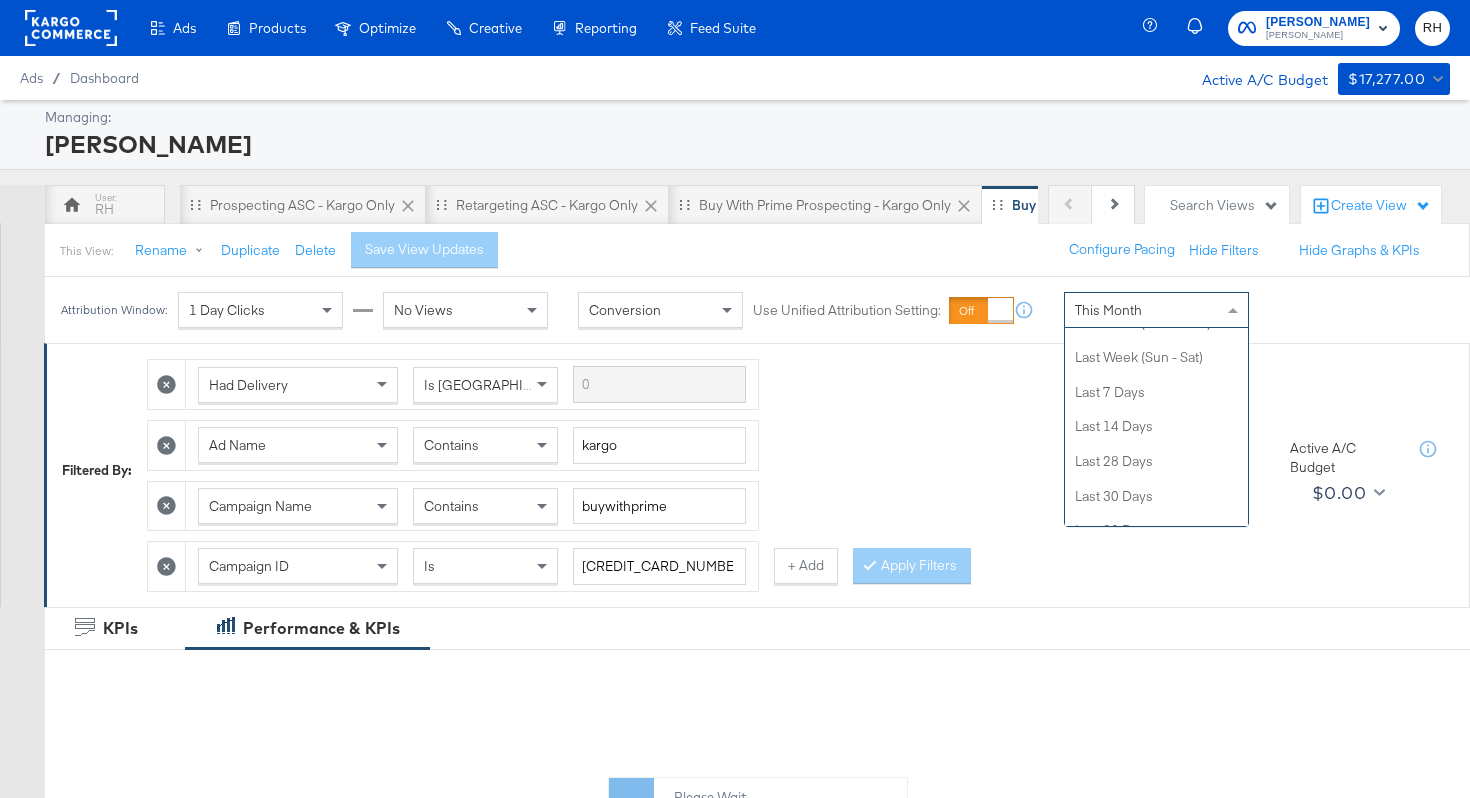 scroll, scrollTop: 0, scrollLeft: 0, axis: both 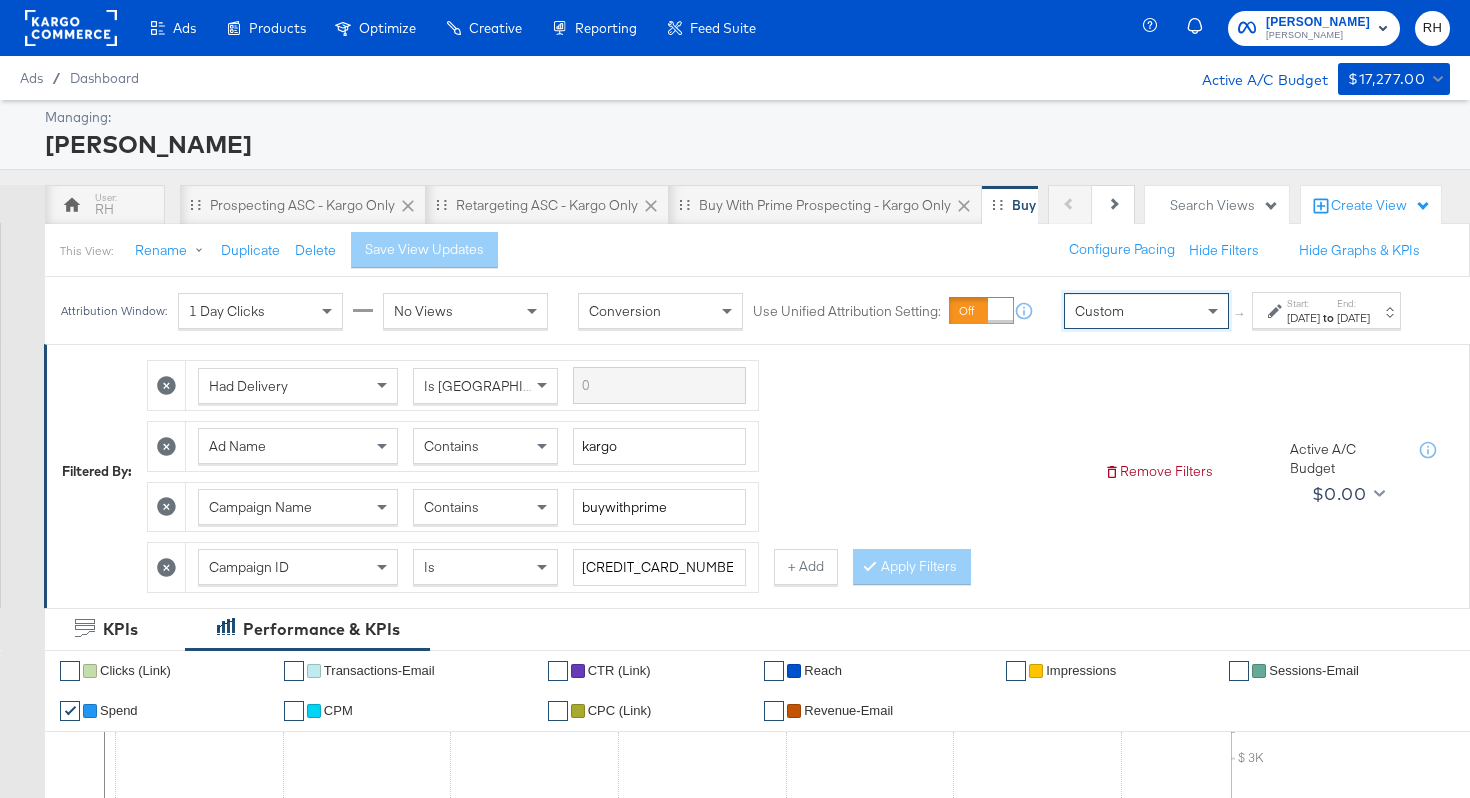 click on "Start:  [DATE]    to     End:  [DATE]" at bounding box center [1326, 310] 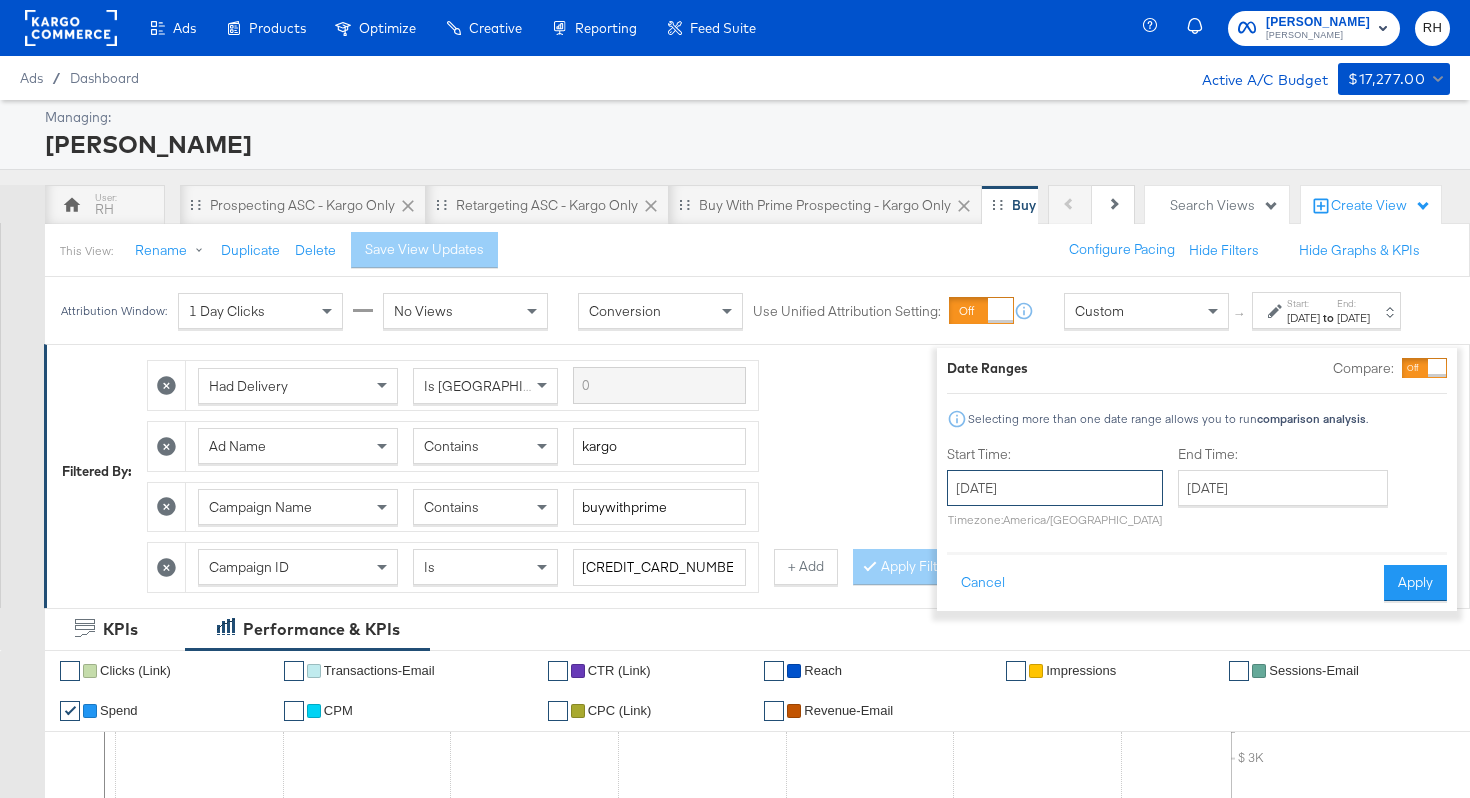click on "[DATE]" at bounding box center [1055, 488] 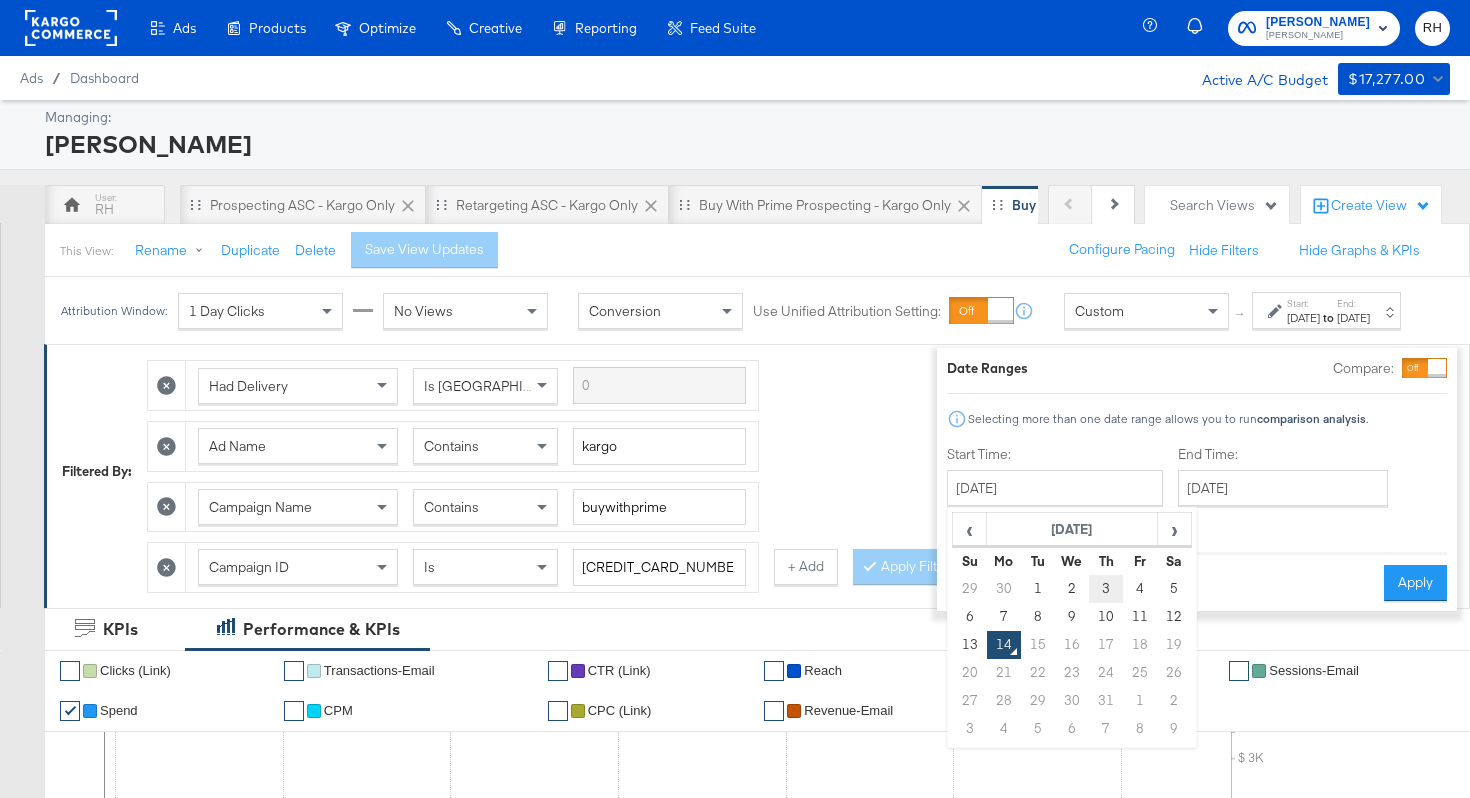 click on "3" at bounding box center [1106, 589] 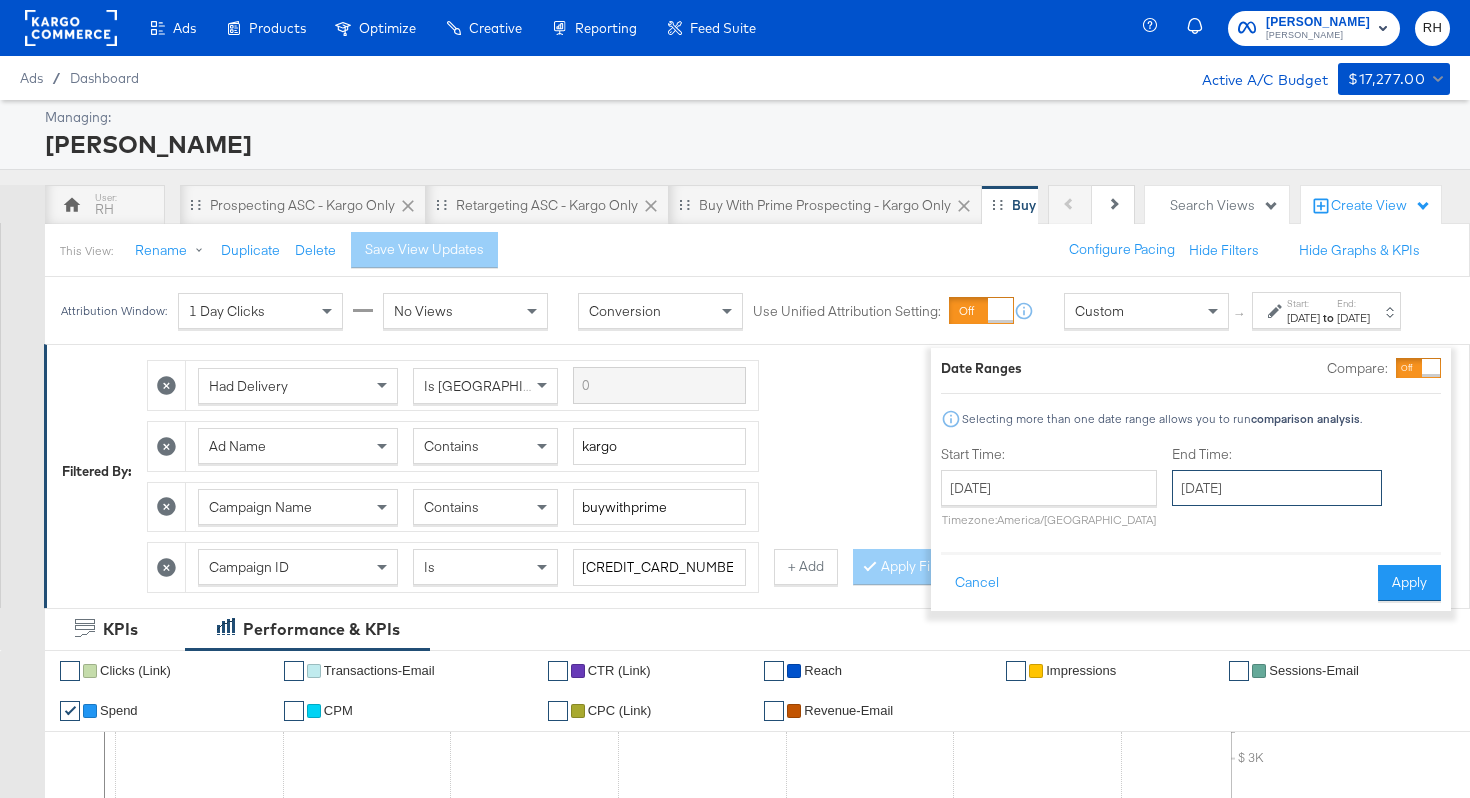 click on "July 14th 2025" at bounding box center (1277, 488) 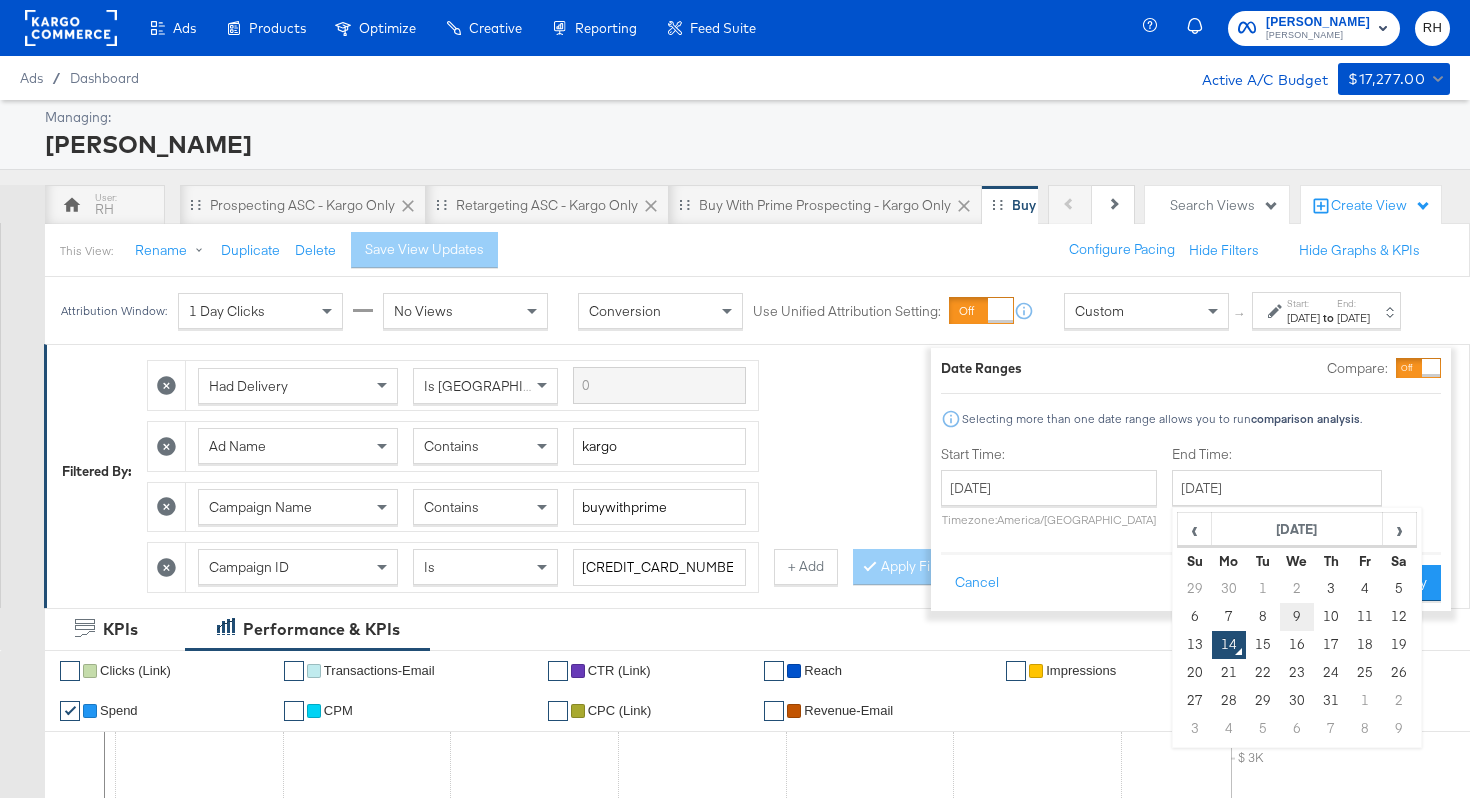 click on "9" at bounding box center [1297, 617] 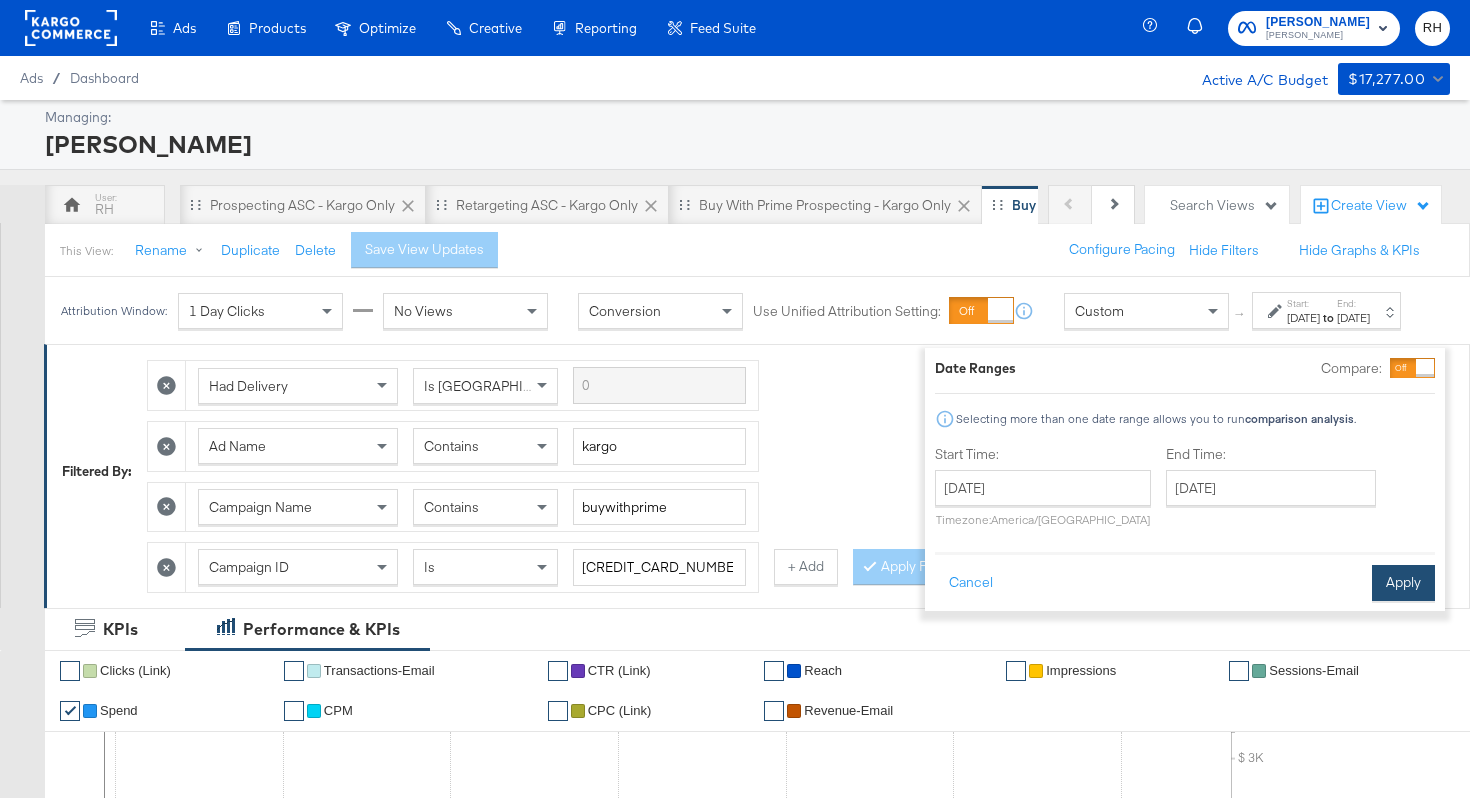 click on "Apply" at bounding box center (1403, 583) 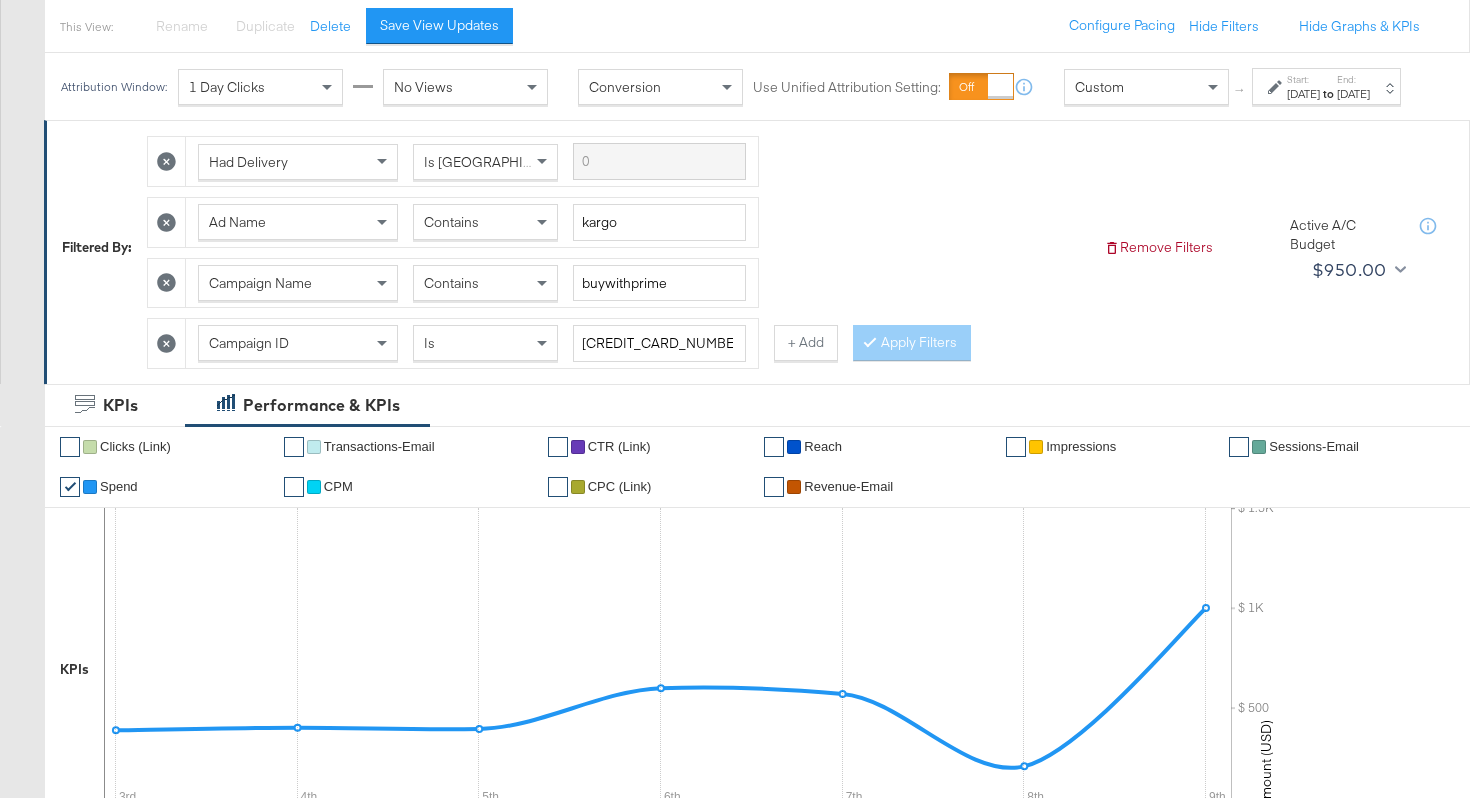 scroll, scrollTop: 179, scrollLeft: 0, axis: vertical 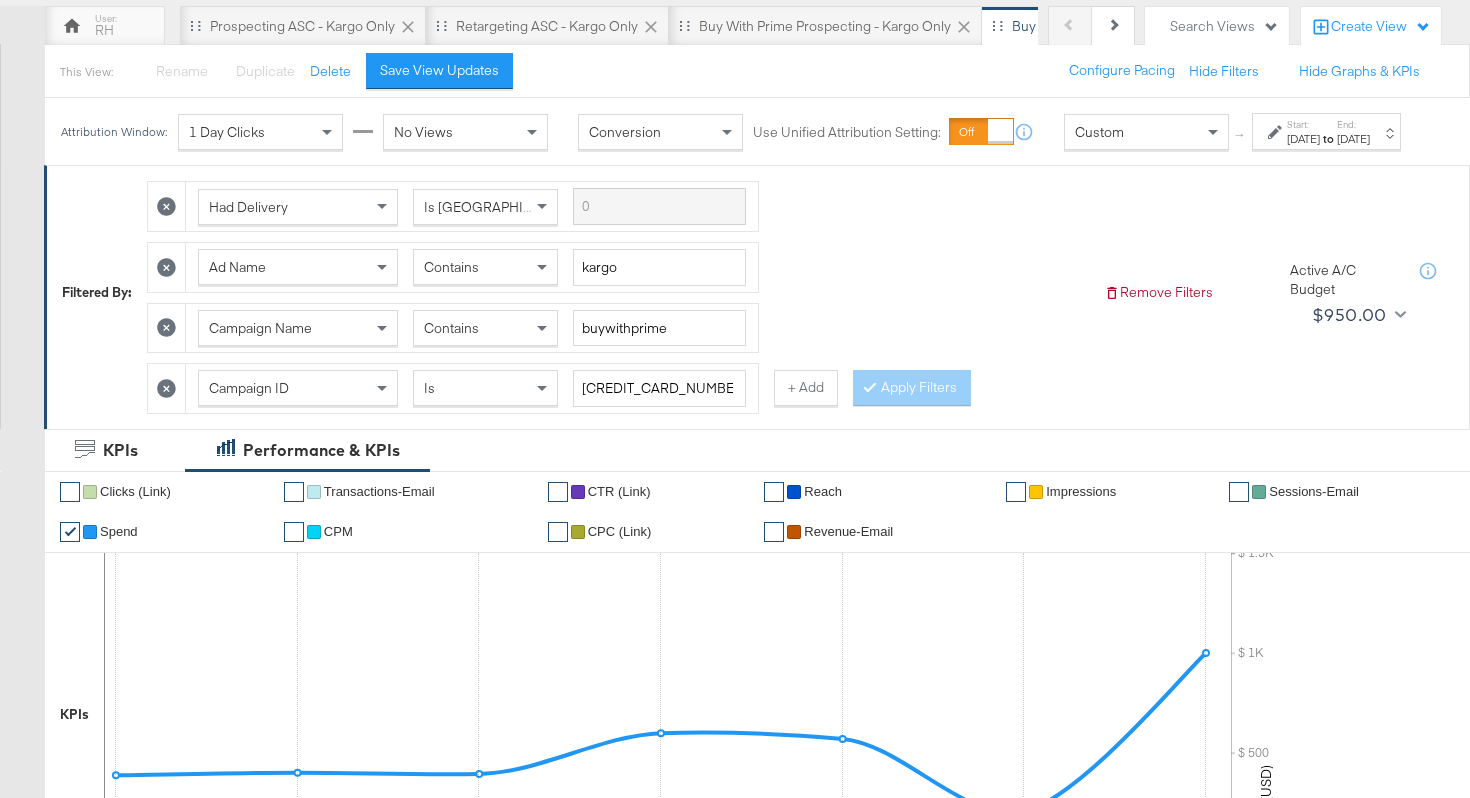 click on "Contains" at bounding box center (485, 267) 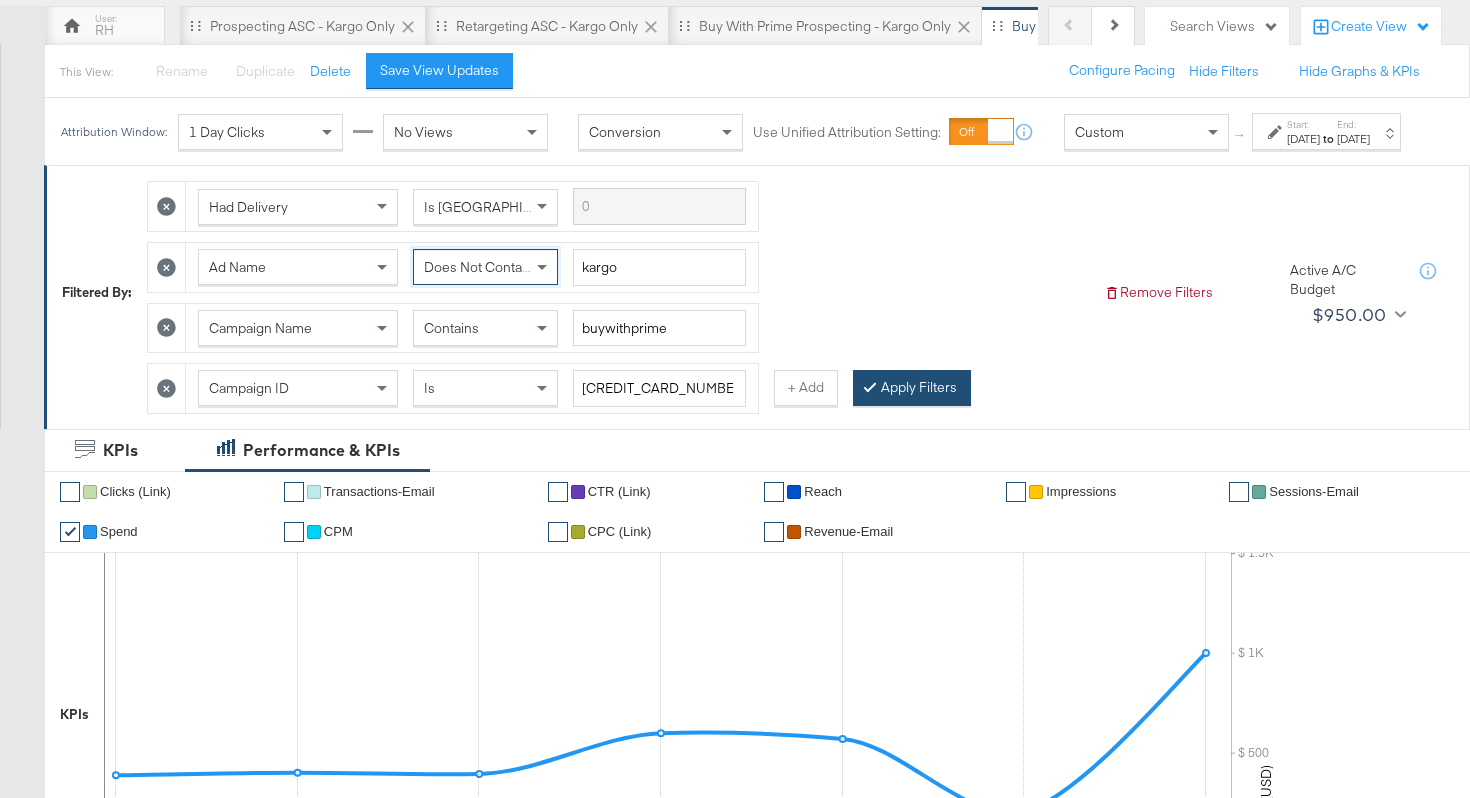 click on "Apply Filters" at bounding box center [912, 388] 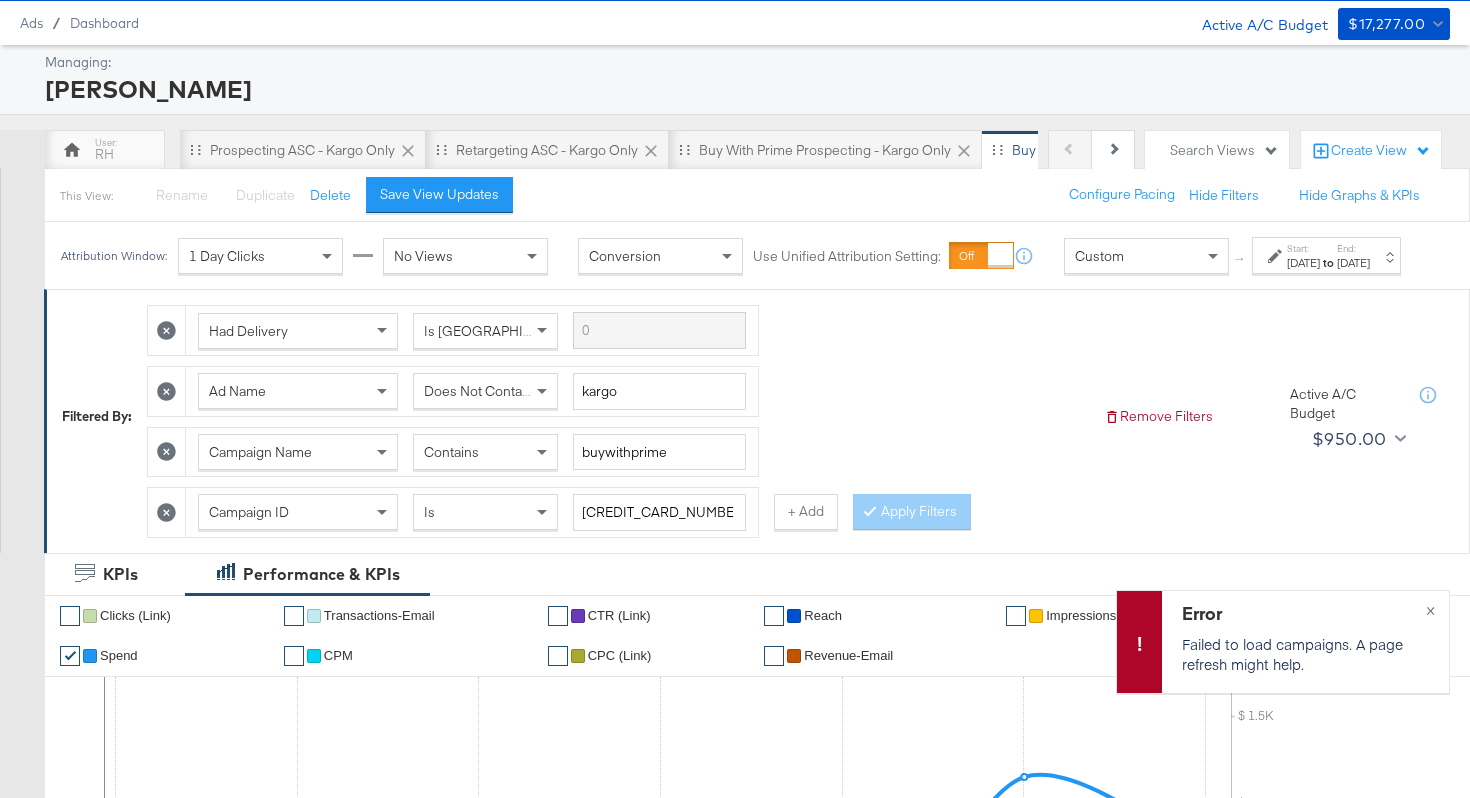 scroll, scrollTop: 45, scrollLeft: 0, axis: vertical 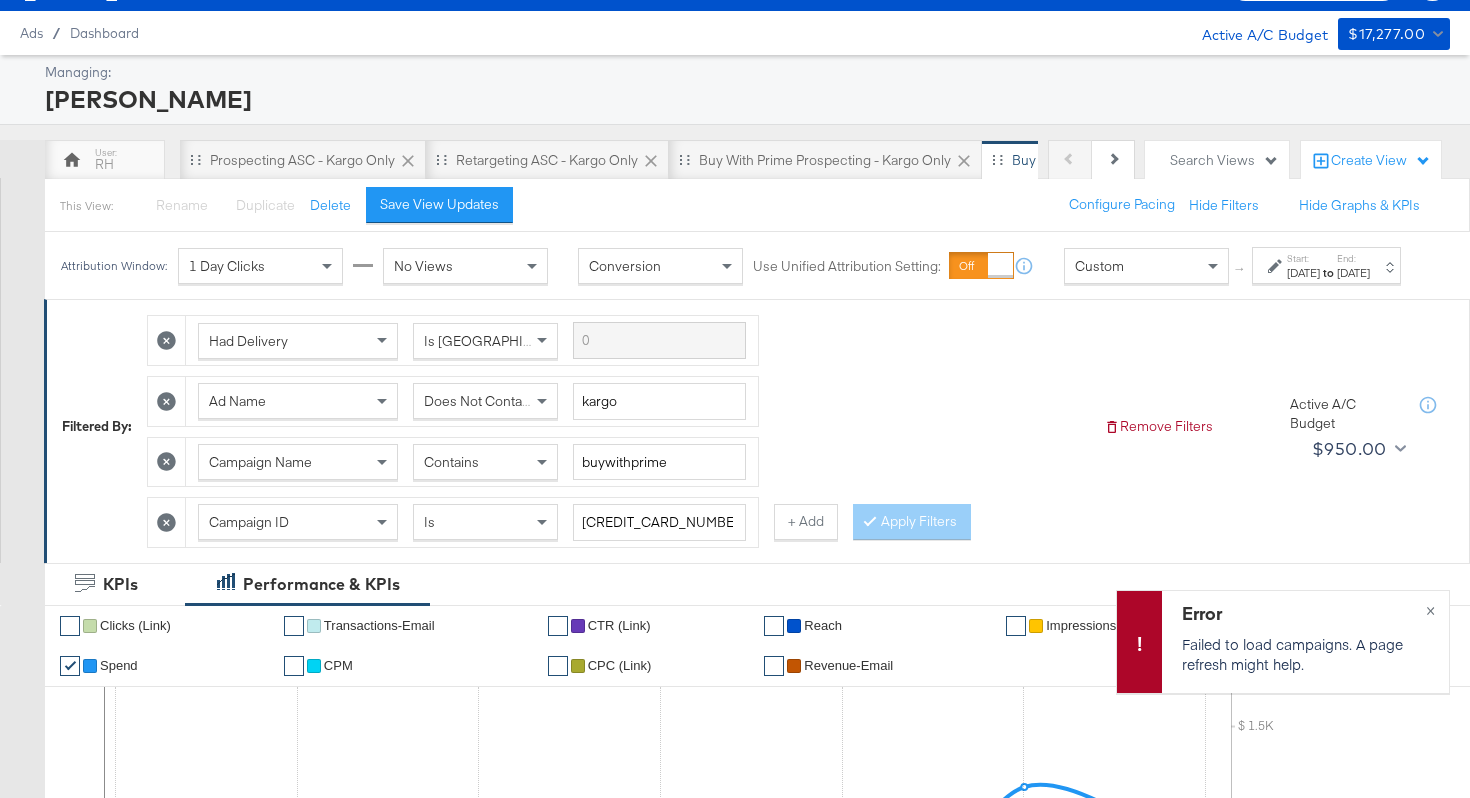 click on "This View: Rename Please save your changes before renaming this view Duplicate Please save your changes before duplicating this view Delete Save View Updates Configure Pacing Hide Filters Hide Graphs & KPIs" at bounding box center [757, 205] 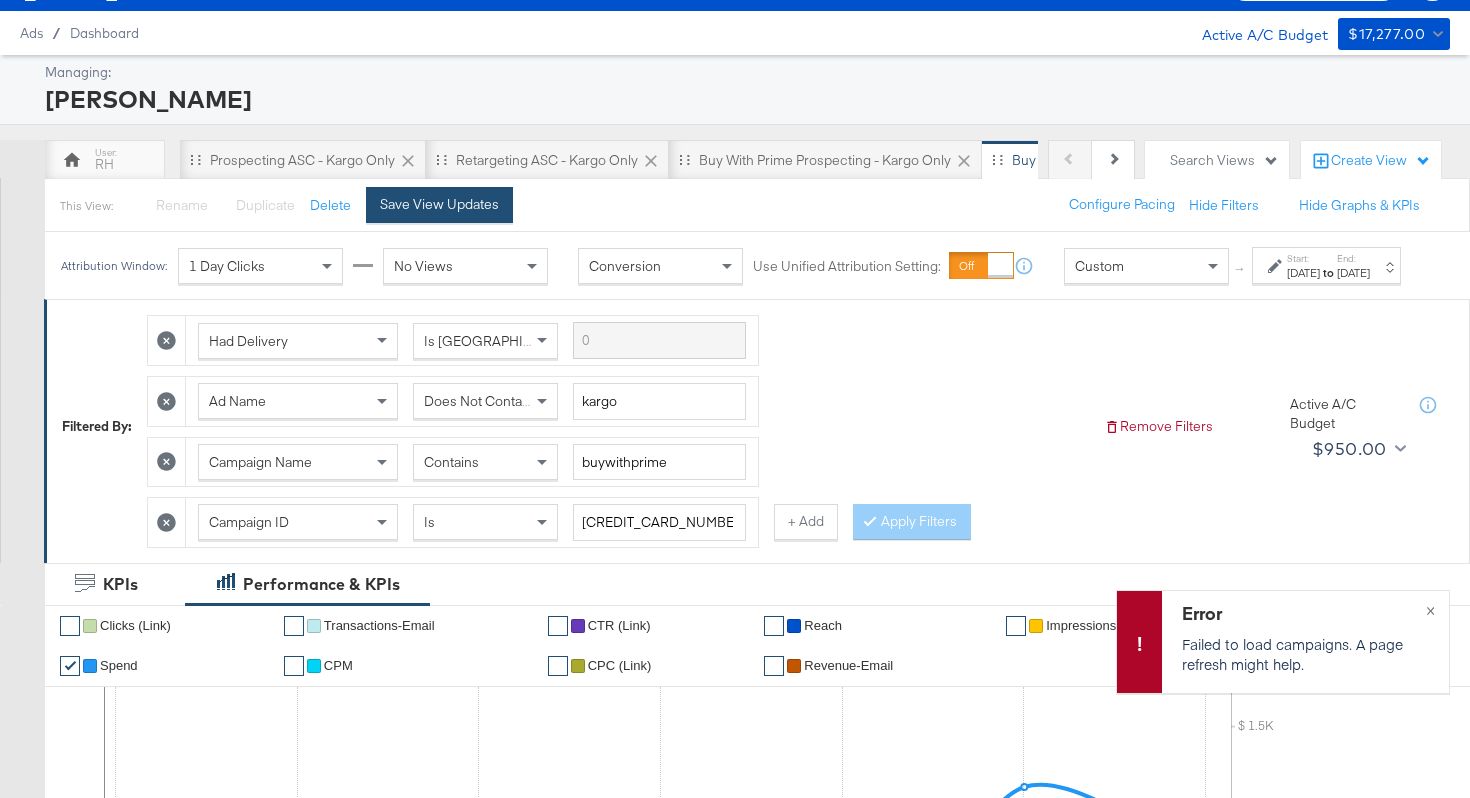 click on "Save View Updates" at bounding box center (439, 204) 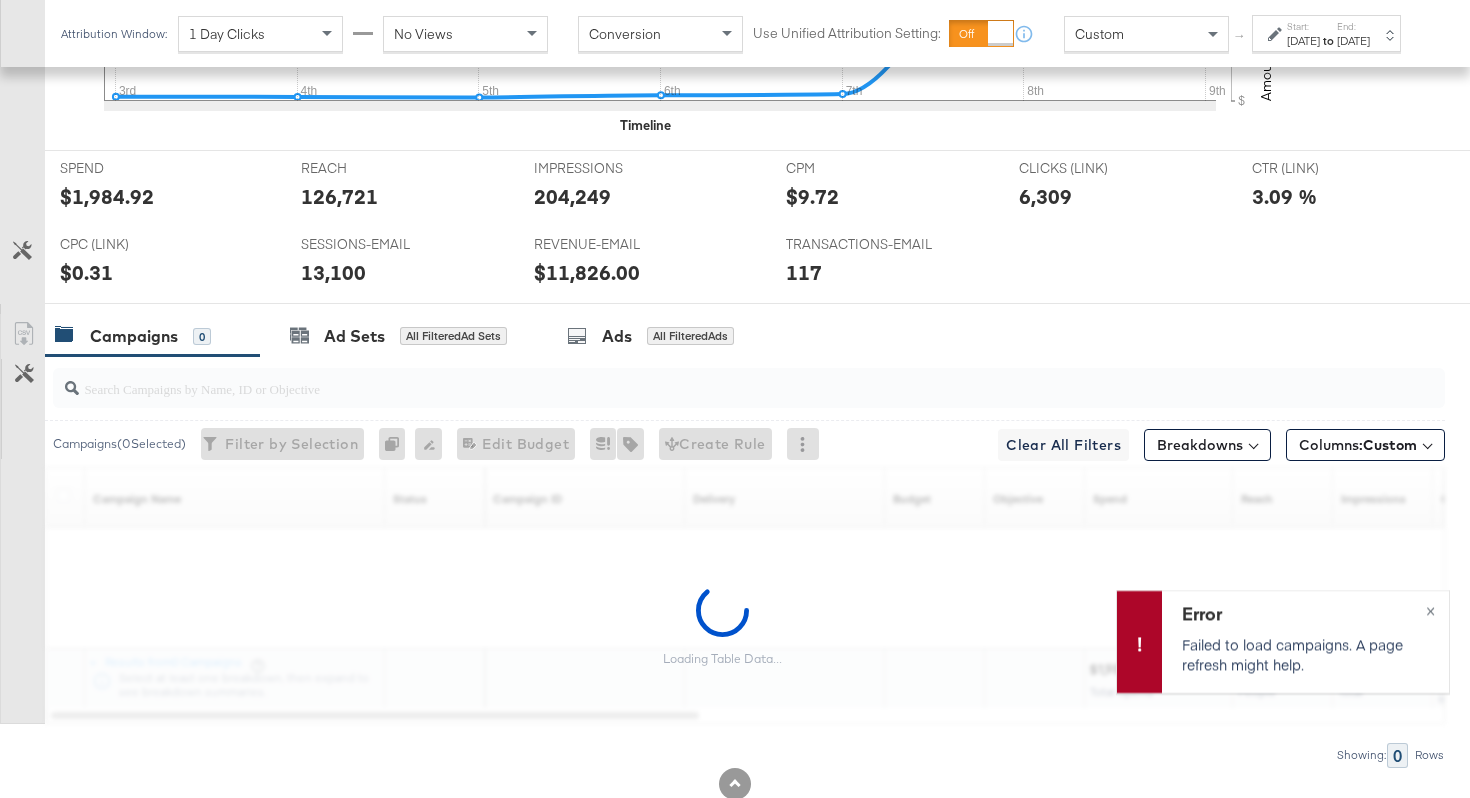 scroll, scrollTop: 1006, scrollLeft: 0, axis: vertical 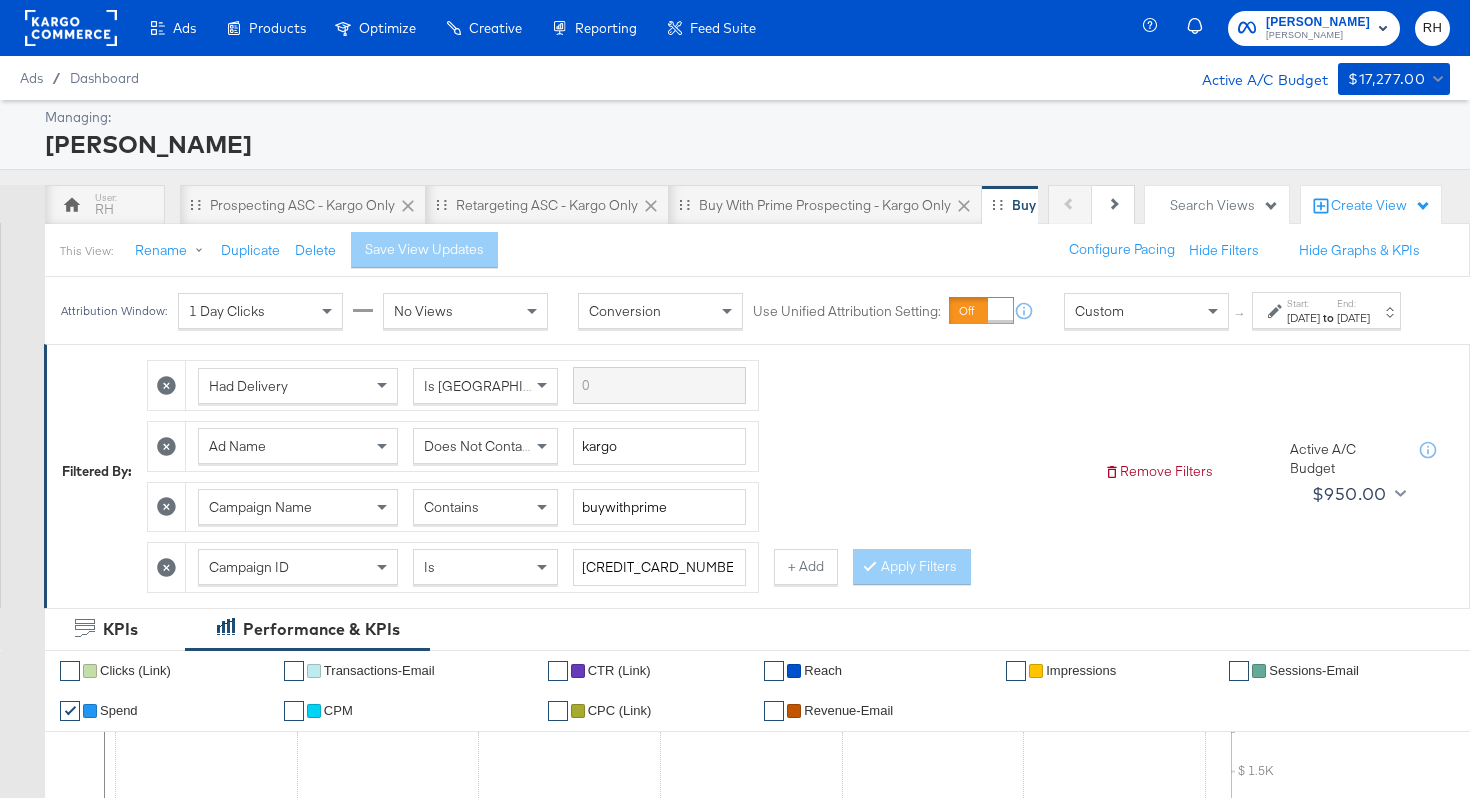 click on "Had Delivery Is Greater Than Ad Name Does Not Contain kargo Campaign Name Contains buywithprime Campaign ID Is [CREDIT_CARD_NUMBER] + Add   Apply Filters" at bounding box center (617, 471) 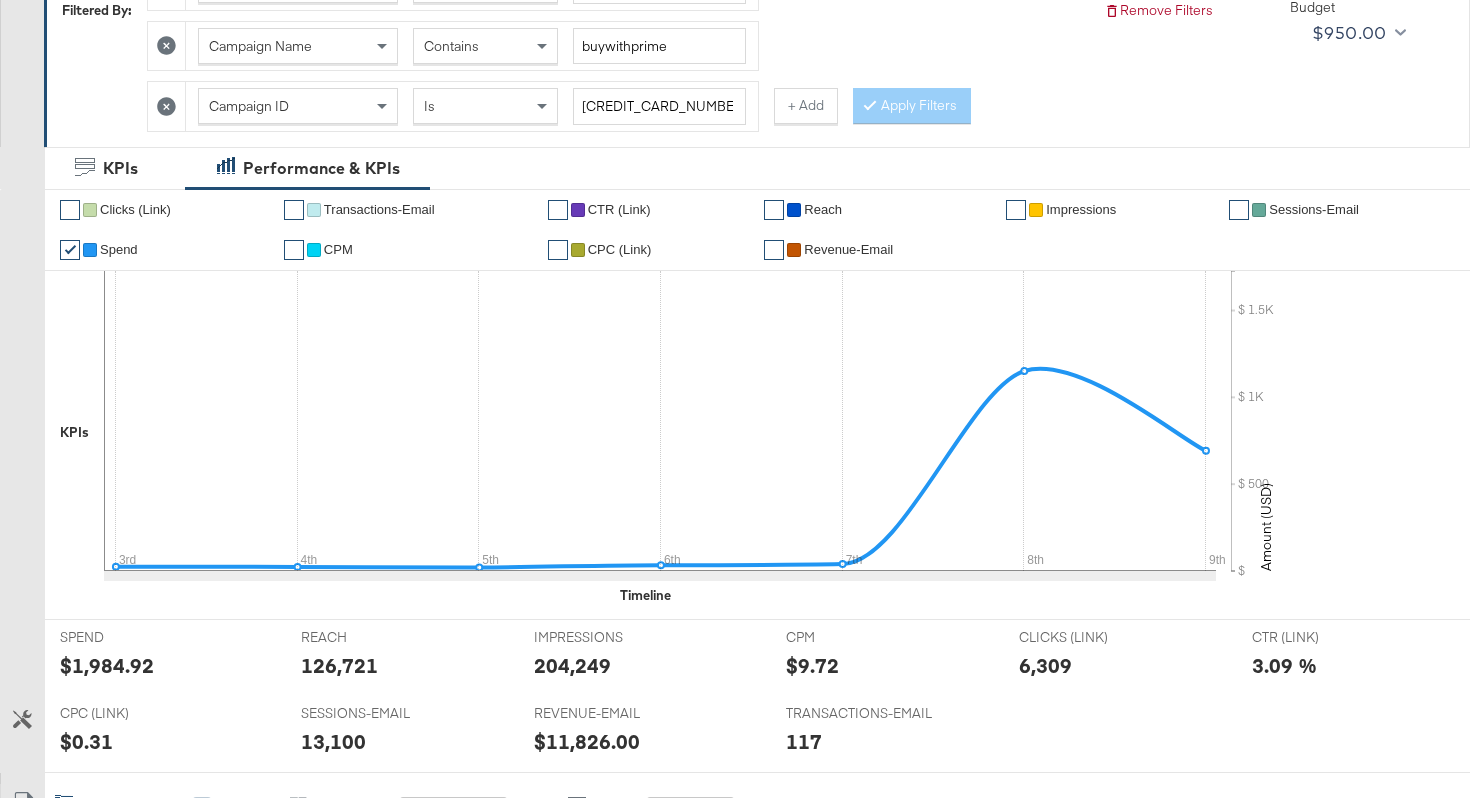 scroll, scrollTop: 946, scrollLeft: 0, axis: vertical 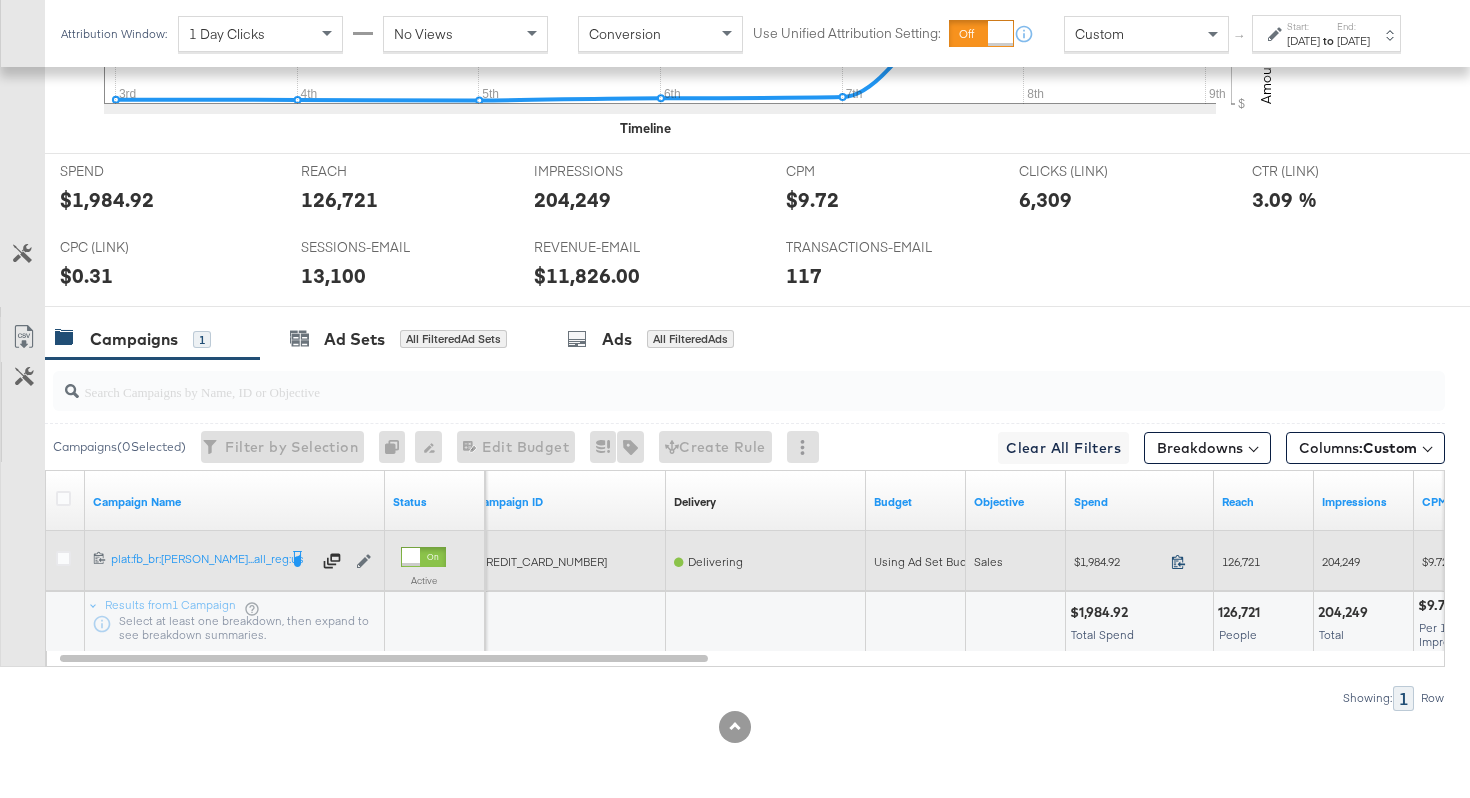 click 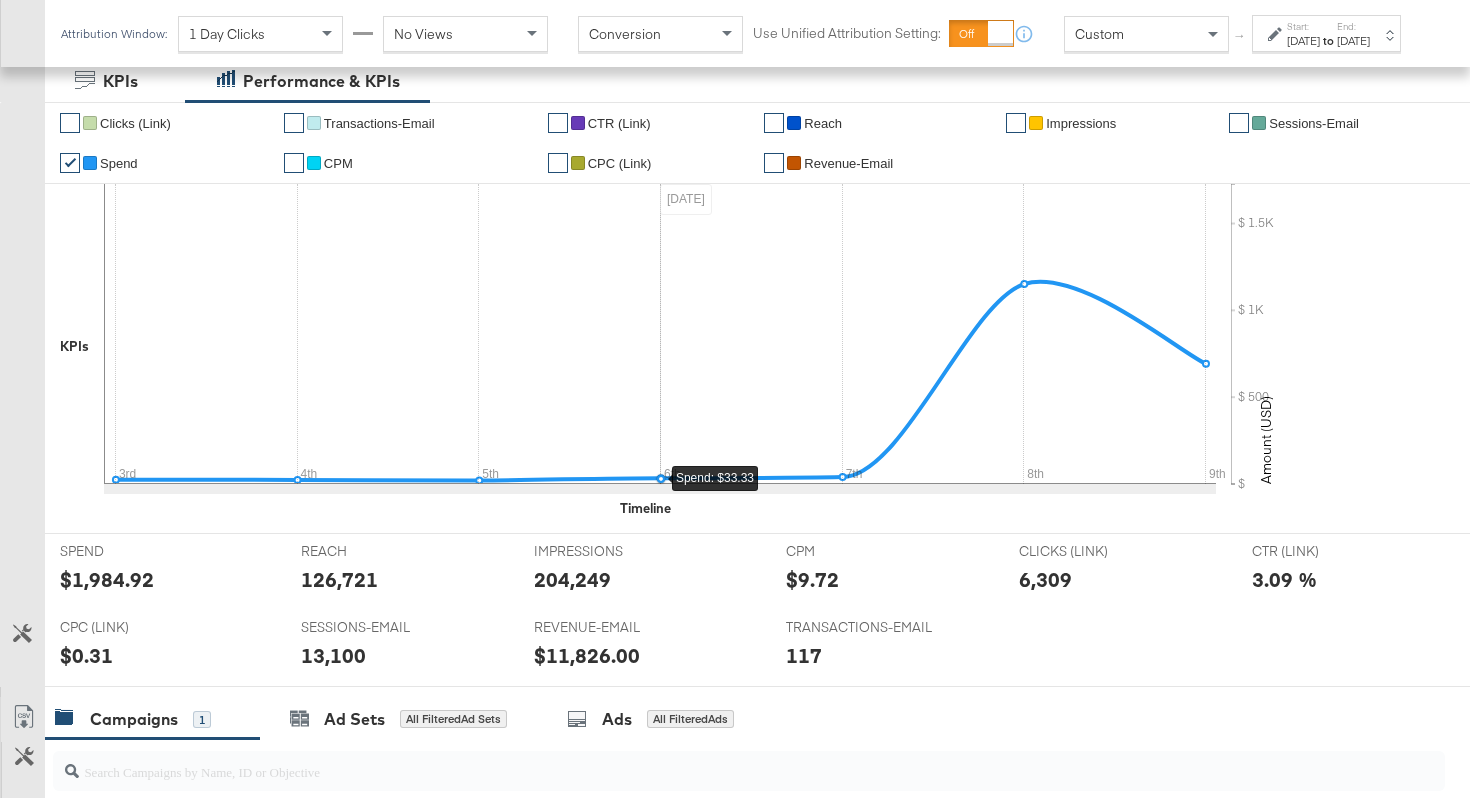 scroll, scrollTop: 0, scrollLeft: 0, axis: both 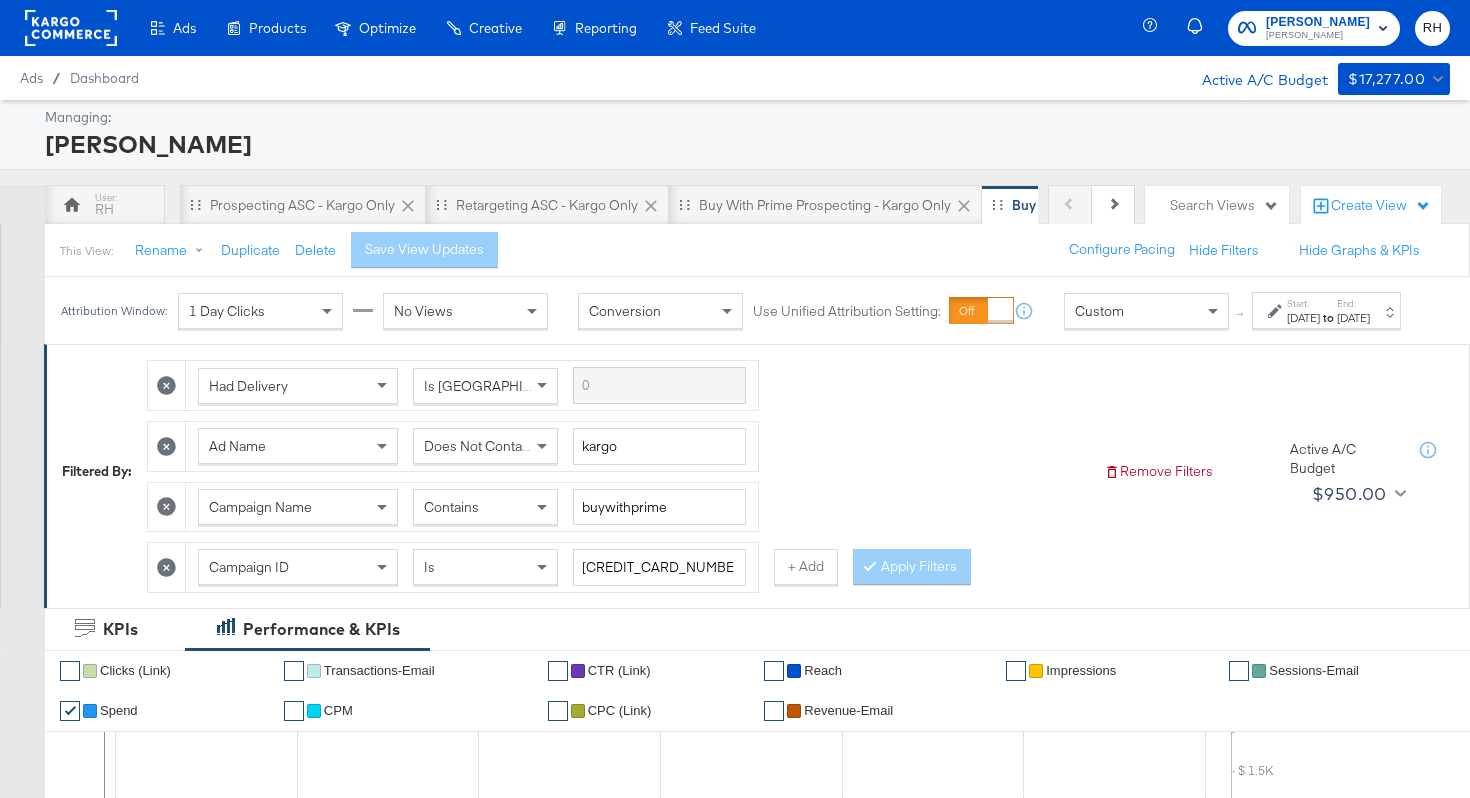 click on "Had Delivery Is Greater Than Ad Name Does Not Contain kargo Campaign Name Contains buywithprime Campaign ID Is 6623589435463 + Add   Apply Filters" at bounding box center (617, 471) 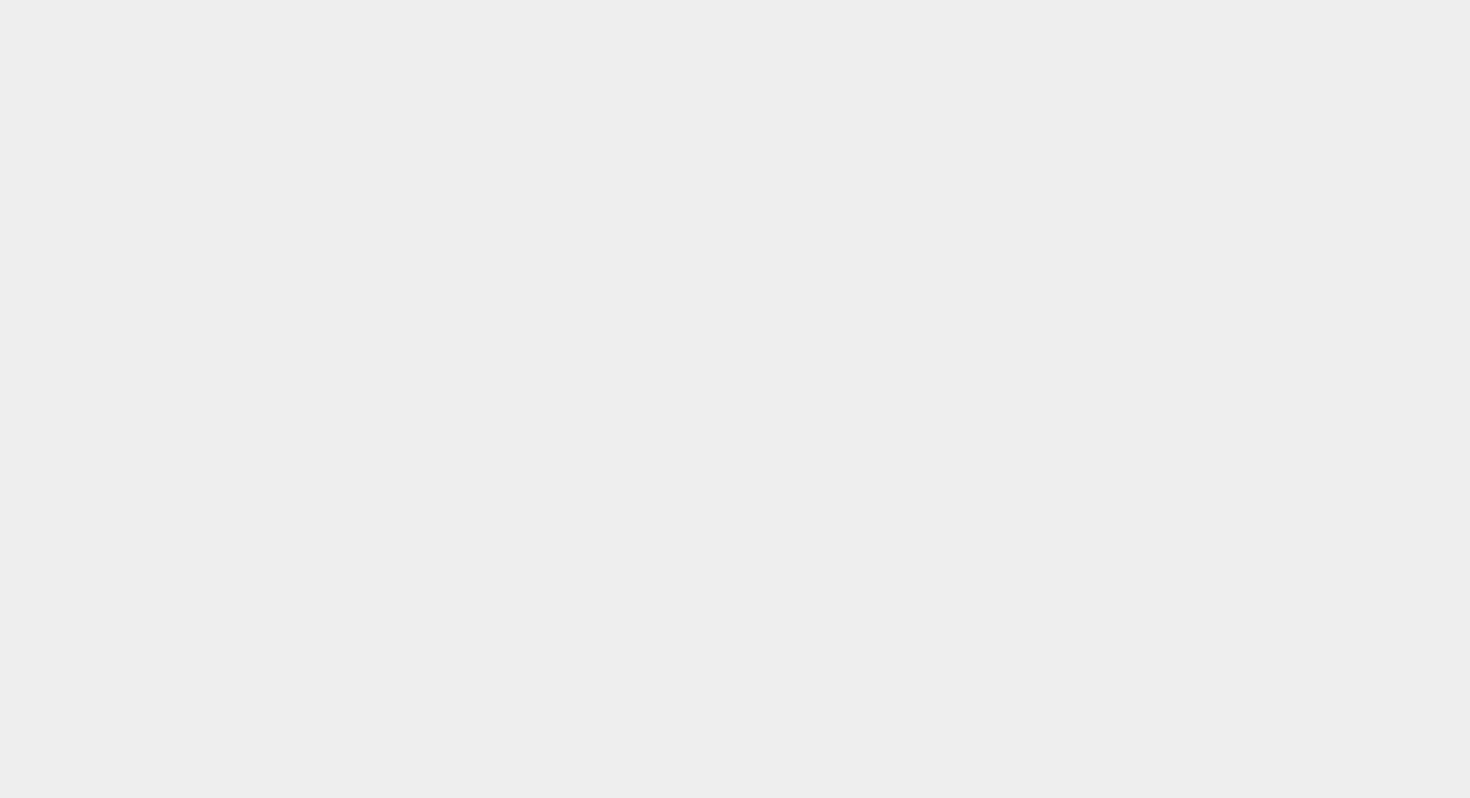 scroll, scrollTop: 0, scrollLeft: 0, axis: both 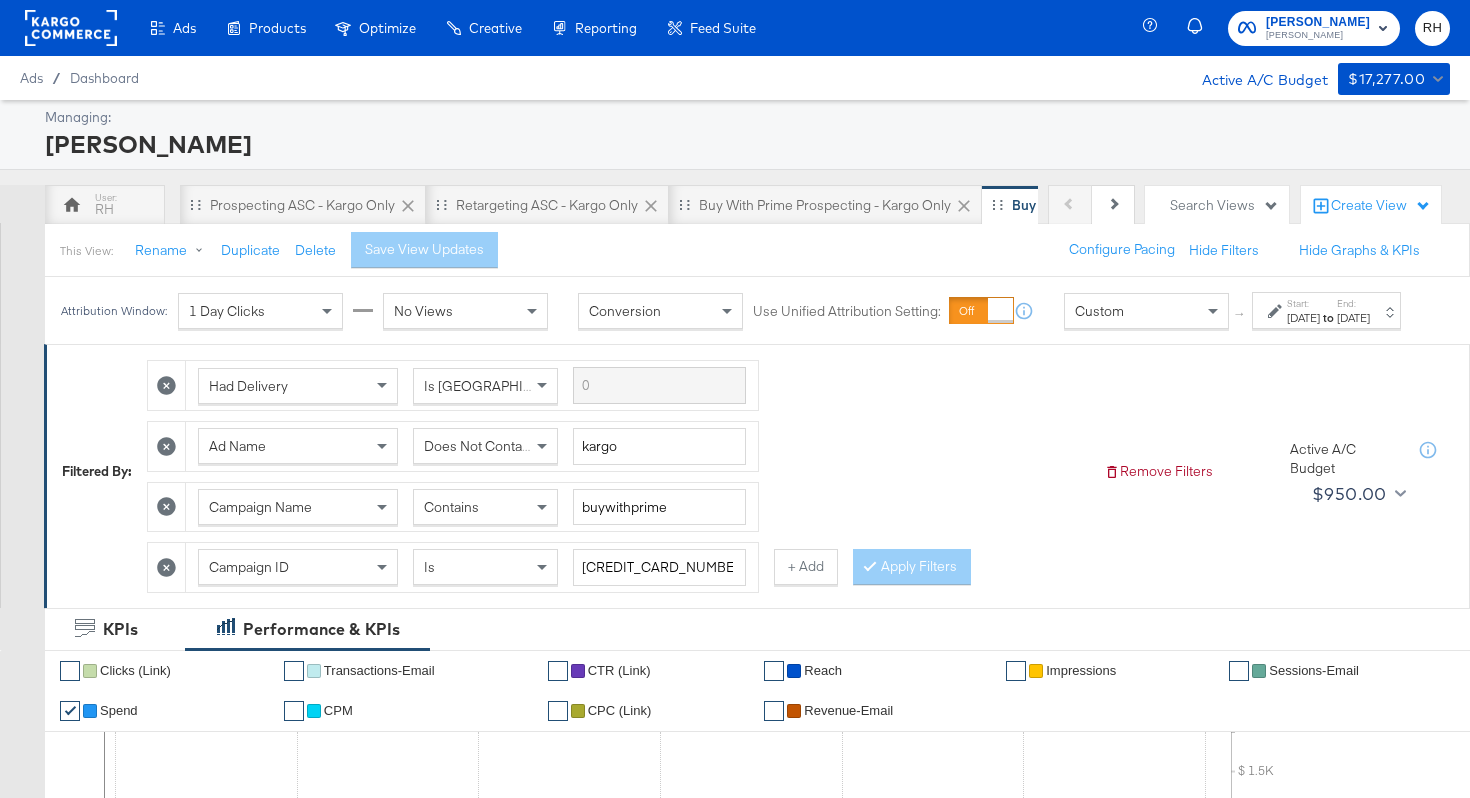 click on "Custom" at bounding box center [1146, 311] 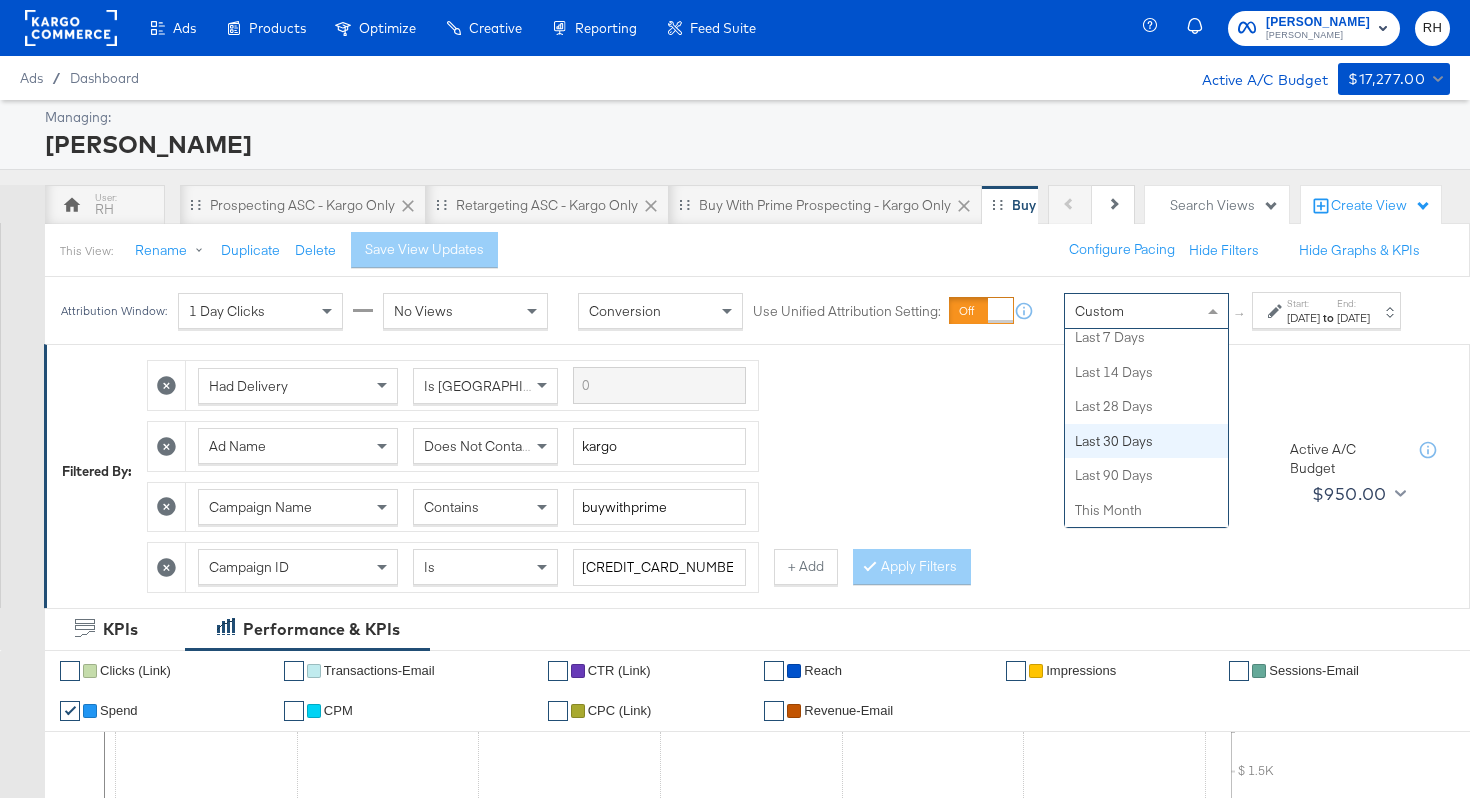 scroll, scrollTop: 326, scrollLeft: 0, axis: vertical 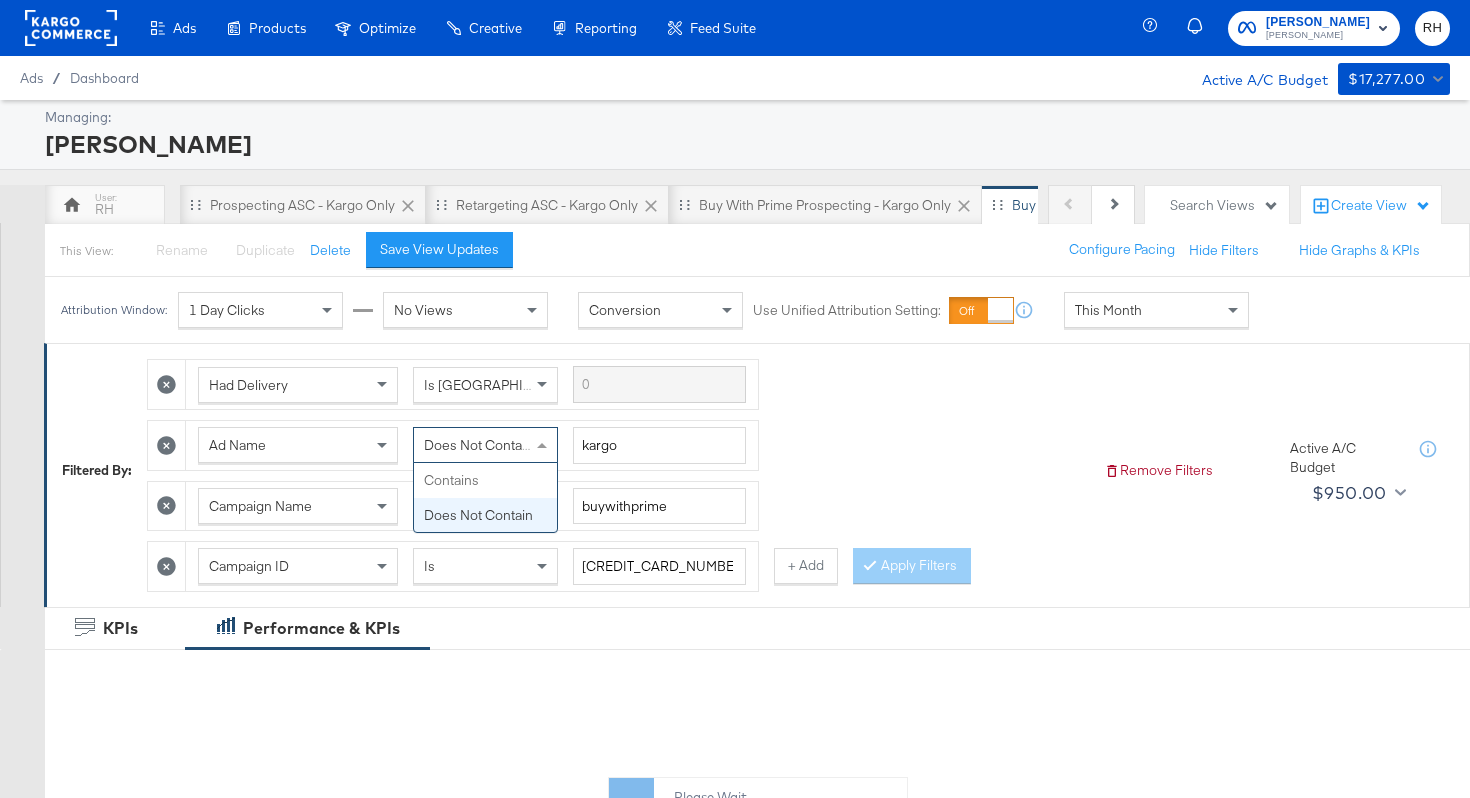 click on "Does Not Contain" at bounding box center [478, 445] 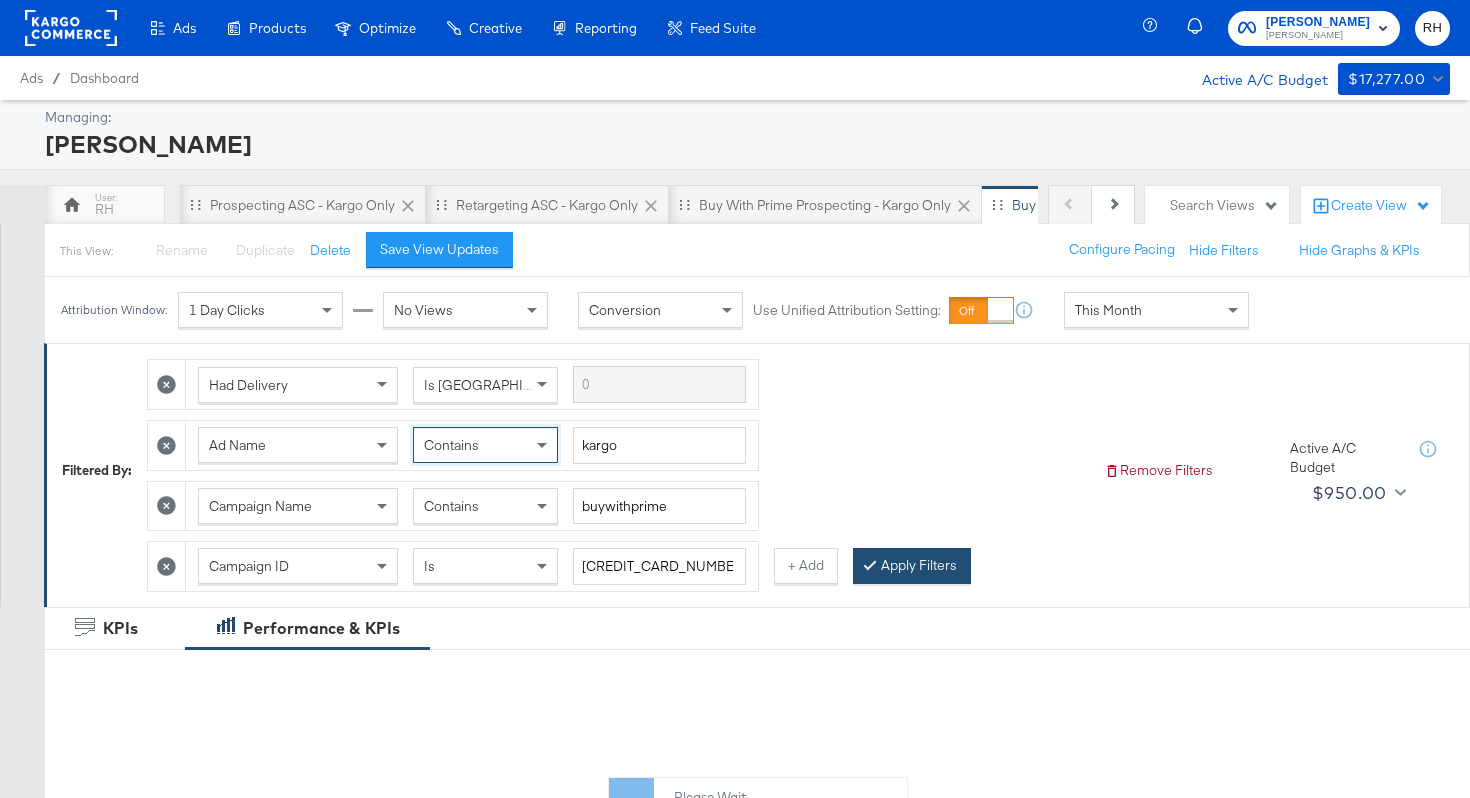 click on "Apply Filters" at bounding box center [912, 566] 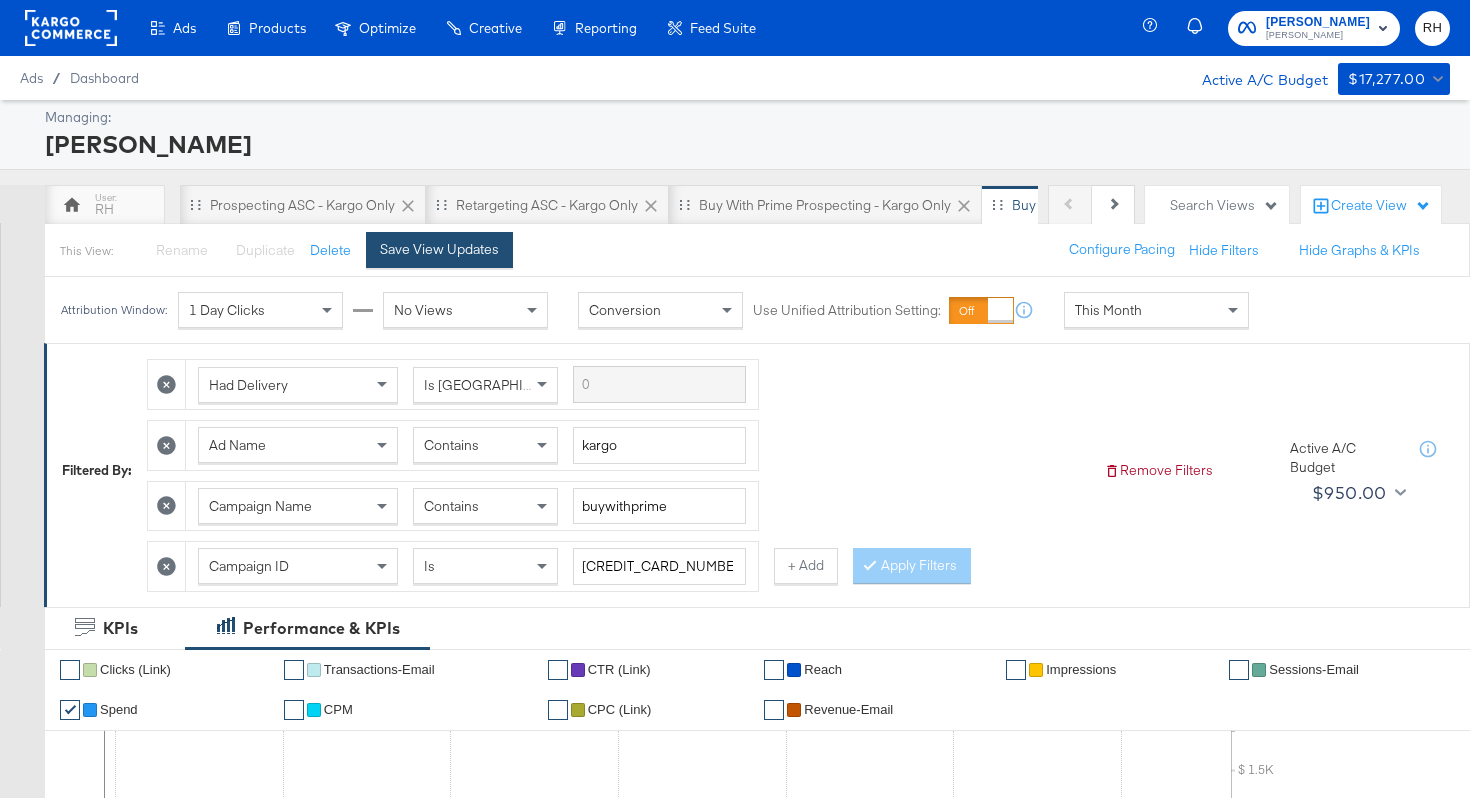 click on "Save View Updates" at bounding box center [439, 249] 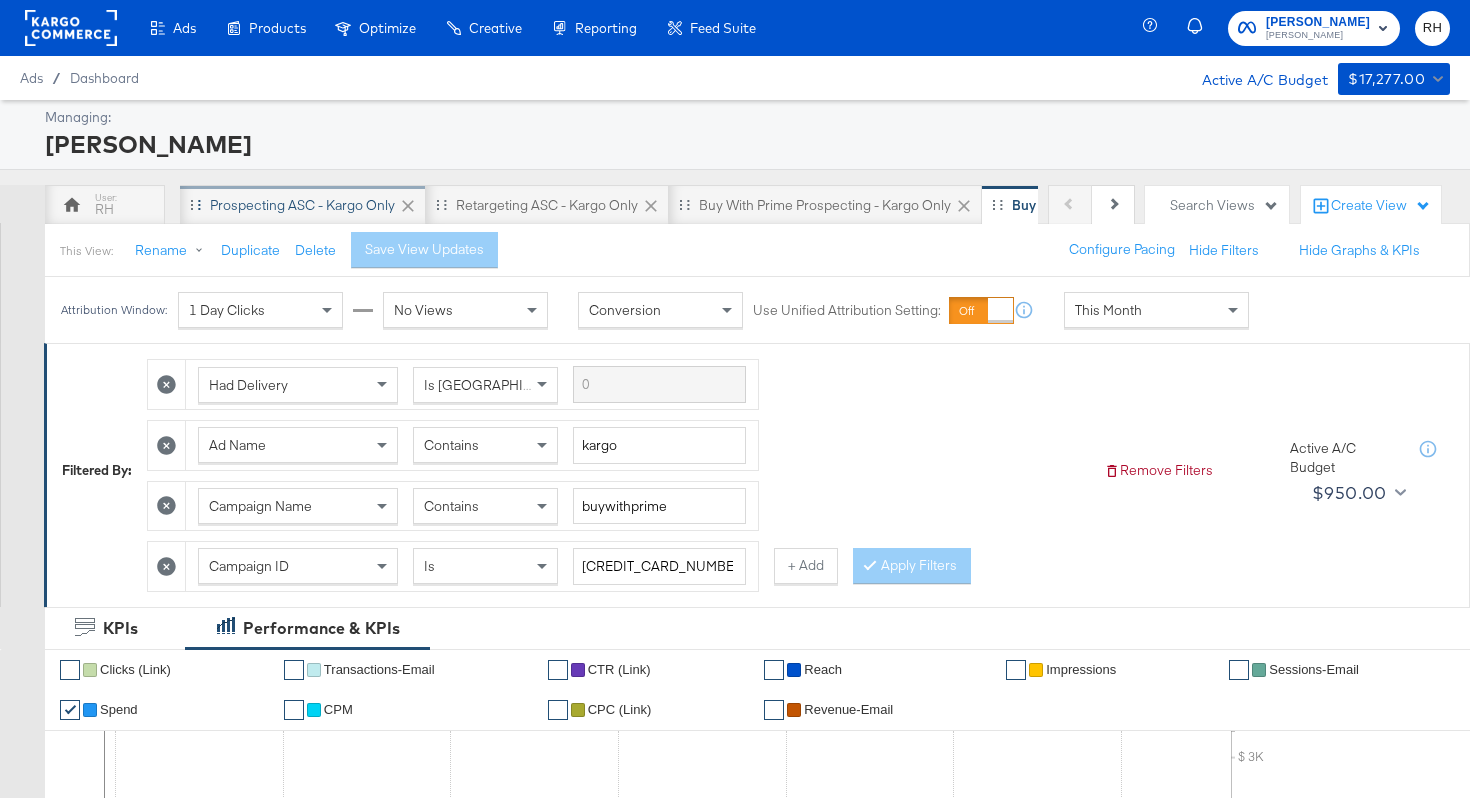 click on "Prospecting ASC - Kargo only" at bounding box center (302, 205) 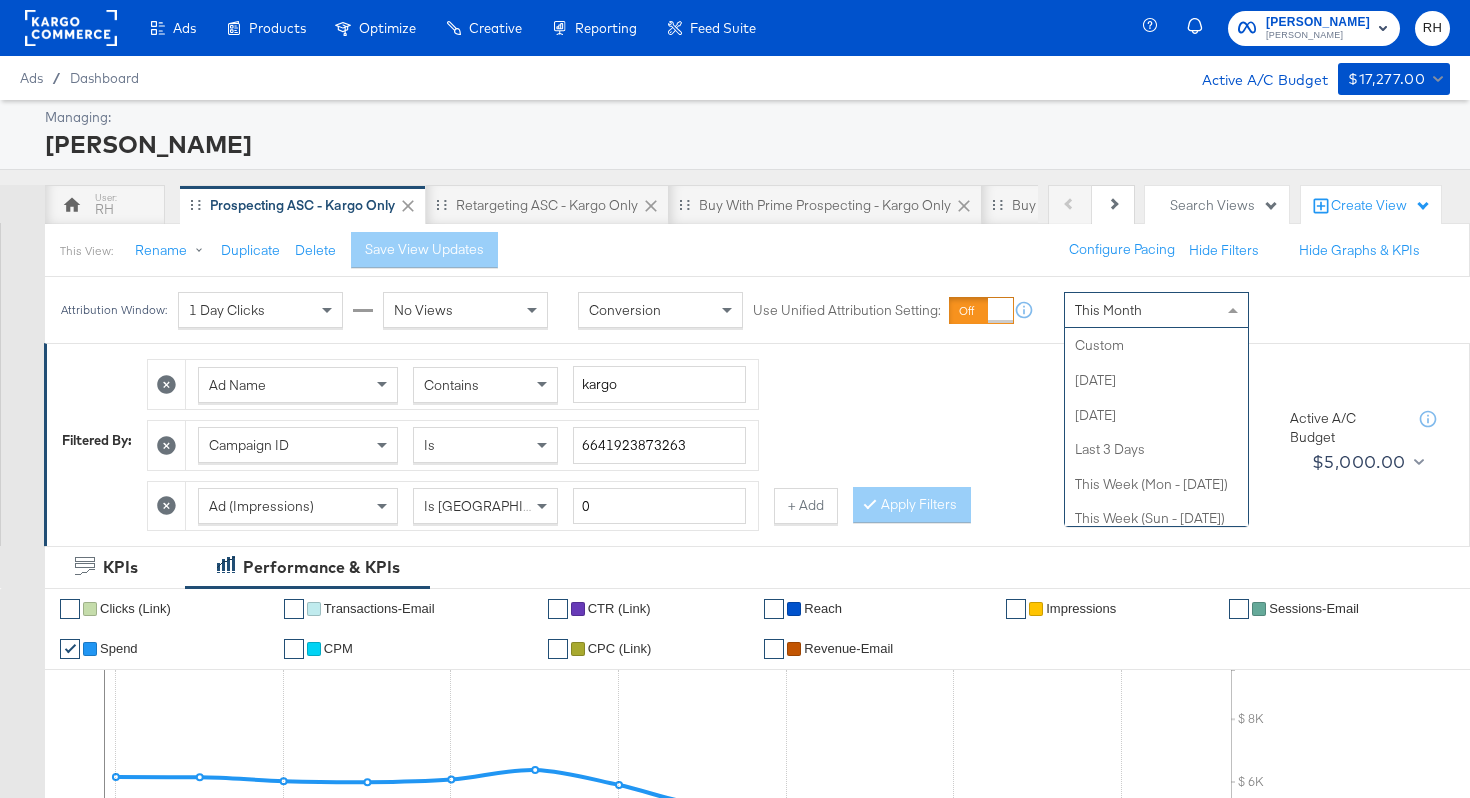 click on "This Month" at bounding box center [1156, 310] 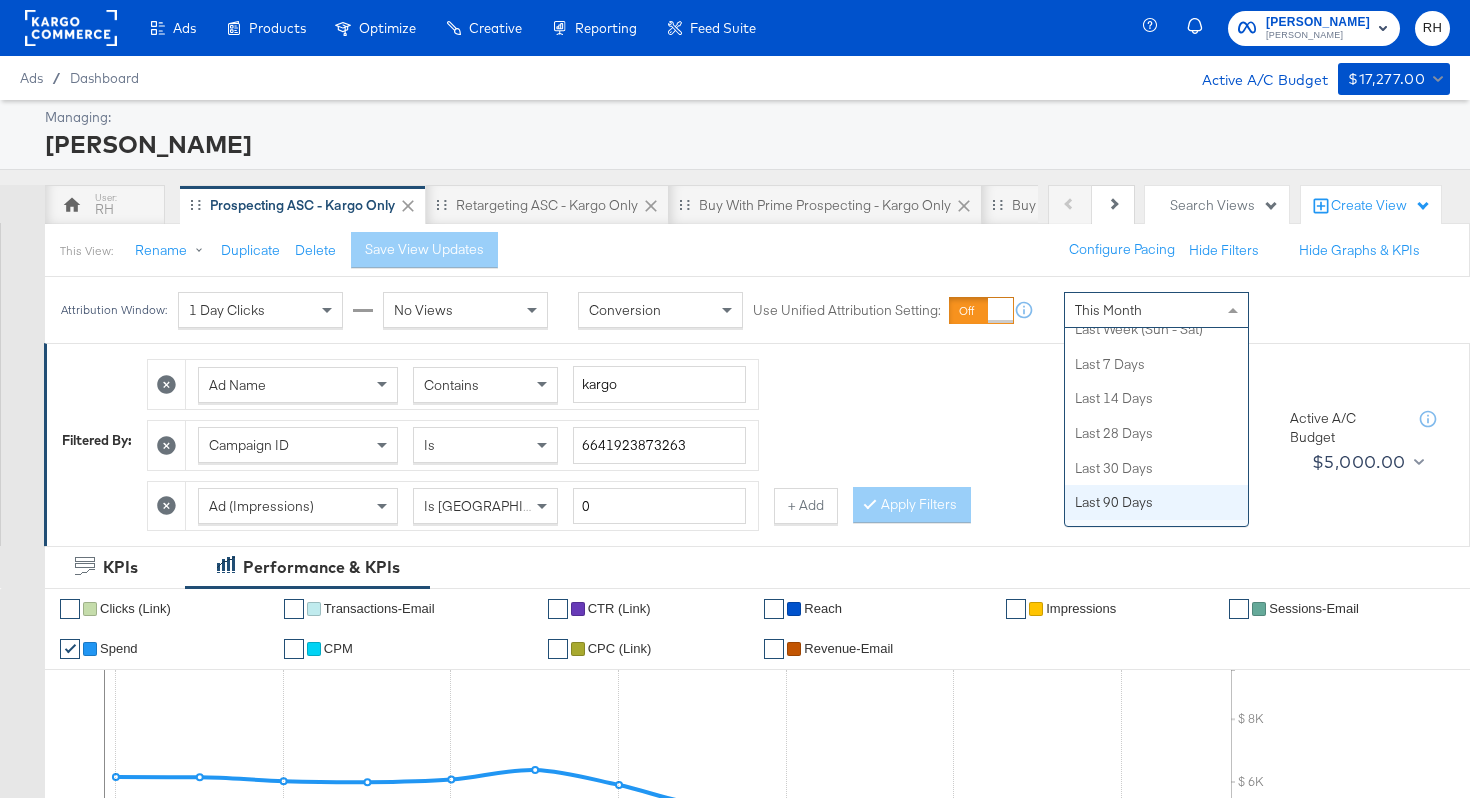 scroll, scrollTop: 0, scrollLeft: 0, axis: both 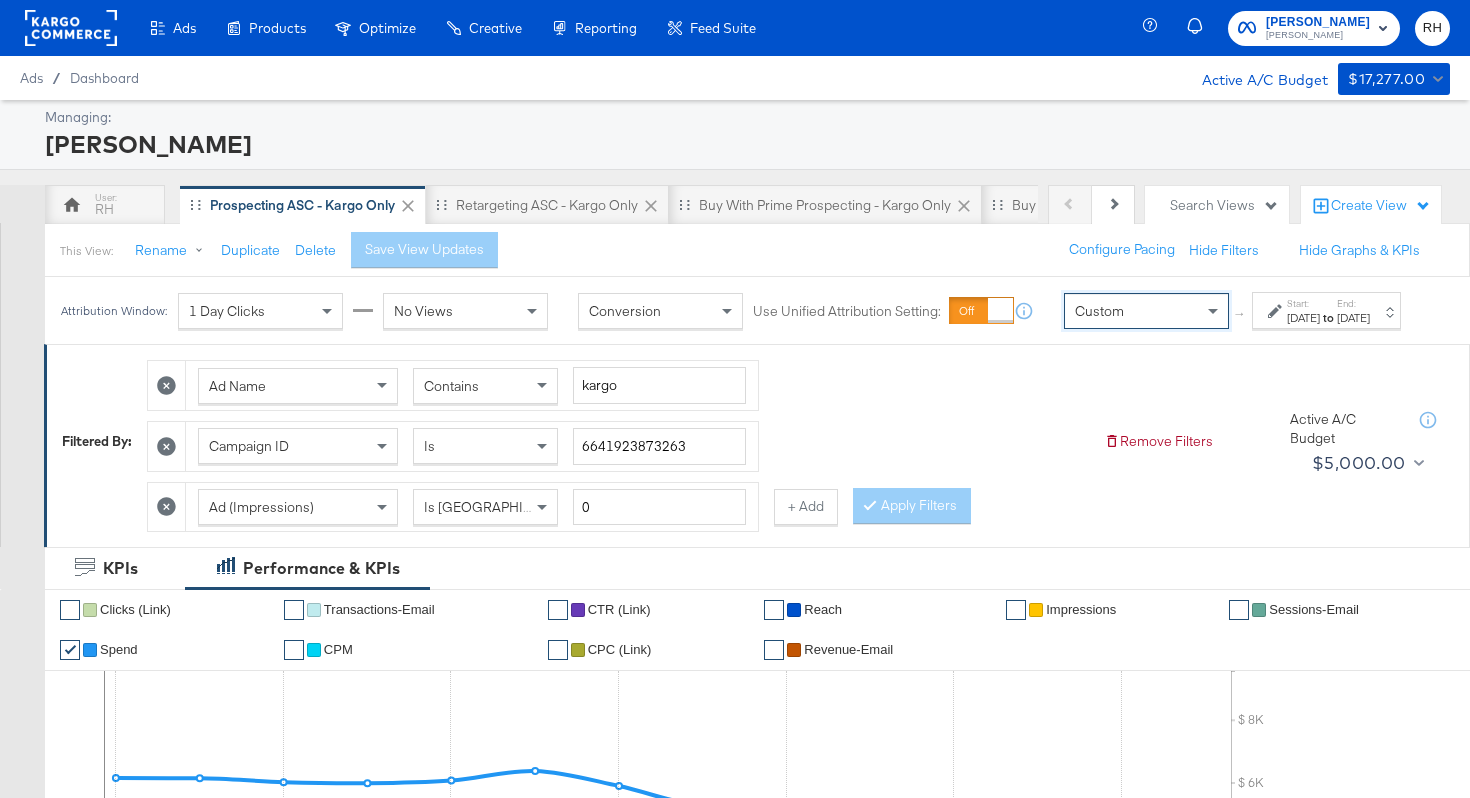 click on "[DATE]" at bounding box center (1303, 318) 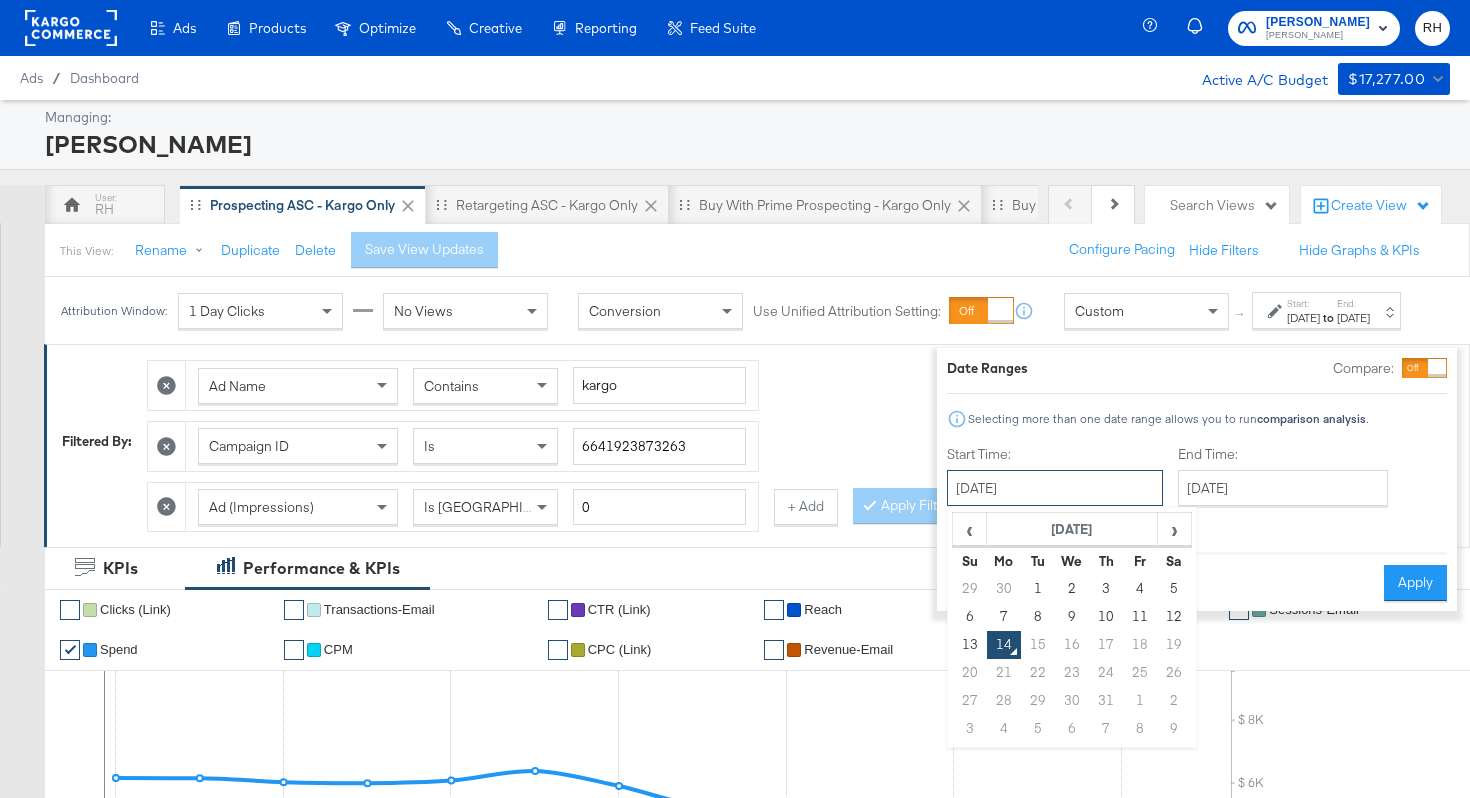 click on "[DATE]" at bounding box center (1055, 488) 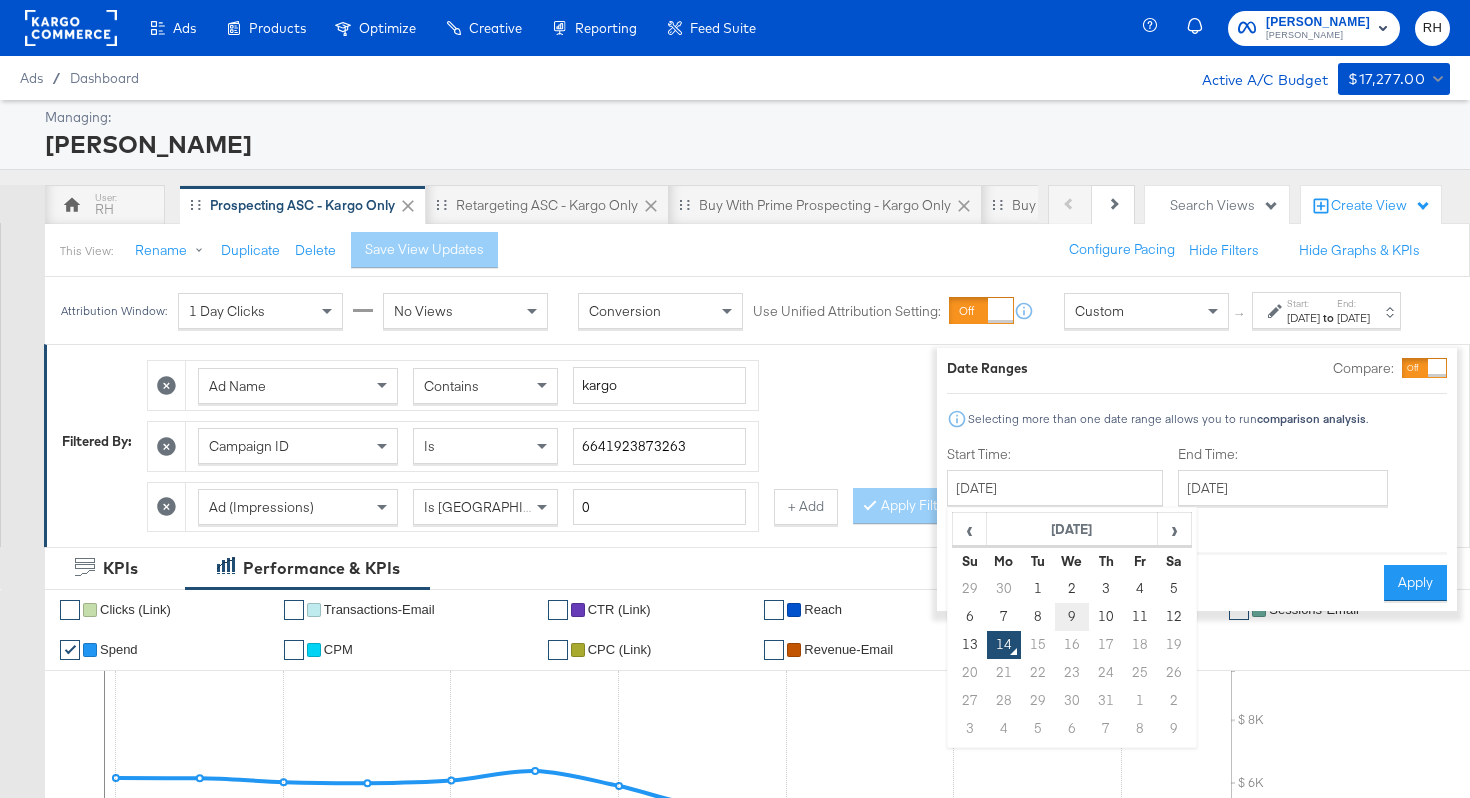 click on "9" at bounding box center (1072, 617) 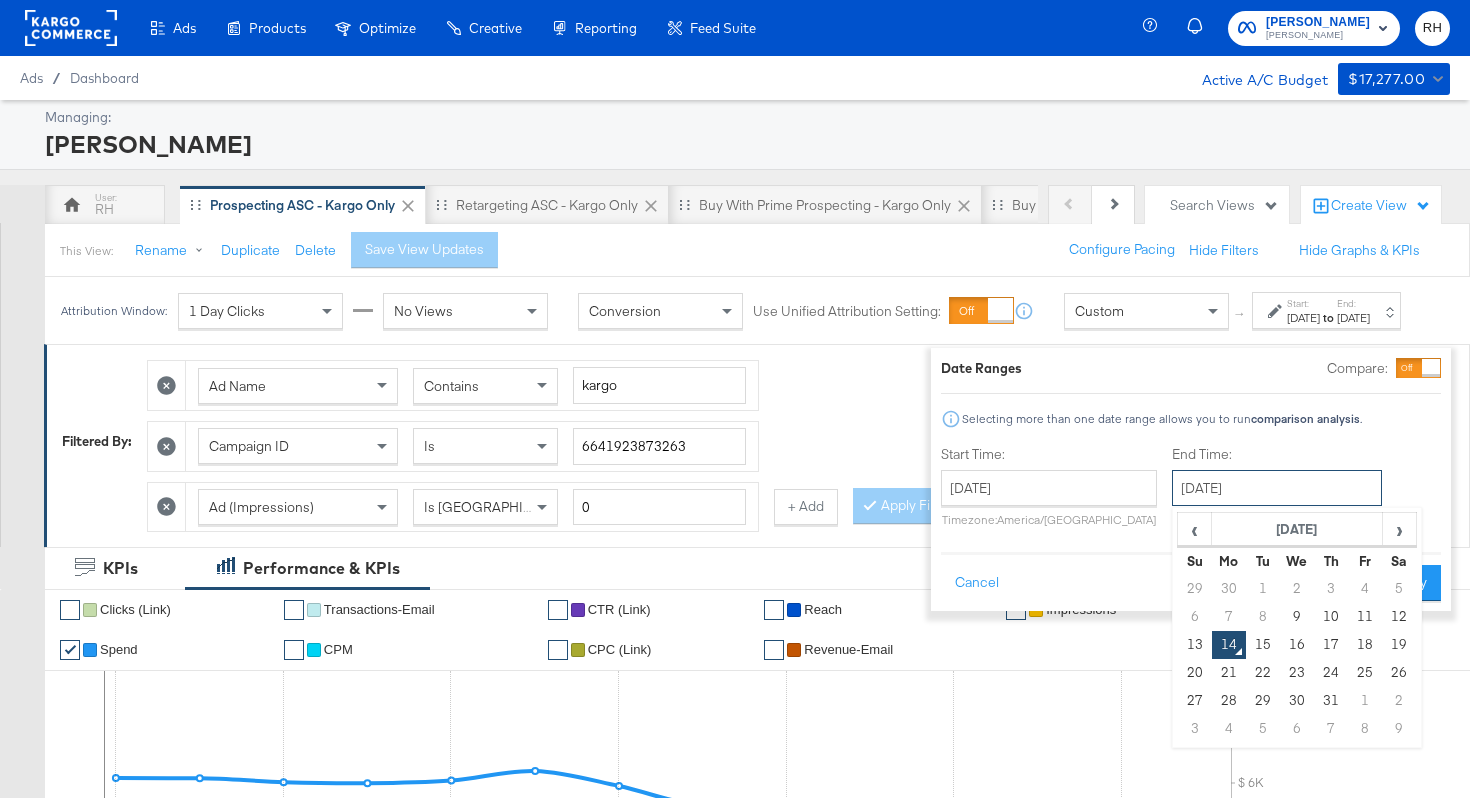 click on "[DATE]" at bounding box center (1277, 488) 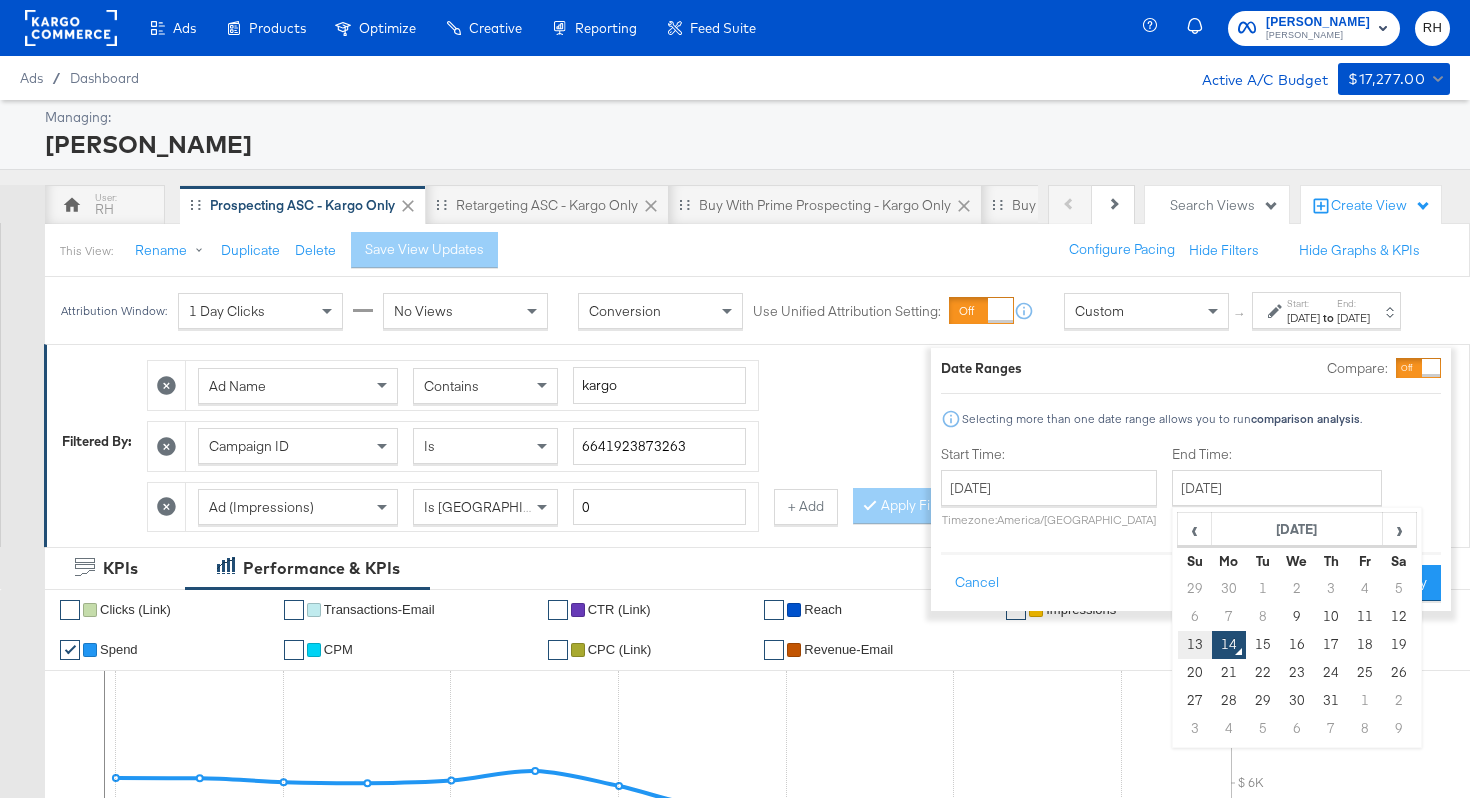 click on "13" at bounding box center (1195, 645) 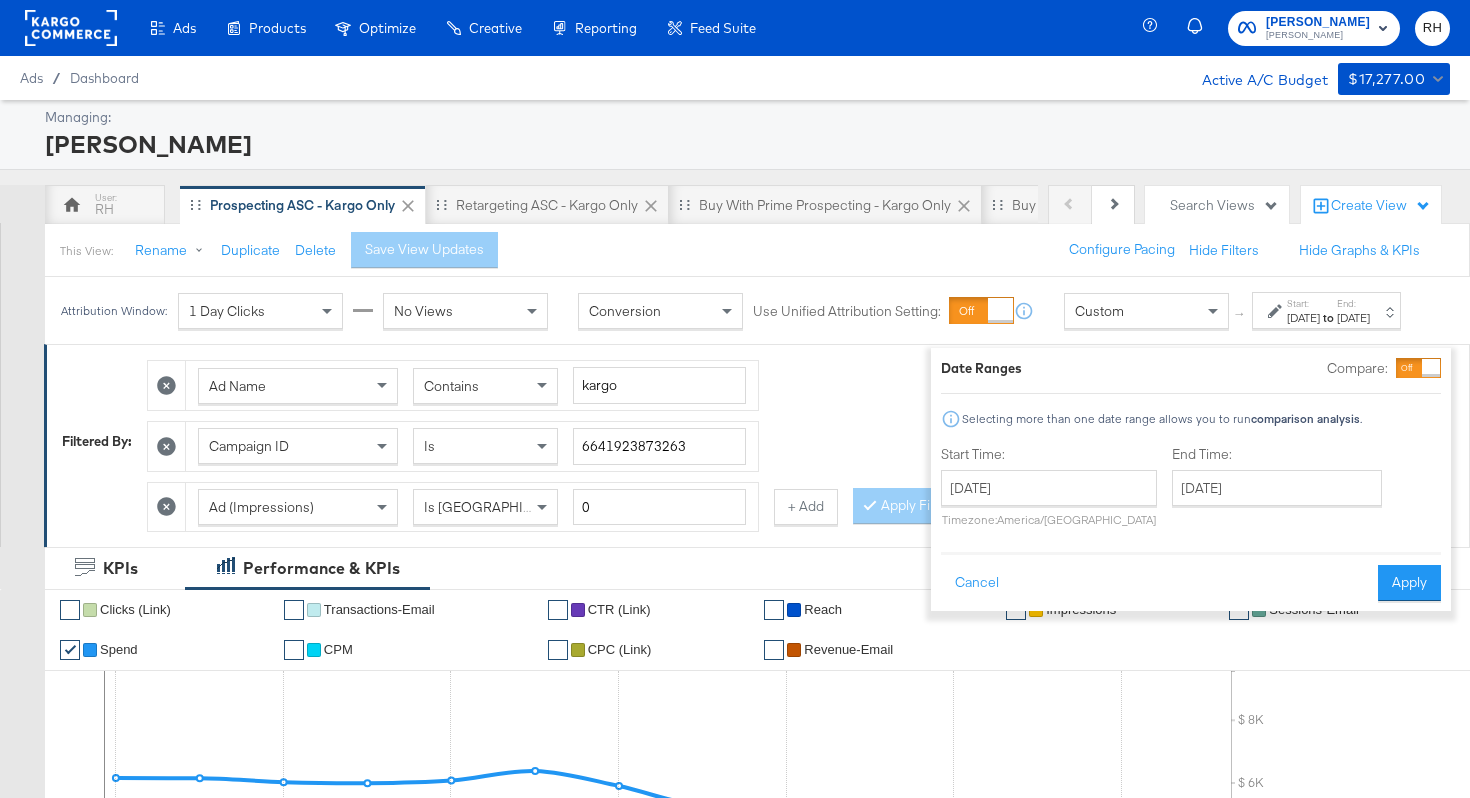click on "Date Ranges Compare:  Selecting more than one date range allows you to run  comparison analysis . Start Time: [DATE] ‹ [DATE] › Su Mo Tu We Th Fr Sa 29 30 1 2 3 4 5 6 7 8 9 10 11 12 13 14 15 16 17 18 19 20 21 22 23 24 25 26 27 28 29 30 31 1 2 3 4 5 6 7 8 9 Timezone:  [GEOGRAPHIC_DATA]/[GEOGRAPHIC_DATA] Time: [DATE] ‹ [DATE] › Su Mo Tu We Th Fr Sa 29 30 1 2 3 4 5 6 7 8 9 10 11 12 13 14 15 16 17 18 19 20 21 22 23 24 25 26 27 28 29 30 31 1 2 3 4 5 6 7 8 9 Cancel Apply" at bounding box center [1191, 479] 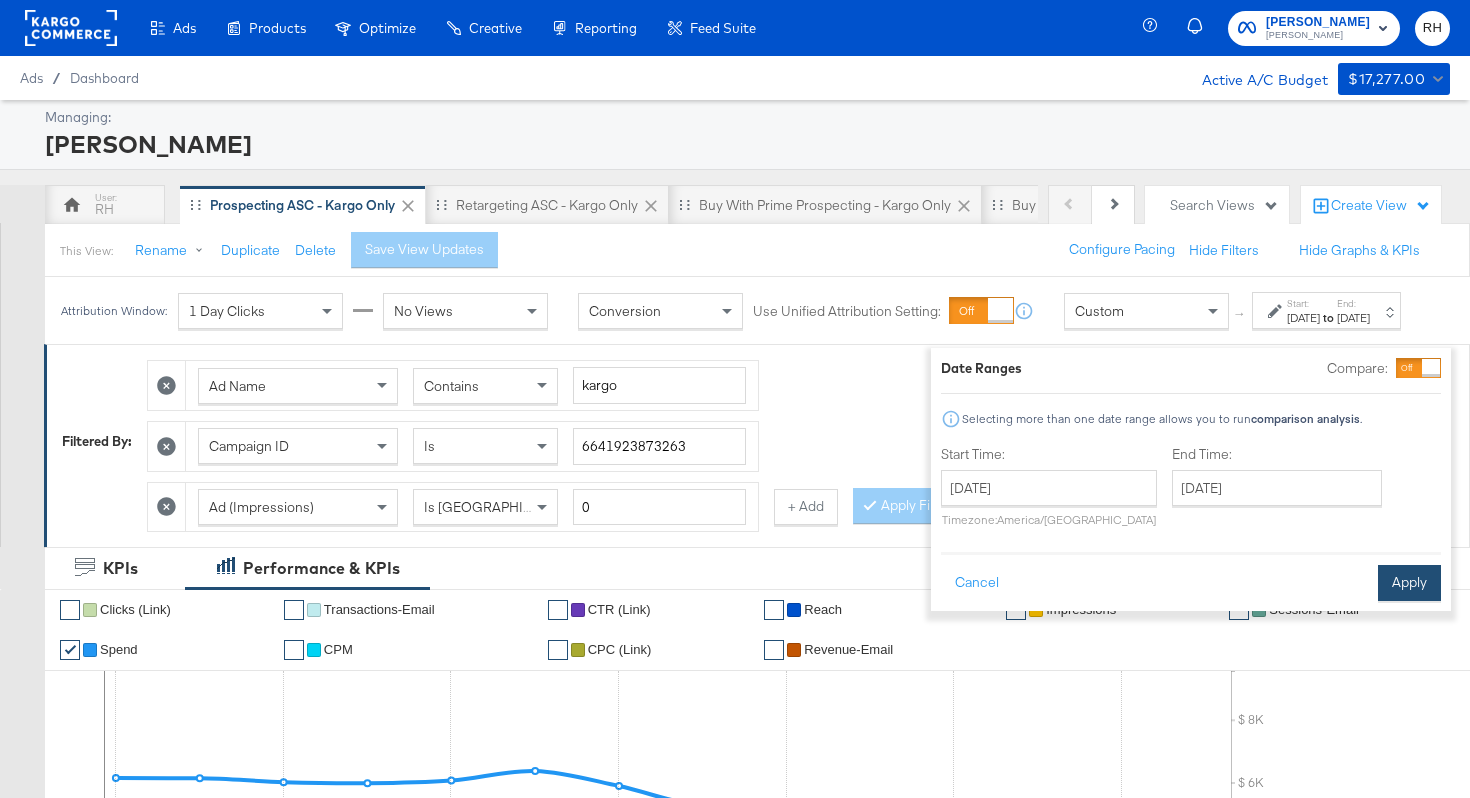 click on "Apply" at bounding box center [1409, 583] 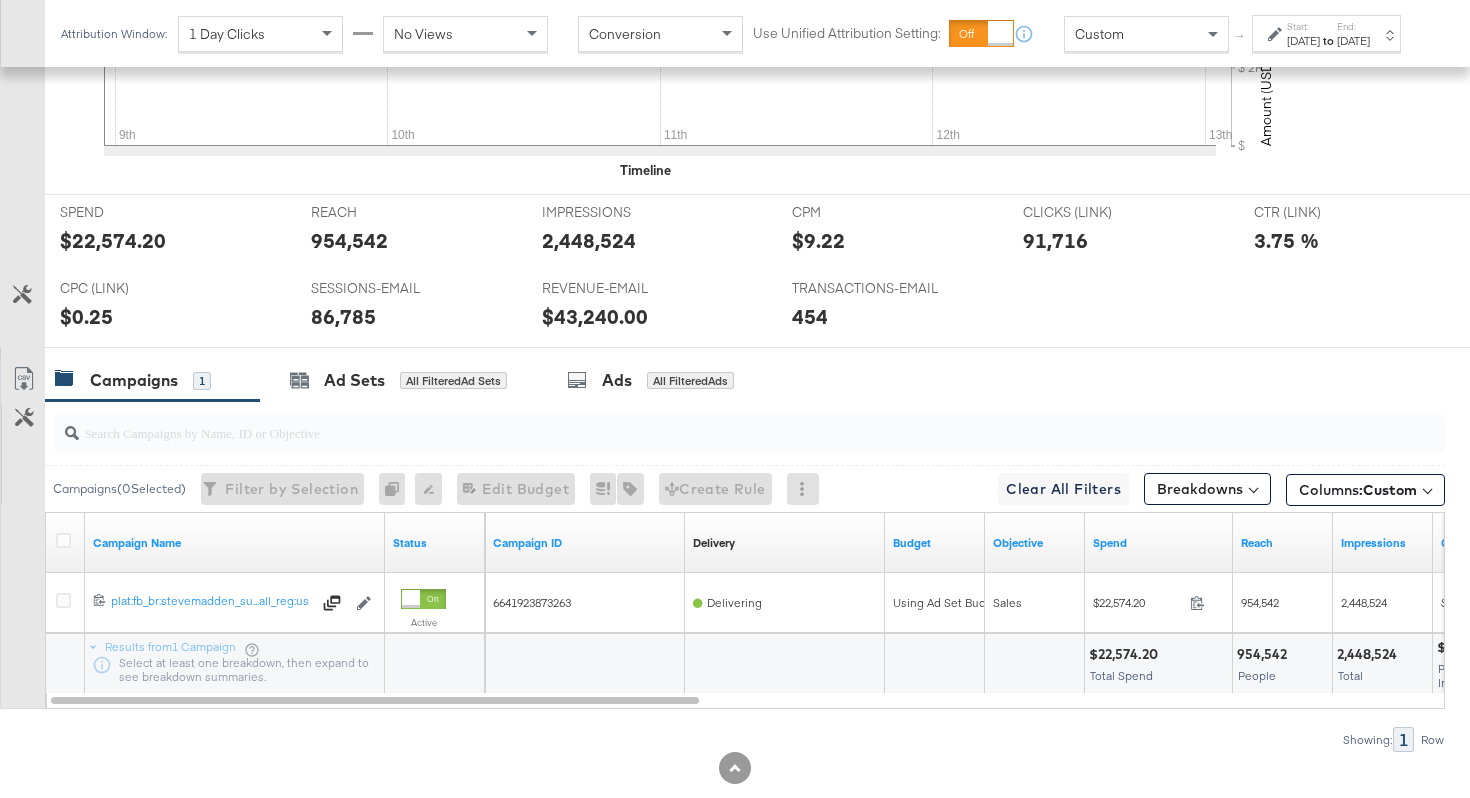 scroll, scrollTop: 886, scrollLeft: 0, axis: vertical 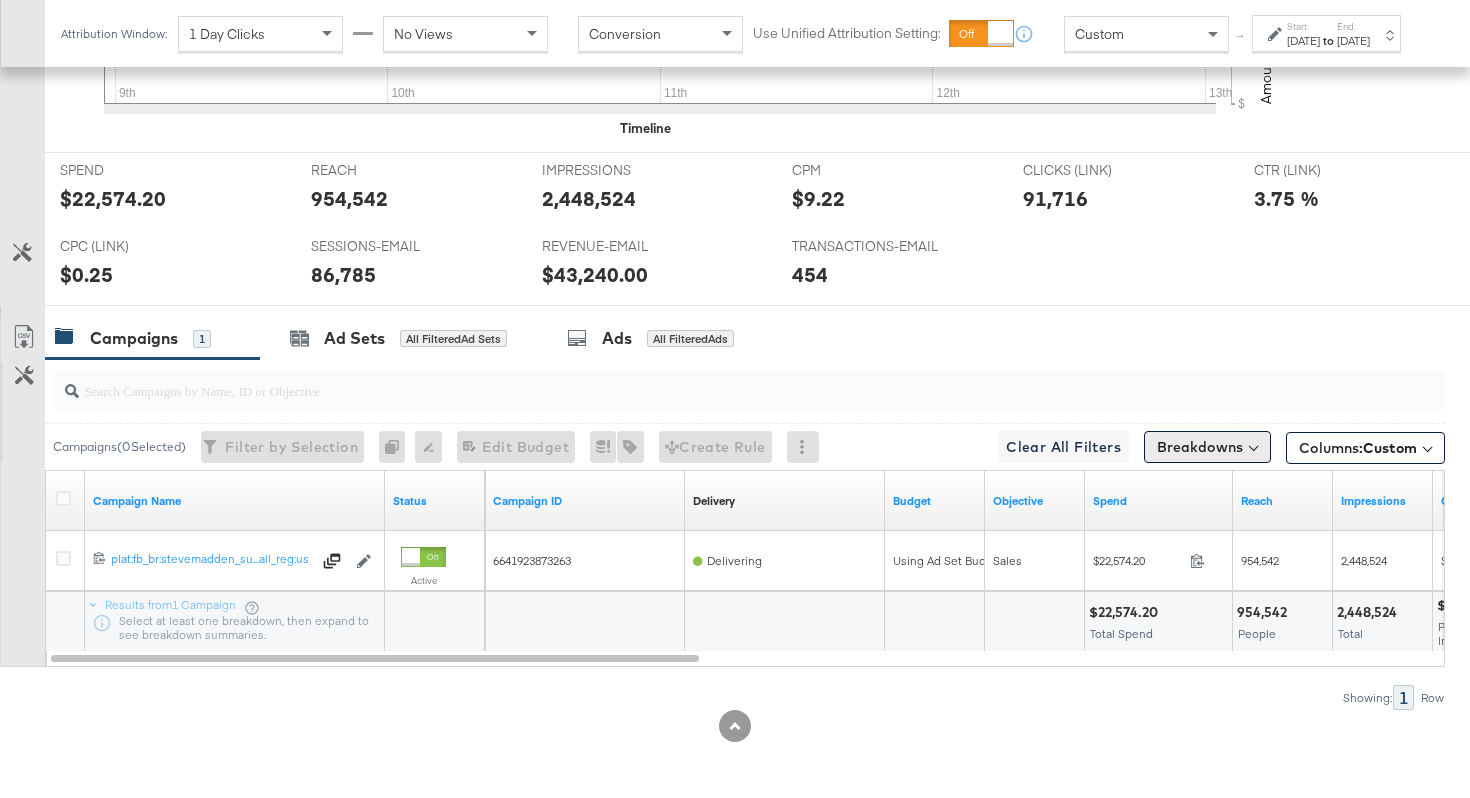 click on "Breakdowns" at bounding box center (1207, 447) 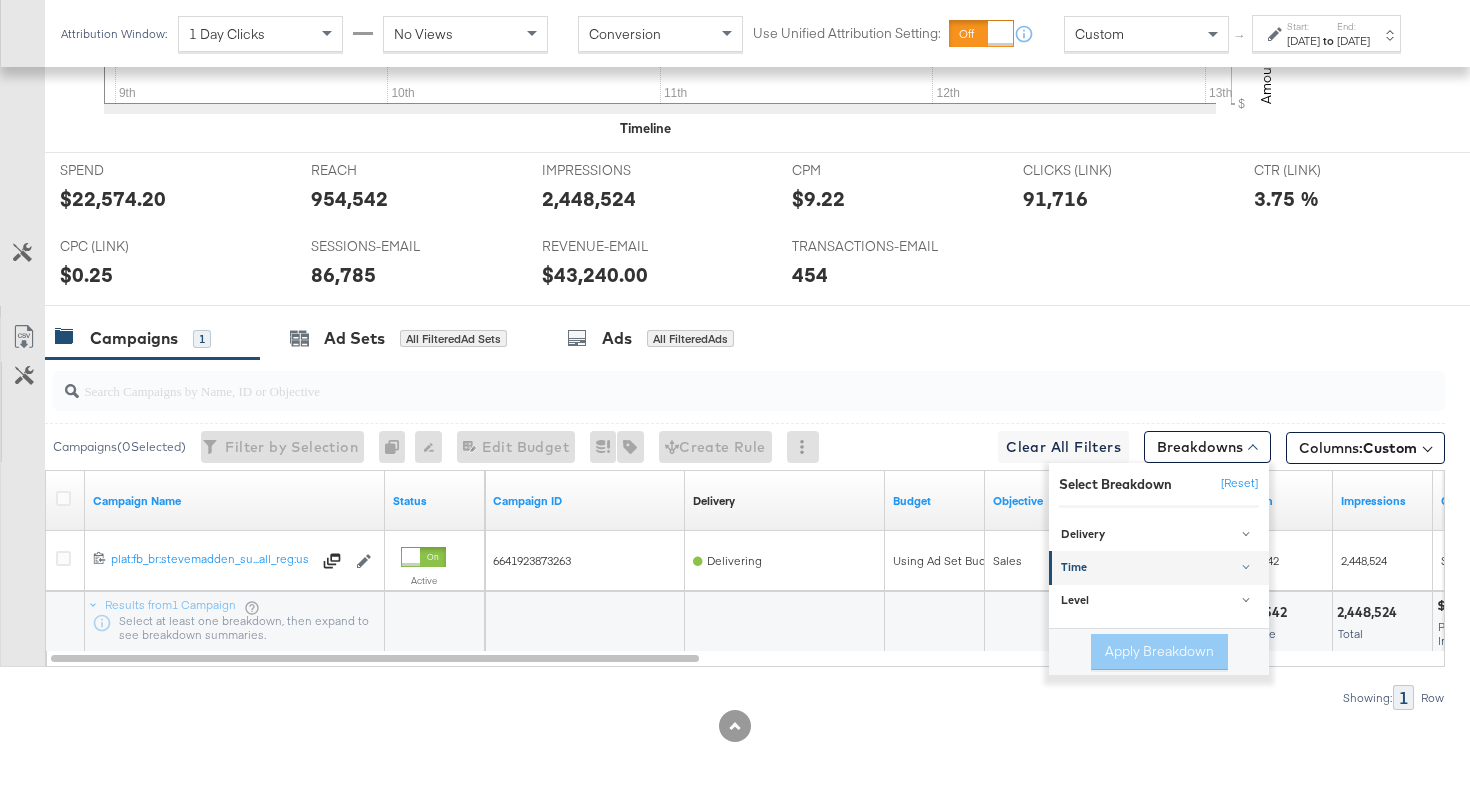 click on "Time" at bounding box center [1160, 569] 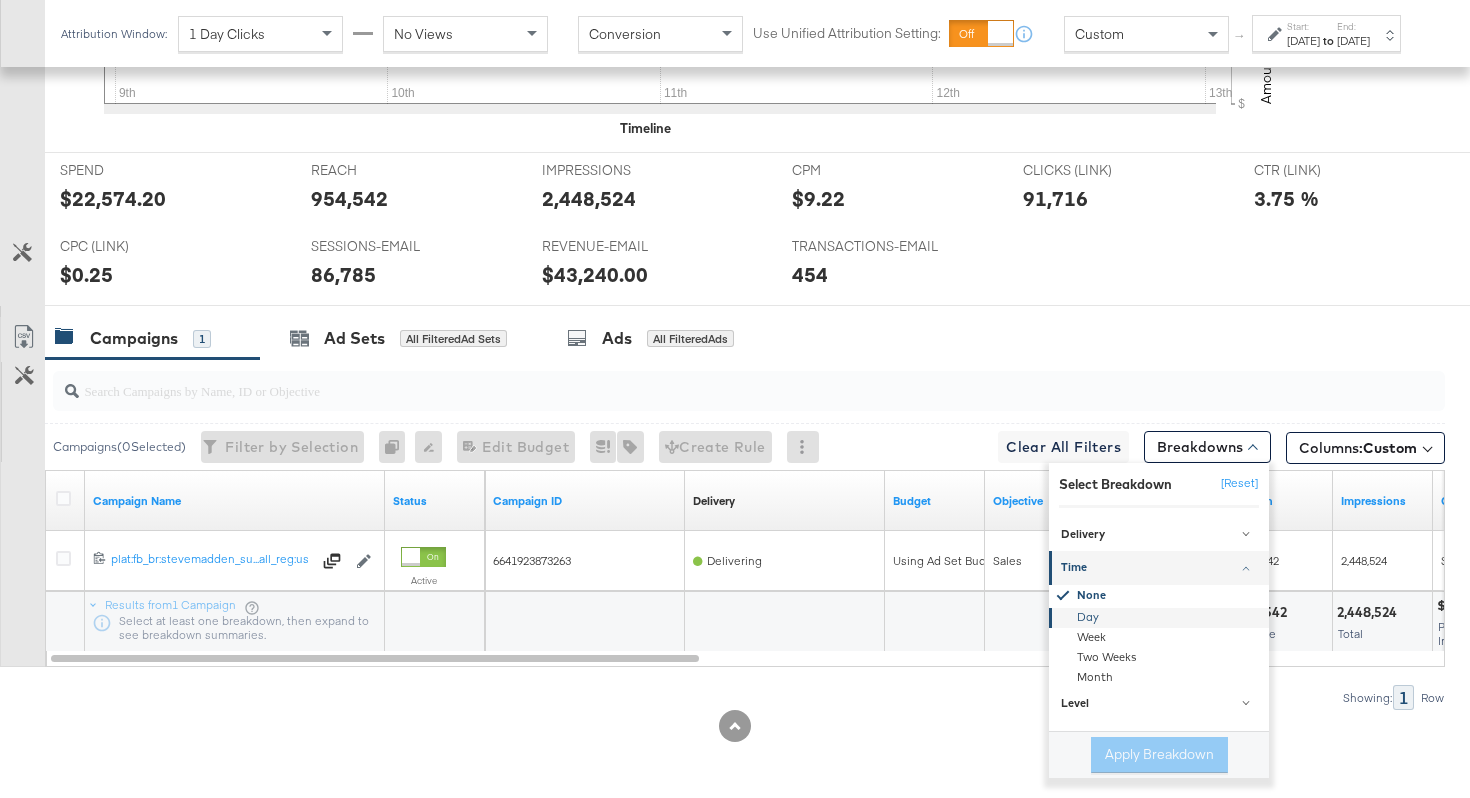 click on "Day" at bounding box center (1160, 618) 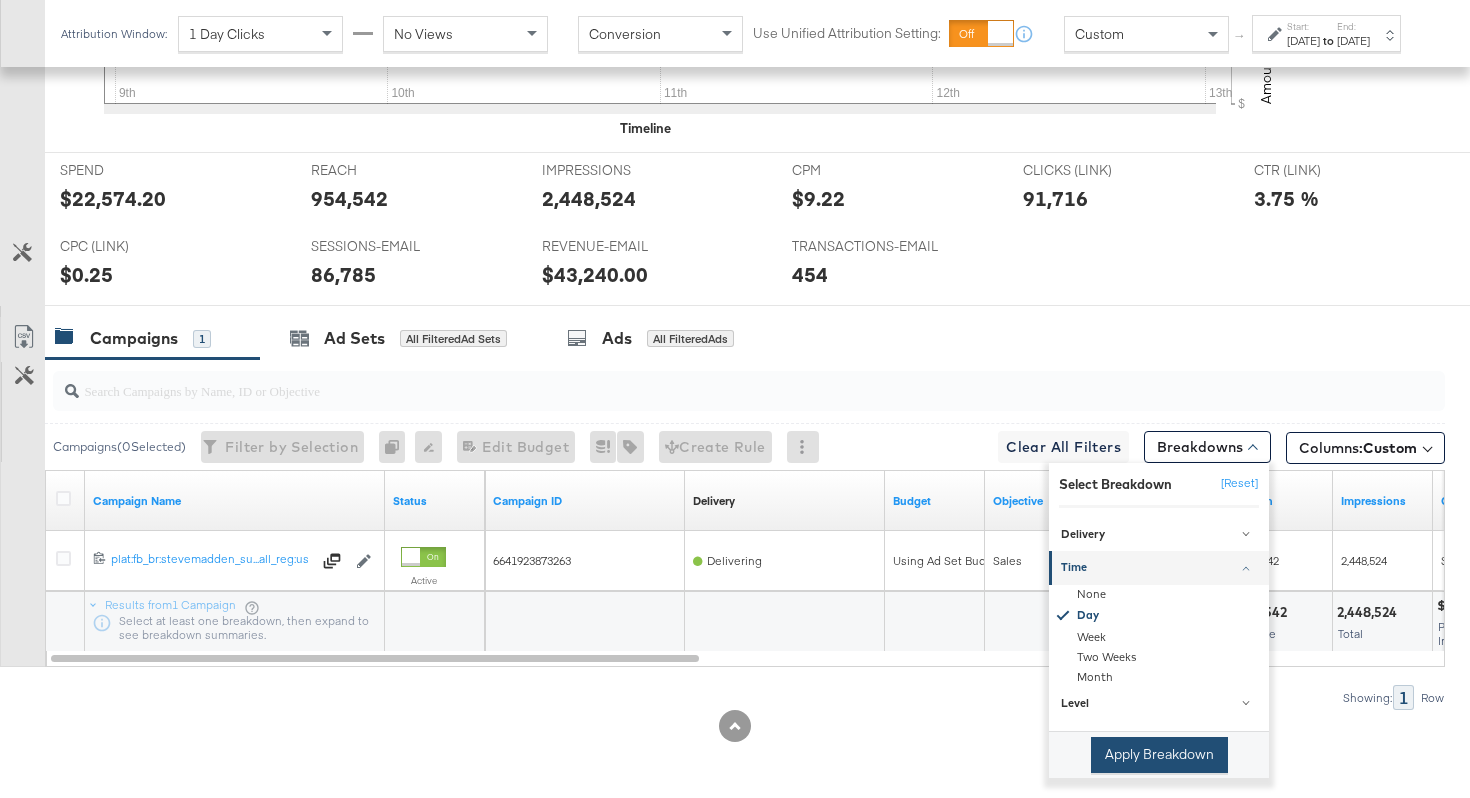 click on "Apply Breakdown" at bounding box center (1159, 755) 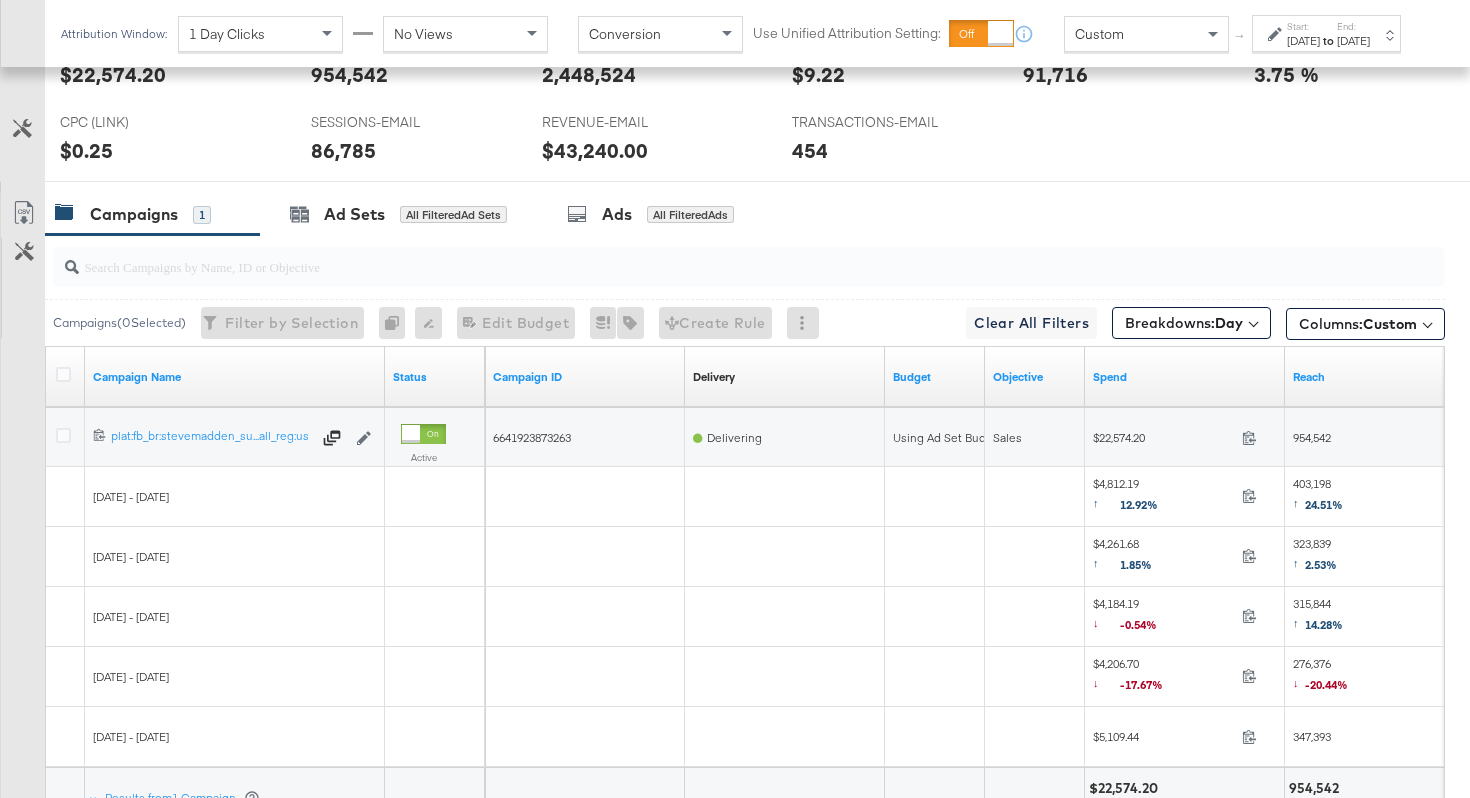 scroll, scrollTop: 1017, scrollLeft: 0, axis: vertical 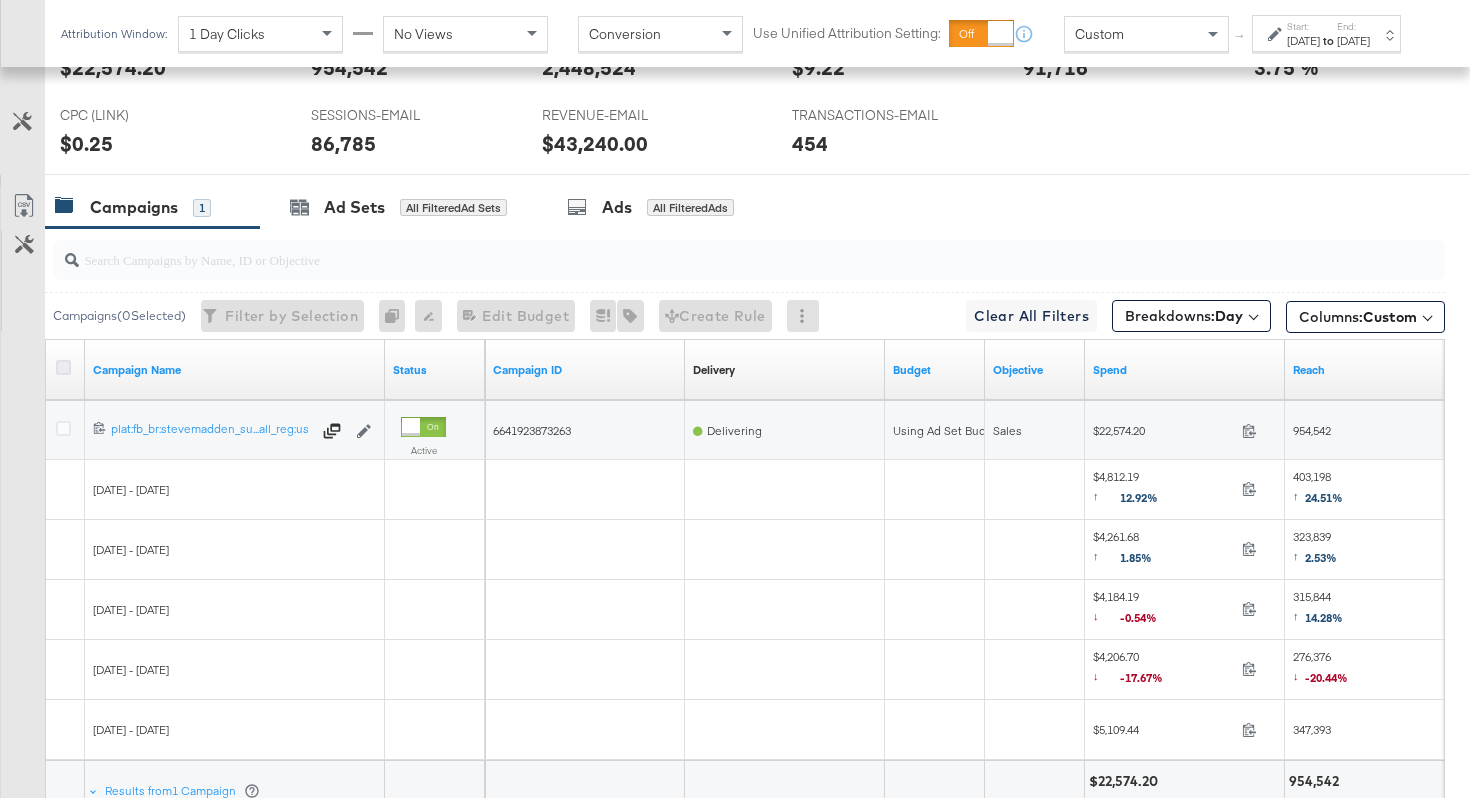 click at bounding box center [63, 367] 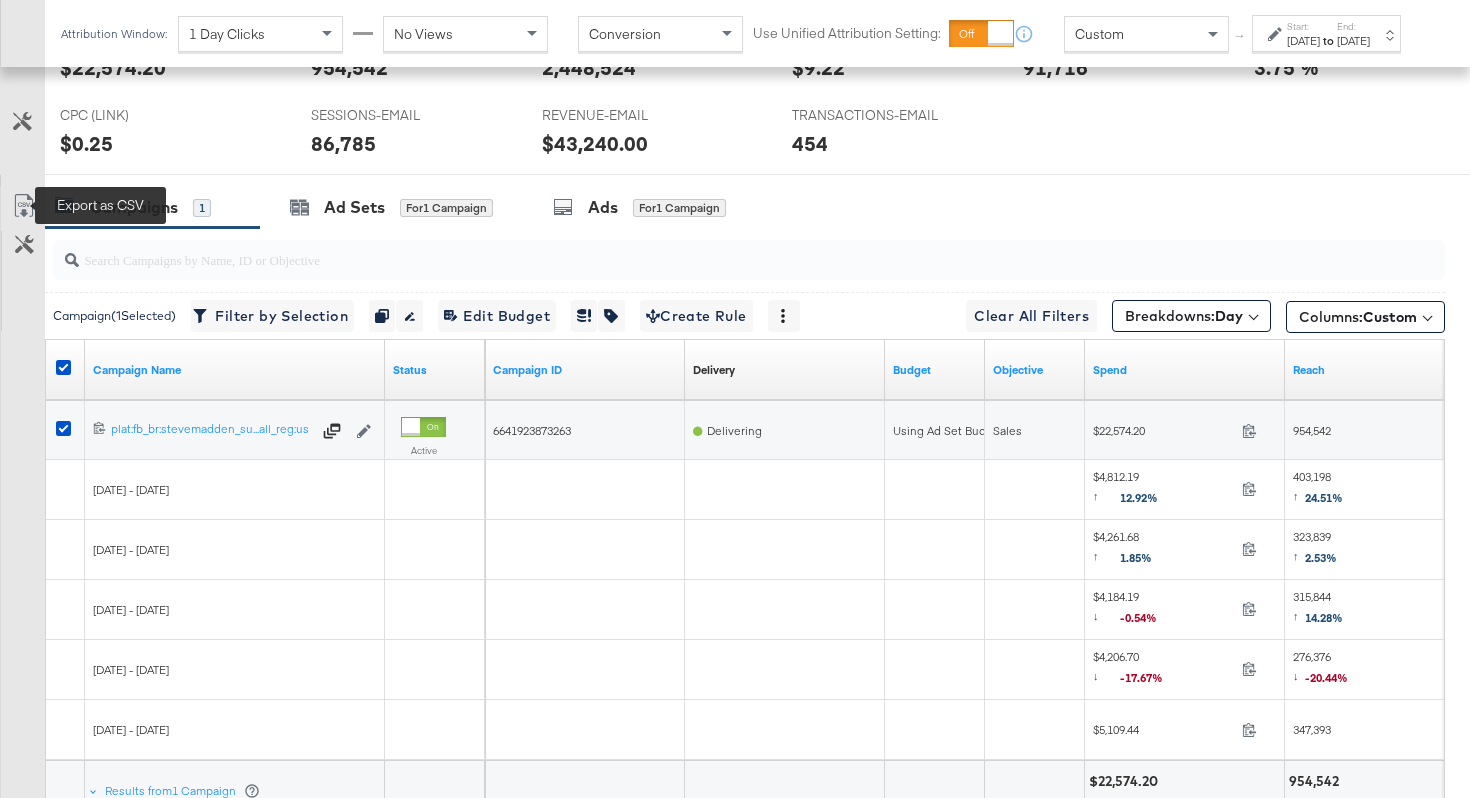 click 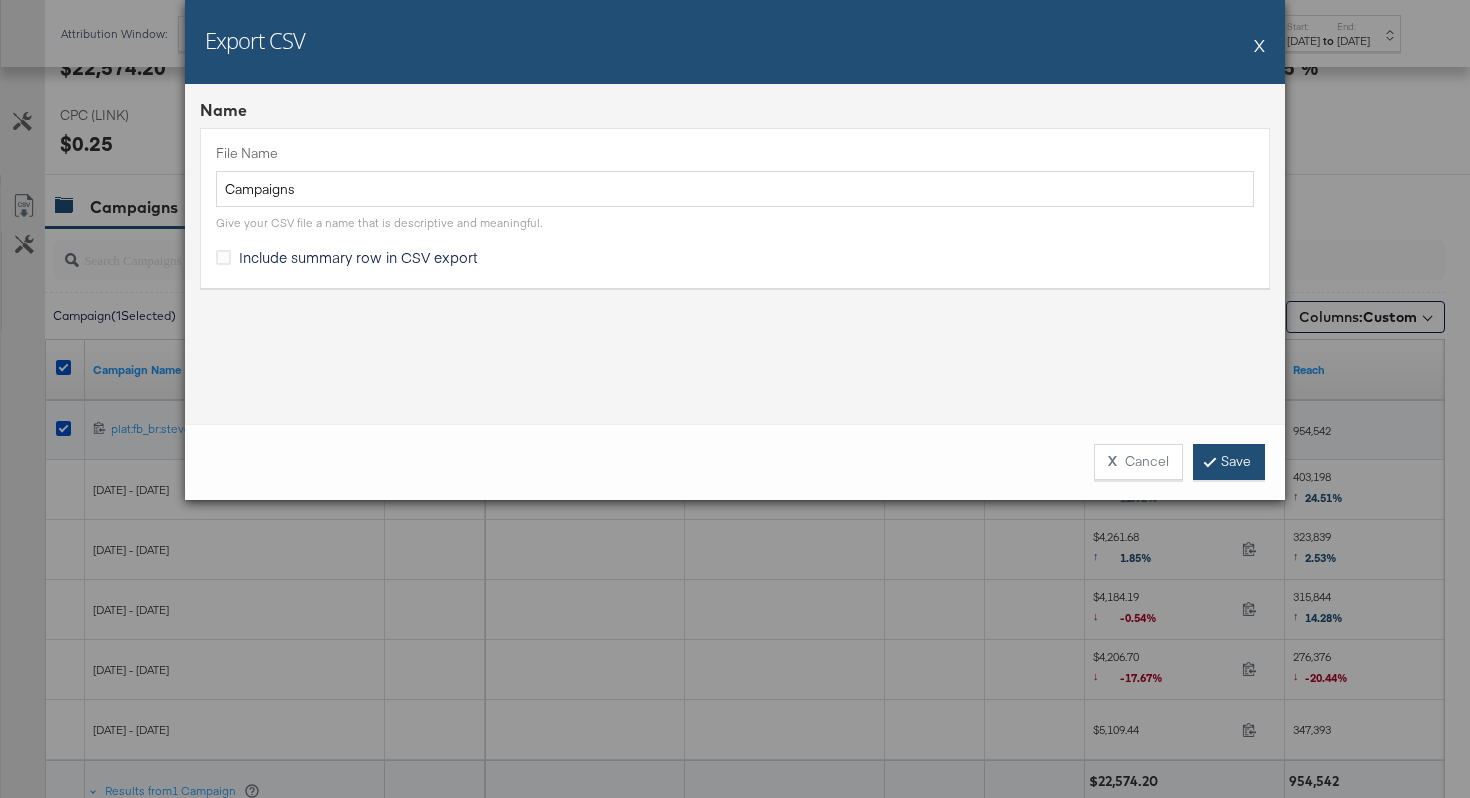 click on "Save" at bounding box center (1229, 462) 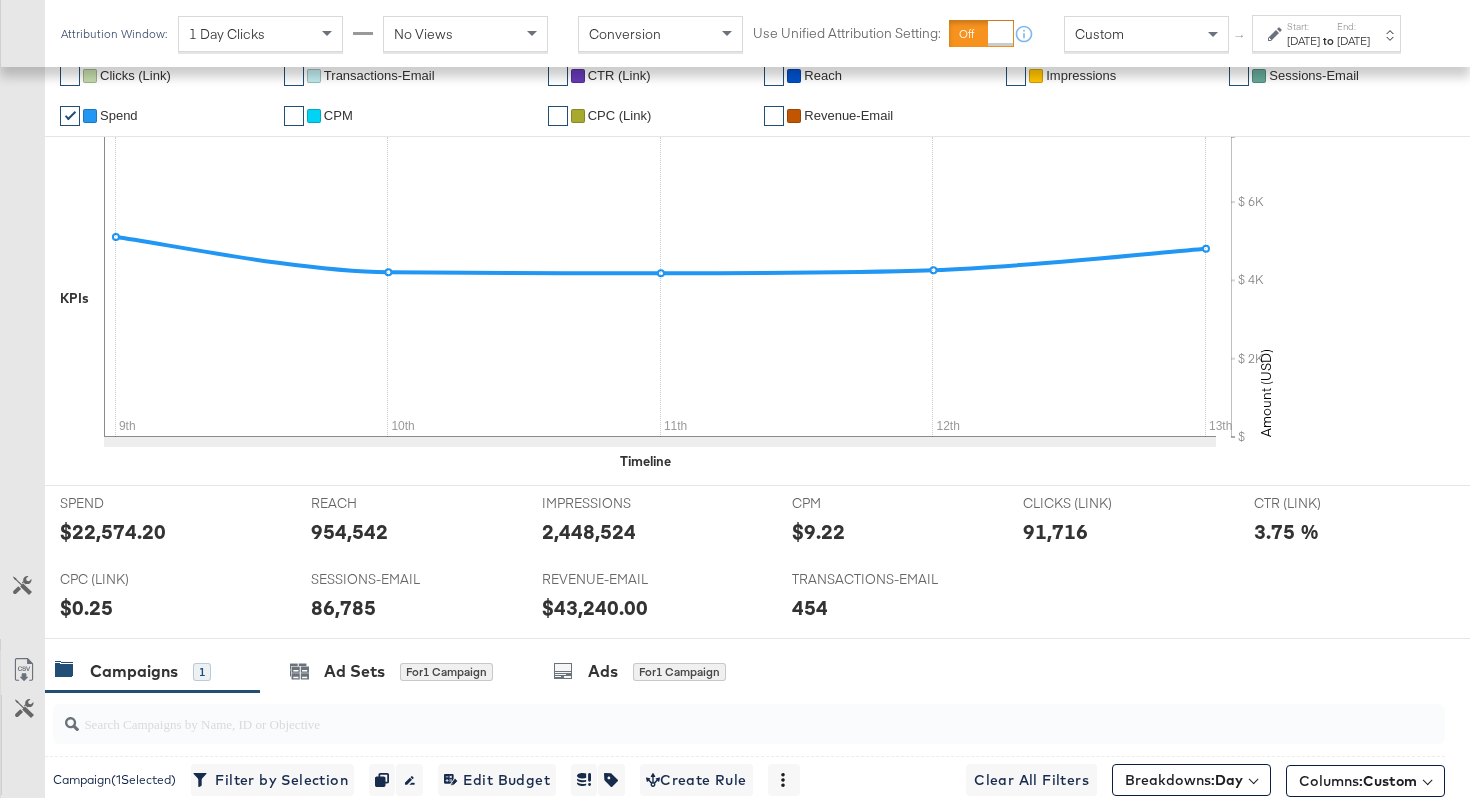 scroll, scrollTop: 731, scrollLeft: 0, axis: vertical 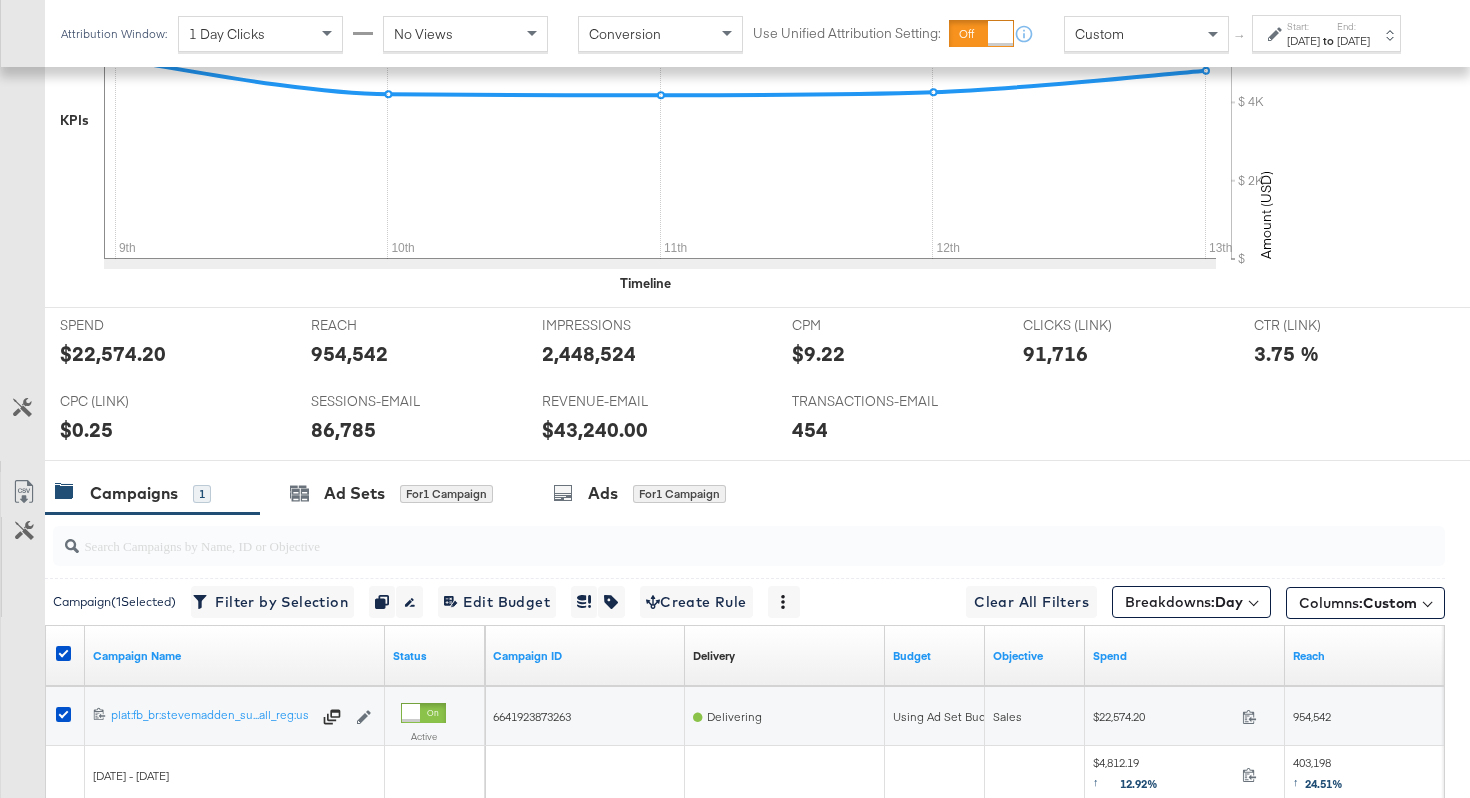 click at bounding box center [1252, 601] 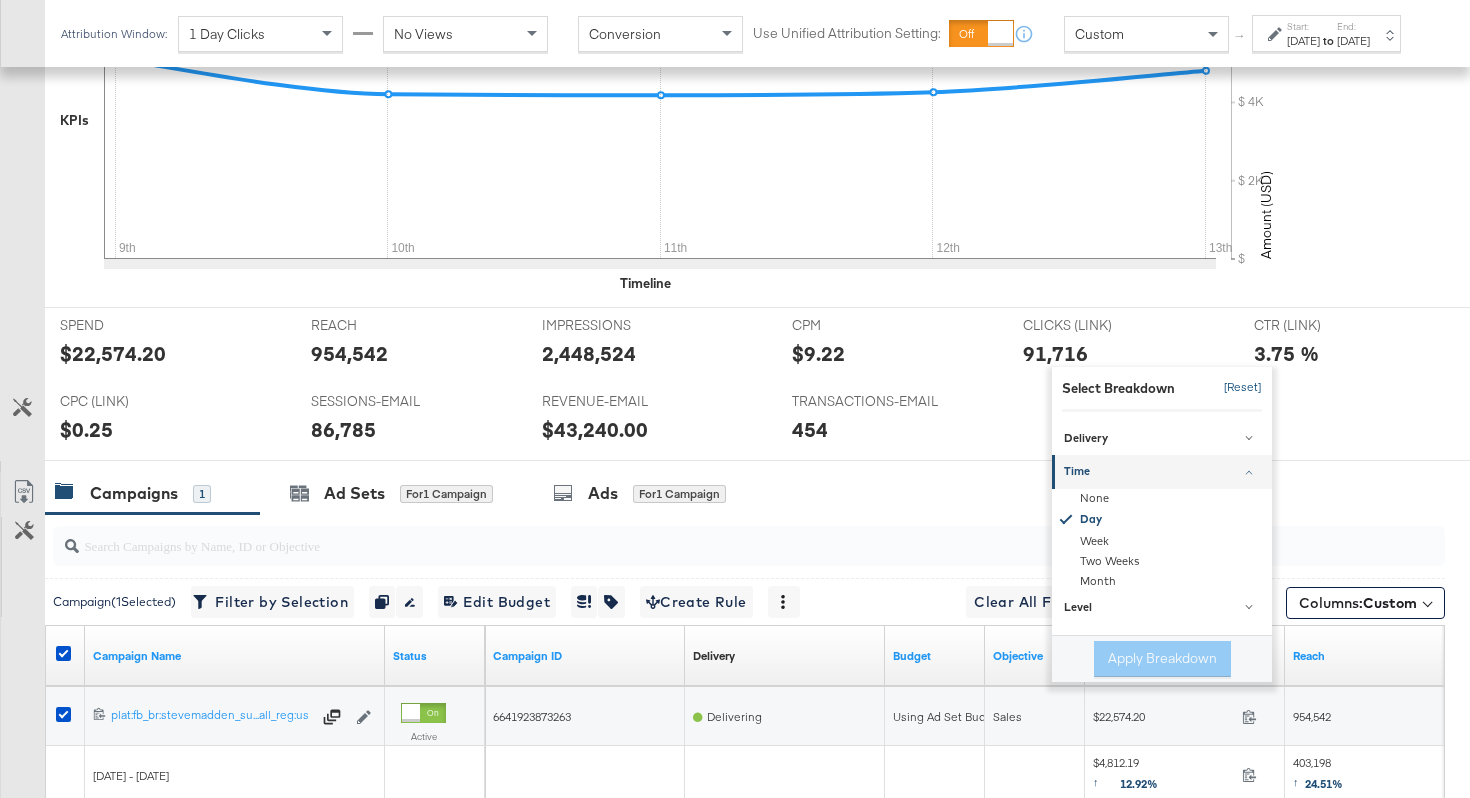 click on "[Reset]" at bounding box center (1237, 388) 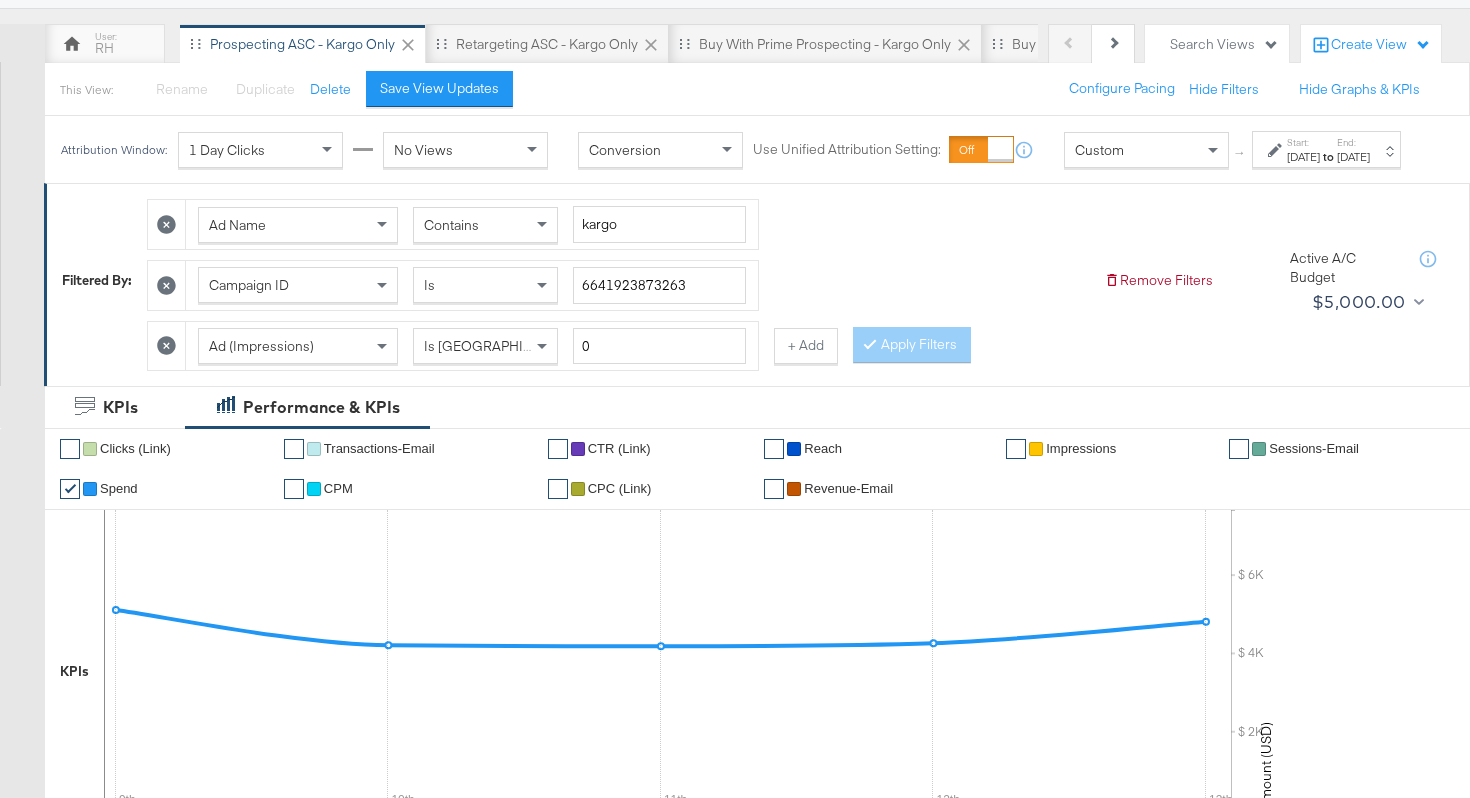 scroll, scrollTop: 0, scrollLeft: 0, axis: both 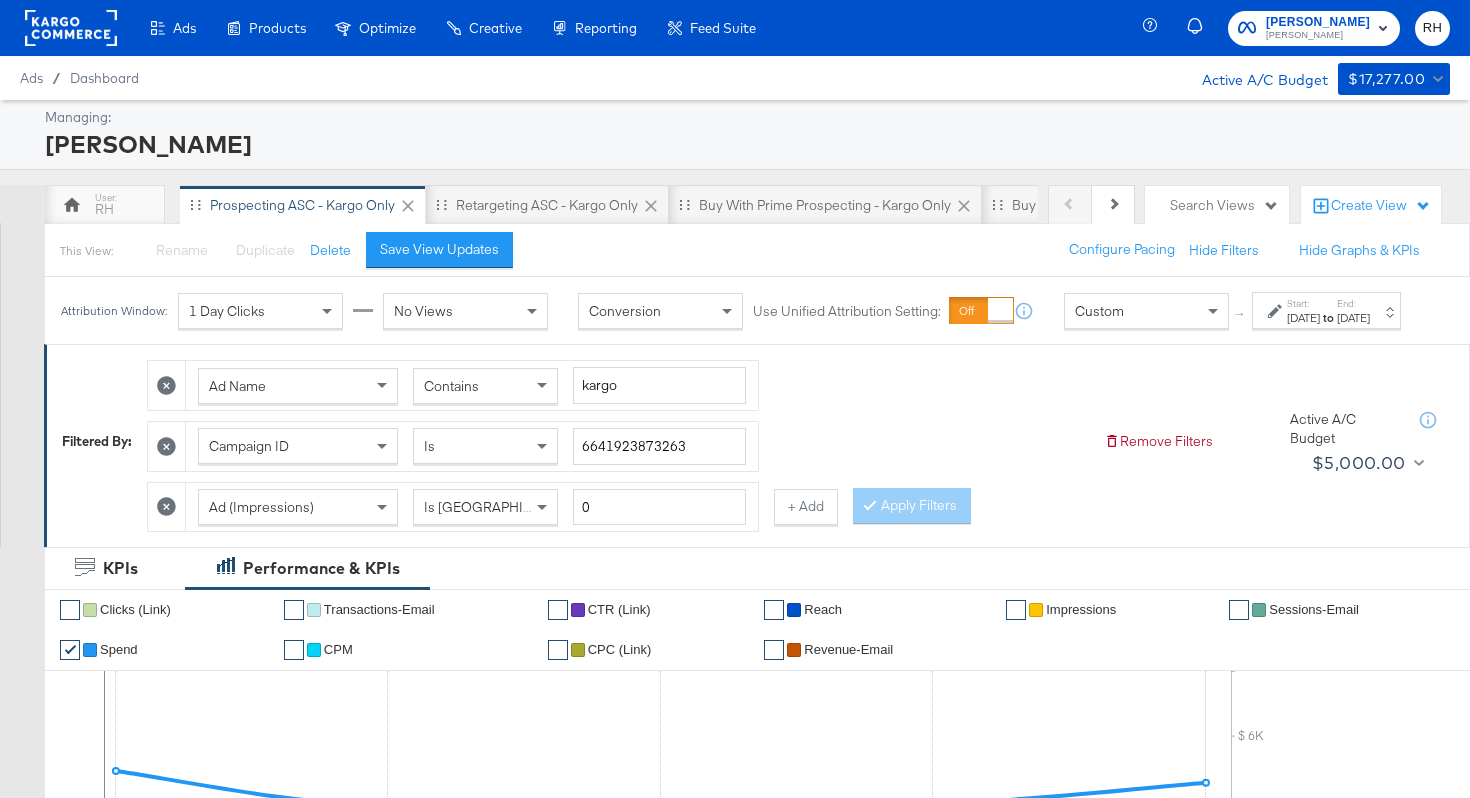click 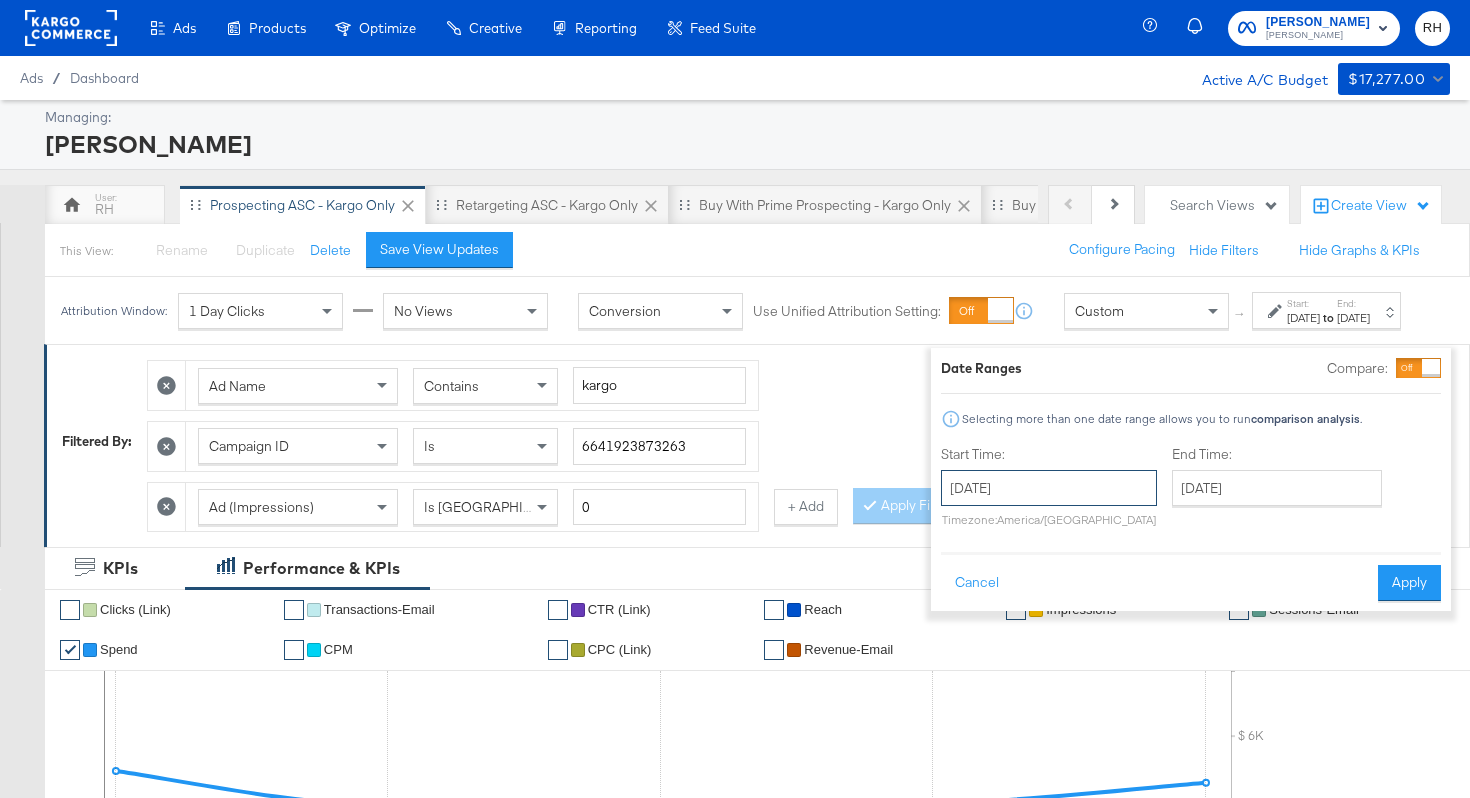 click on "[DATE]" at bounding box center (1049, 488) 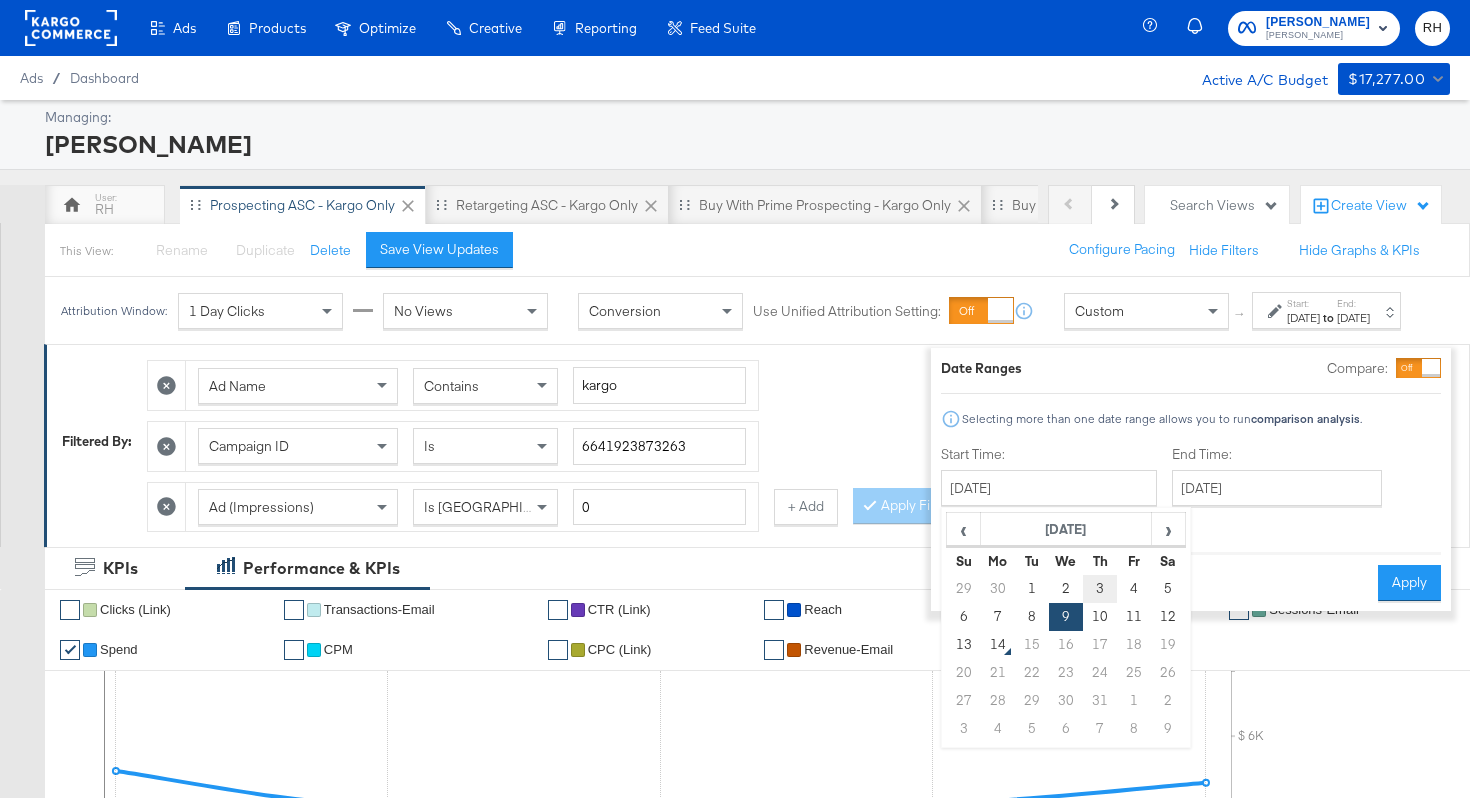 click on "3" at bounding box center [1100, 589] 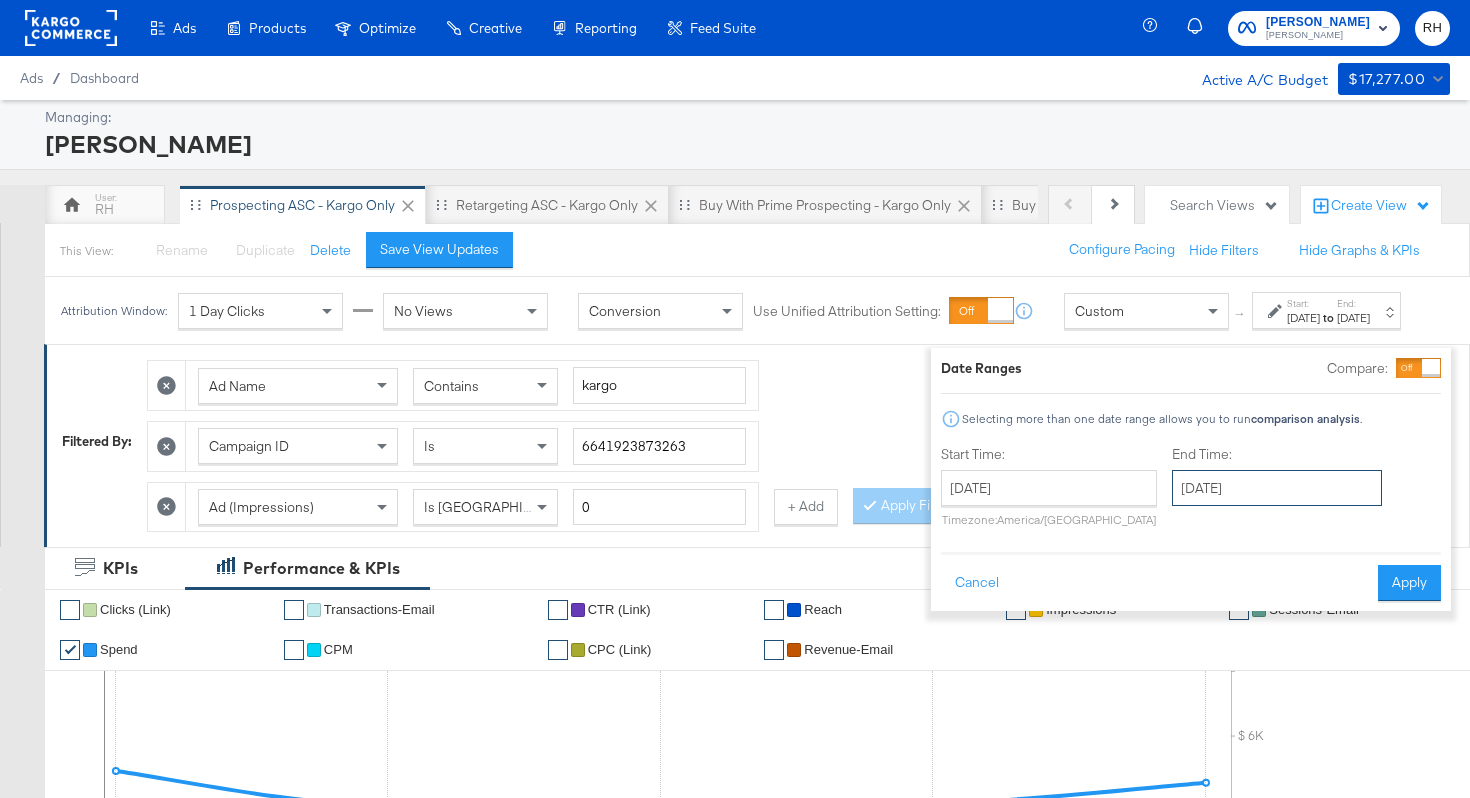 click on "[DATE]" at bounding box center (1277, 488) 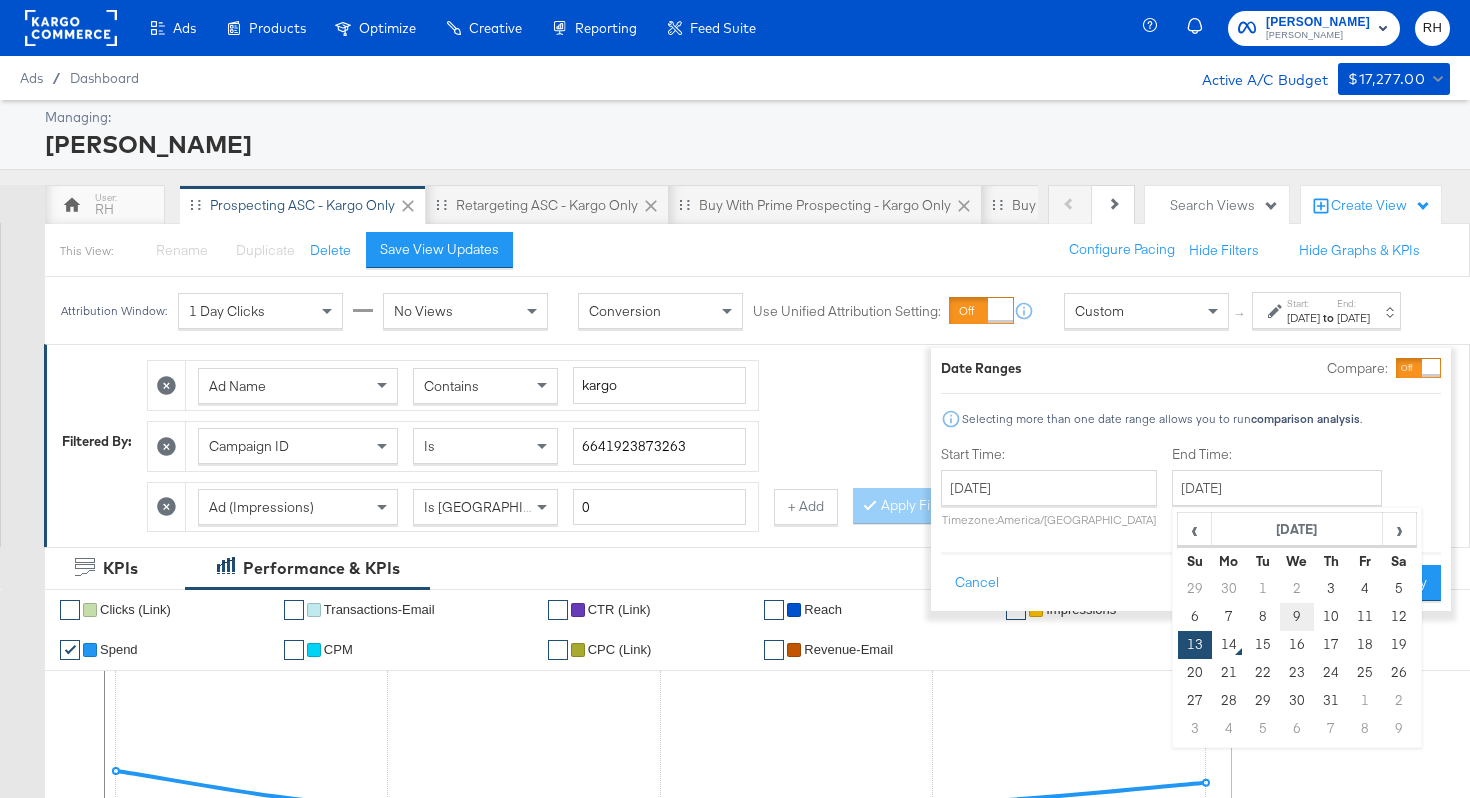 click on "9" at bounding box center (1297, 617) 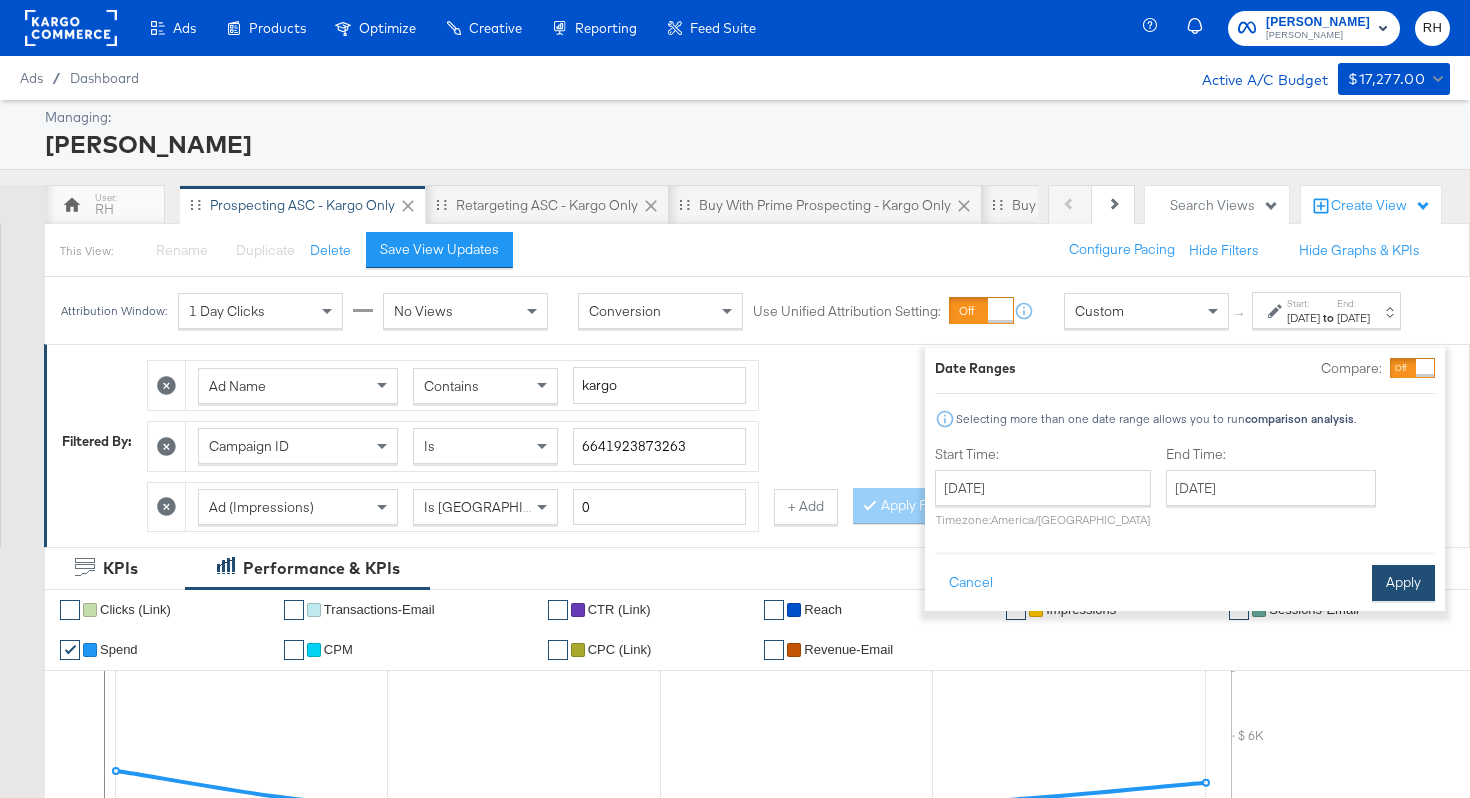 click on "Apply" at bounding box center [1403, 583] 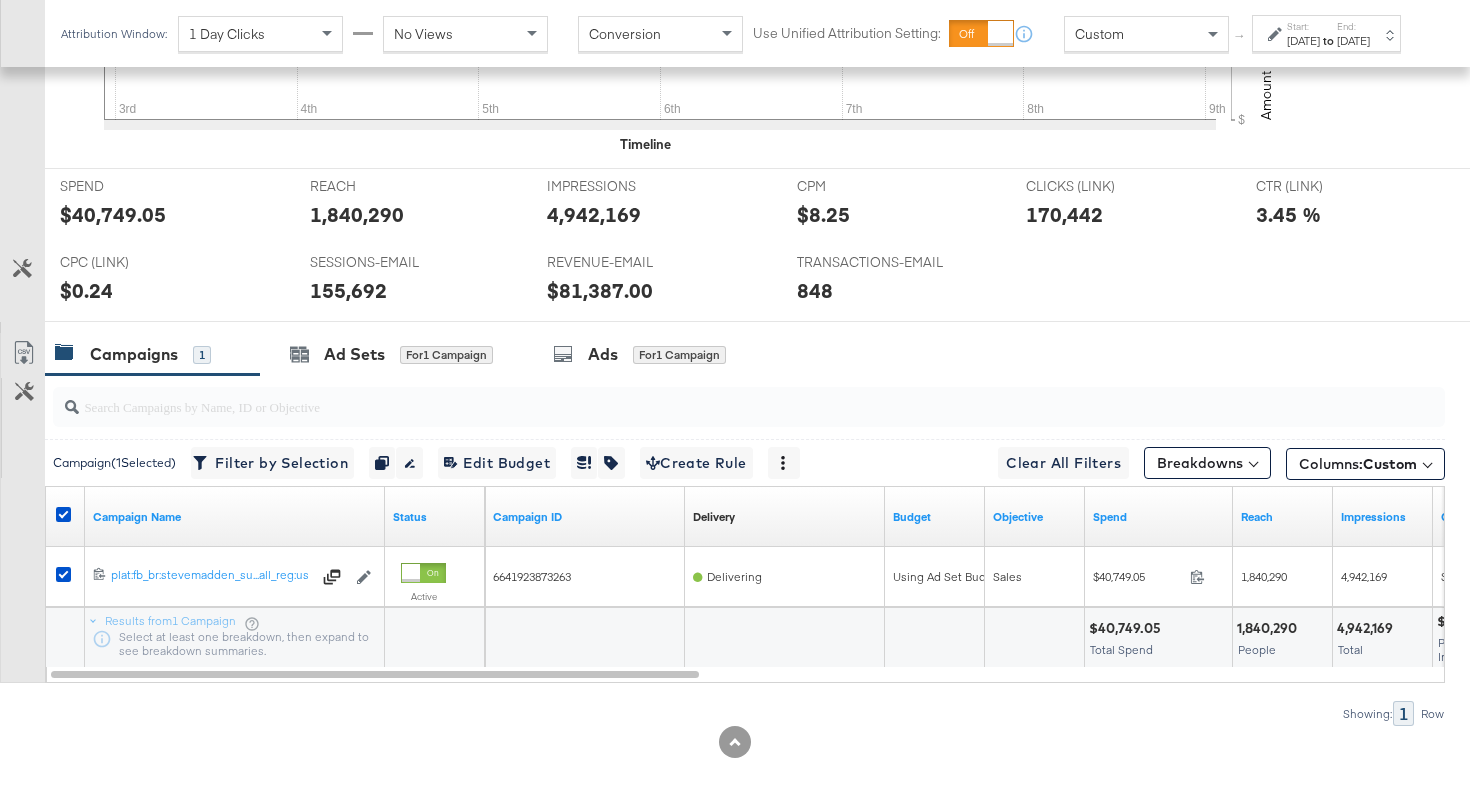 scroll, scrollTop: 886, scrollLeft: 0, axis: vertical 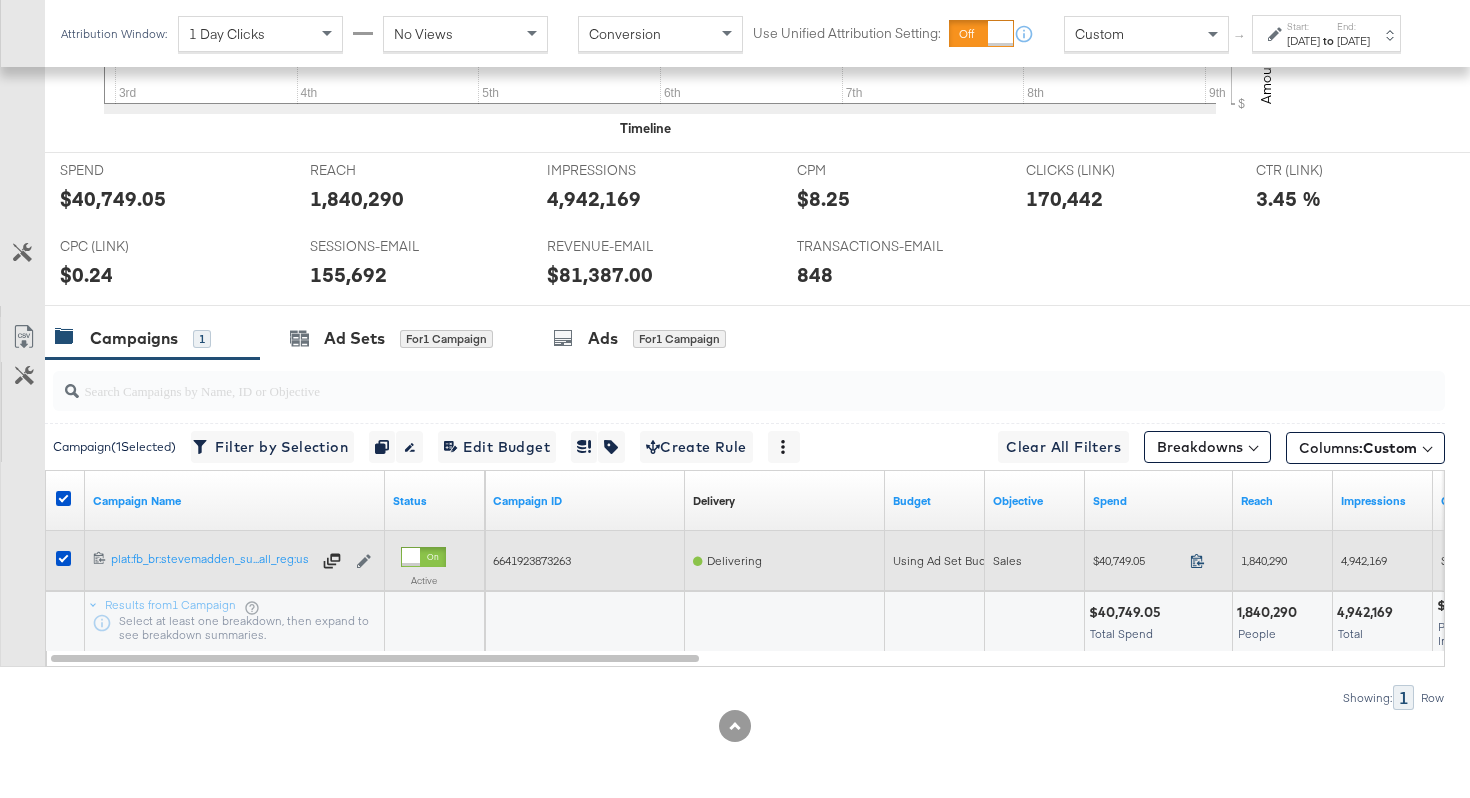 click 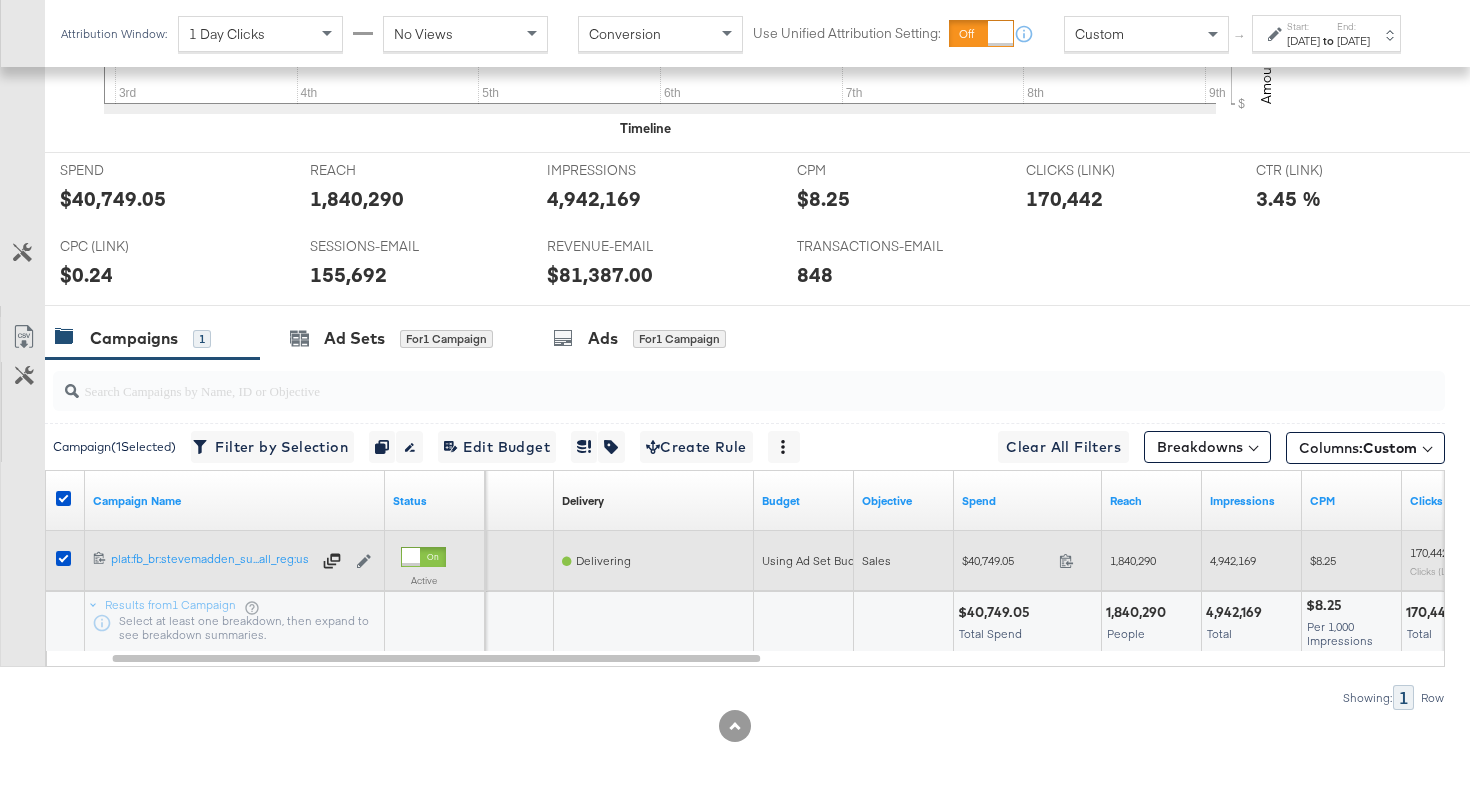 click on "1,840,290" at bounding box center [1133, 560] 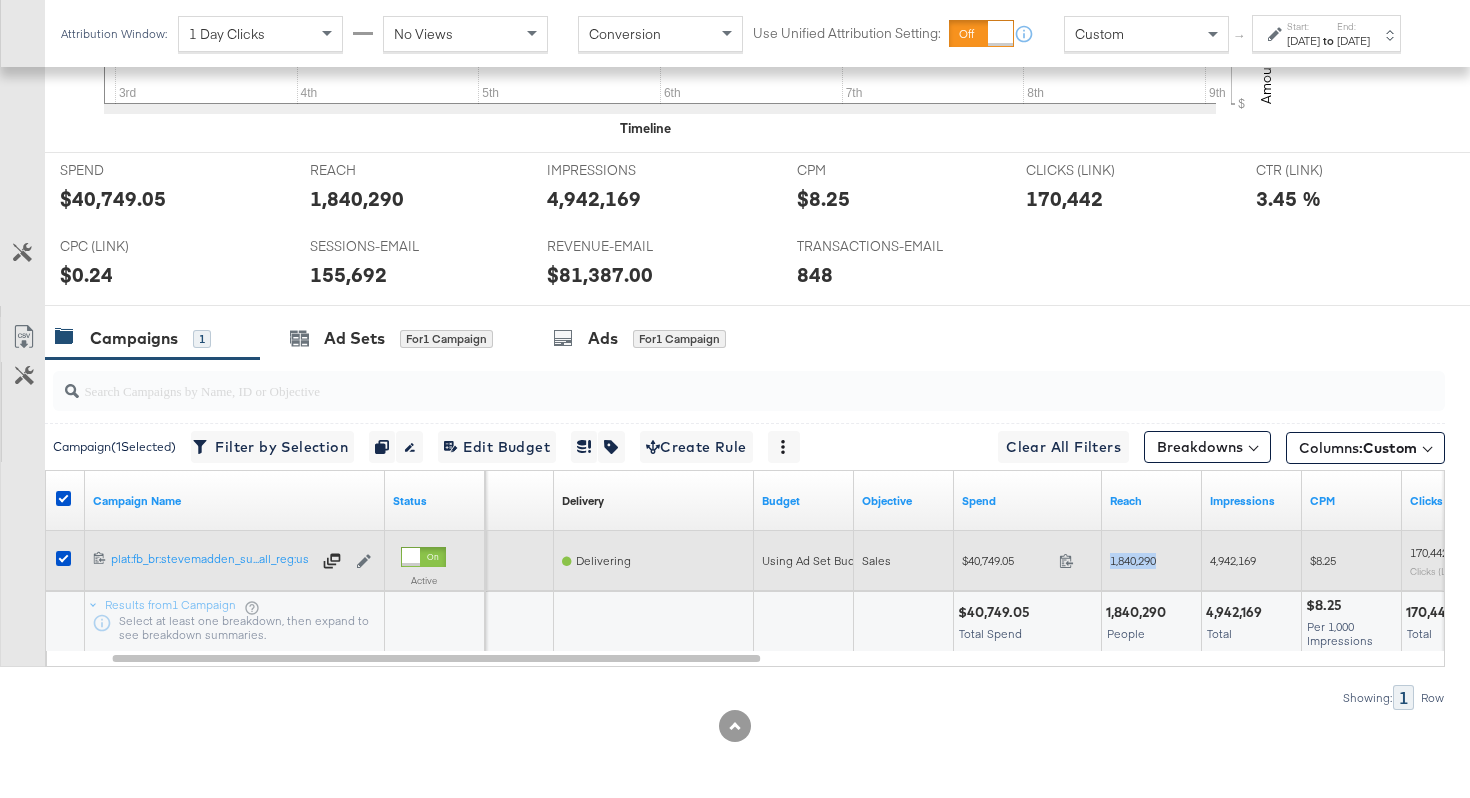 click on "1,840,290" at bounding box center (1133, 560) 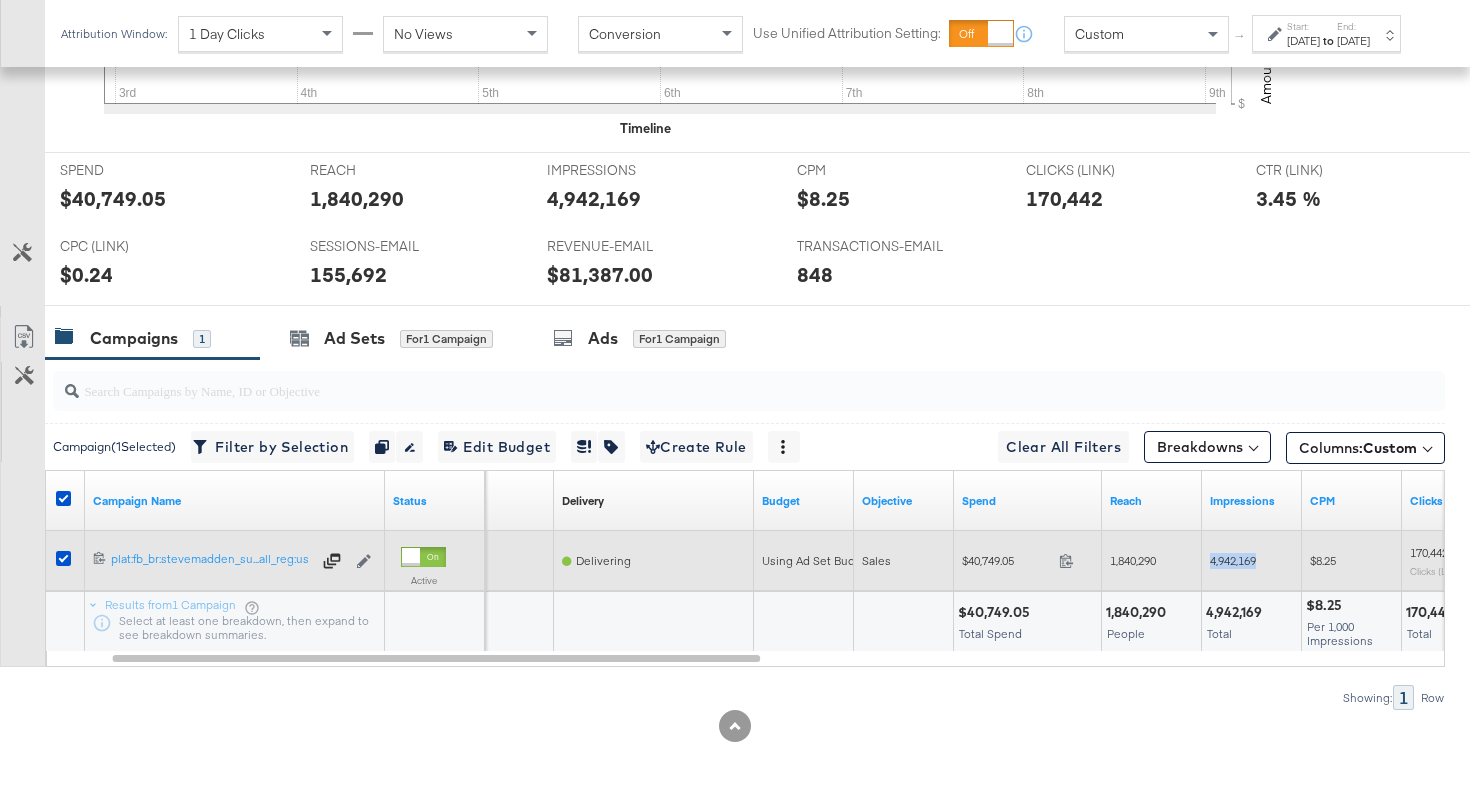 click on "4,942,169" at bounding box center (1233, 560) 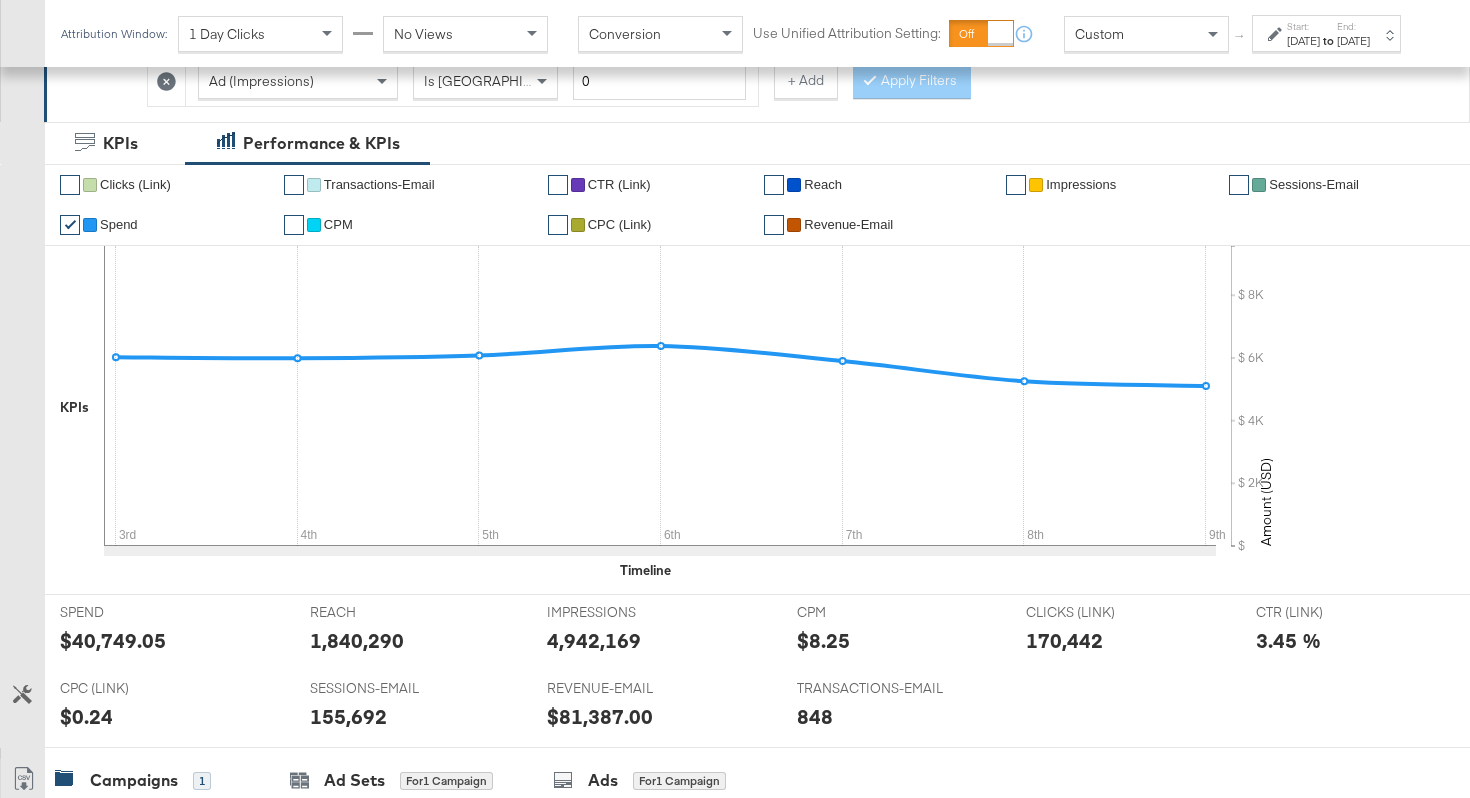 scroll, scrollTop: 0, scrollLeft: 0, axis: both 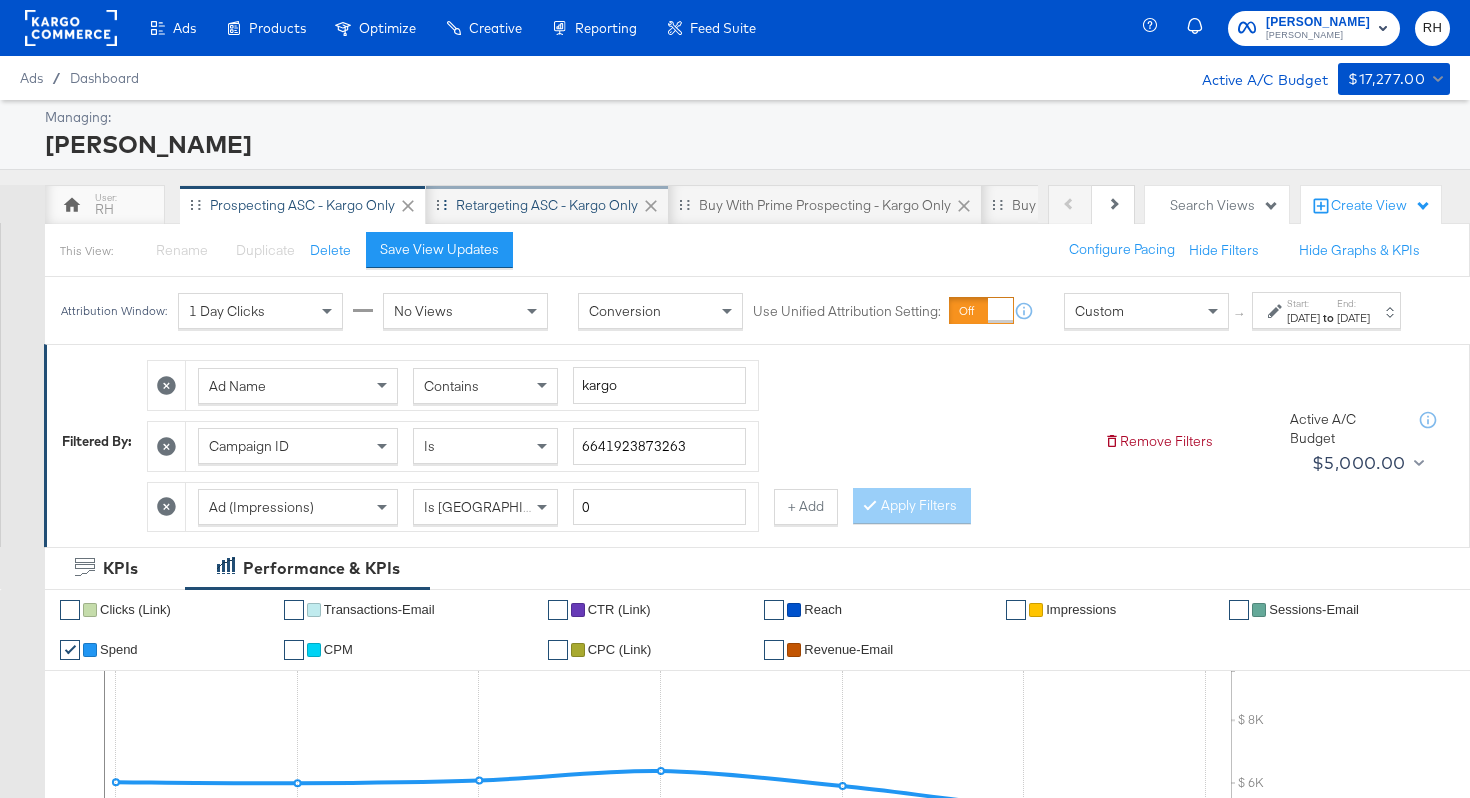 click on "Retargeting ASC - Kargo only" at bounding box center [547, 205] 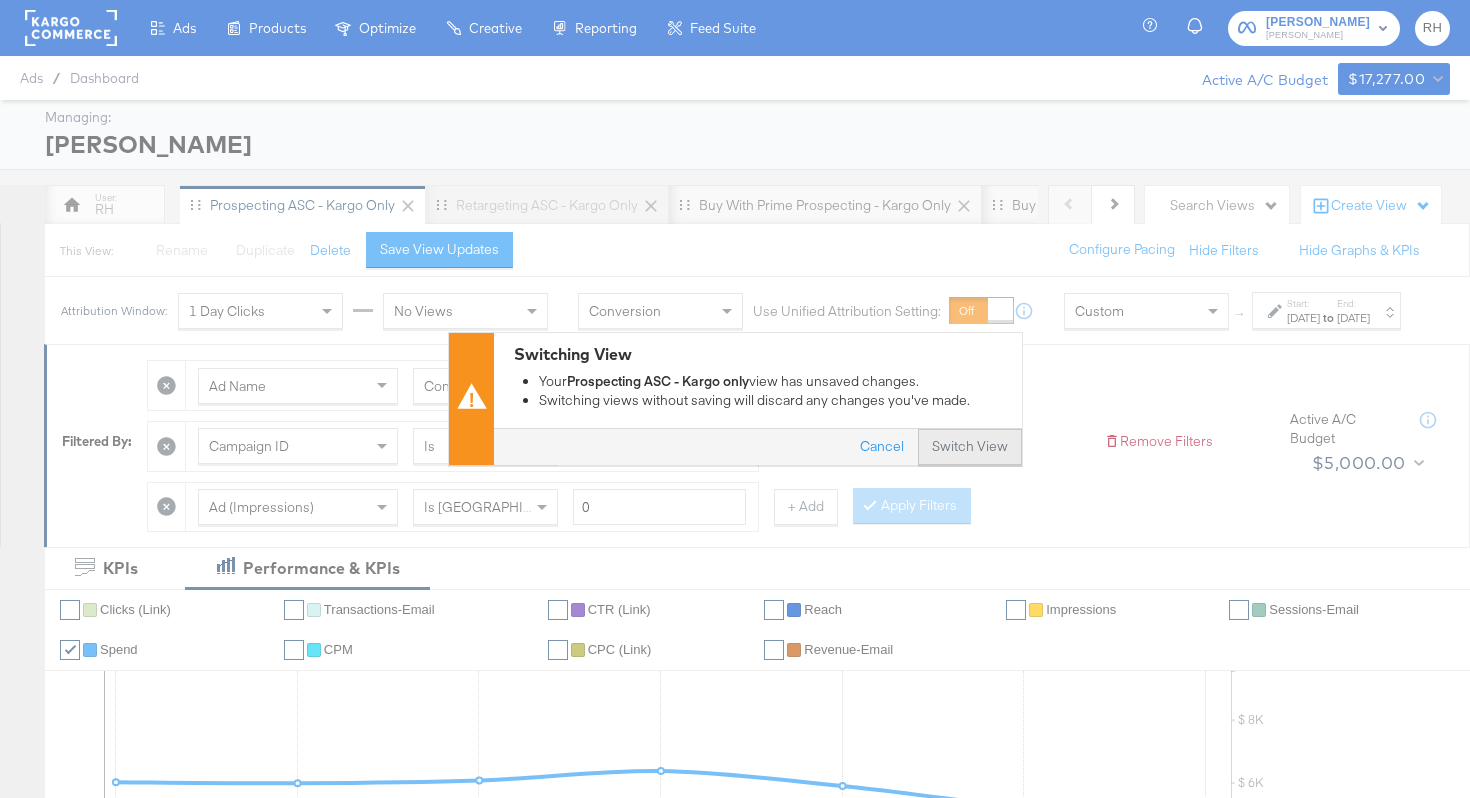 click on "Switch View" at bounding box center [970, 448] 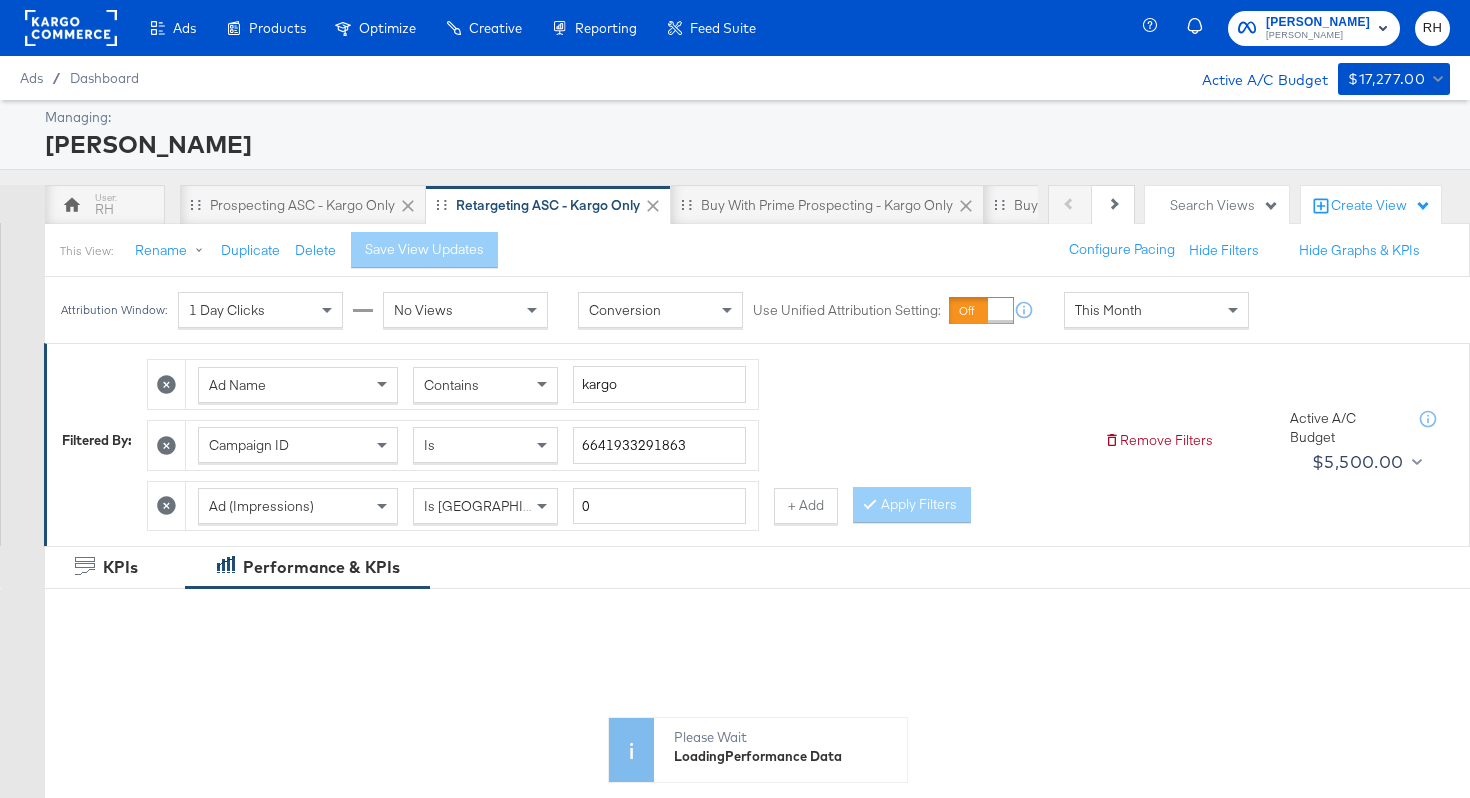 click on "This Month" at bounding box center [1108, 310] 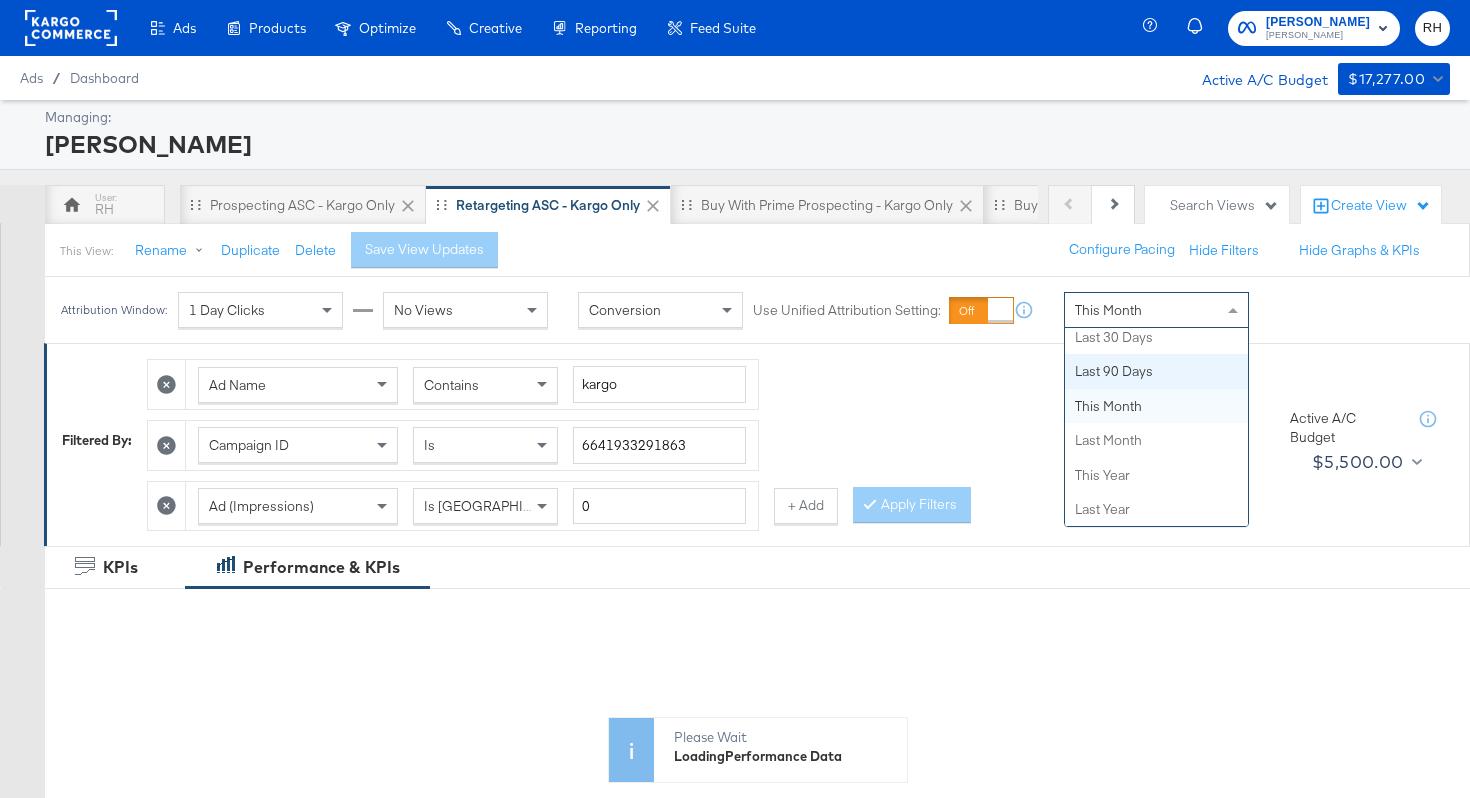 scroll, scrollTop: 0, scrollLeft: 0, axis: both 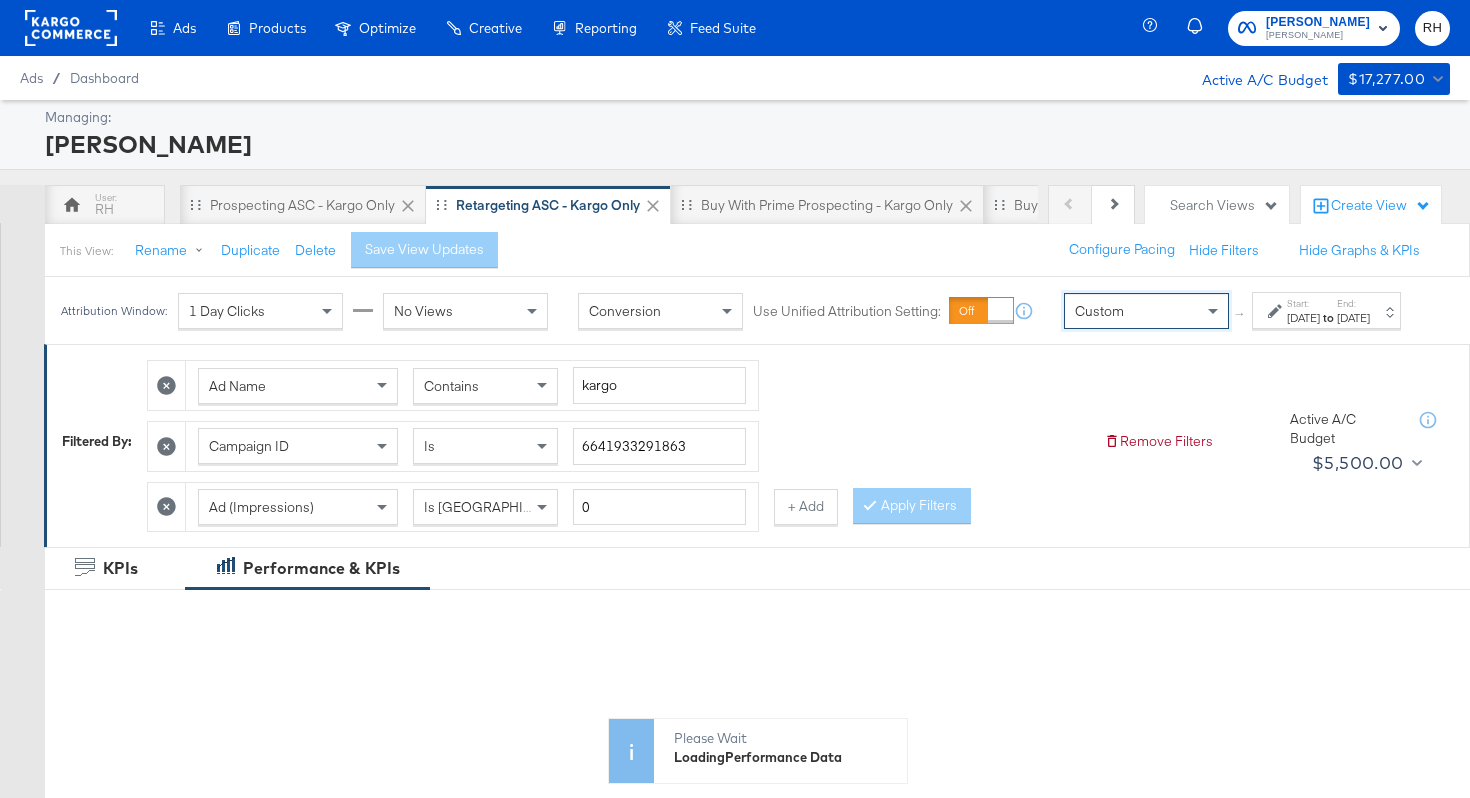 click on "[DATE]" at bounding box center [1303, 318] 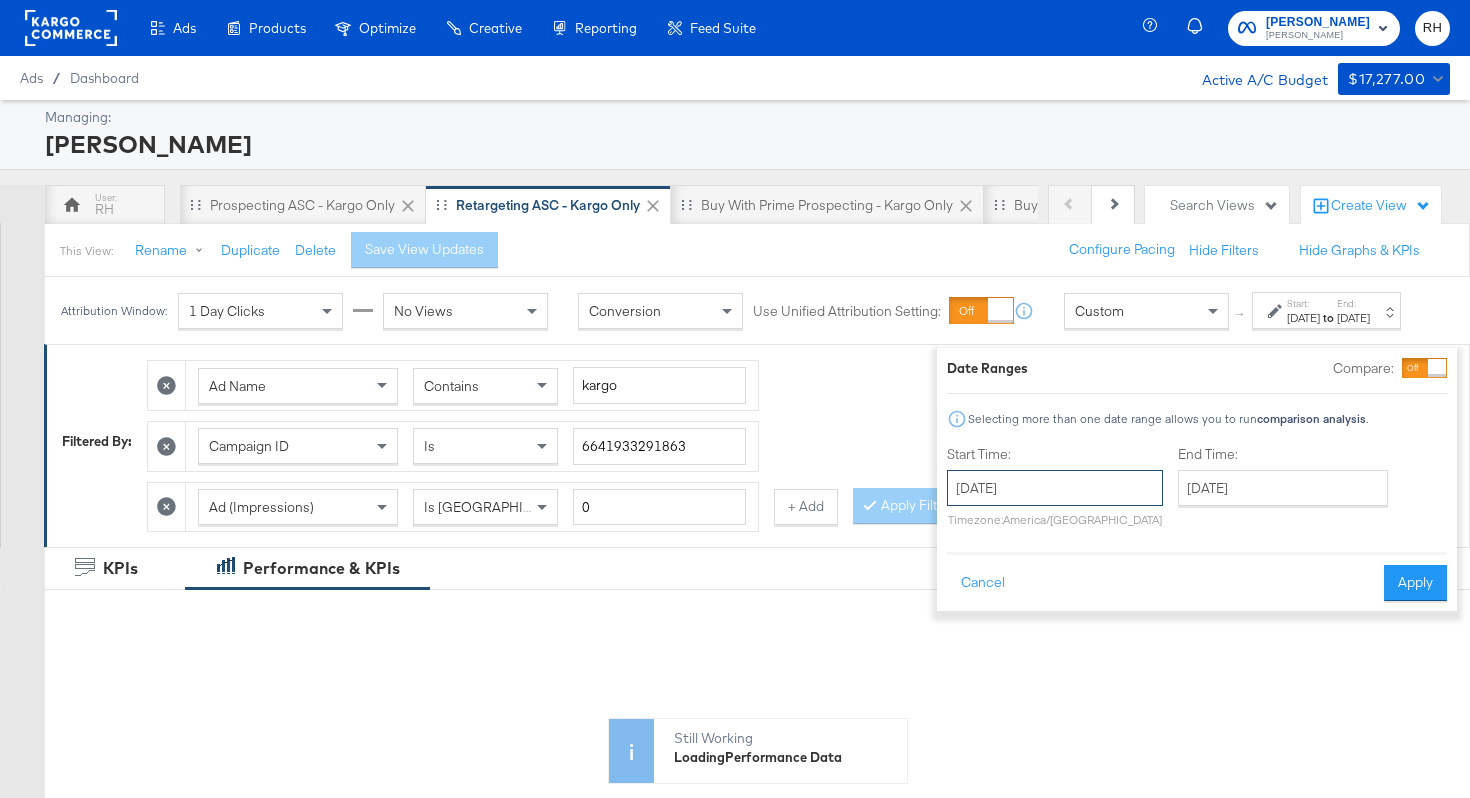 click on "[DATE]" at bounding box center (1055, 488) 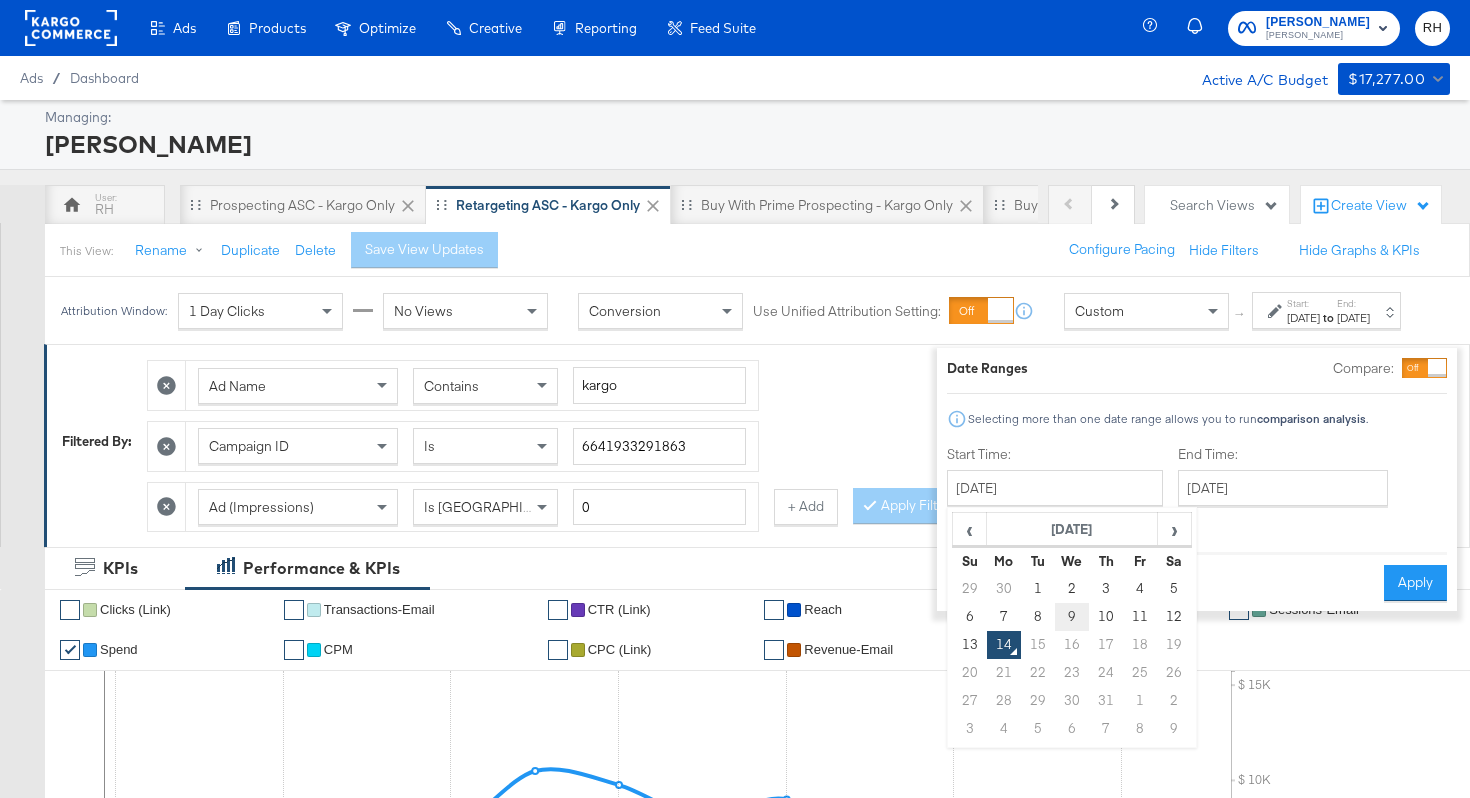 click on "9" at bounding box center (1072, 617) 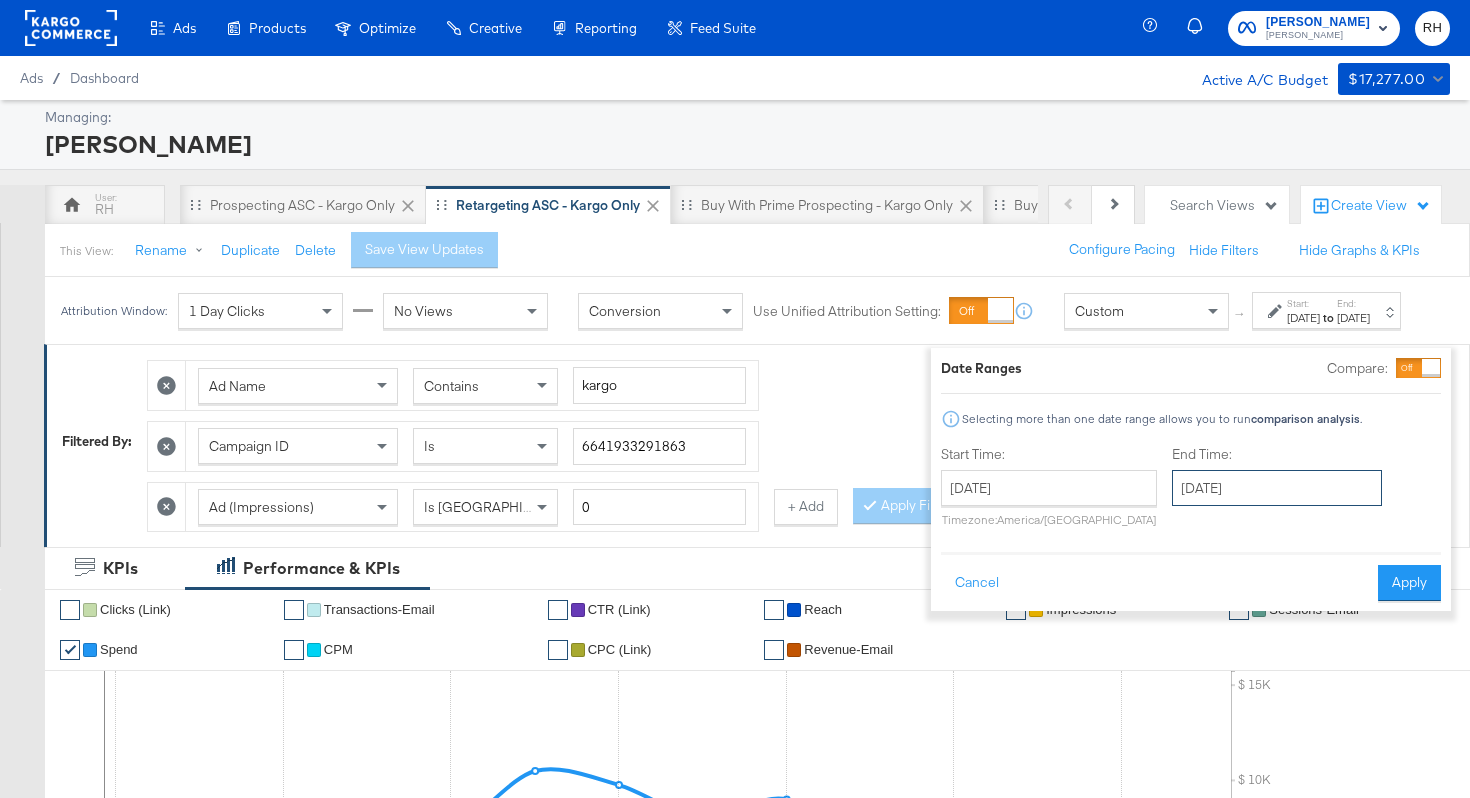 click on "[DATE]" at bounding box center [1277, 488] 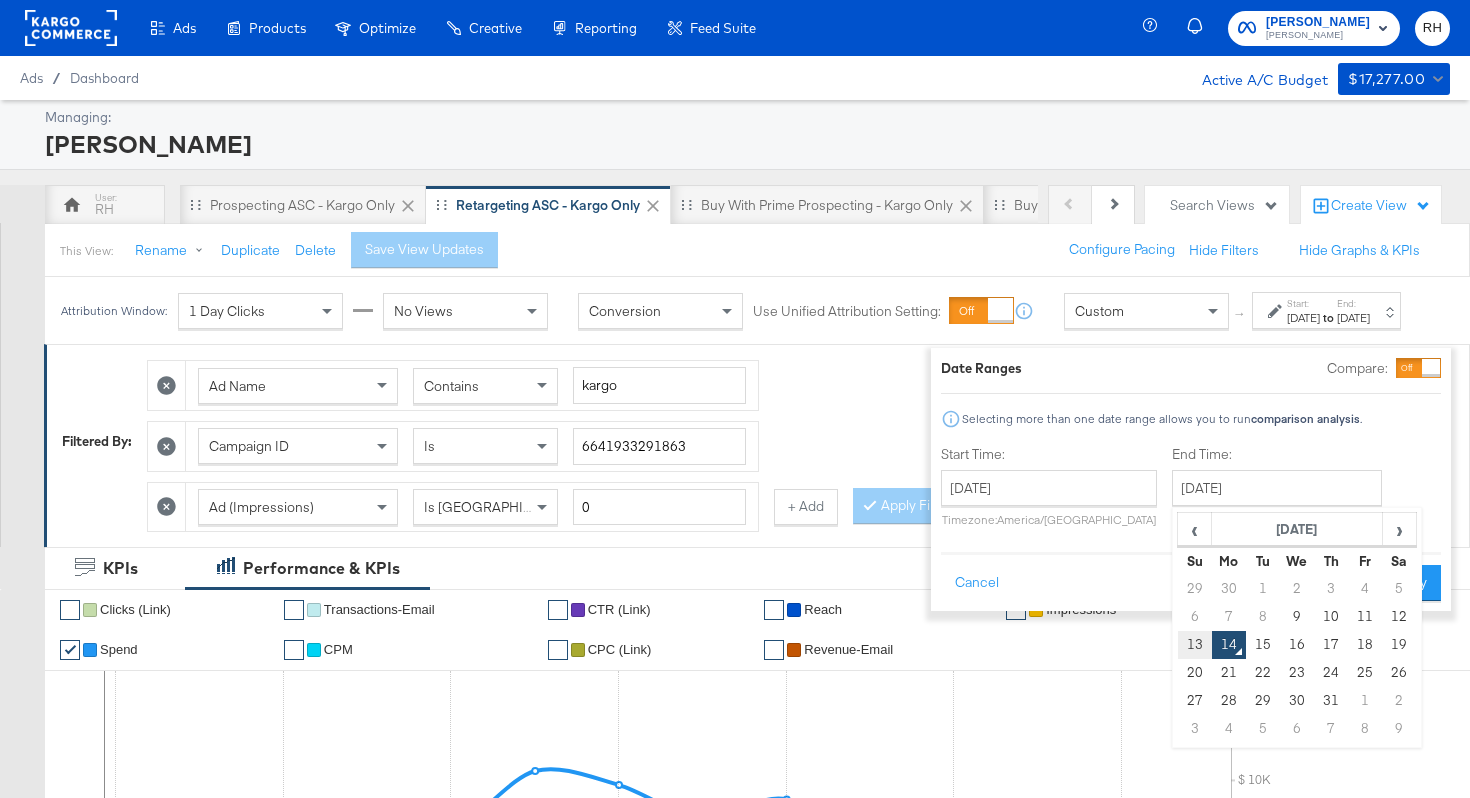 click on "13" at bounding box center (1195, 645) 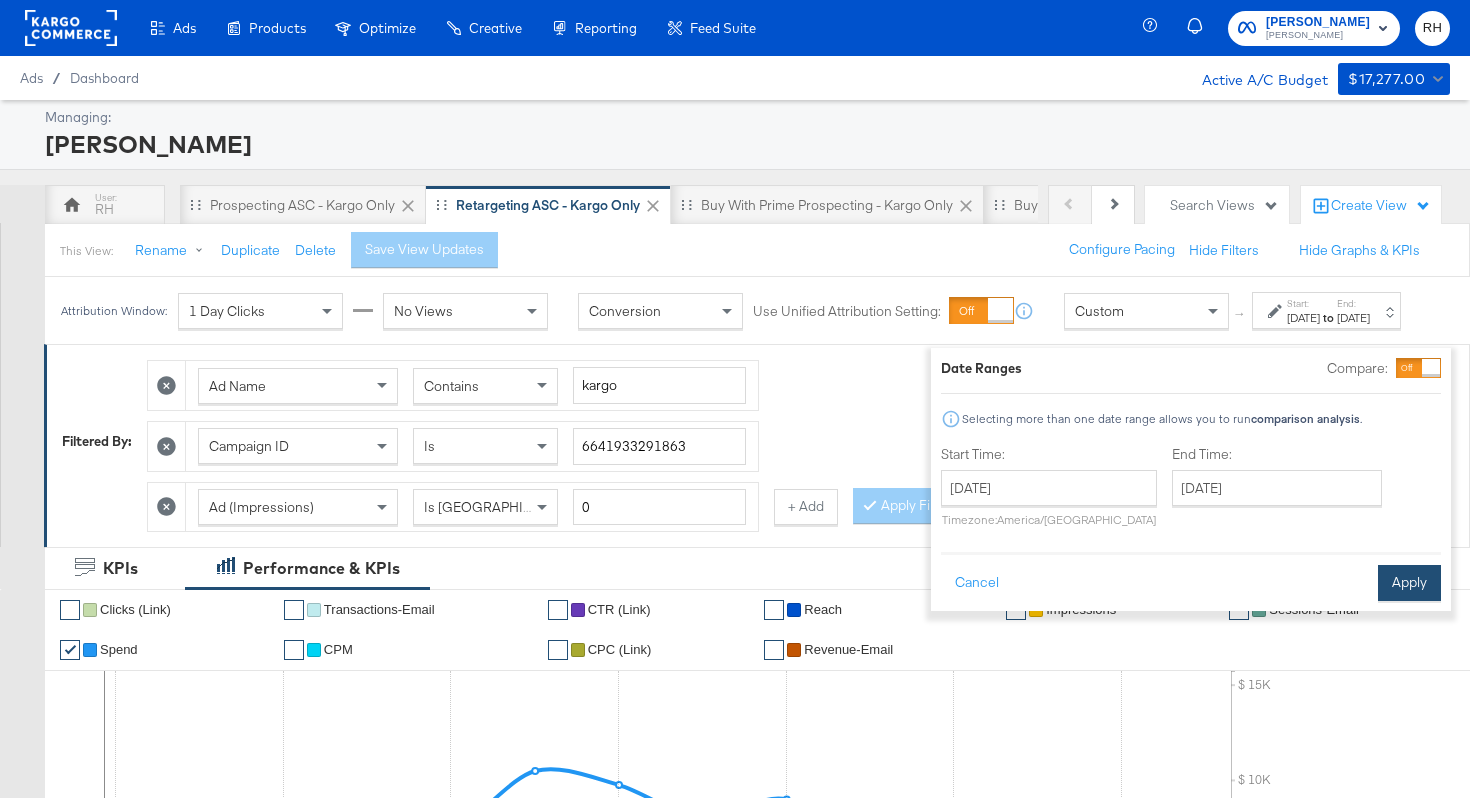 click on "Apply" at bounding box center (1409, 583) 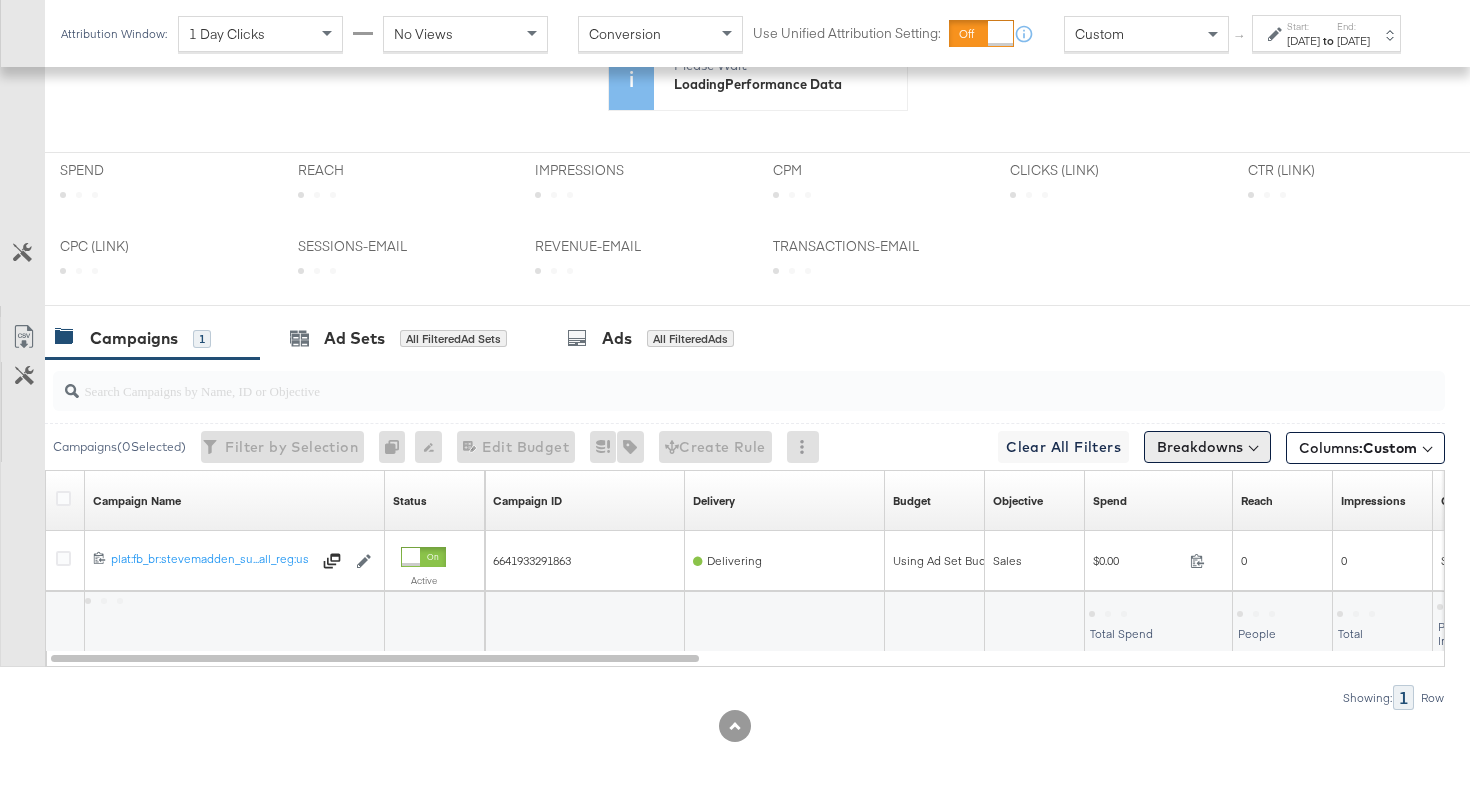 scroll, scrollTop: 691, scrollLeft: 0, axis: vertical 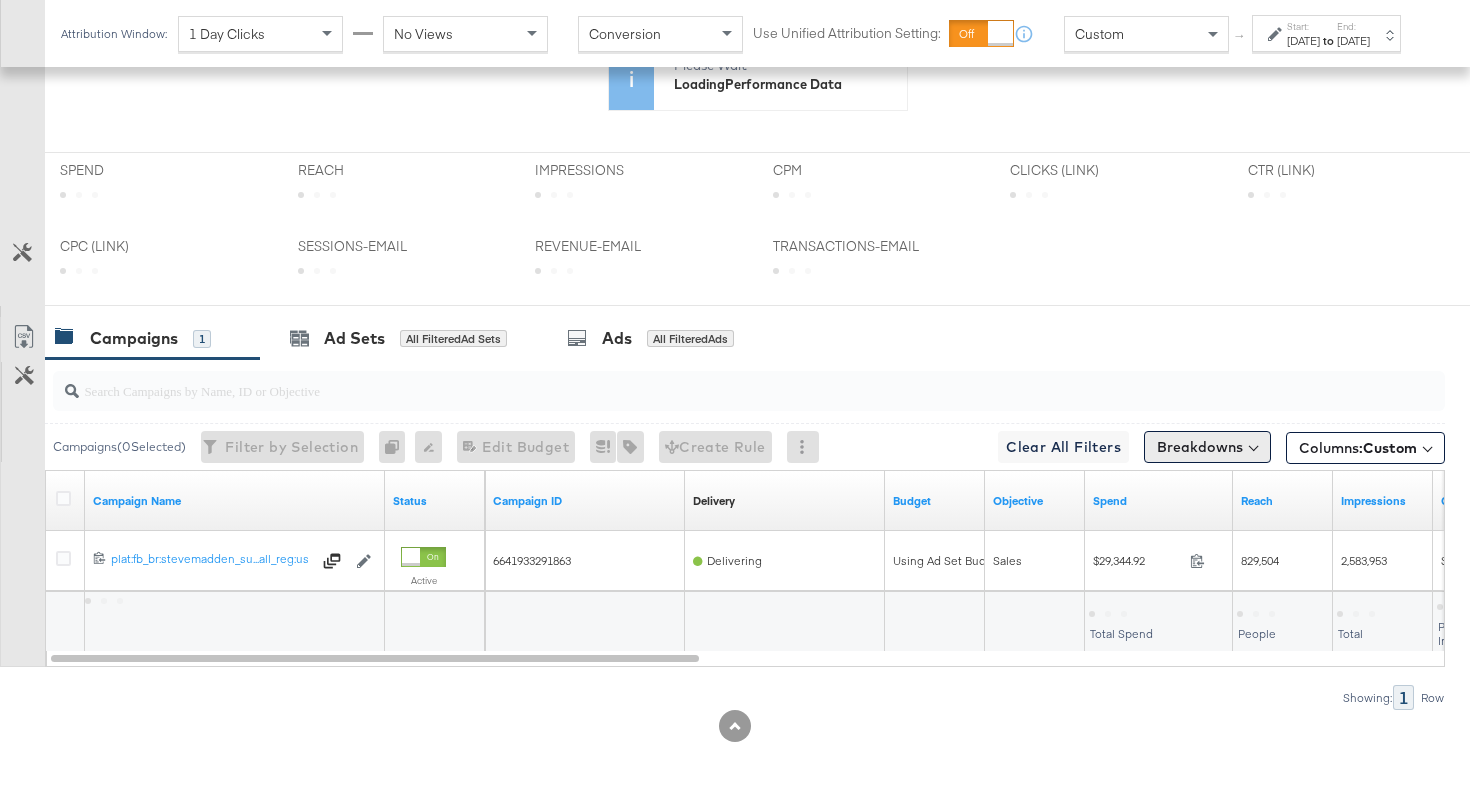 click on "Breakdowns" at bounding box center [1207, 447] 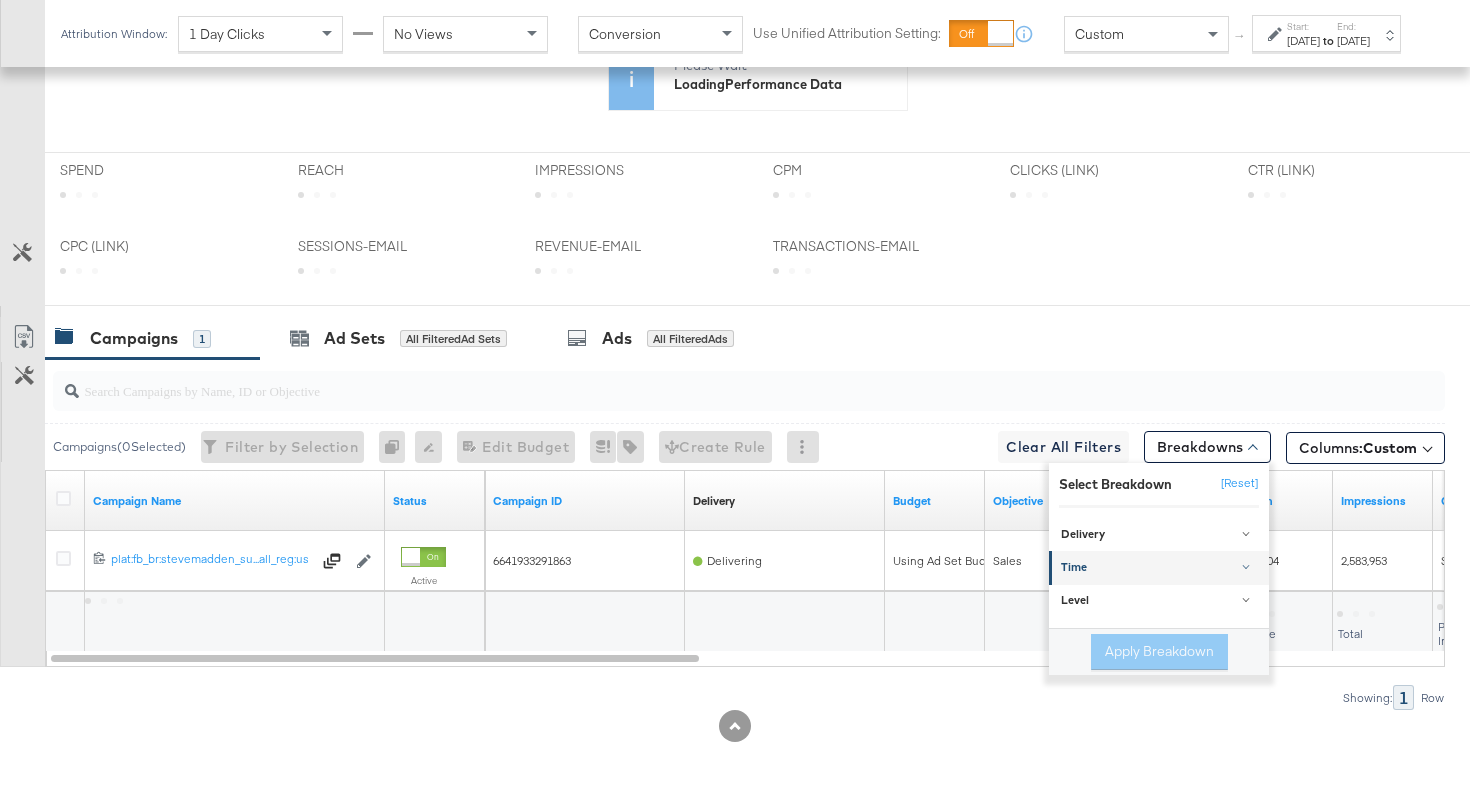 click on "Time" at bounding box center [1160, 569] 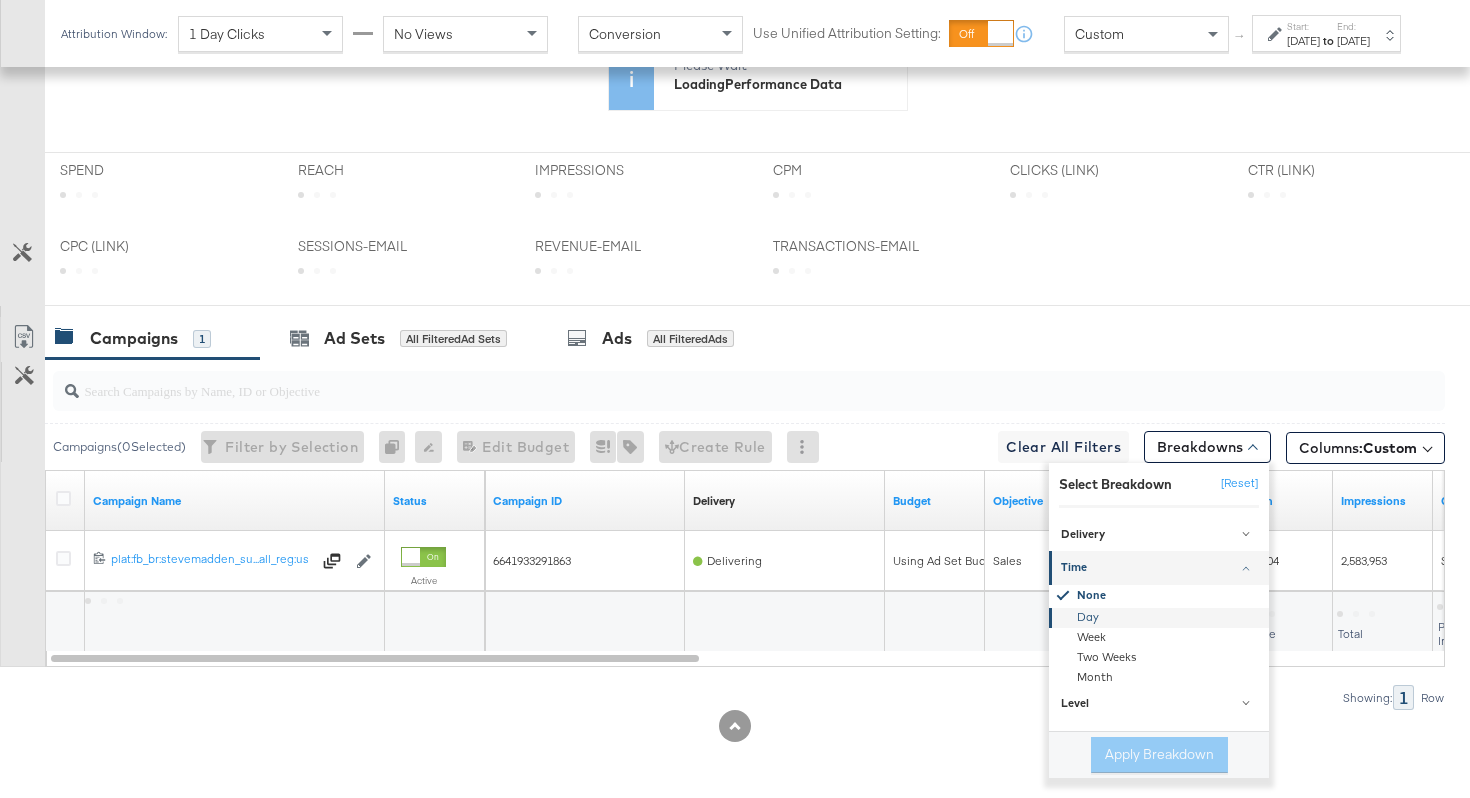 click on "Day" at bounding box center (1160, 618) 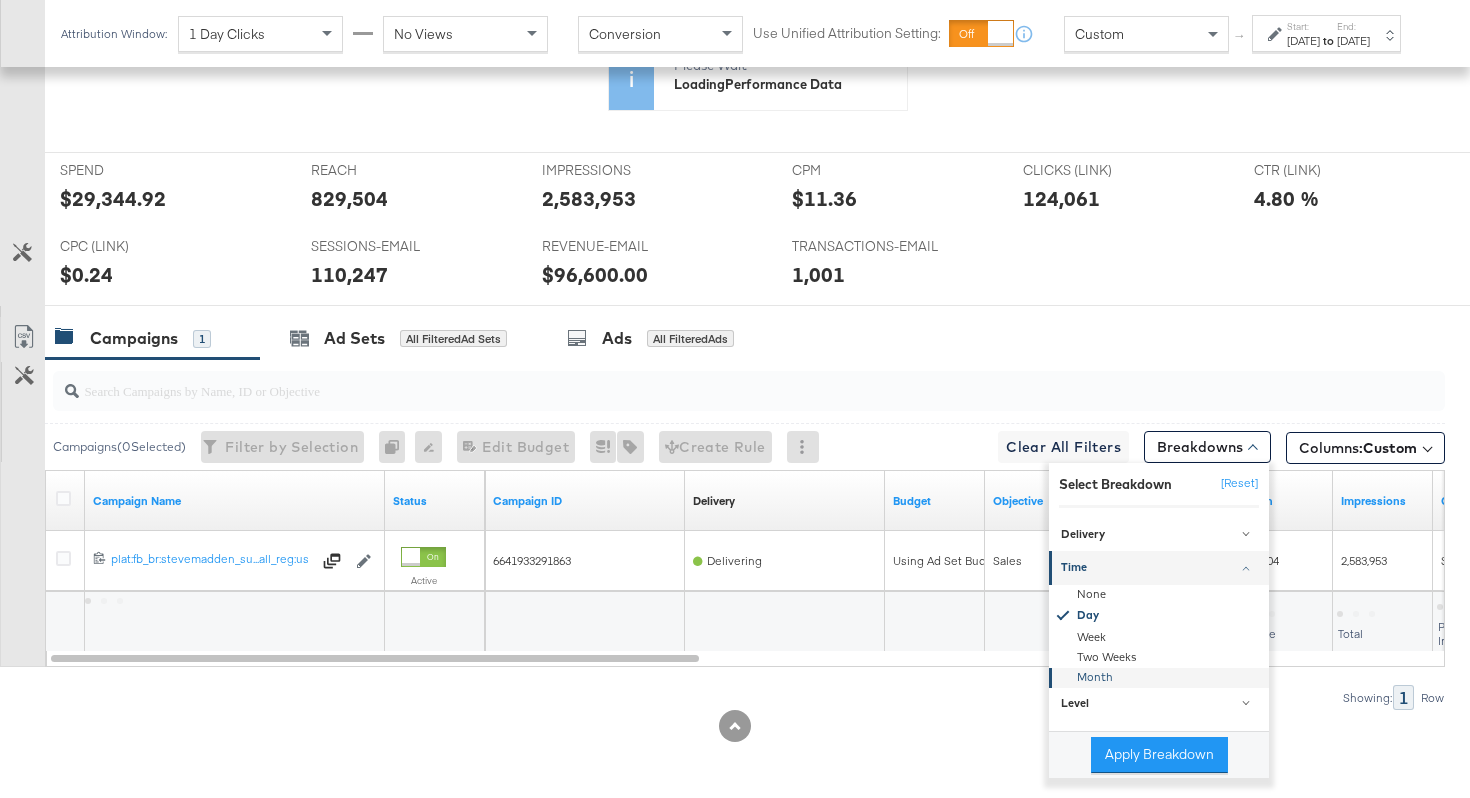 scroll, scrollTop: 886, scrollLeft: 0, axis: vertical 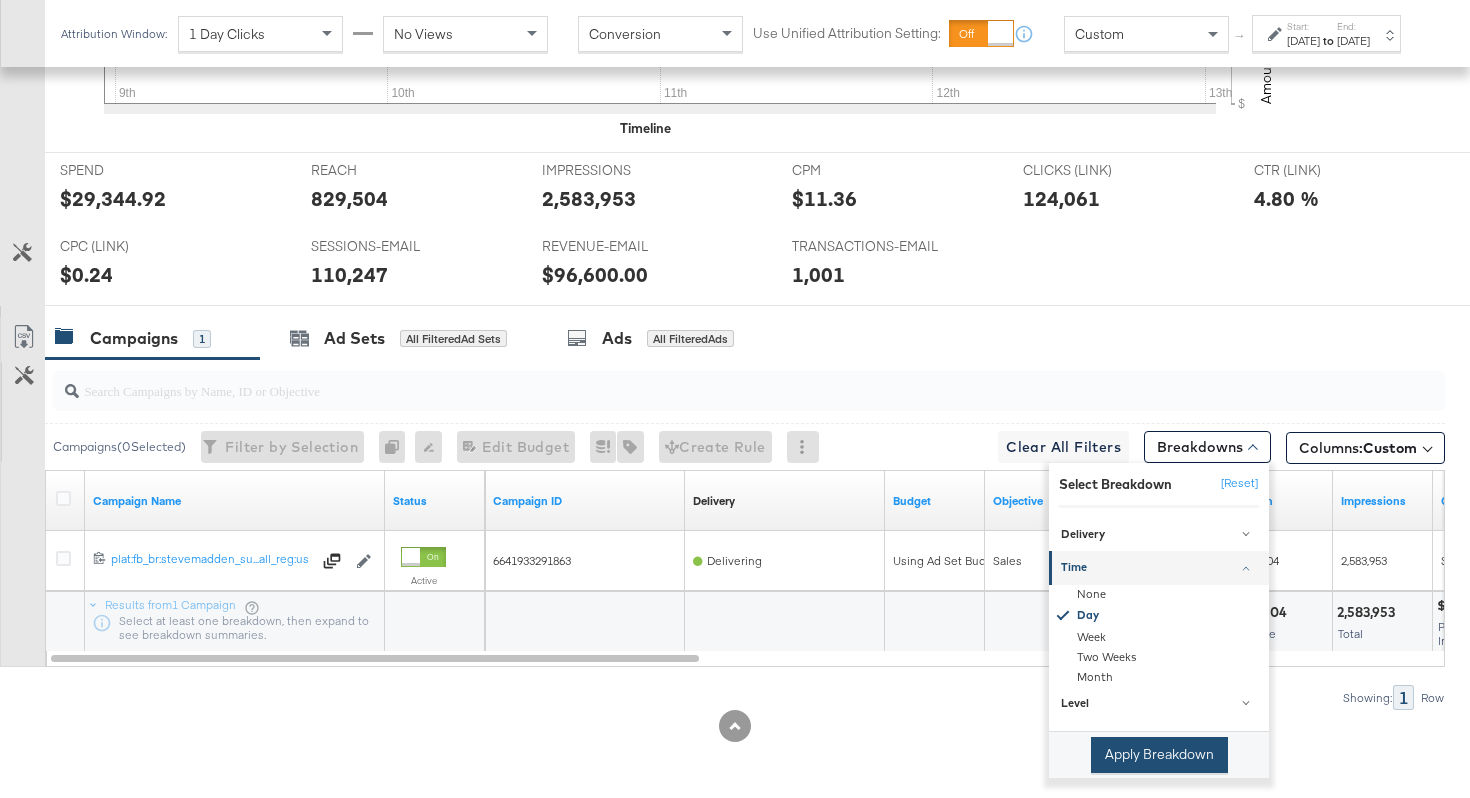 click on "Apply Breakdown" at bounding box center [1159, 755] 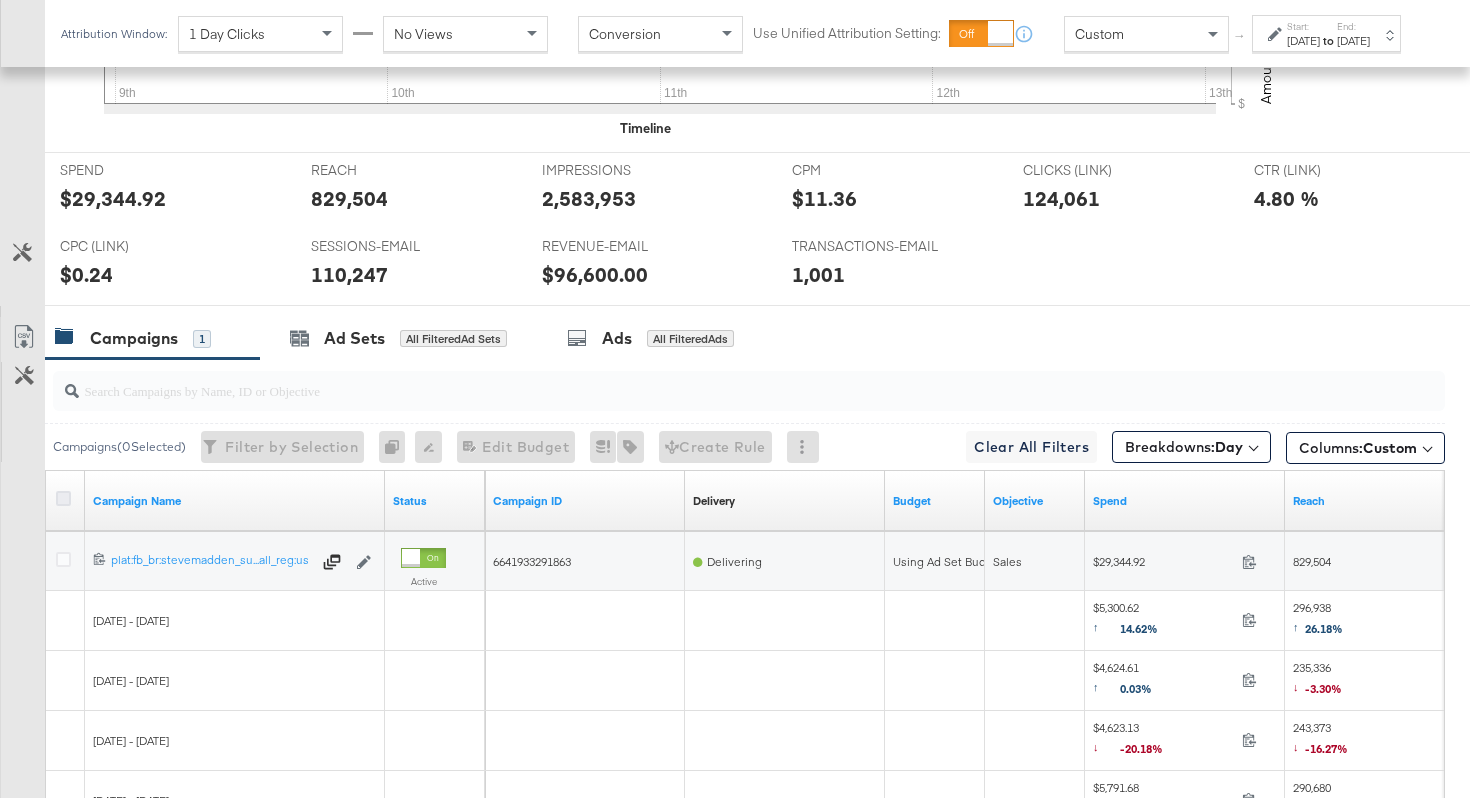 click at bounding box center [63, 498] 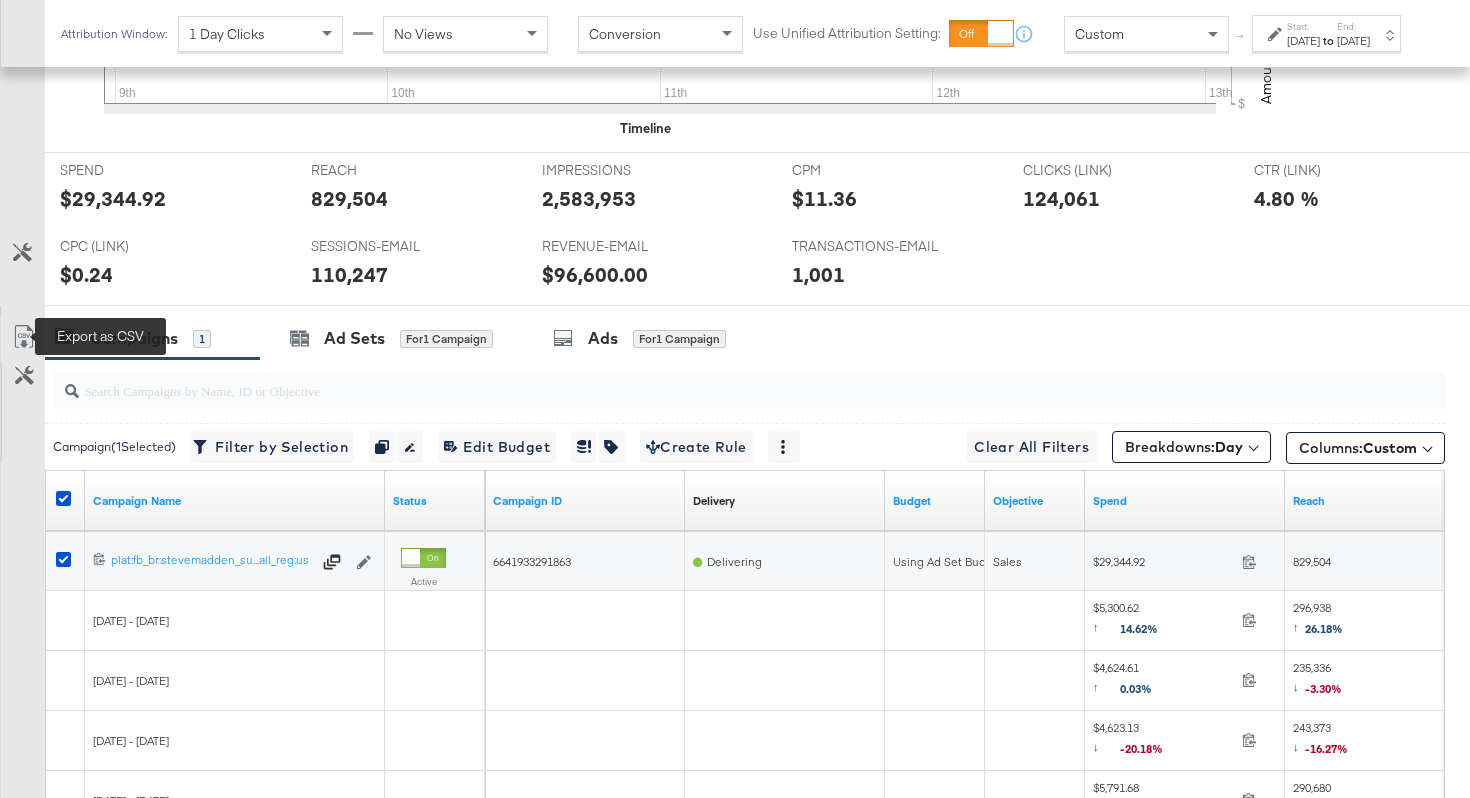 click 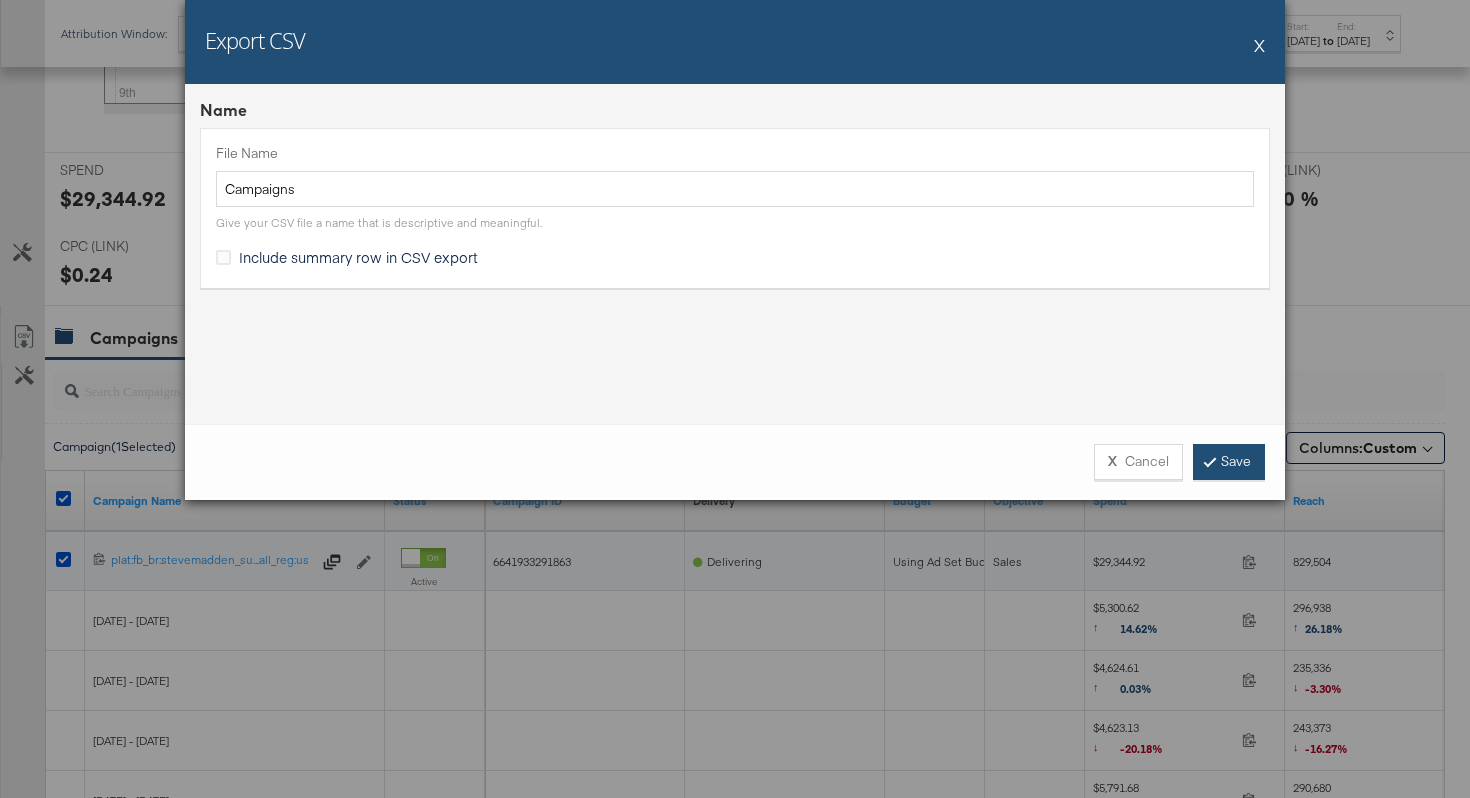 click at bounding box center (1210, 461) 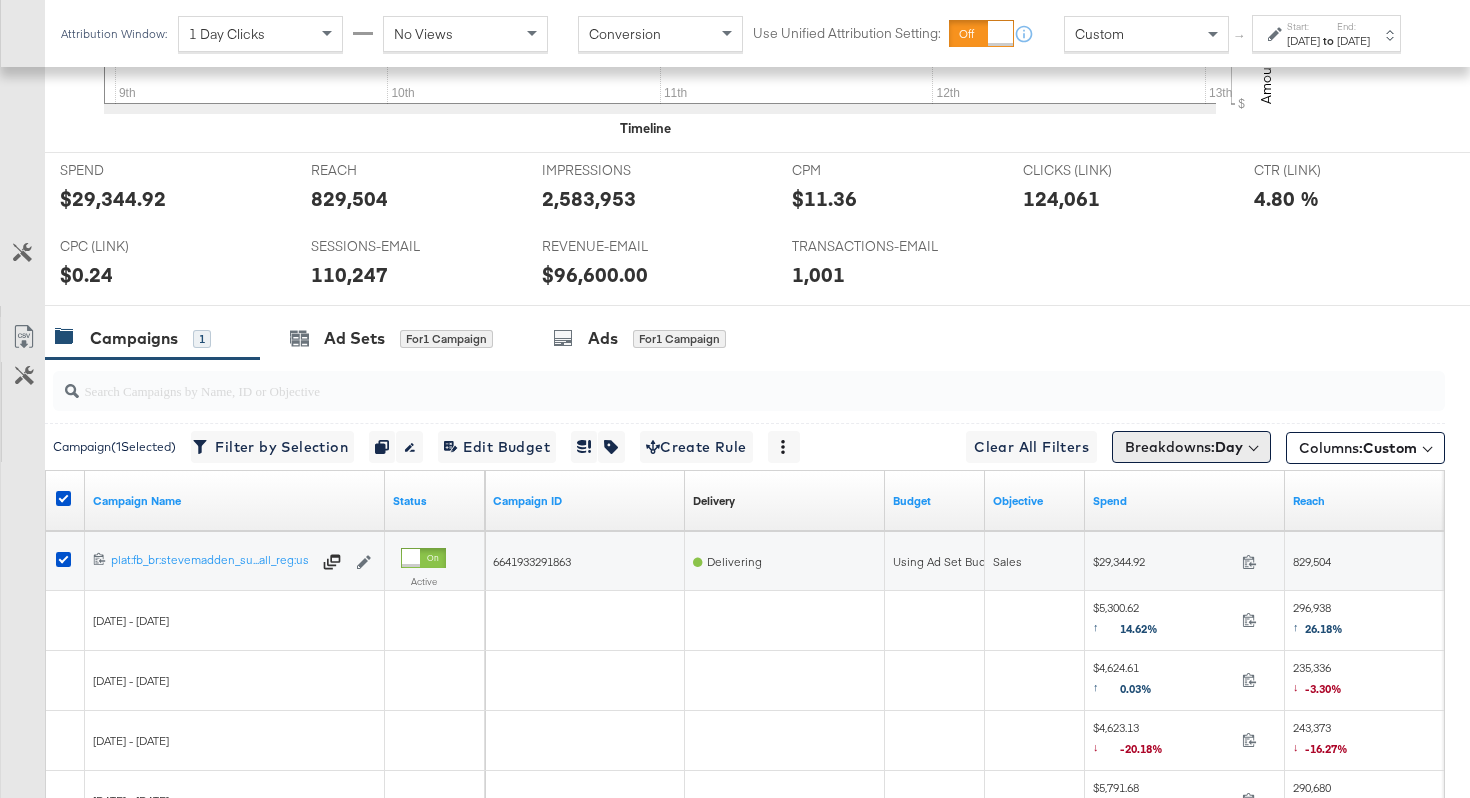 click on "Breakdowns:  Day" at bounding box center [1191, 447] 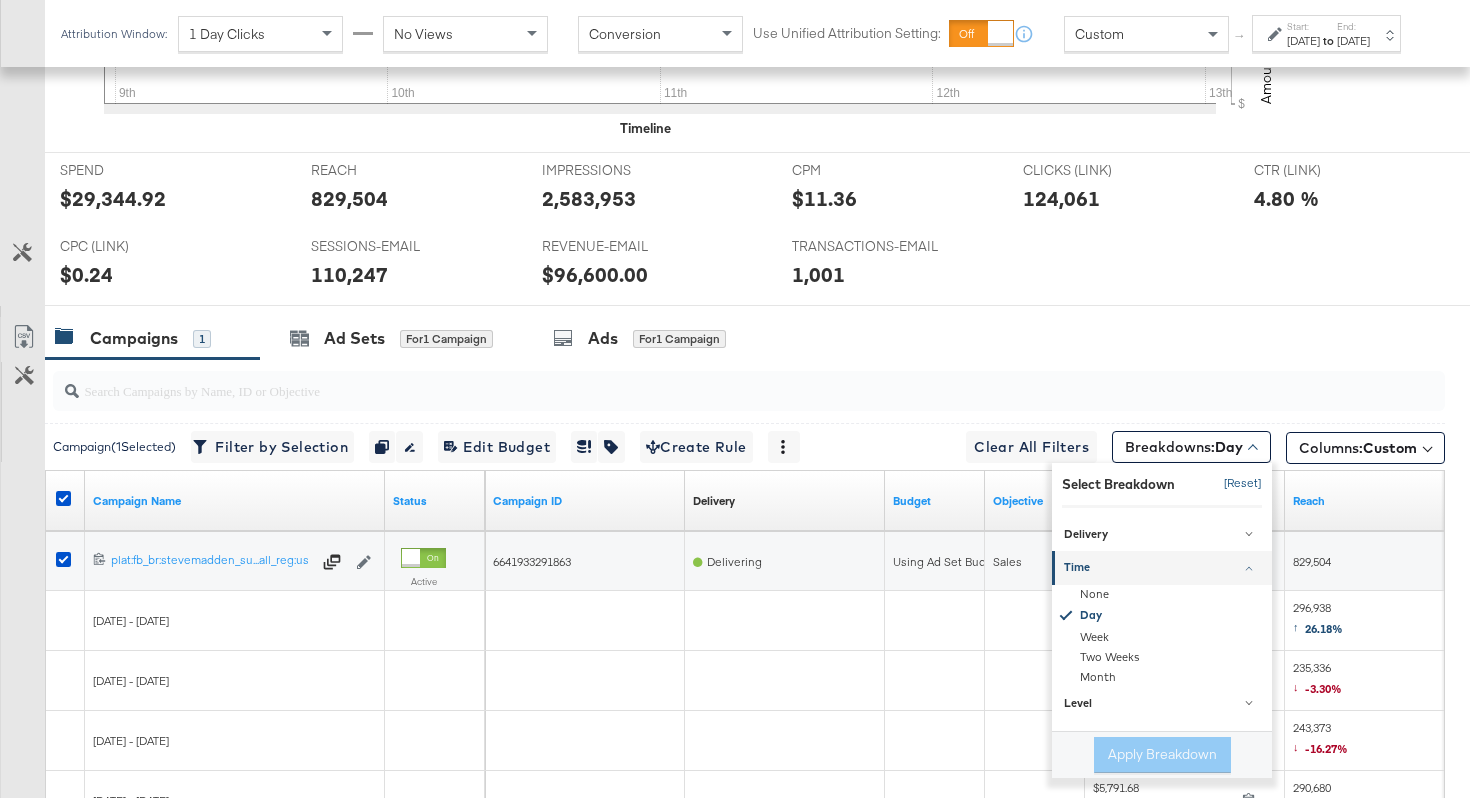 click on "[Reset]" at bounding box center [1237, 484] 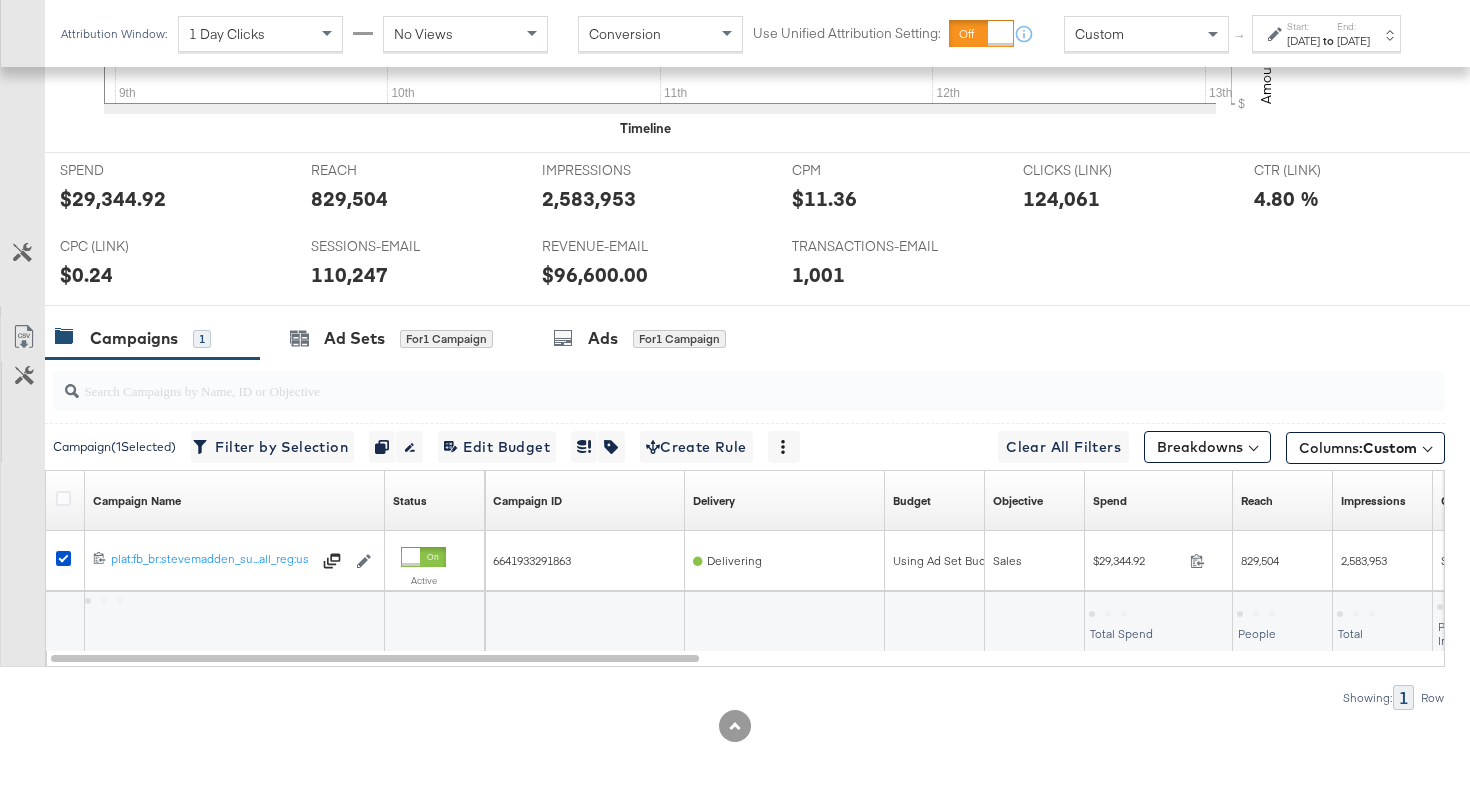 click on "[DATE]" at bounding box center (1303, 41) 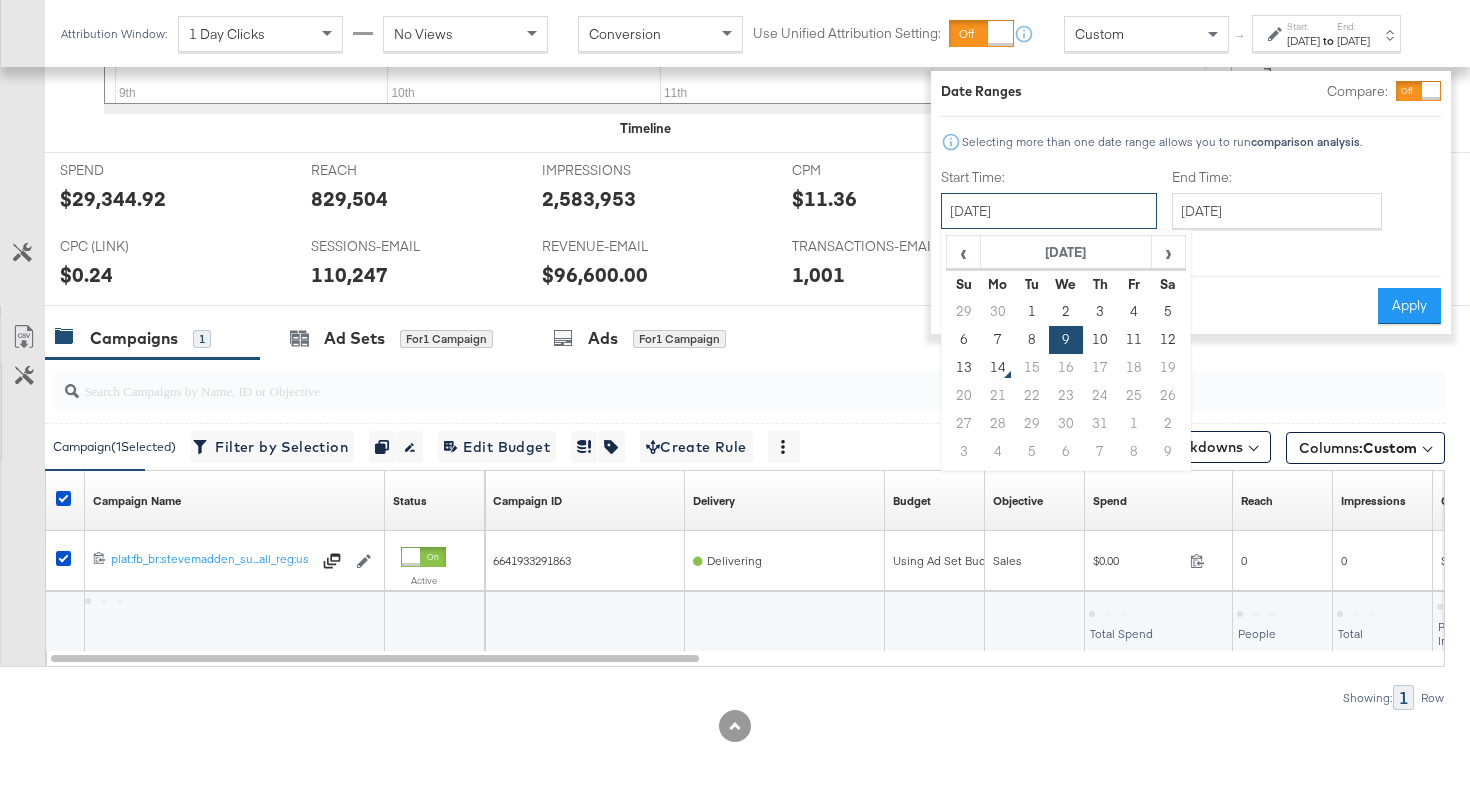 click on "[DATE]" at bounding box center (1049, 211) 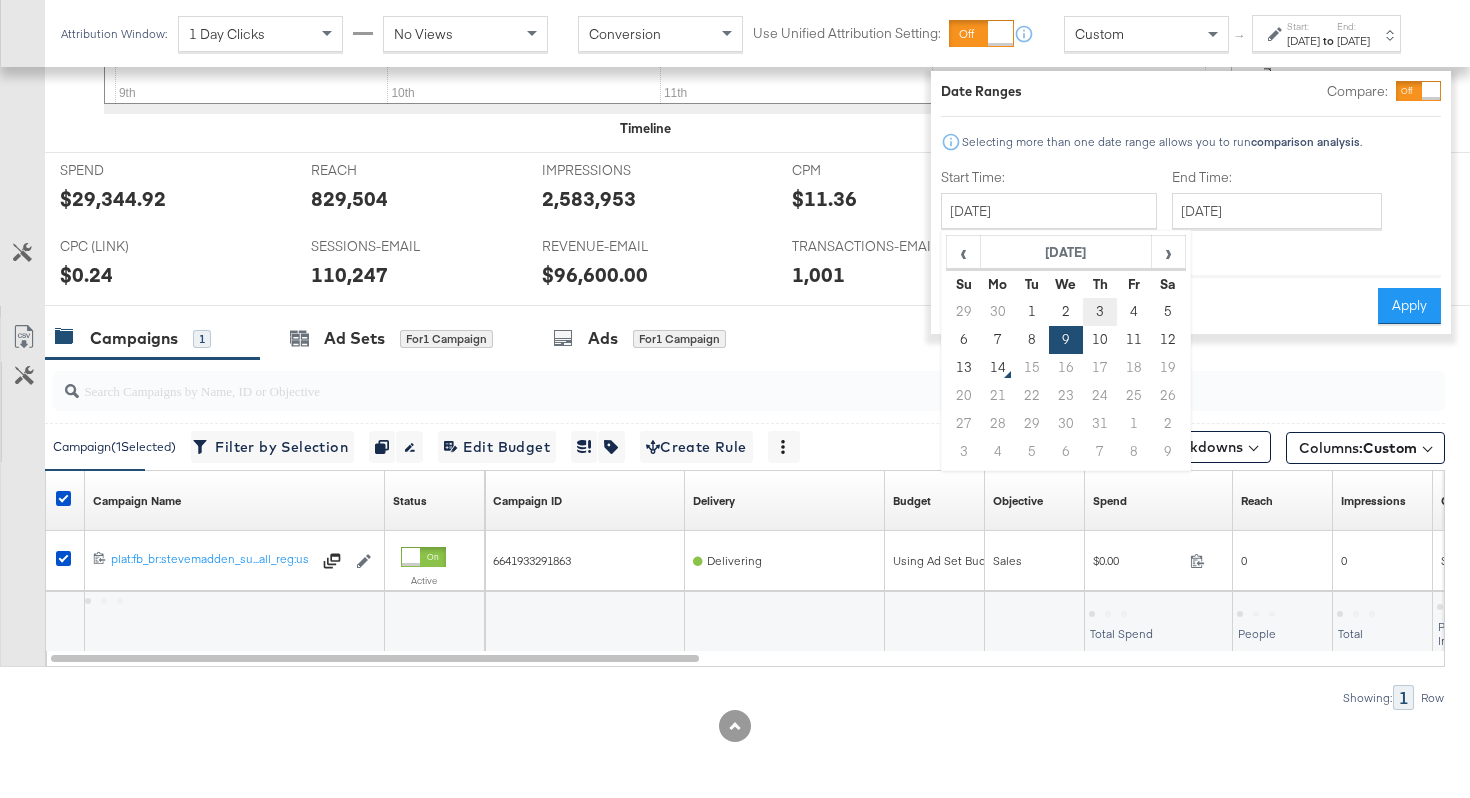 click on "3" at bounding box center (1100, 312) 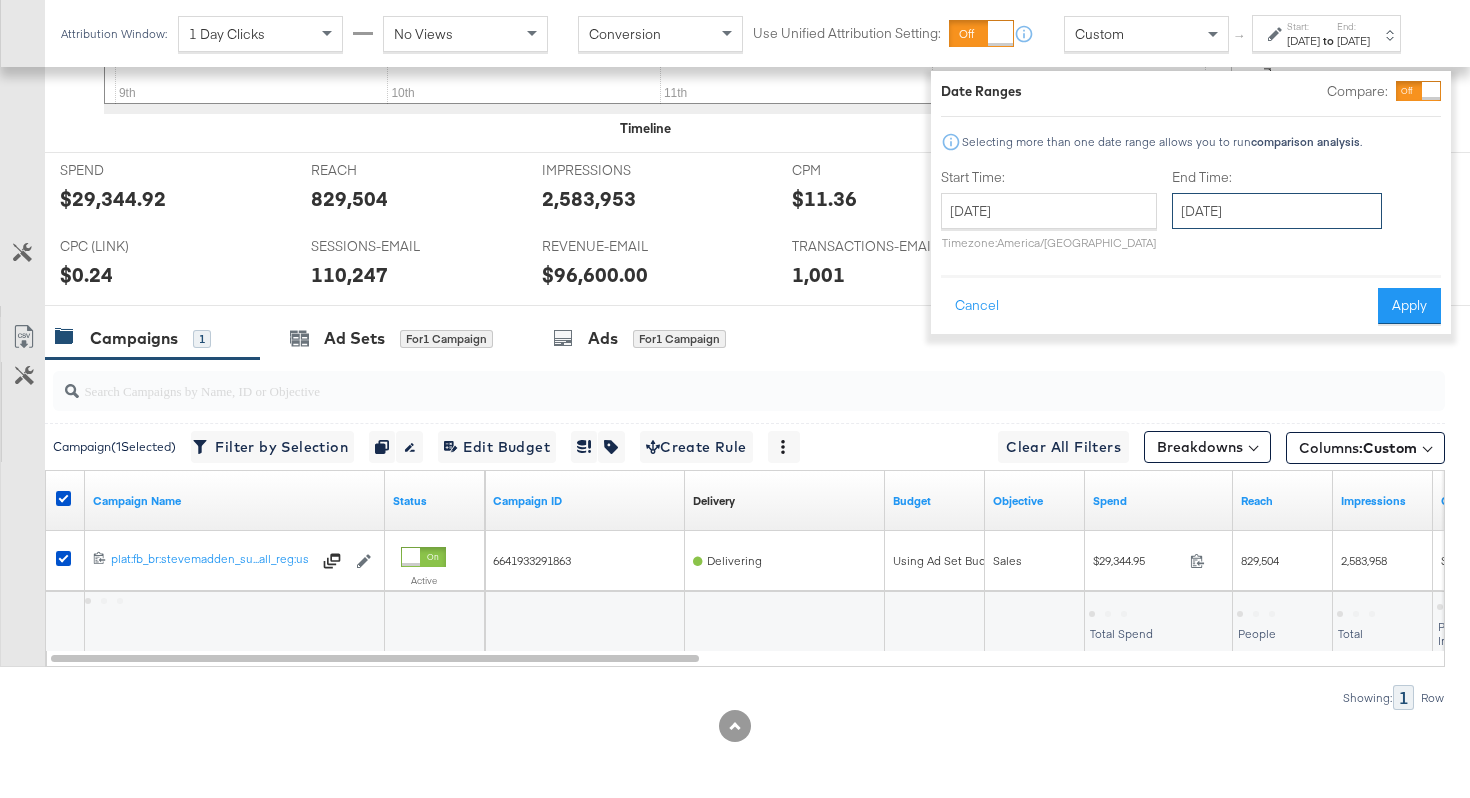 click on "[DATE]" at bounding box center (1277, 211) 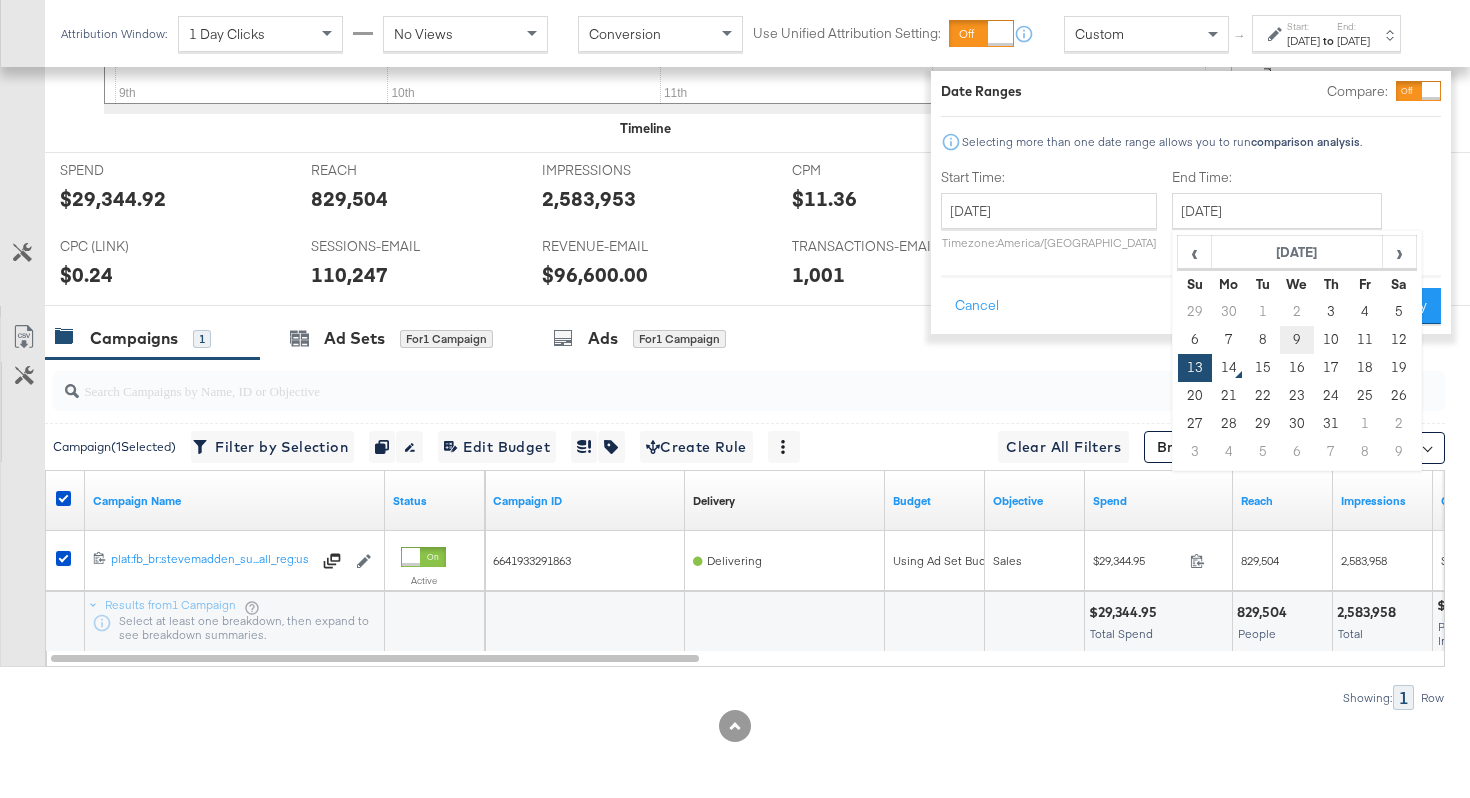 click on "9" at bounding box center (1297, 340) 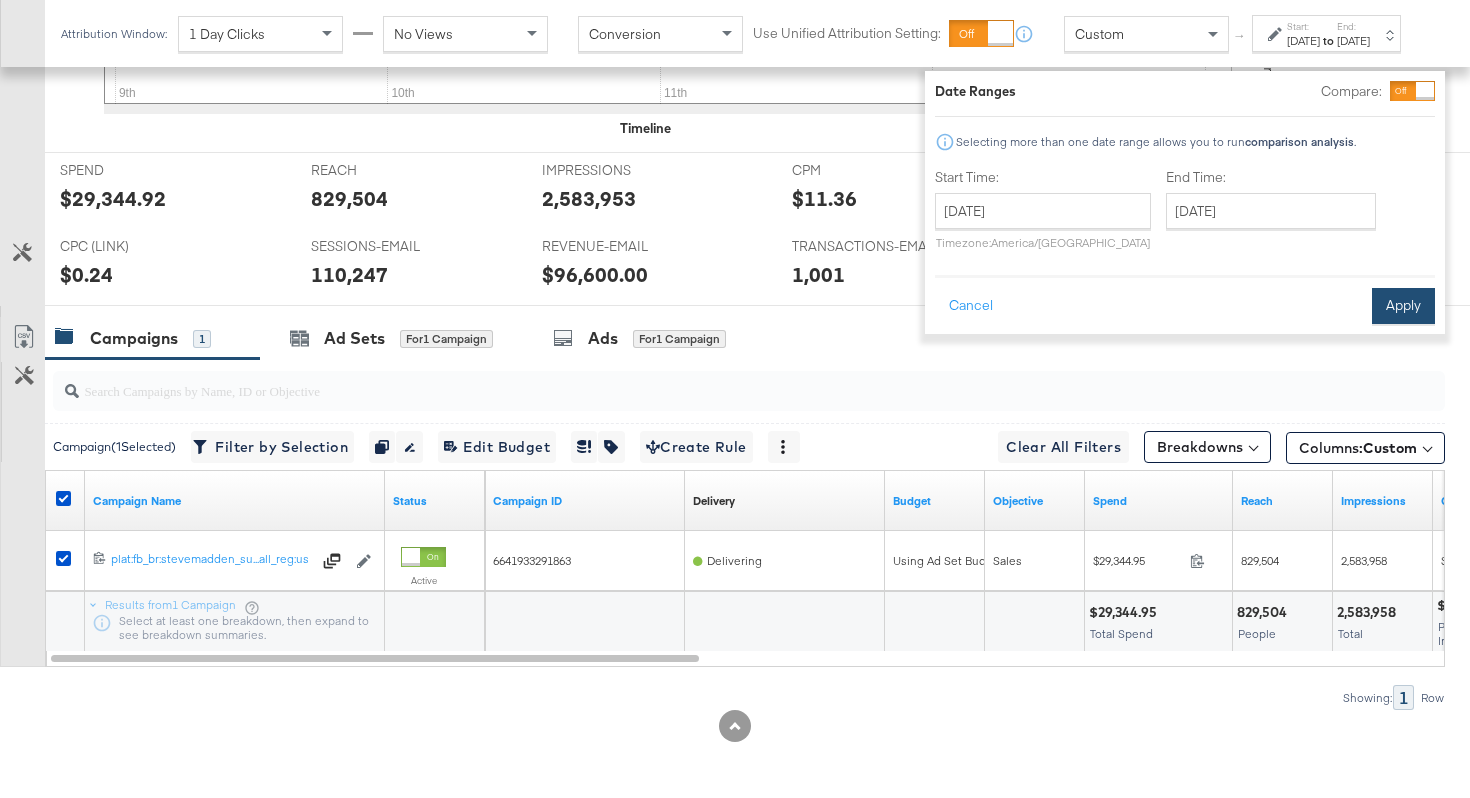 click on "Apply" at bounding box center [1403, 306] 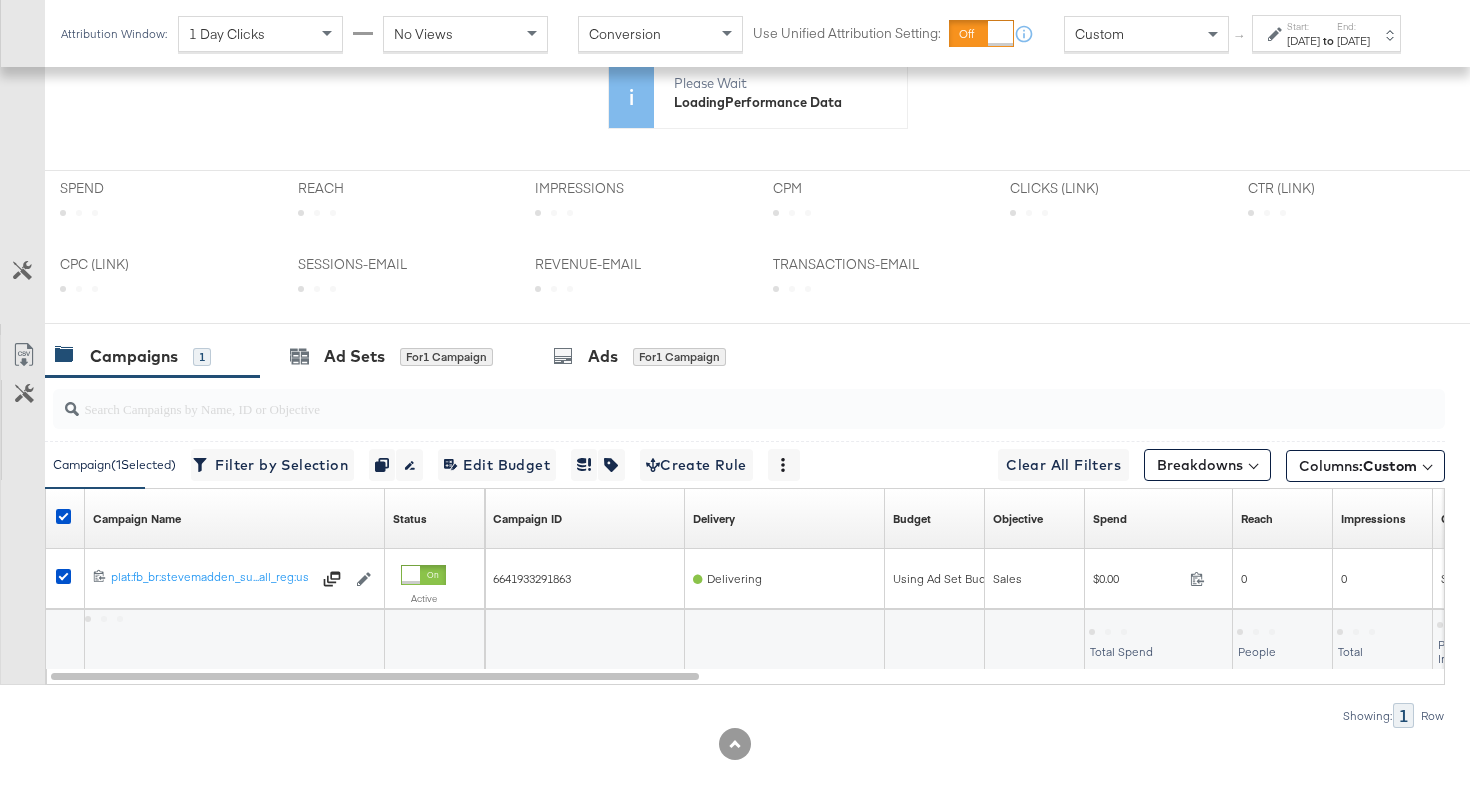 scroll, scrollTop: 691, scrollLeft: 0, axis: vertical 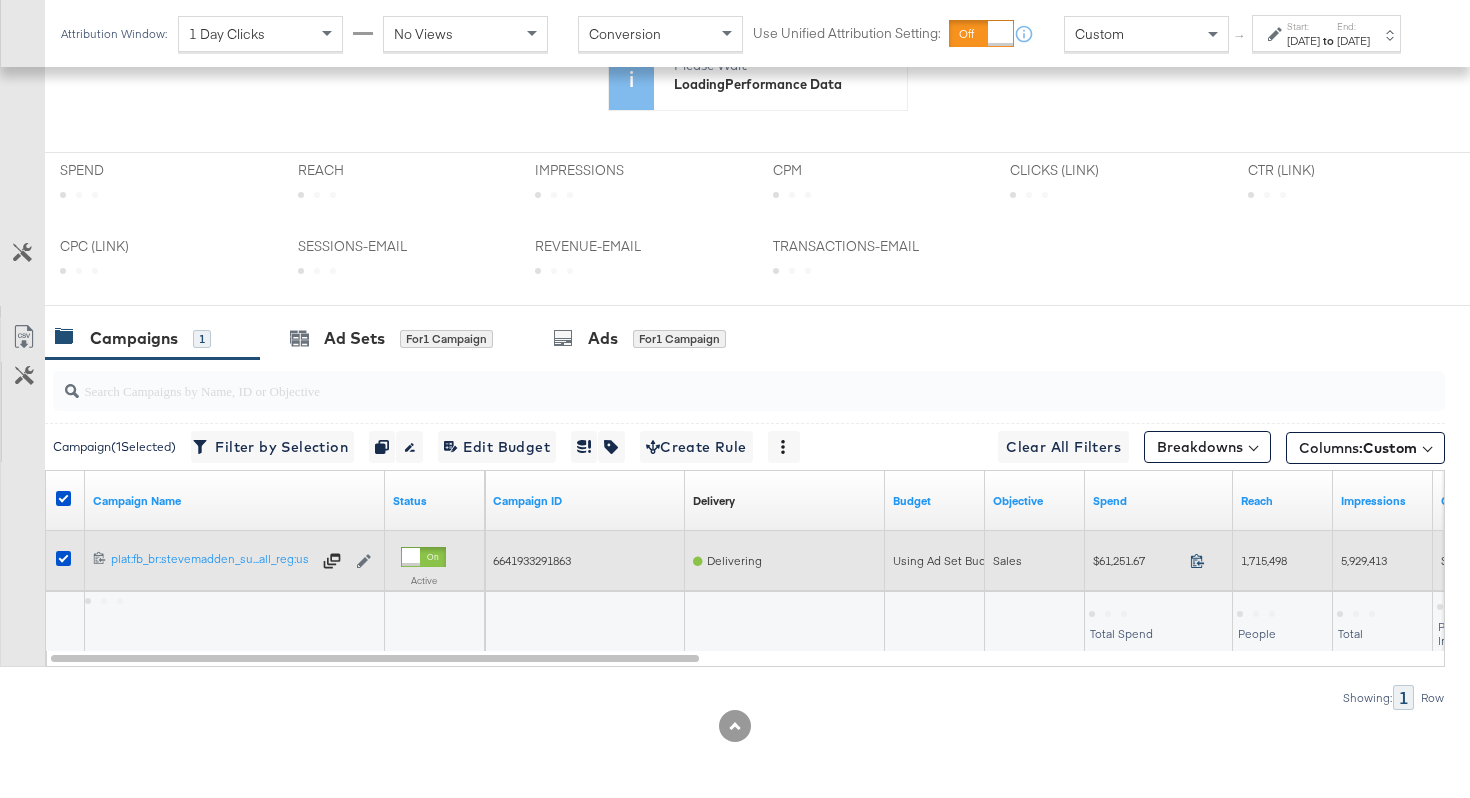 click 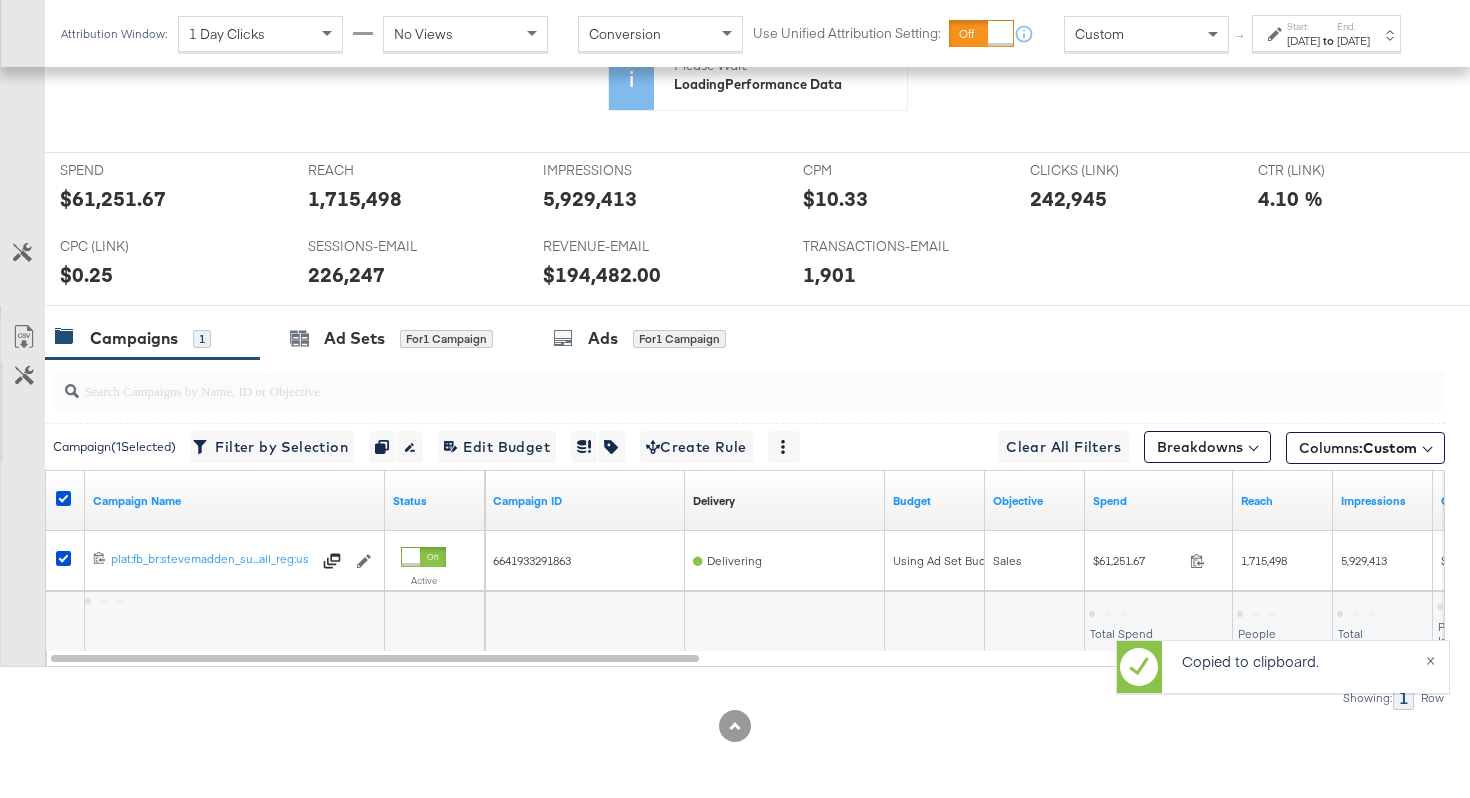 scroll, scrollTop: 886, scrollLeft: 0, axis: vertical 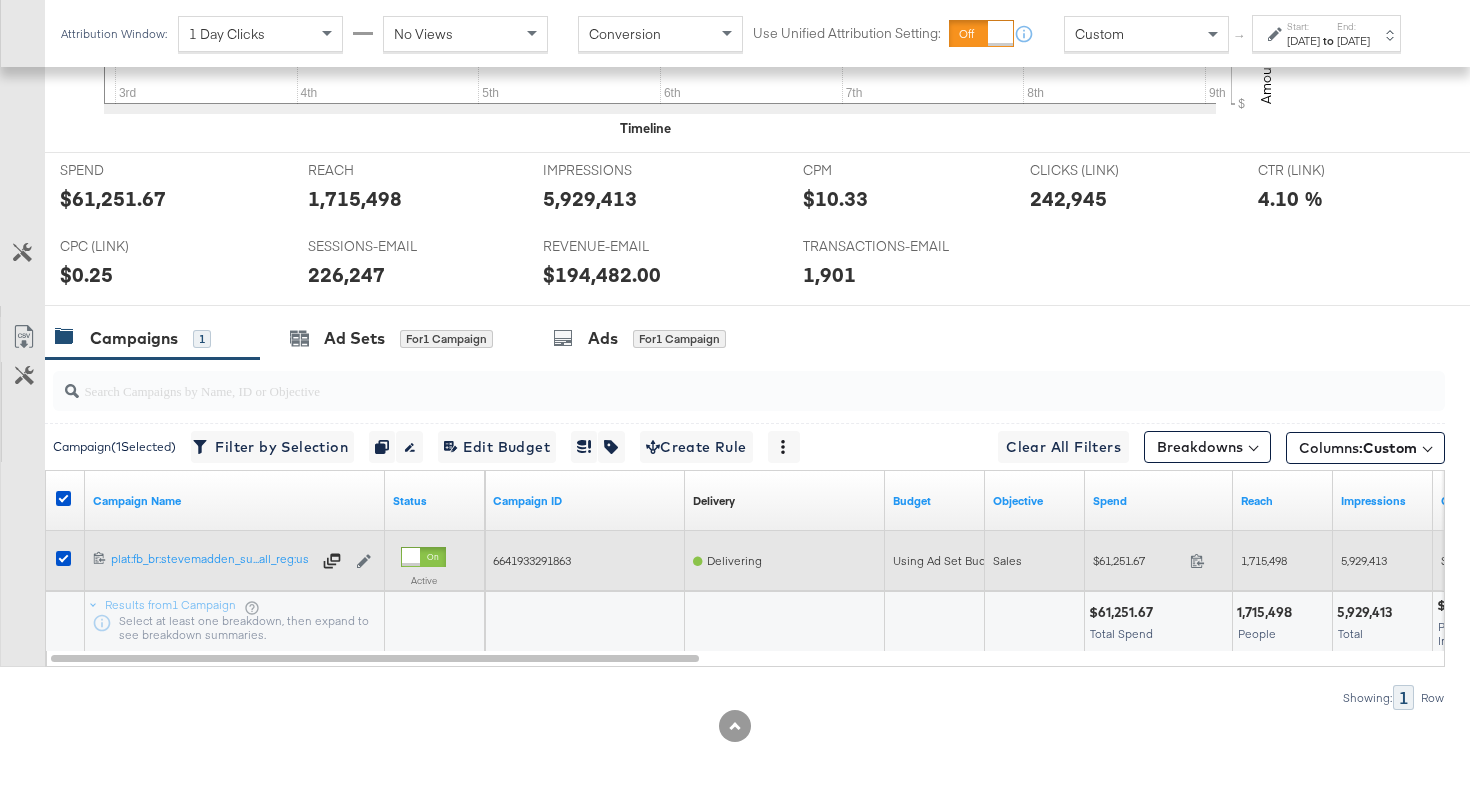 click on "1,715,498" at bounding box center (1264, 560) 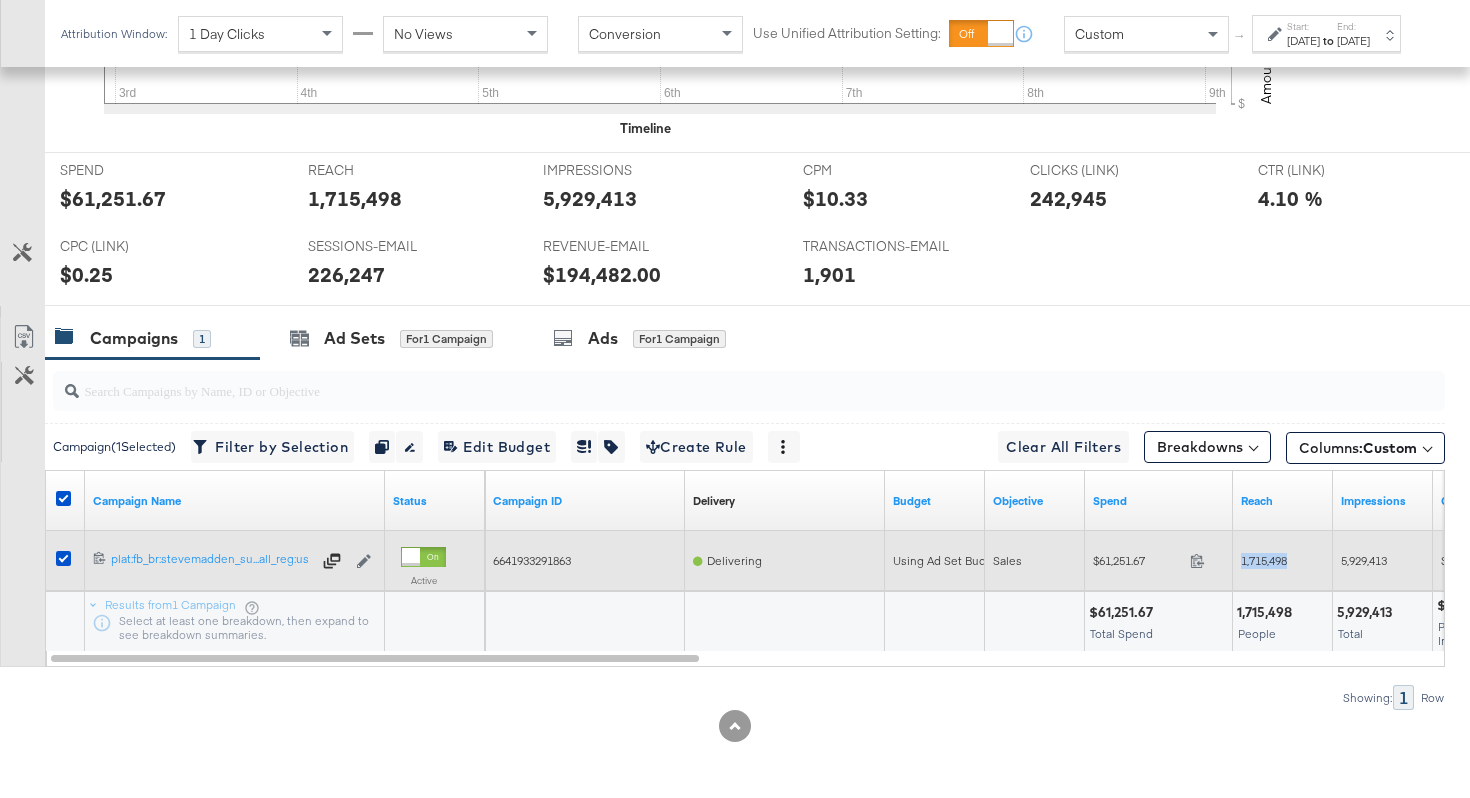 click on "1,715,498" at bounding box center (1264, 560) 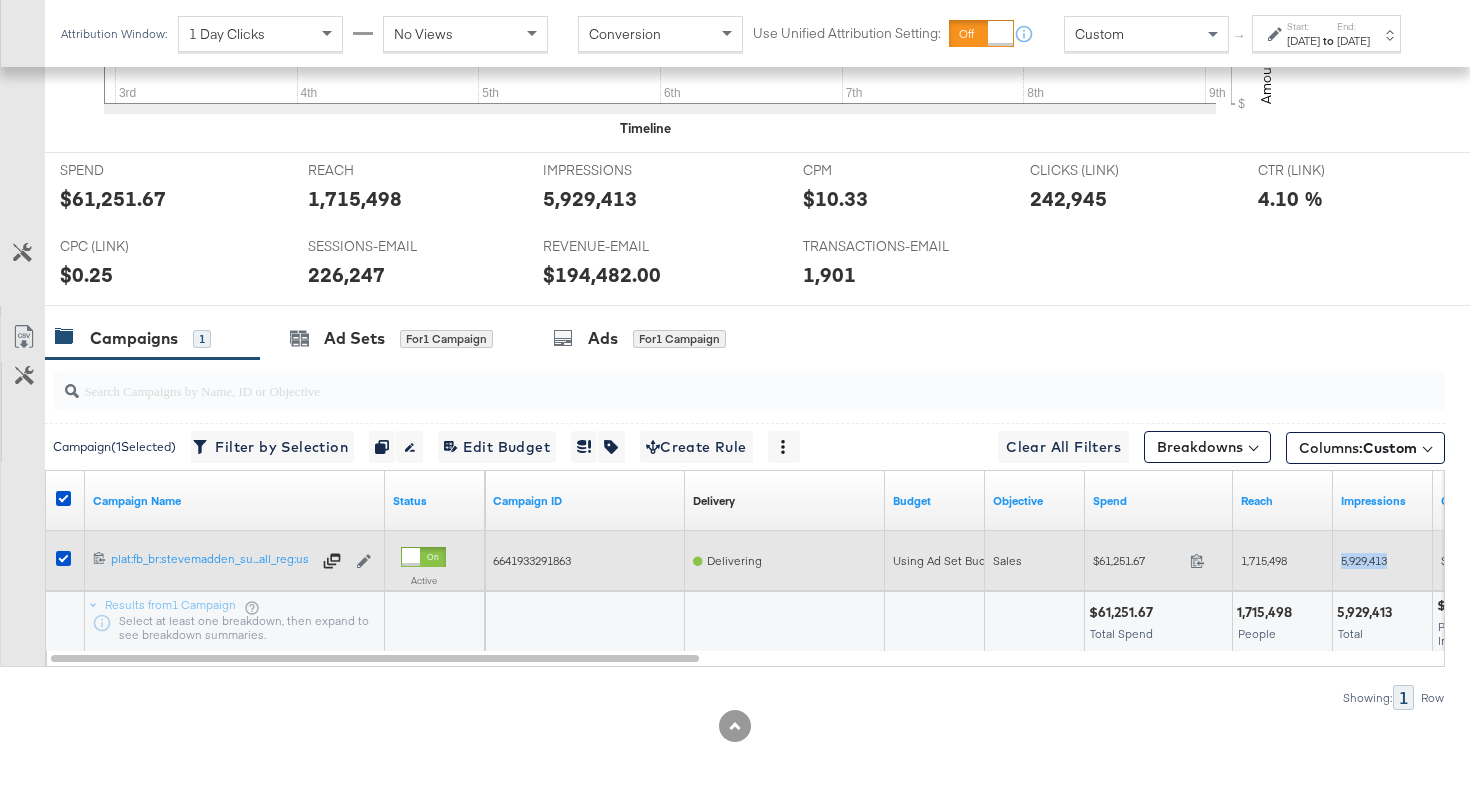 click on "5,929,413" at bounding box center (1364, 560) 